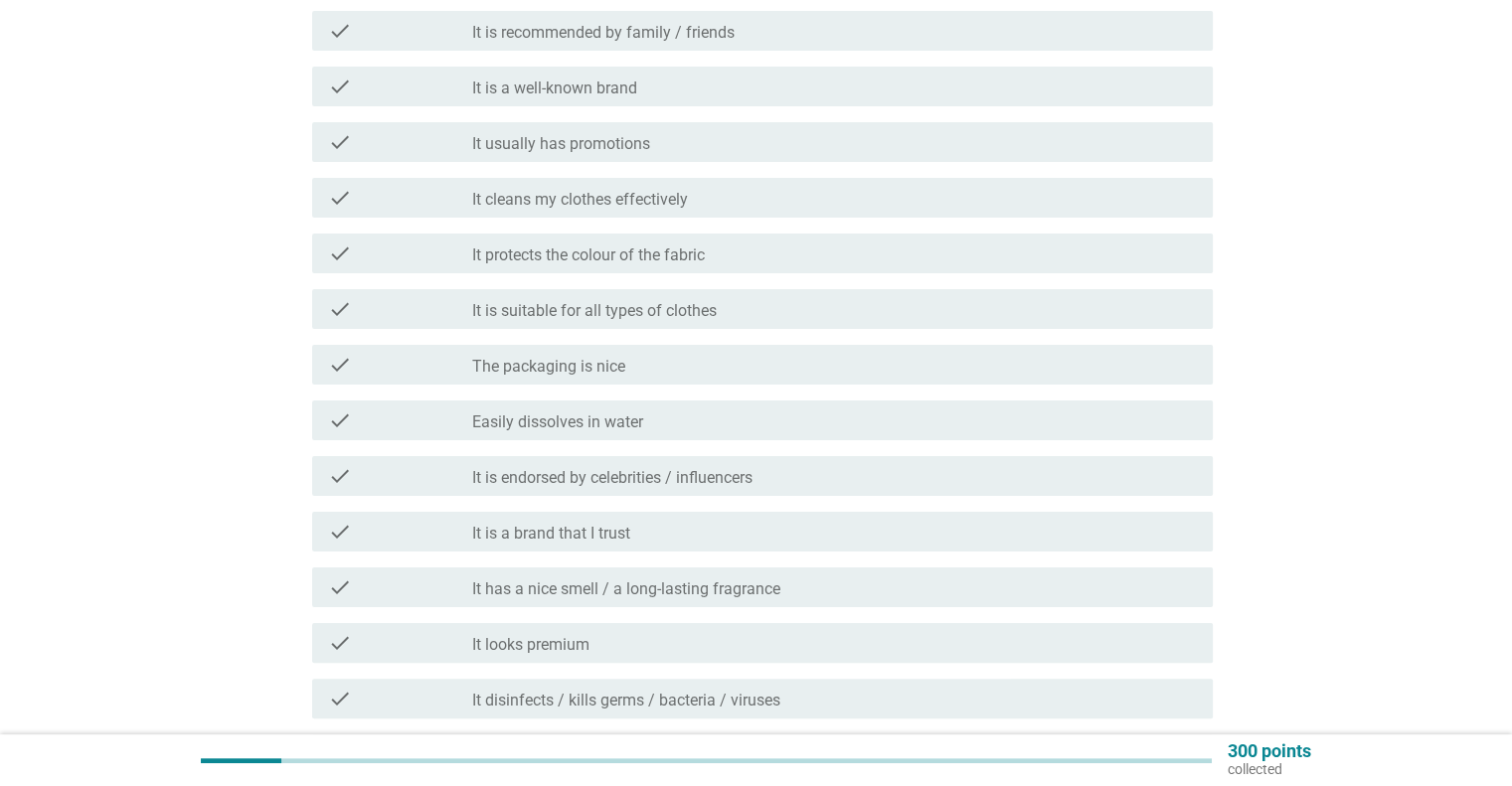 scroll, scrollTop: 199, scrollLeft: 0, axis: vertical 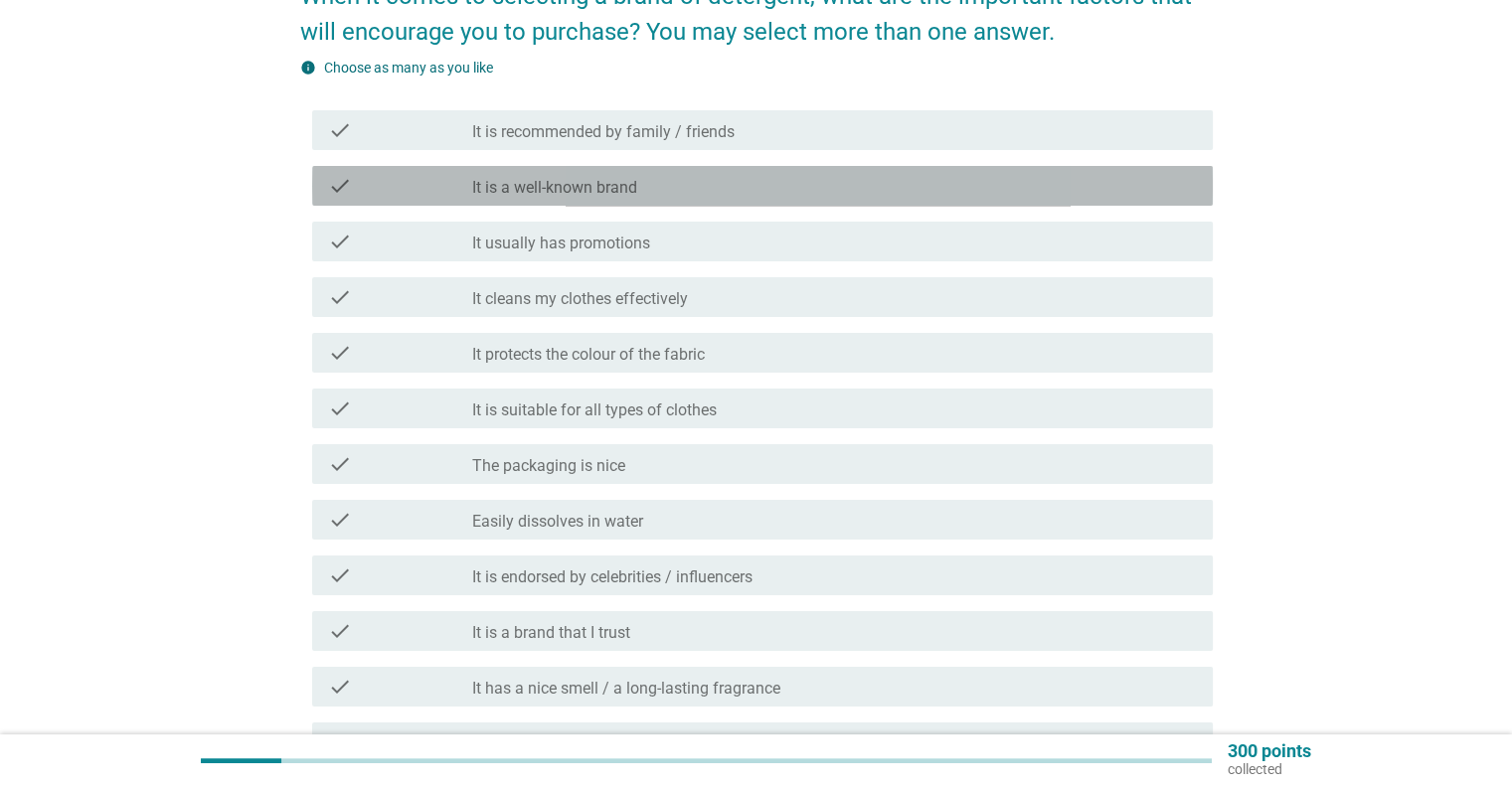 click on "check_box_outline_blank It is a well-known brand" at bounding box center (834, 186) 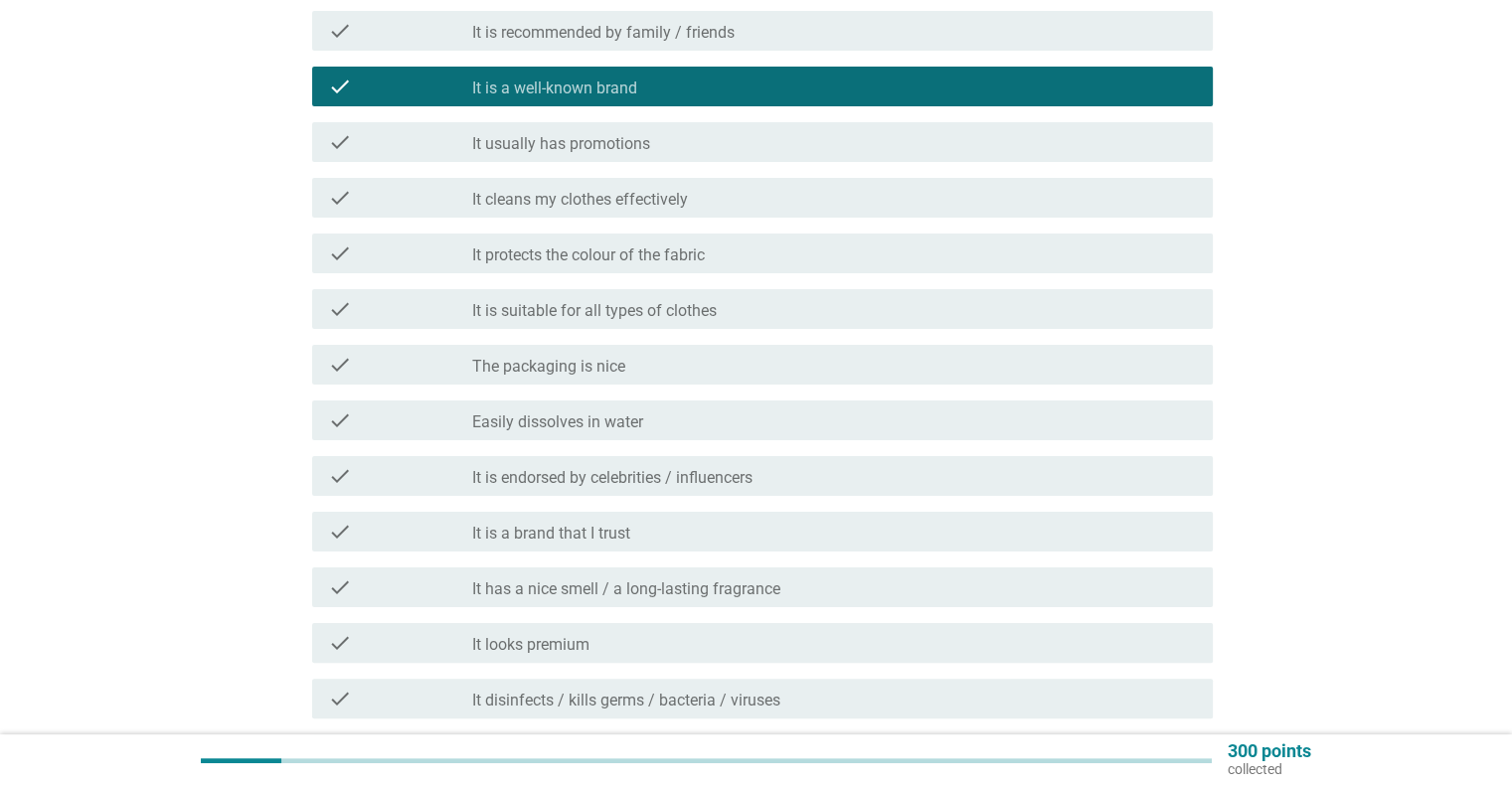 scroll, scrollTop: 397, scrollLeft: 0, axis: vertical 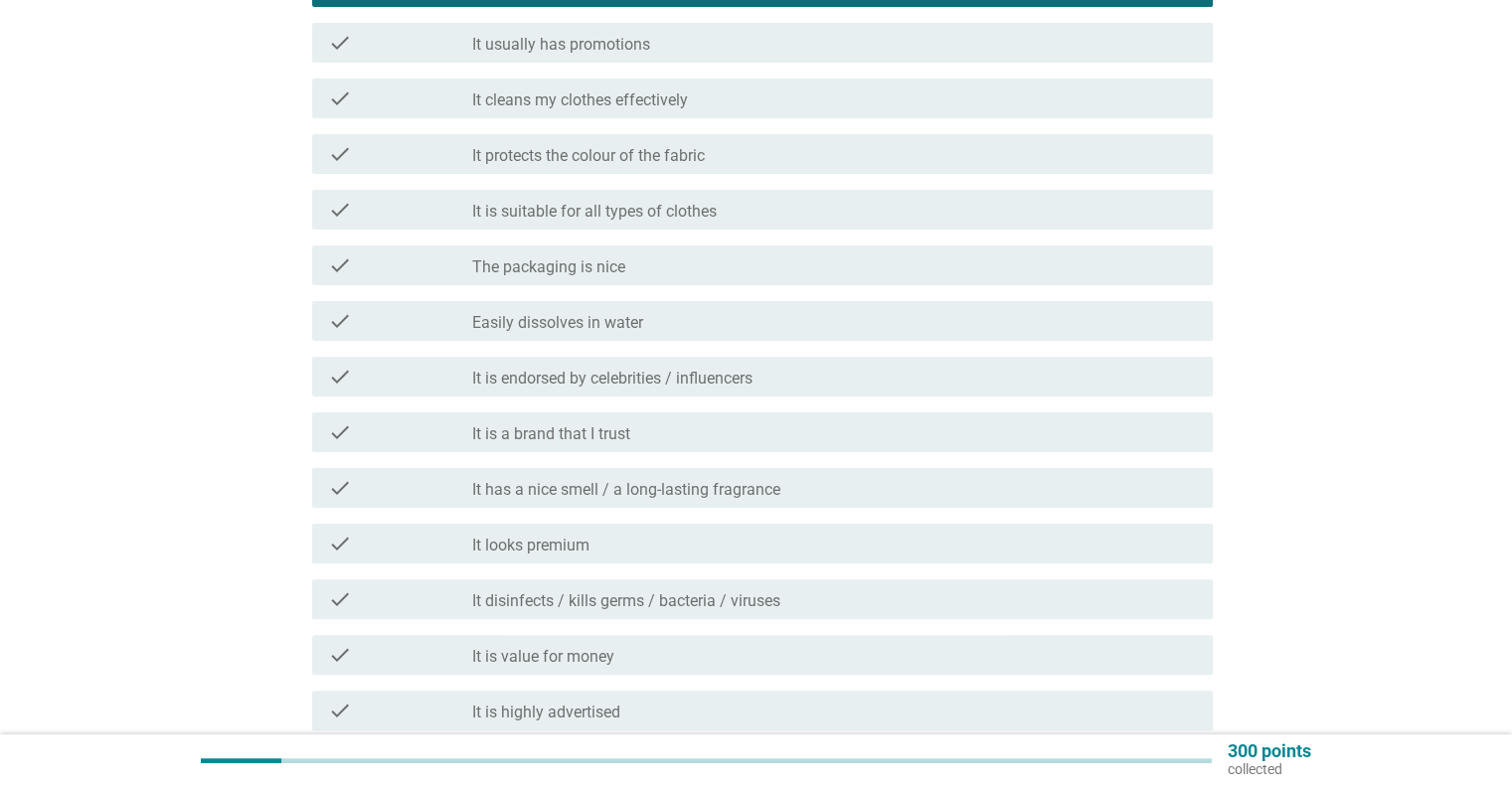 click on "check     check_box_outline_blank It usually has promotions" at bounding box center [762, 43] 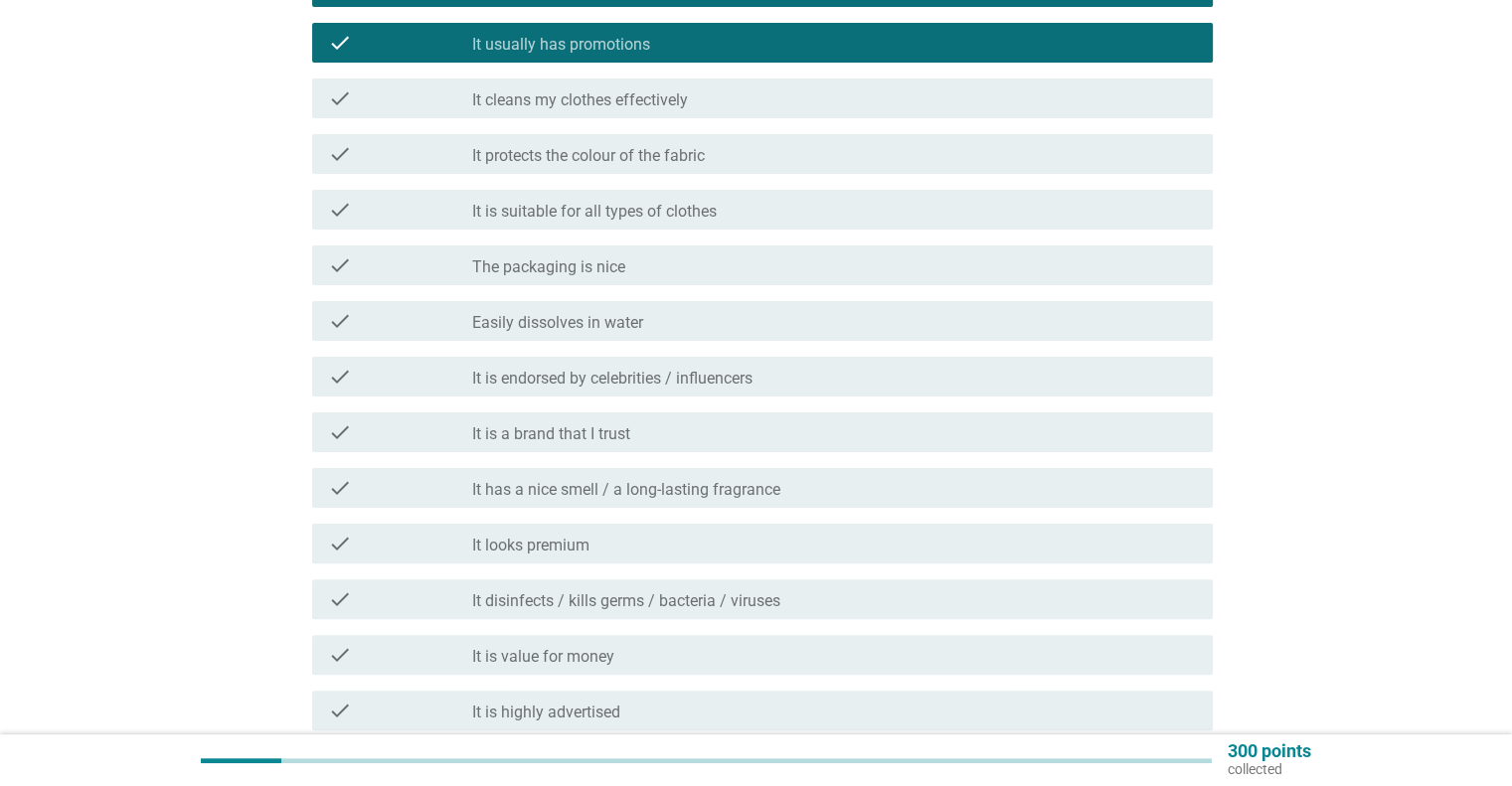 click on "check     check_box_outline_blank It is suitable for all types of clothes" at bounding box center (762, 210) 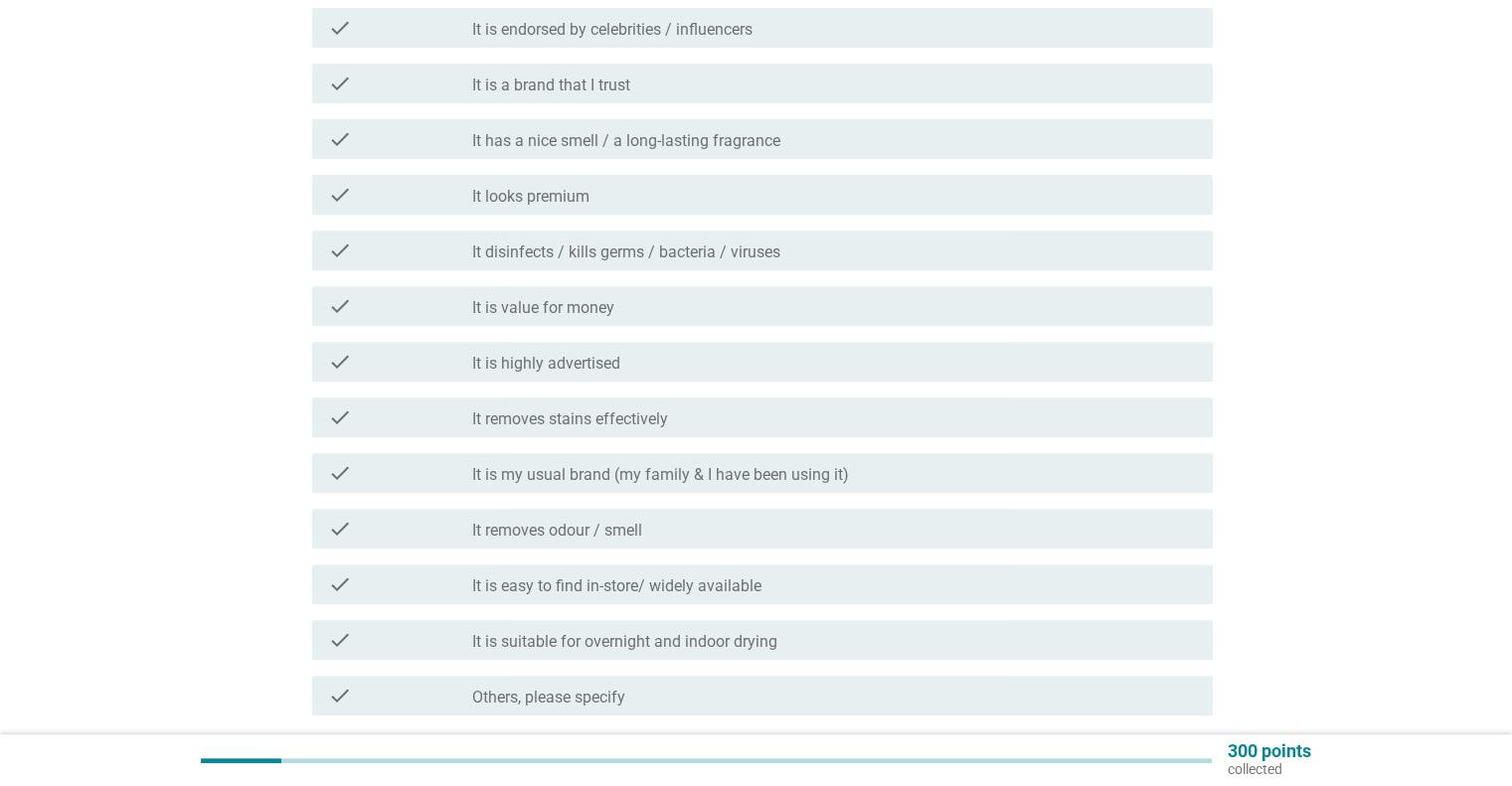 scroll, scrollTop: 911, scrollLeft: 0, axis: vertical 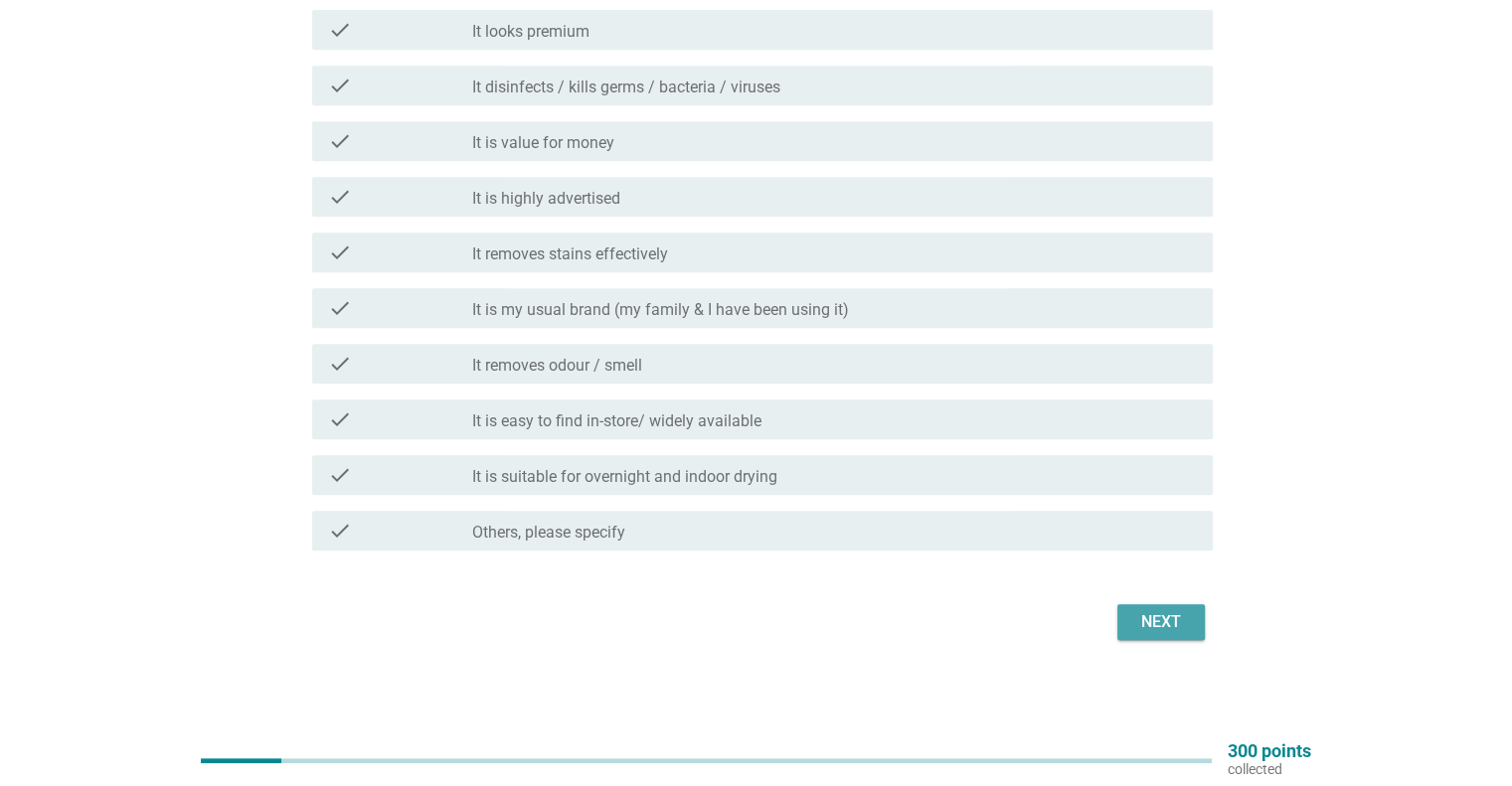 click on "Next" at bounding box center (1161, 622) 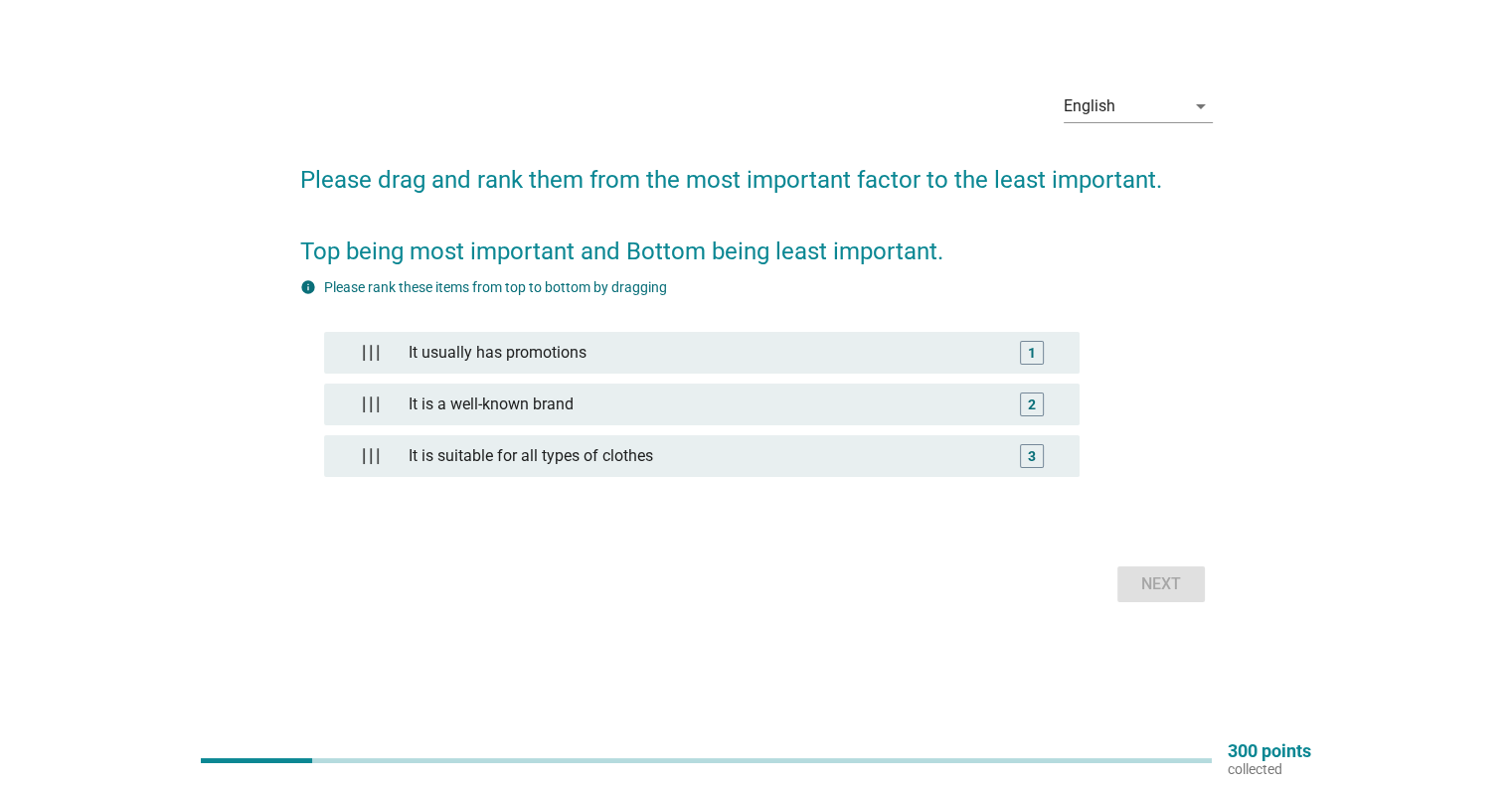 scroll, scrollTop: 0, scrollLeft: 0, axis: both 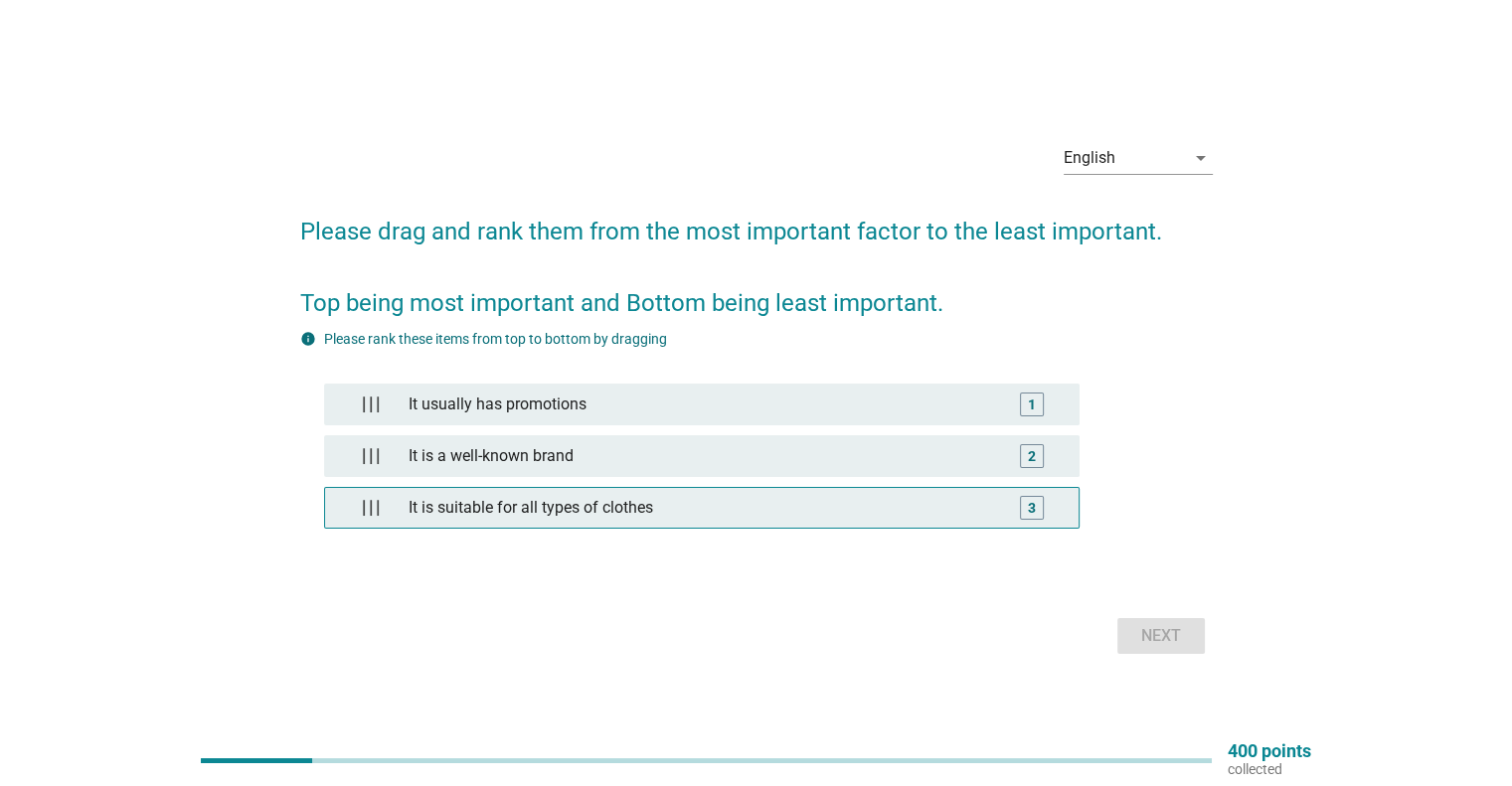 type 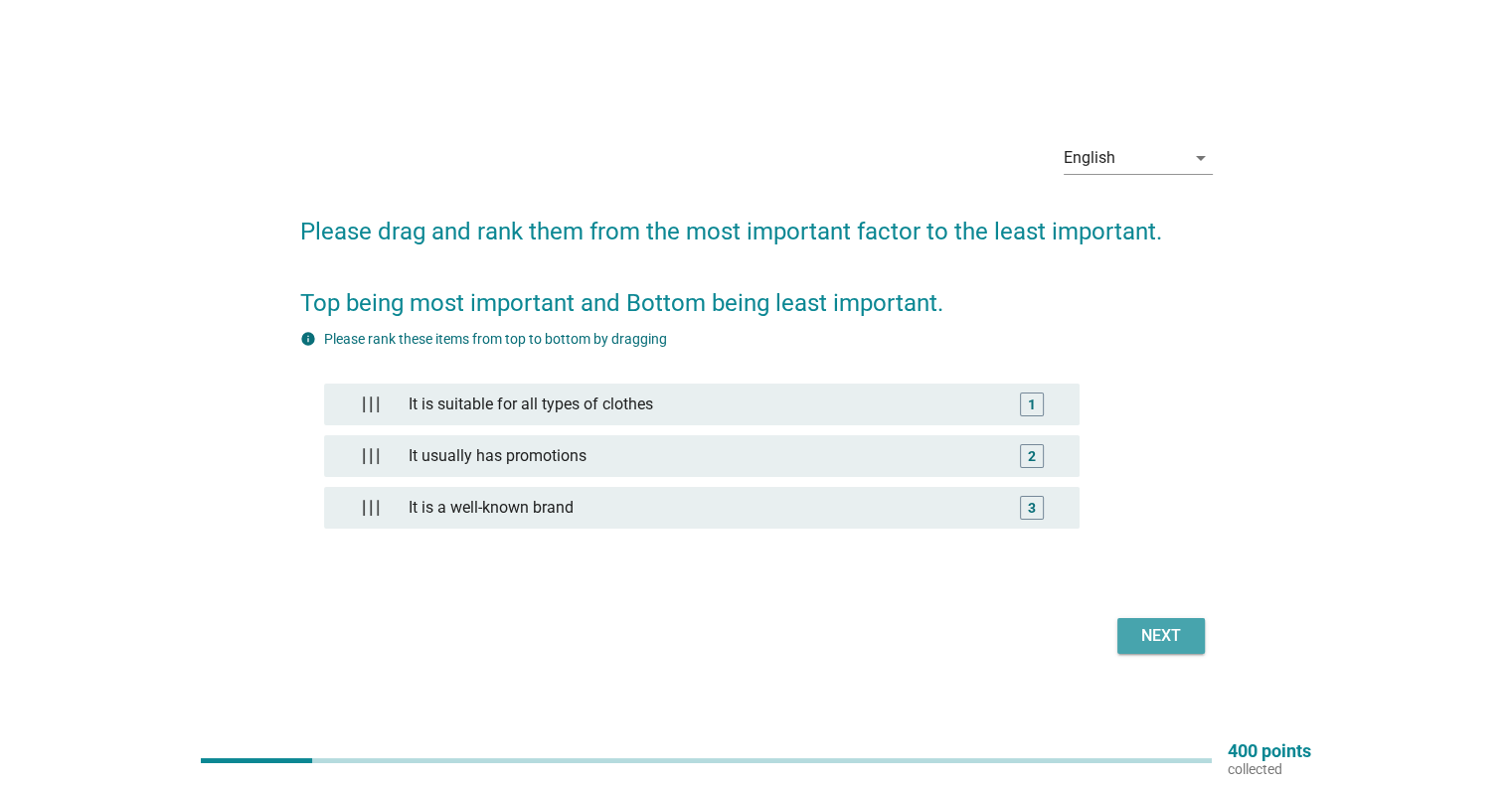 click on "Next" at bounding box center (1161, 636) 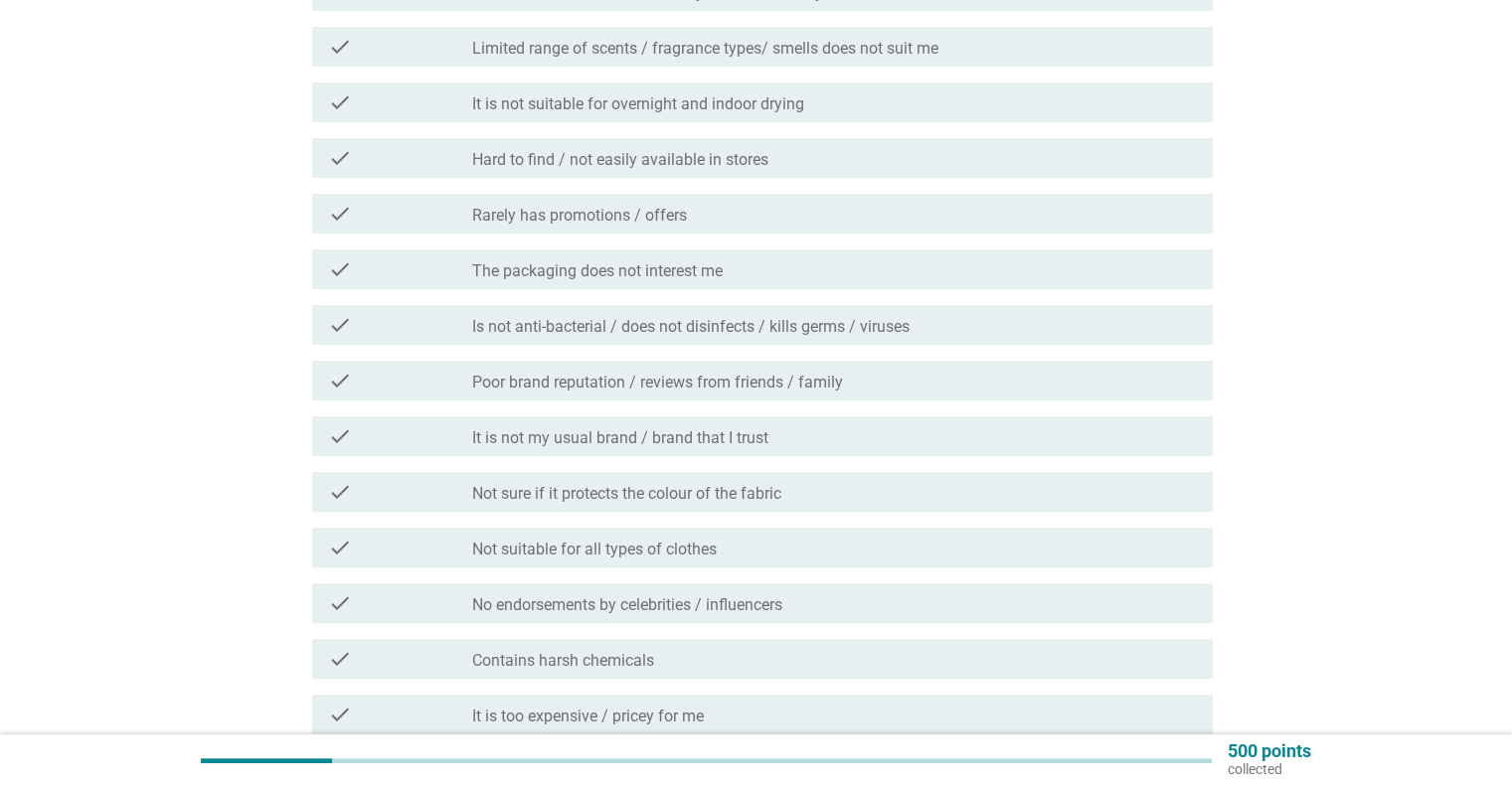 scroll, scrollTop: 497, scrollLeft: 0, axis: vertical 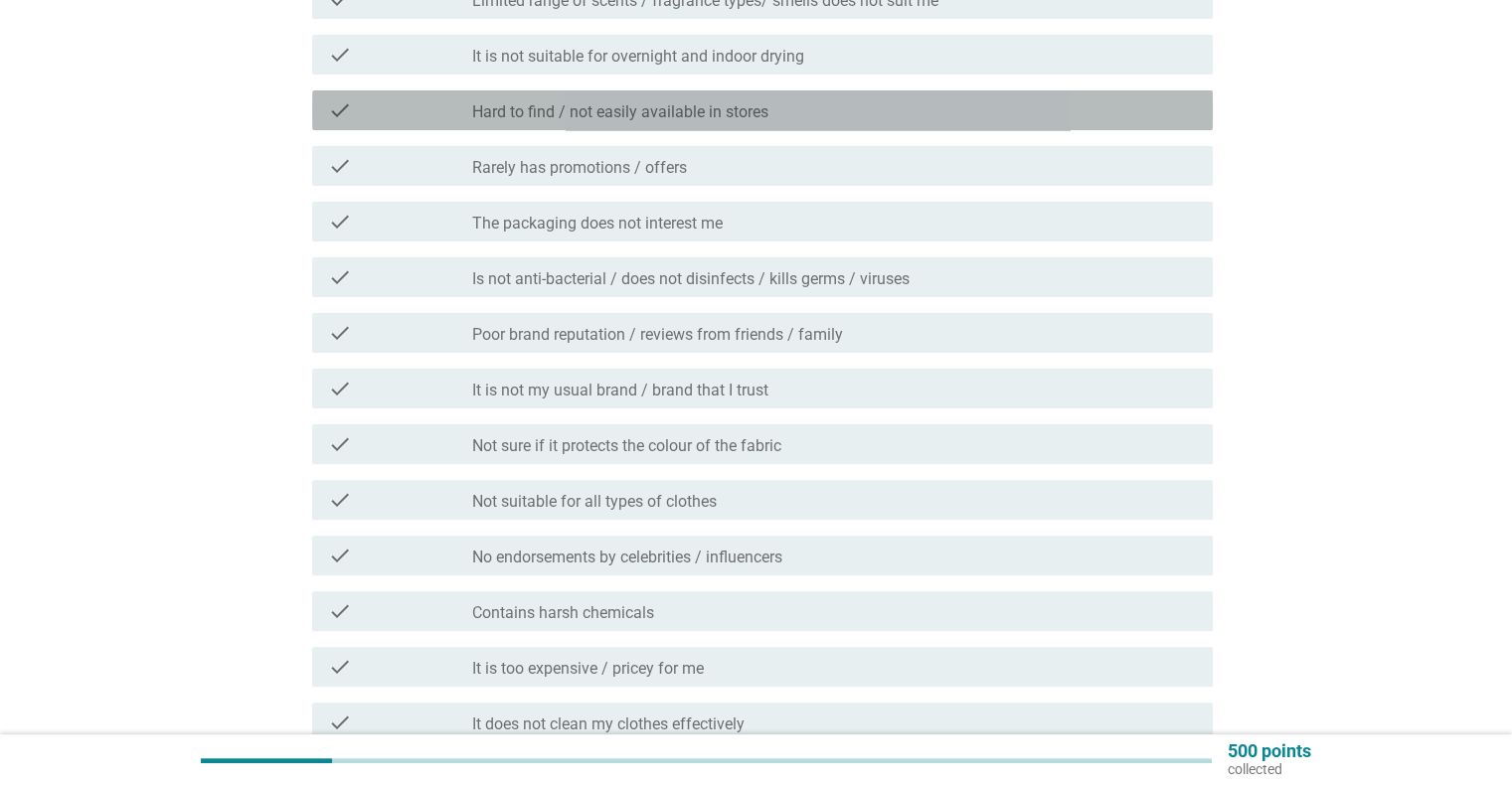 click on "Hard to find / not easily available in stores" at bounding box center (620, 112) 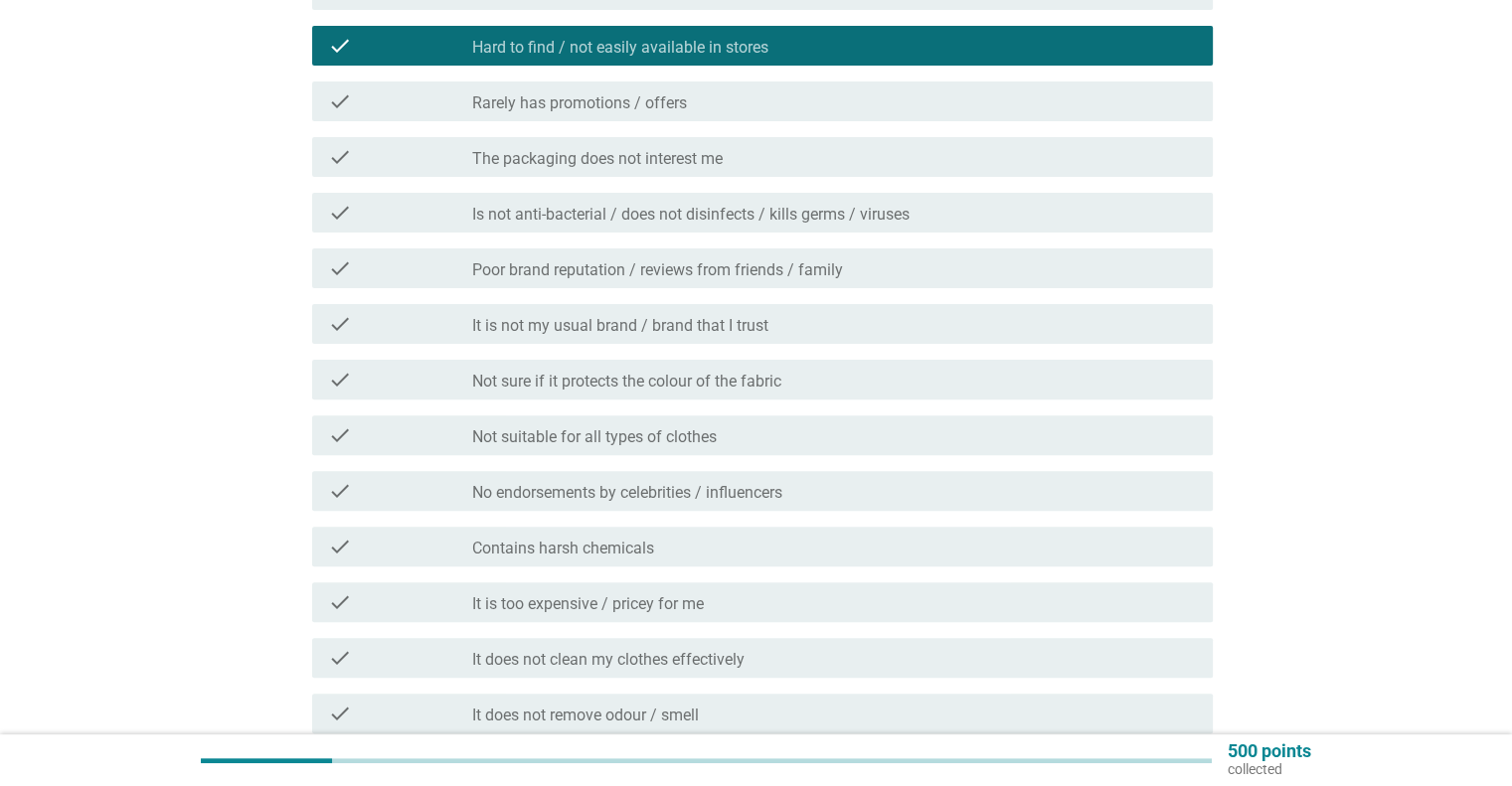 scroll, scrollTop: 596, scrollLeft: 0, axis: vertical 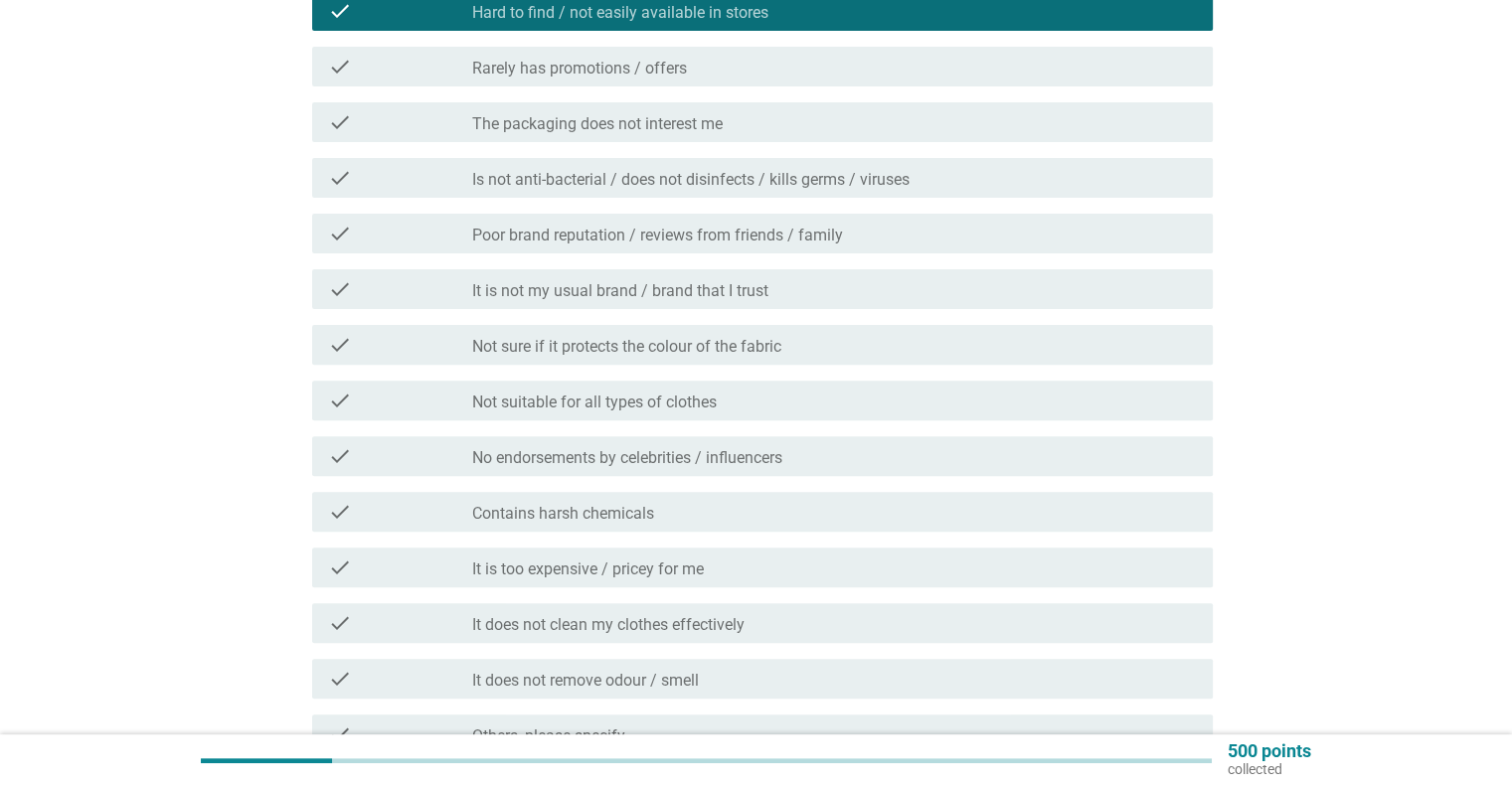 click on "check_box_outline_blank Rarely has promotions / offers" at bounding box center (834, 67) 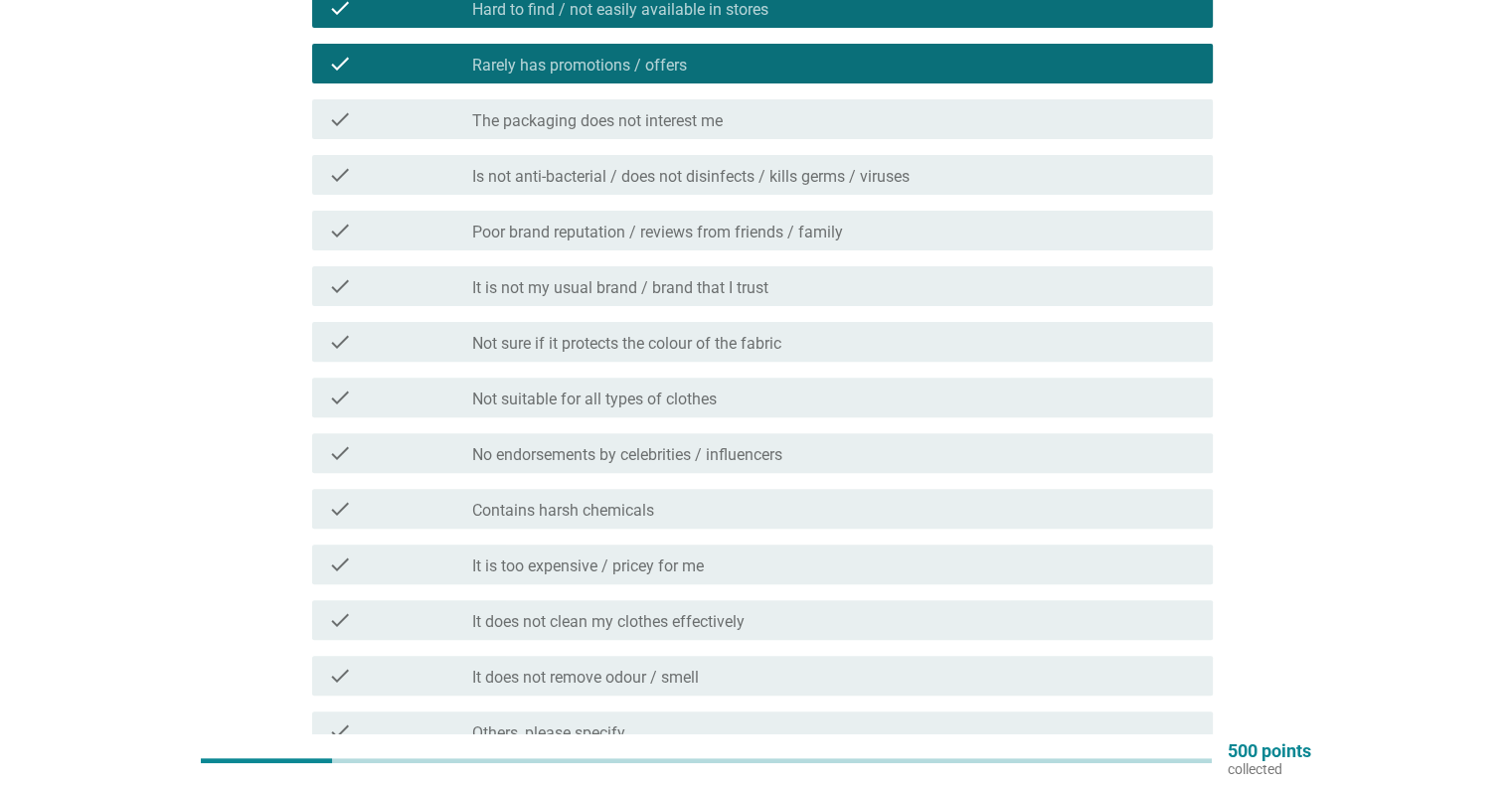 scroll, scrollTop: 596, scrollLeft: 0, axis: vertical 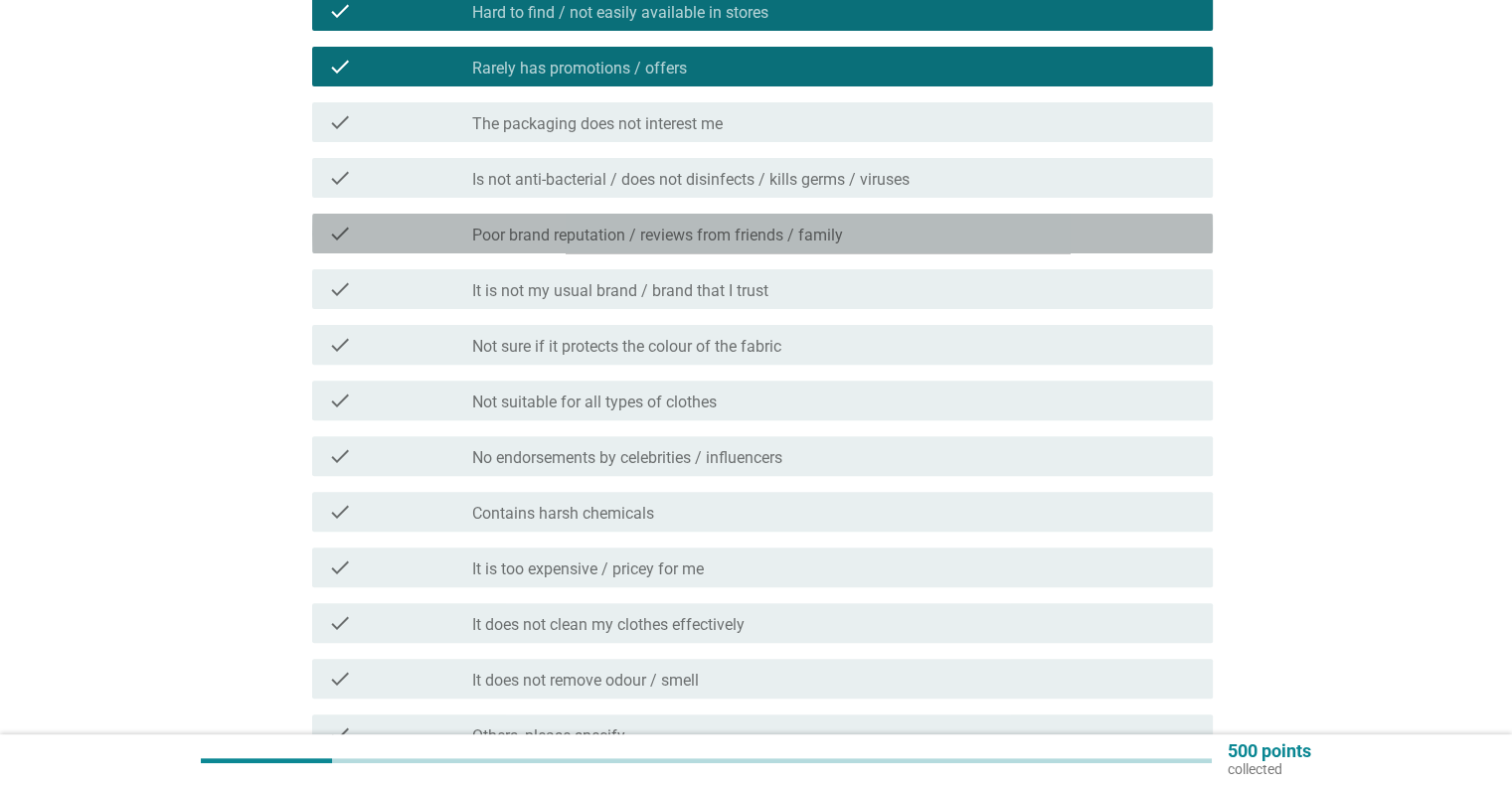 click on "check     check_box_outline_blank Poor brand reputation / reviews from friends / family" at bounding box center [762, 234] 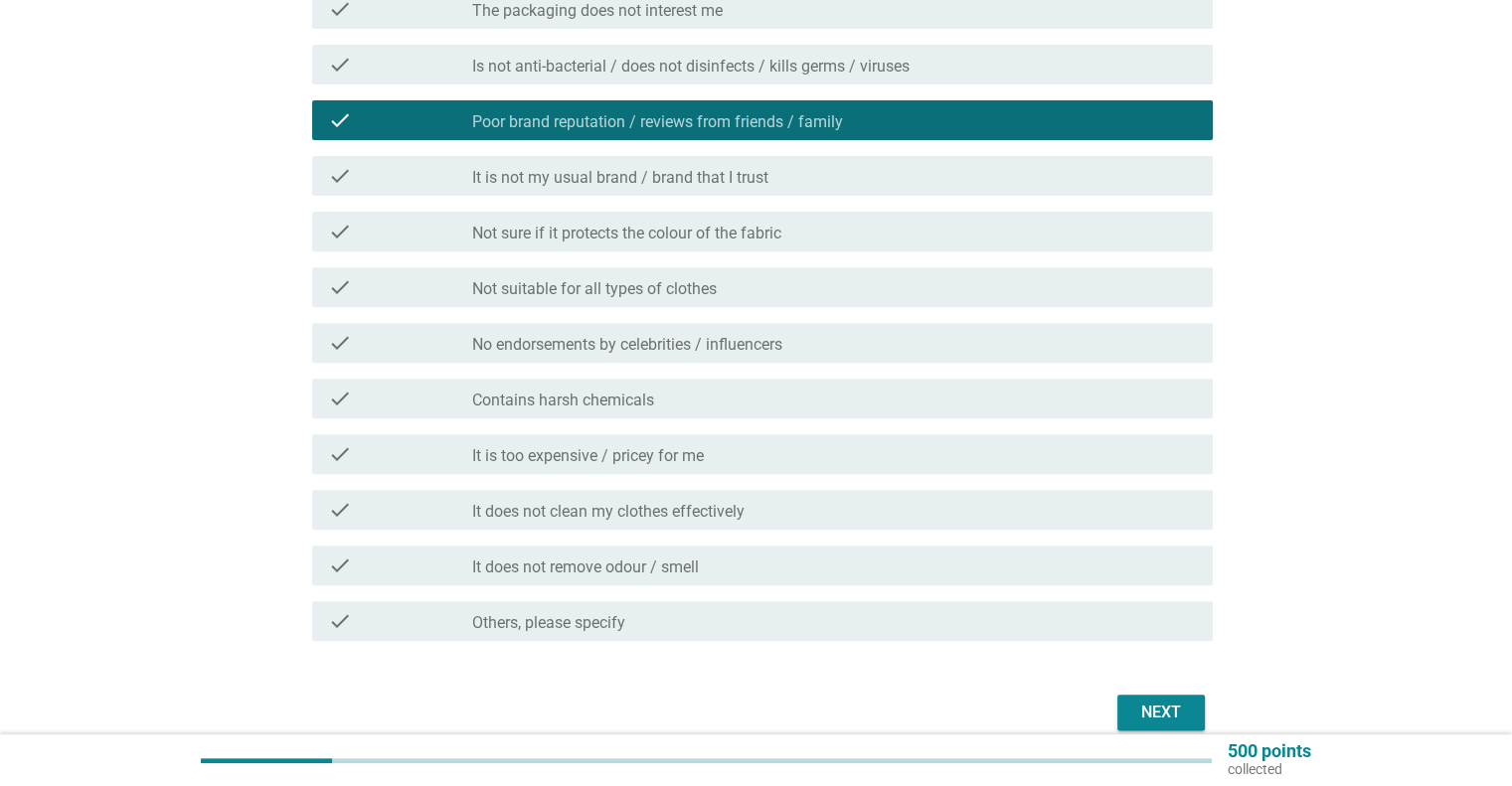 scroll, scrollTop: 795, scrollLeft: 0, axis: vertical 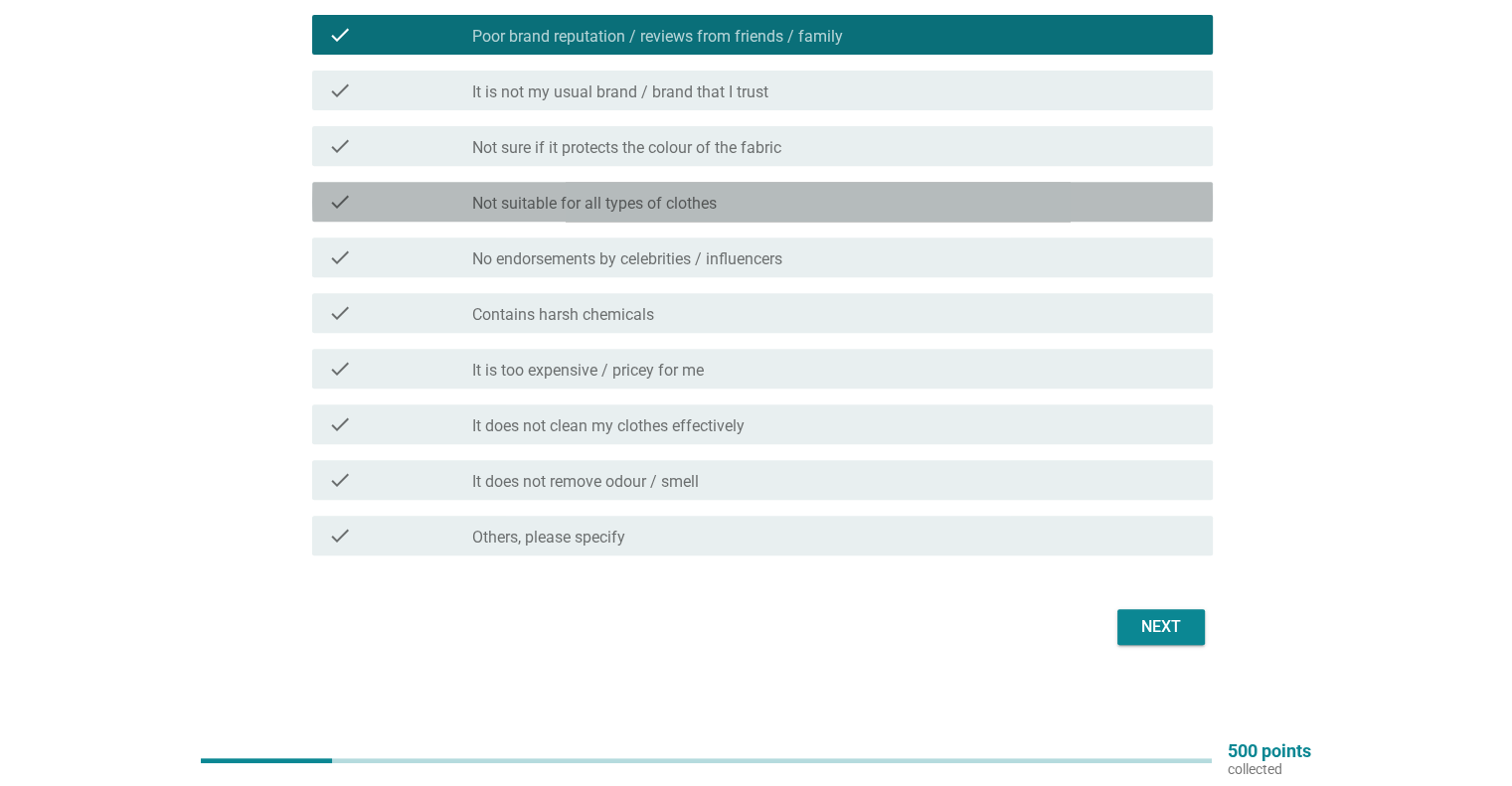 click on "check_box_outline_blank Not suitable for all types of clothes" at bounding box center (834, 202) 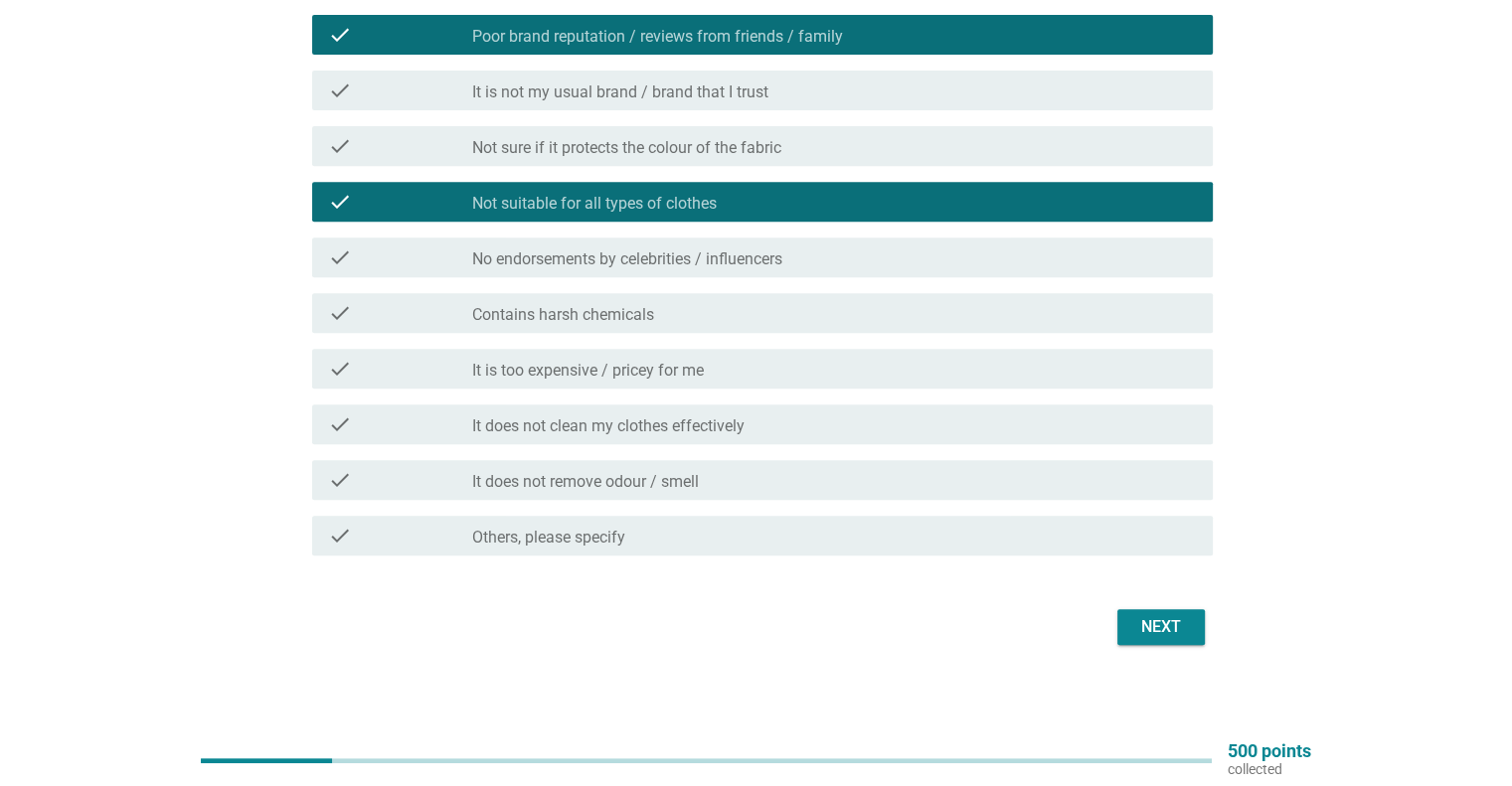 click on "check_box_outline_blank It is too expensive / pricey for me" at bounding box center [834, 369] 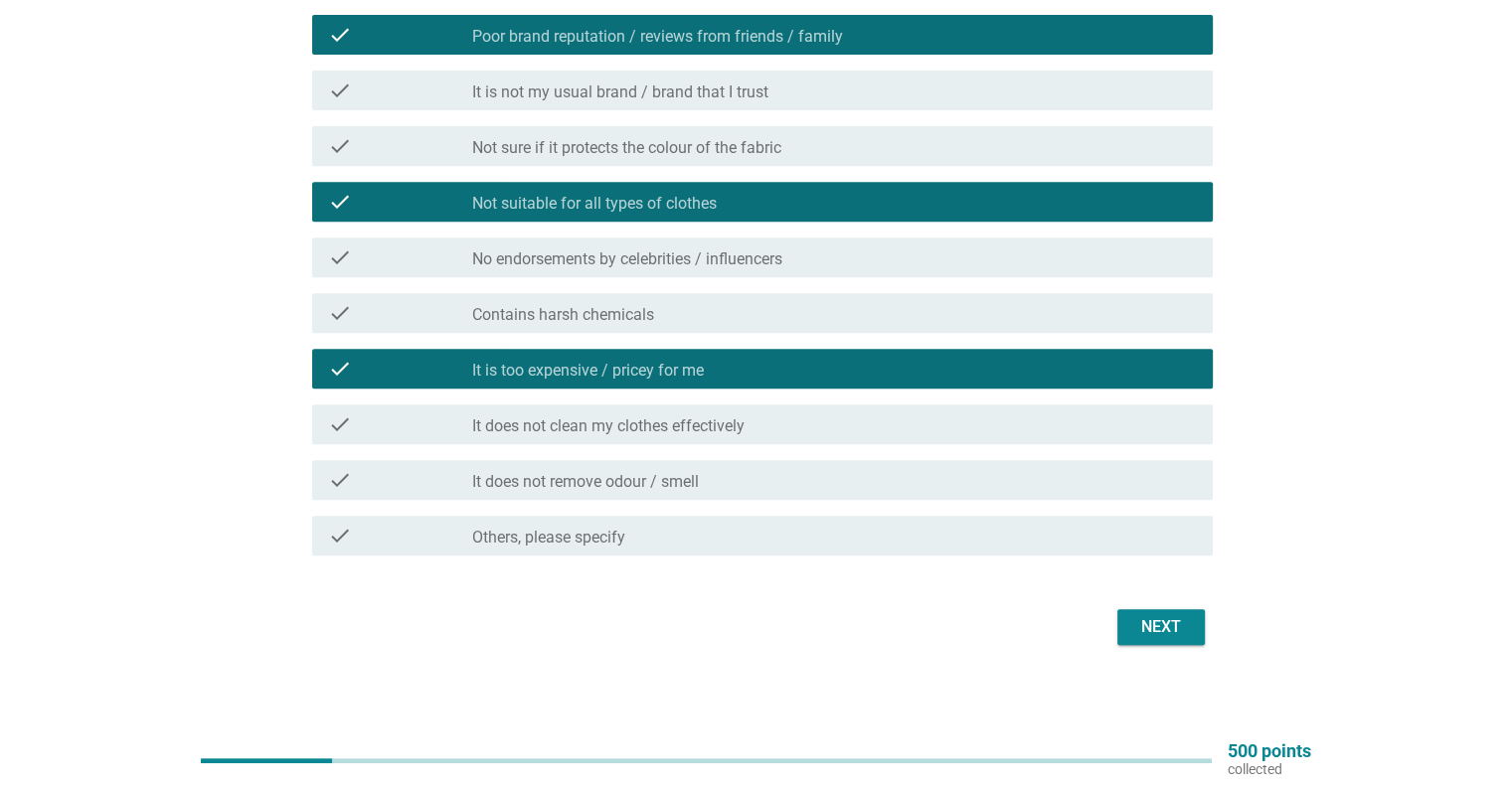 click on "check_box_outline_blank It does not remove odour / smell" at bounding box center (834, 480) 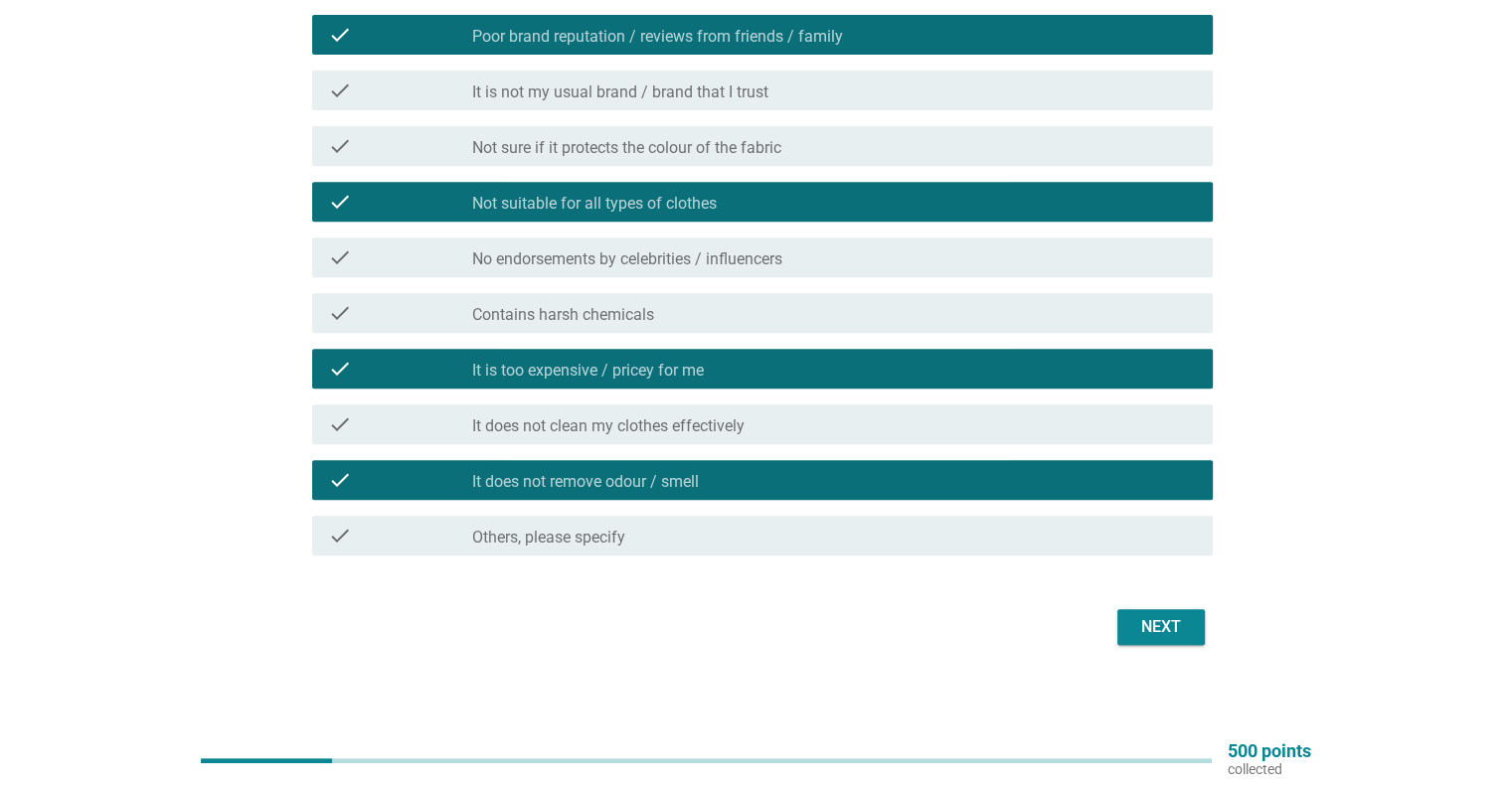 click on "check_box_outline_blank It does not clean my clothes effectively" at bounding box center (834, 424) 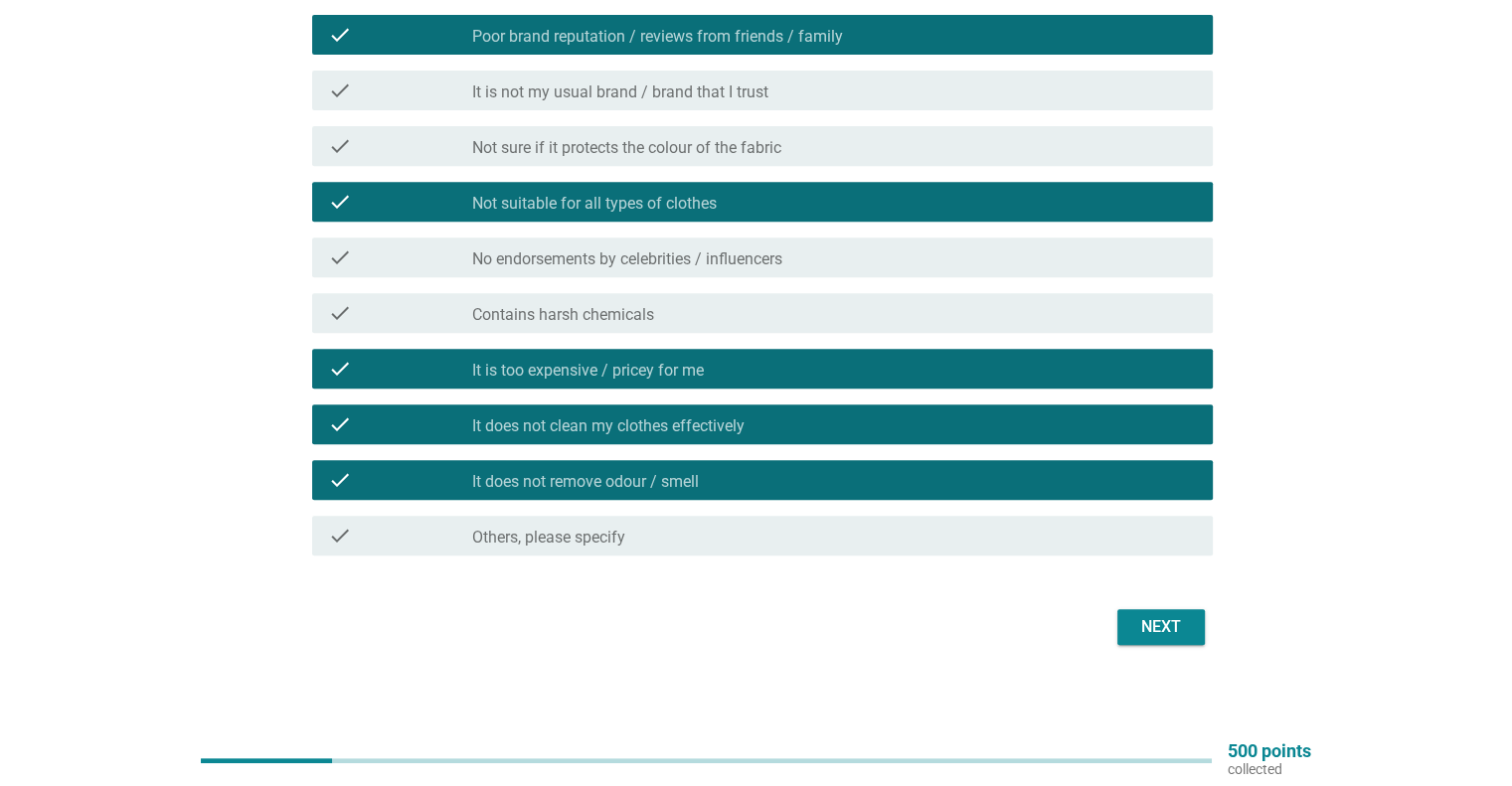 click on "Next" at bounding box center [1161, 627] 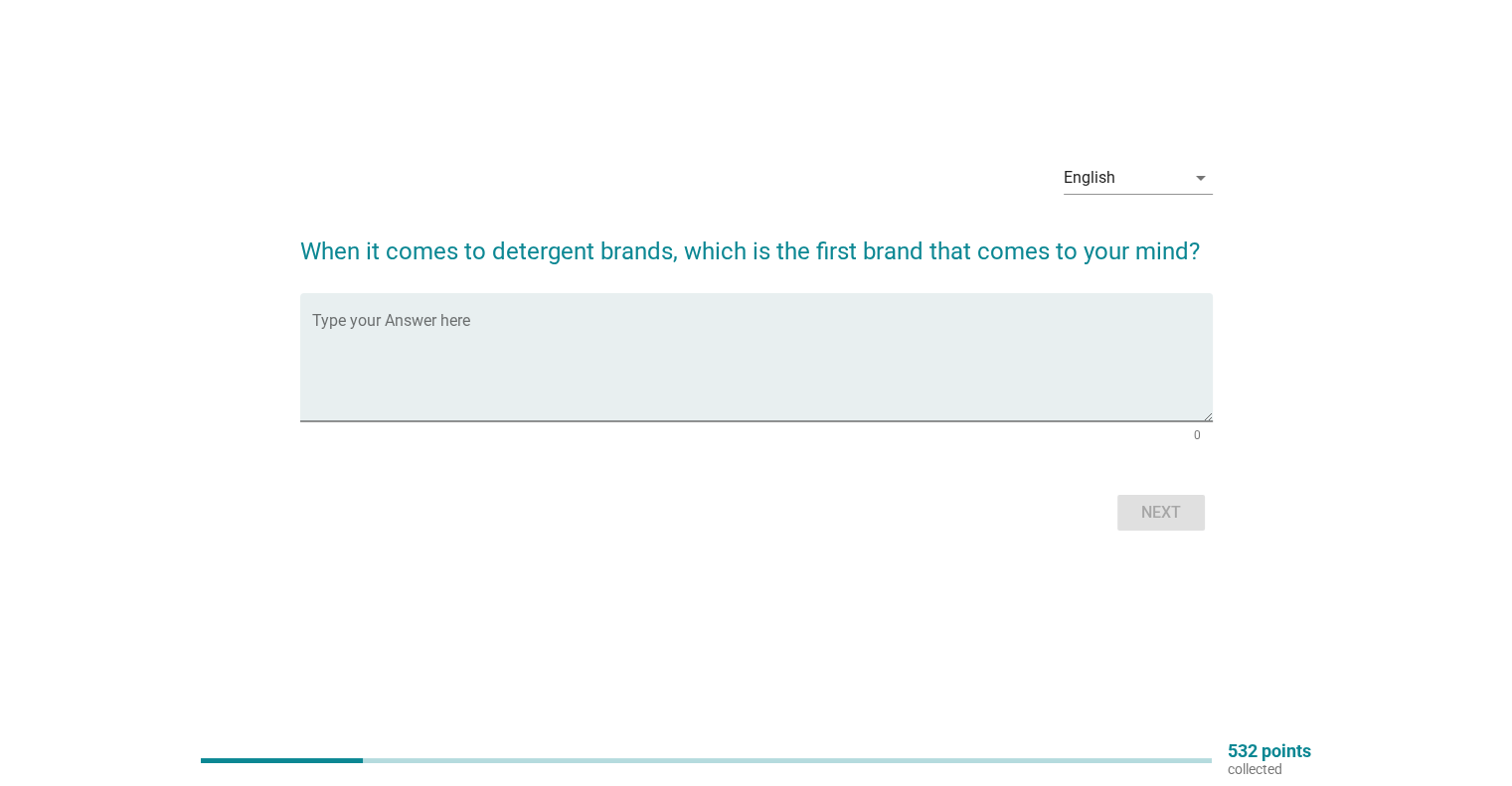 scroll, scrollTop: 0, scrollLeft: 0, axis: both 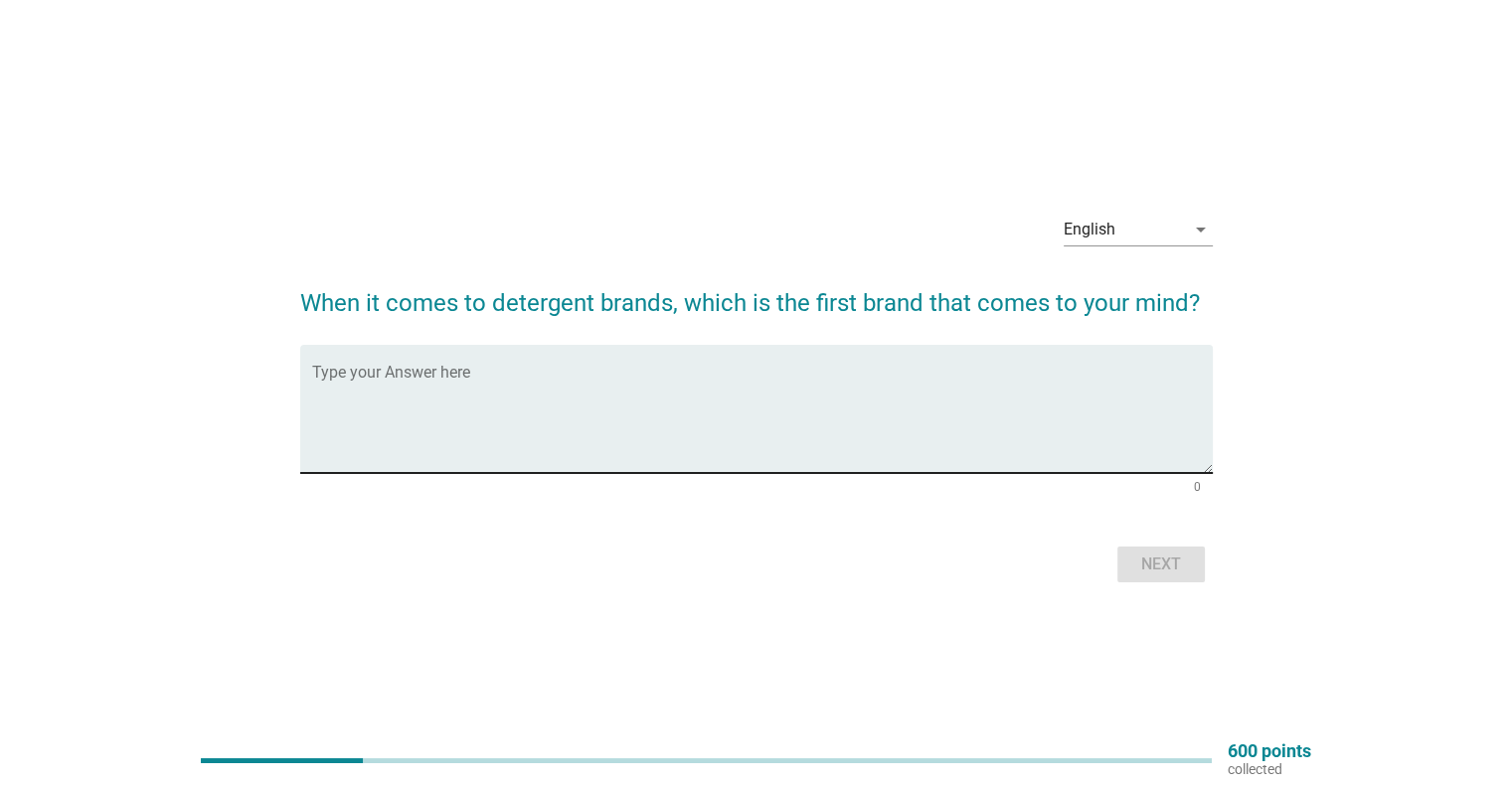 click at bounding box center [762, 420] 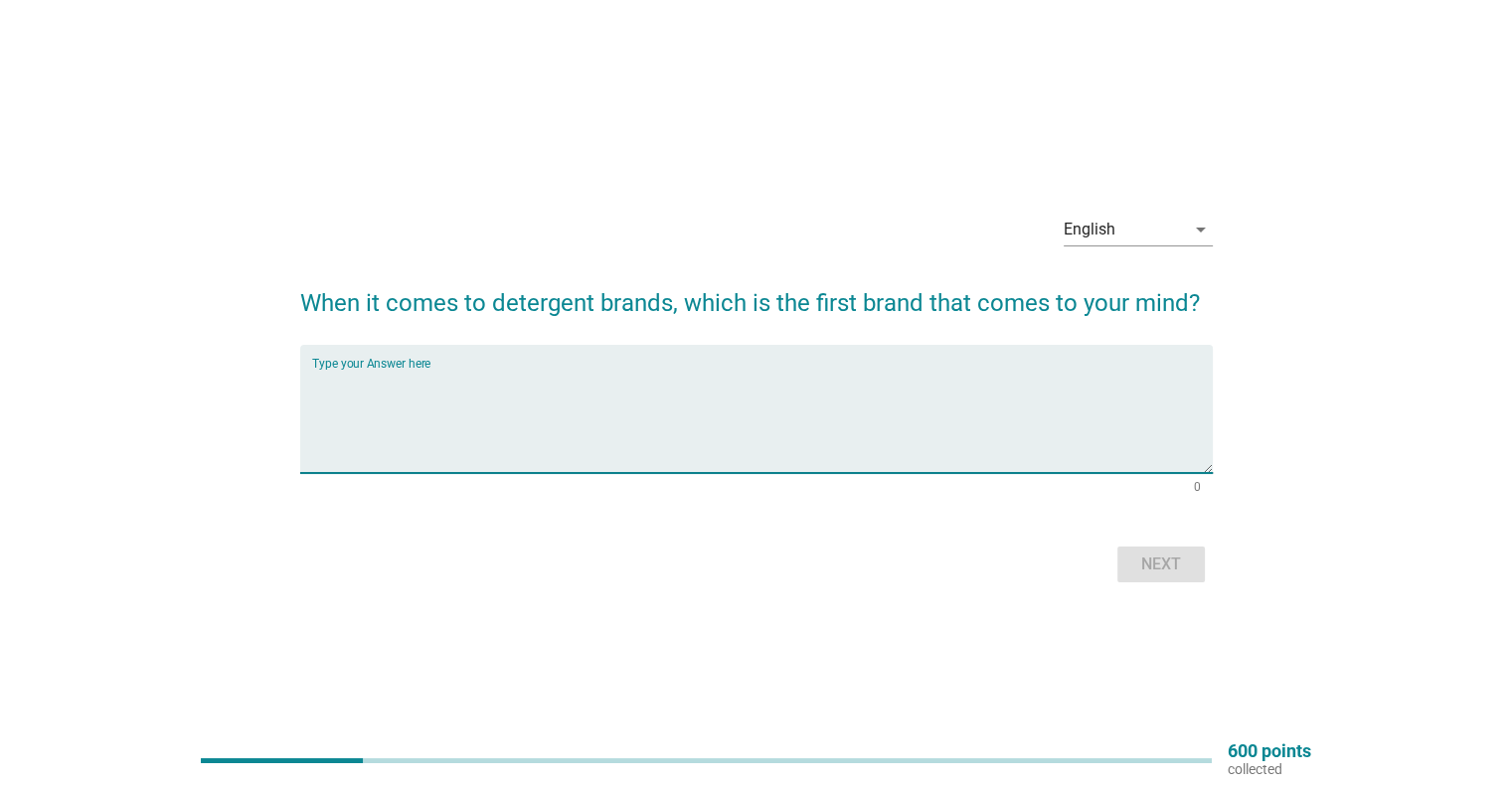 click at bounding box center [762, 420] 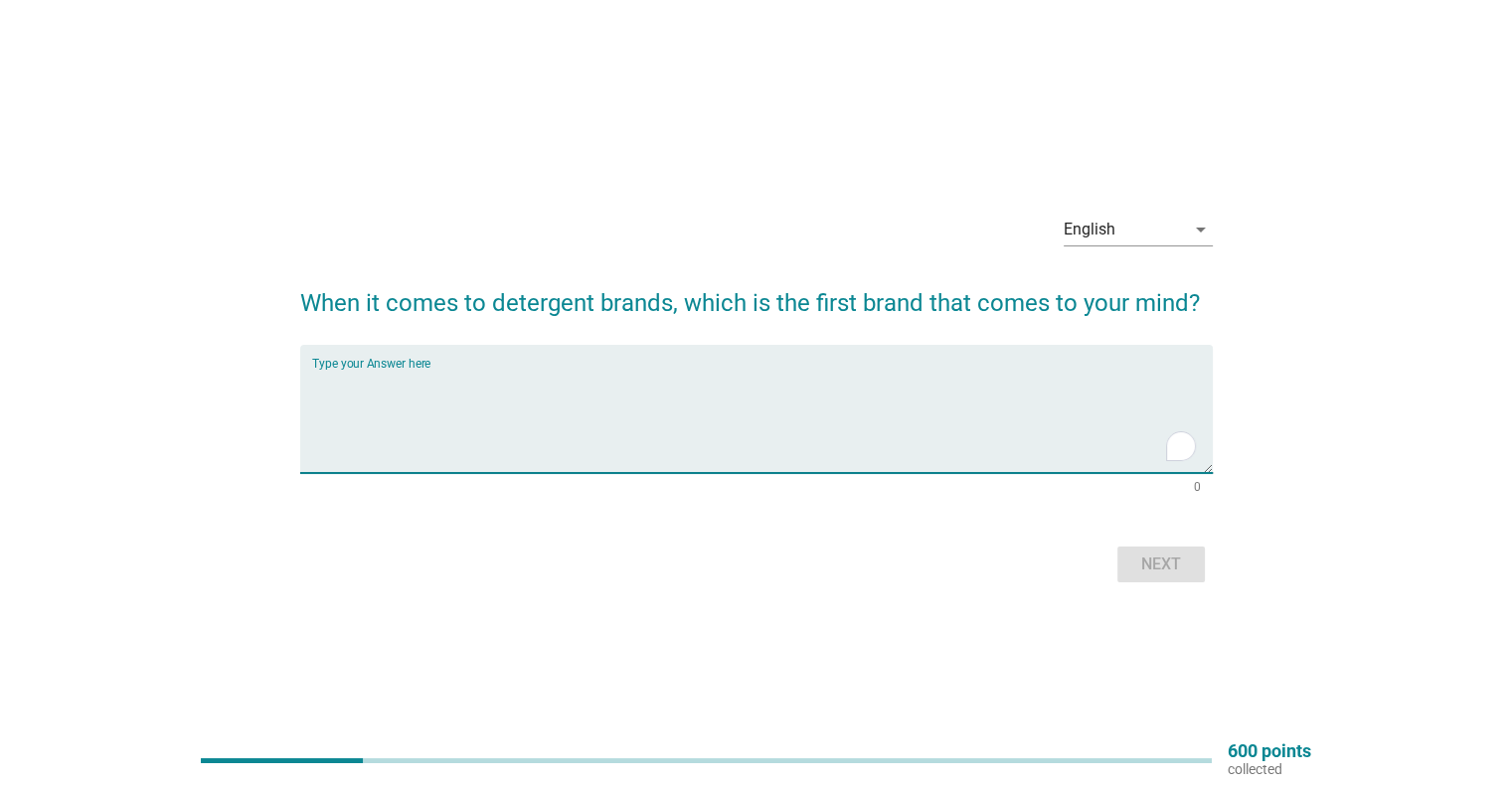 click at bounding box center [762, 420] 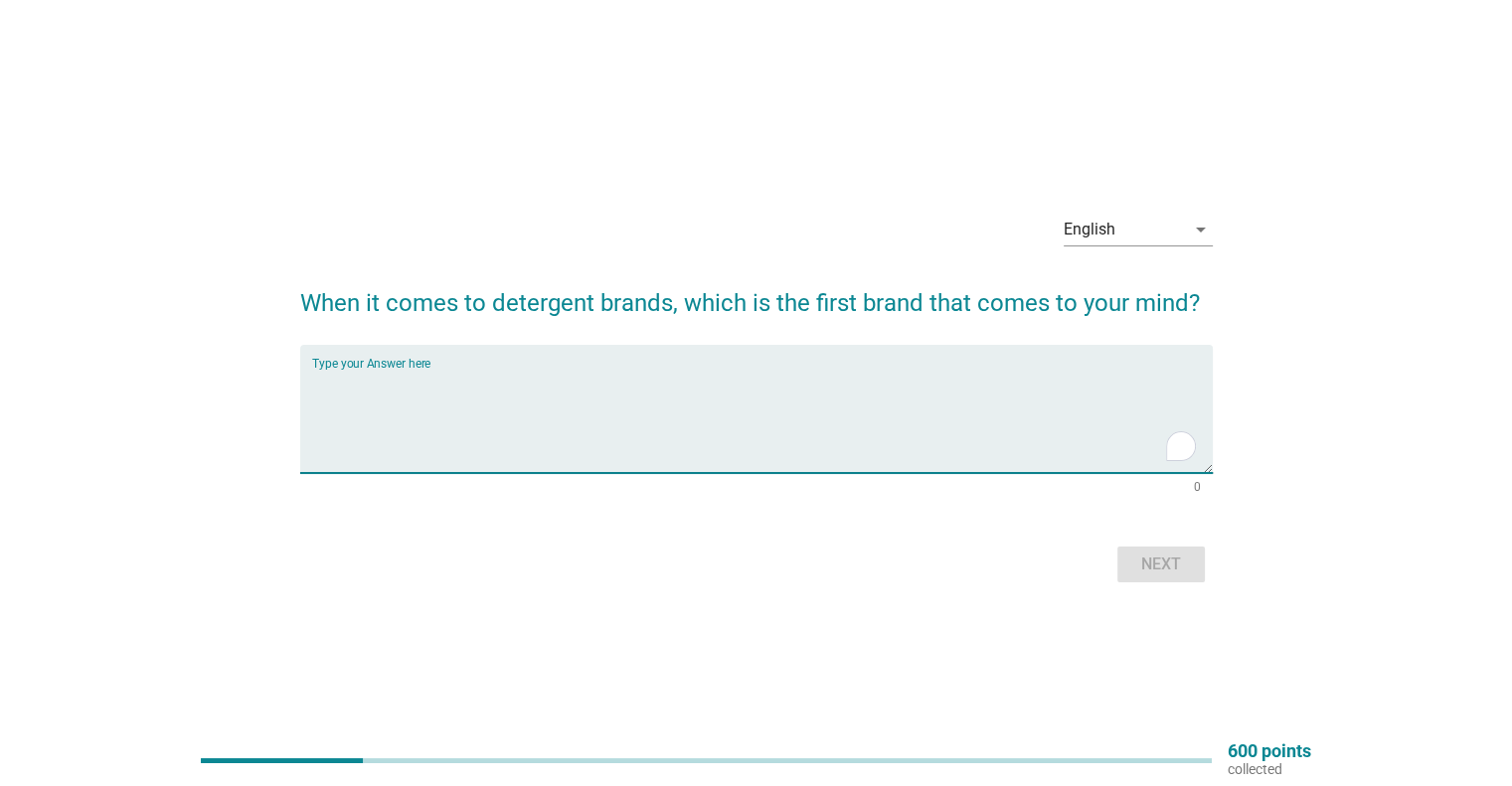 click at bounding box center (762, 420) 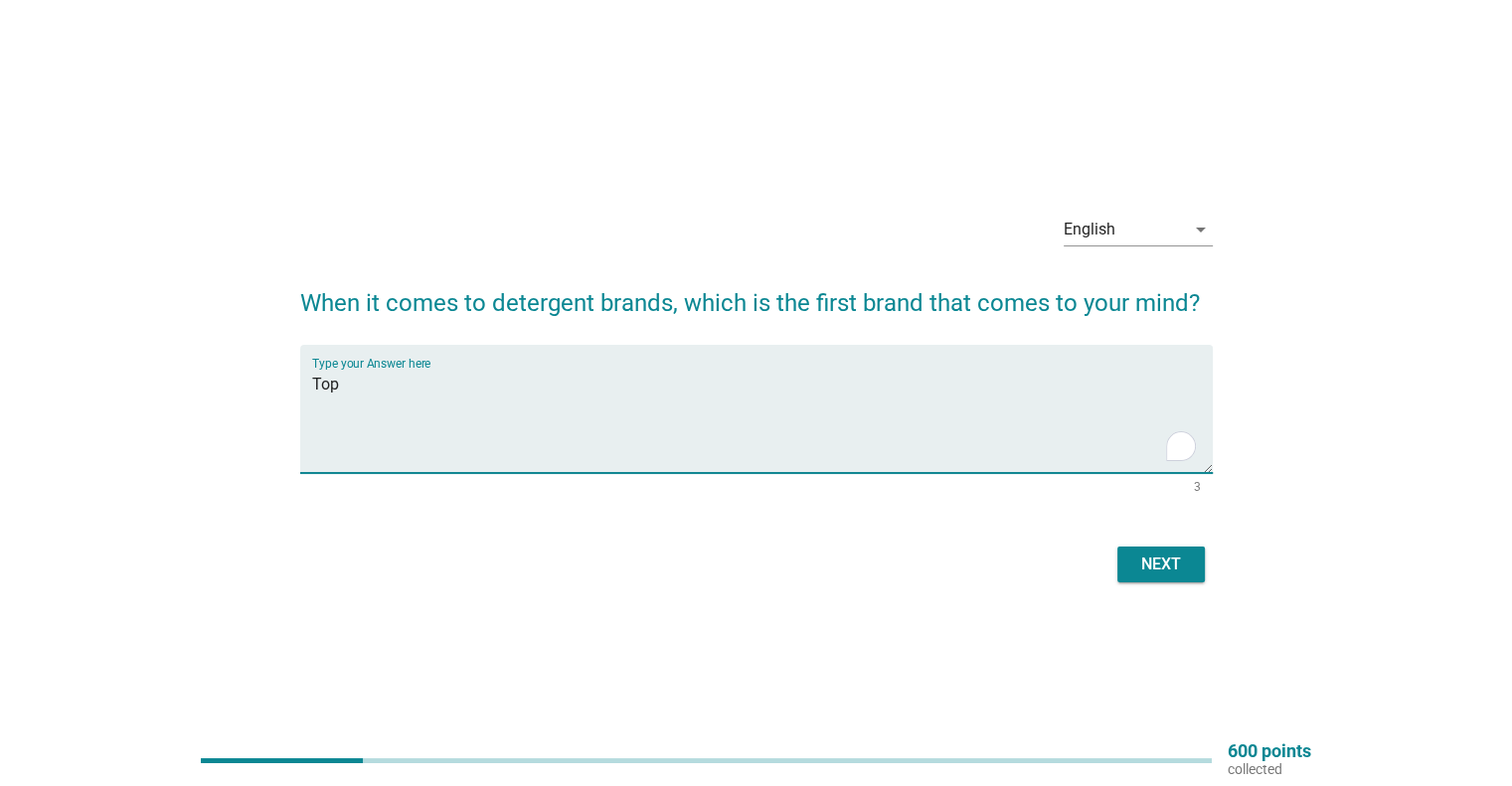 type on "Top" 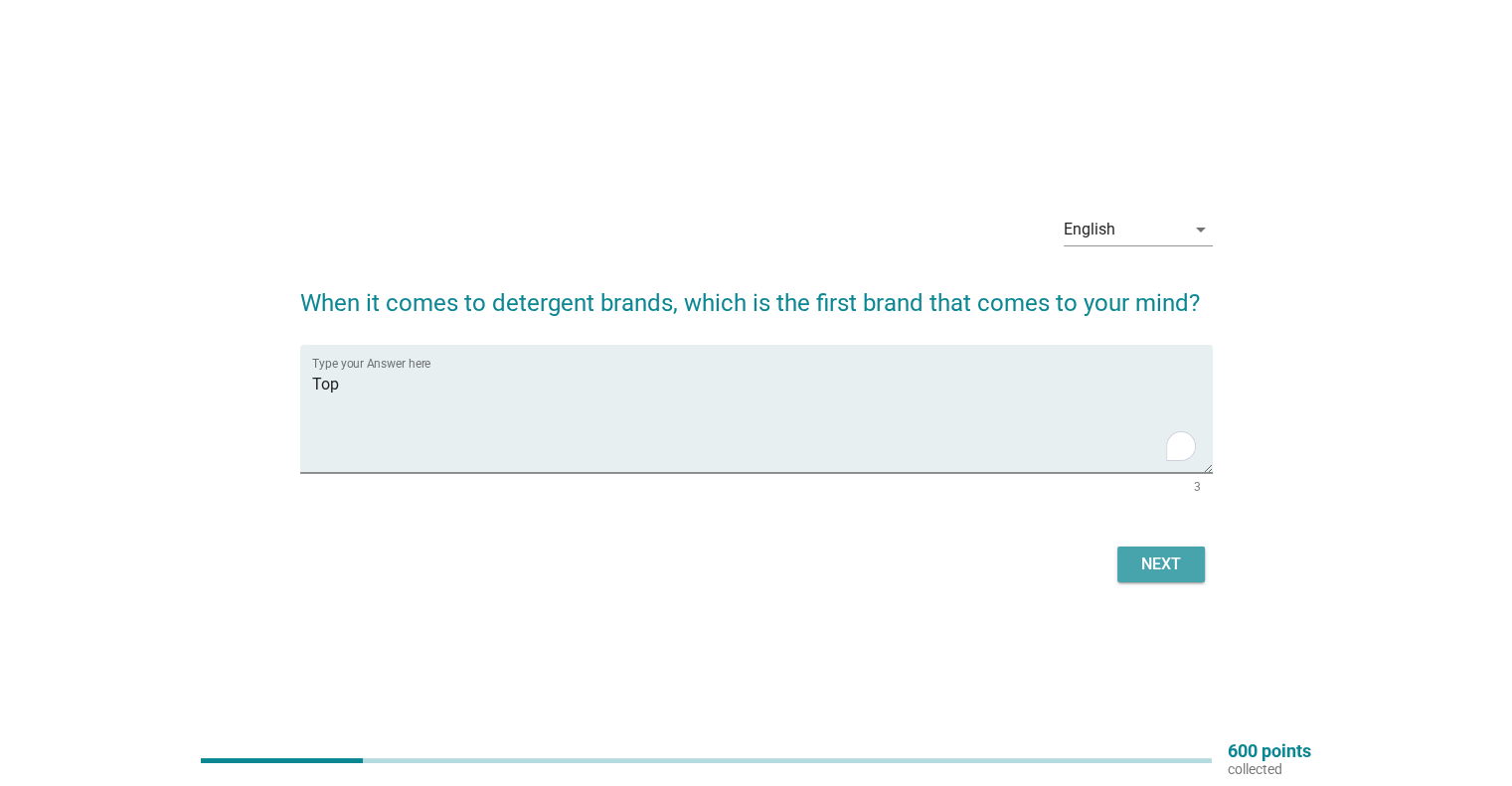 click on "Next" at bounding box center (1161, 564) 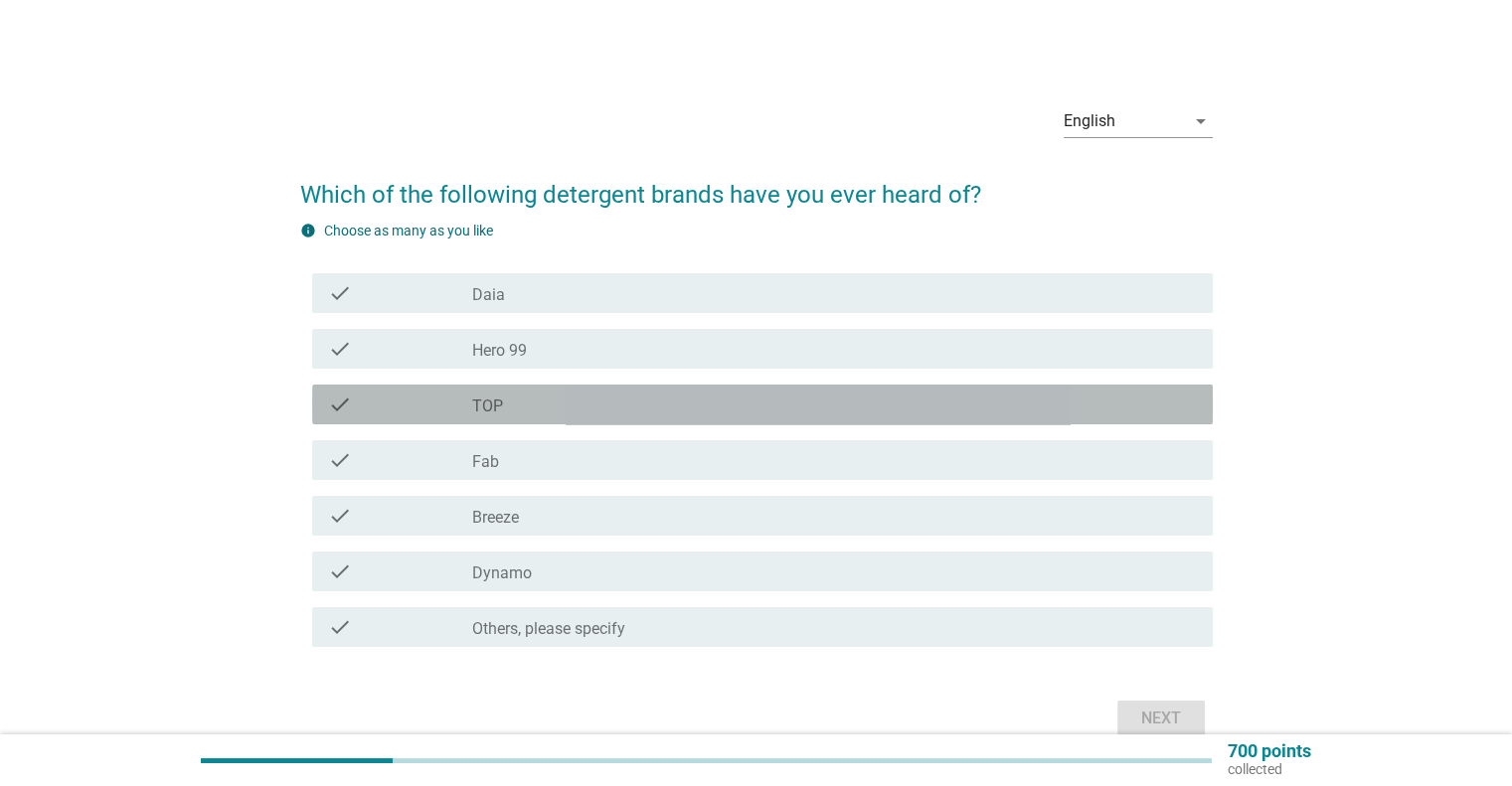 click on "check_box_outline_blank TOP" at bounding box center (834, 404) 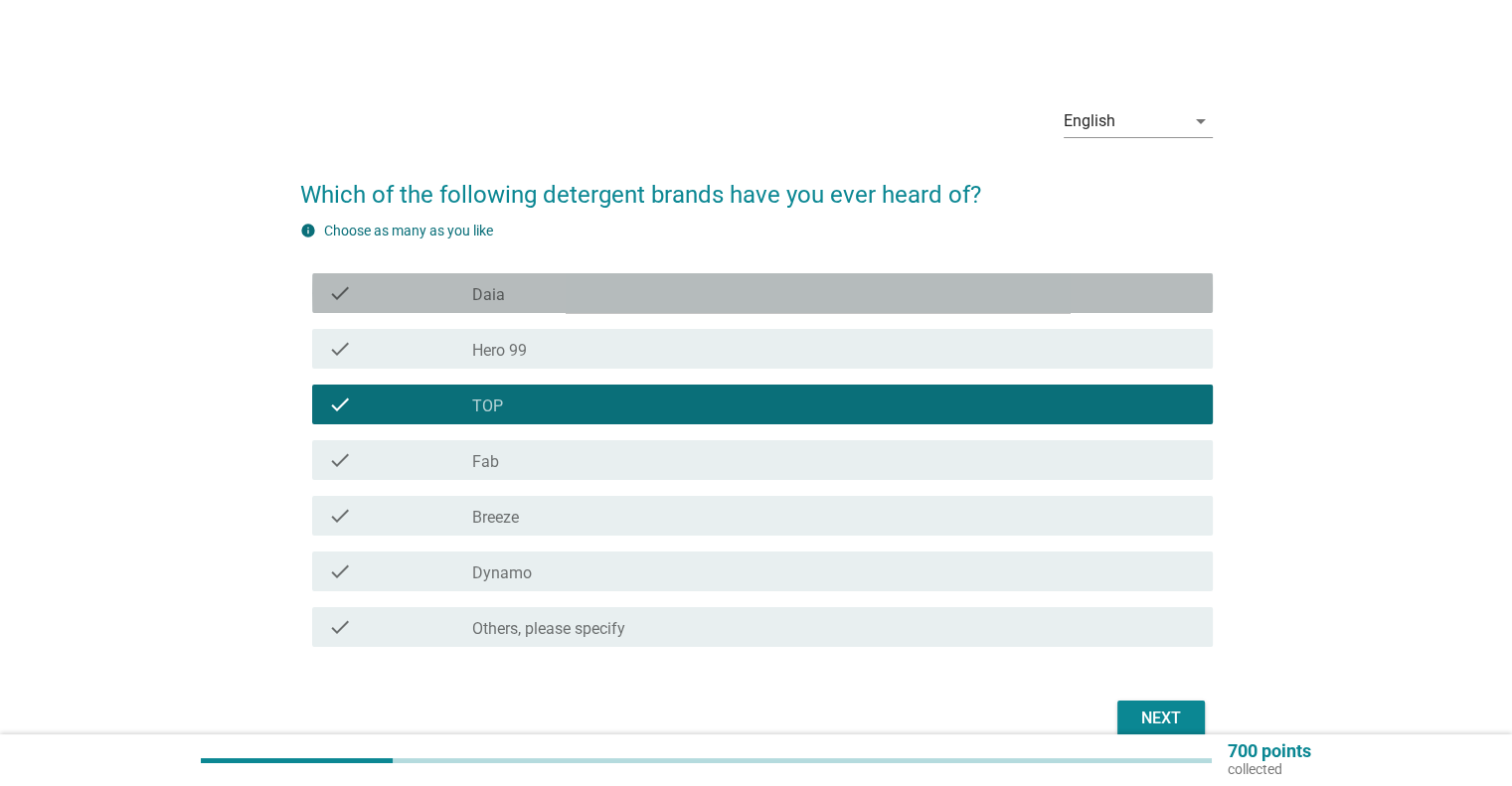click on "check_box_outline_blank Daia" at bounding box center [834, 293] 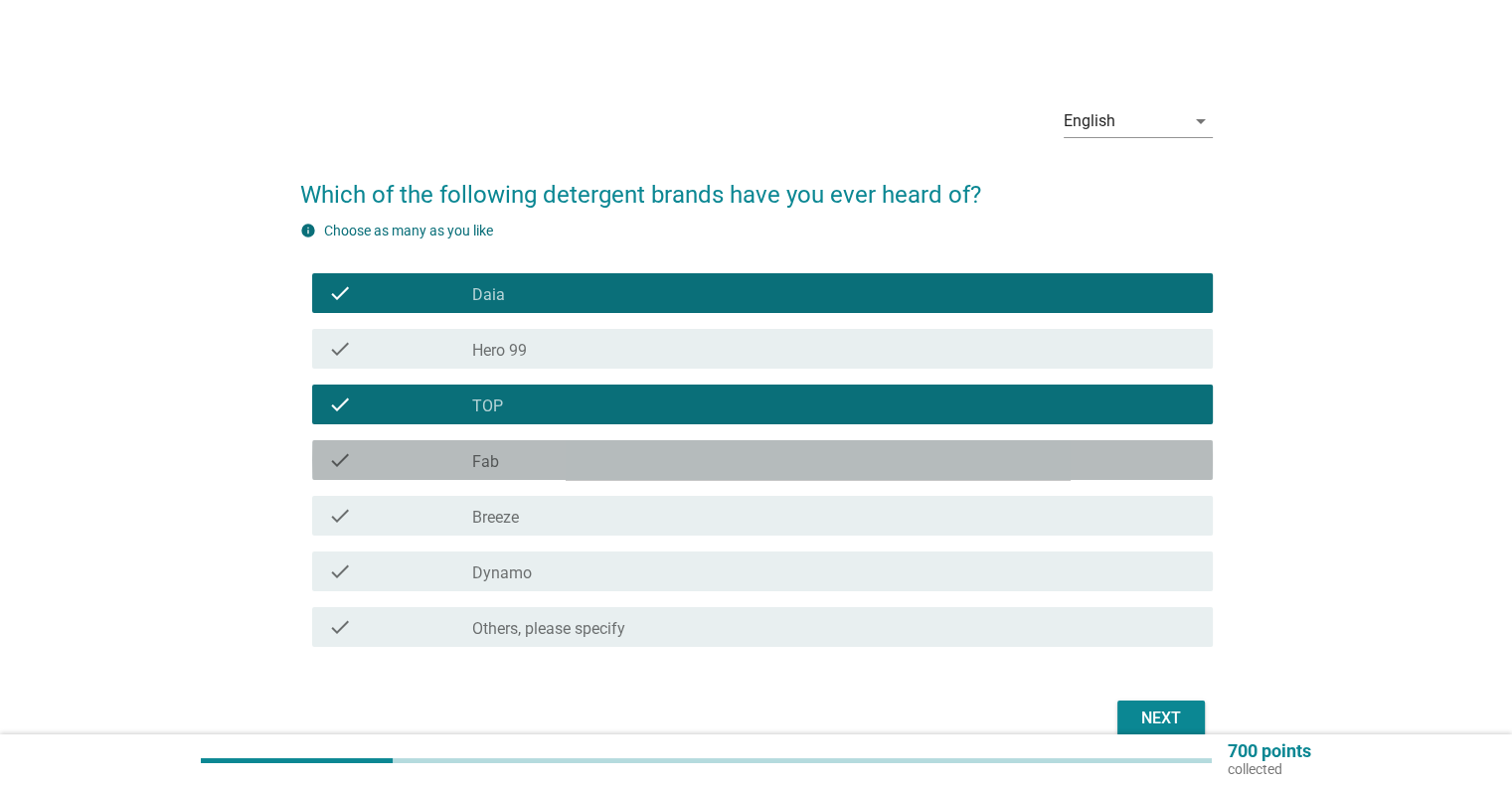click on "check_box_outline_blank Fab" at bounding box center [834, 460] 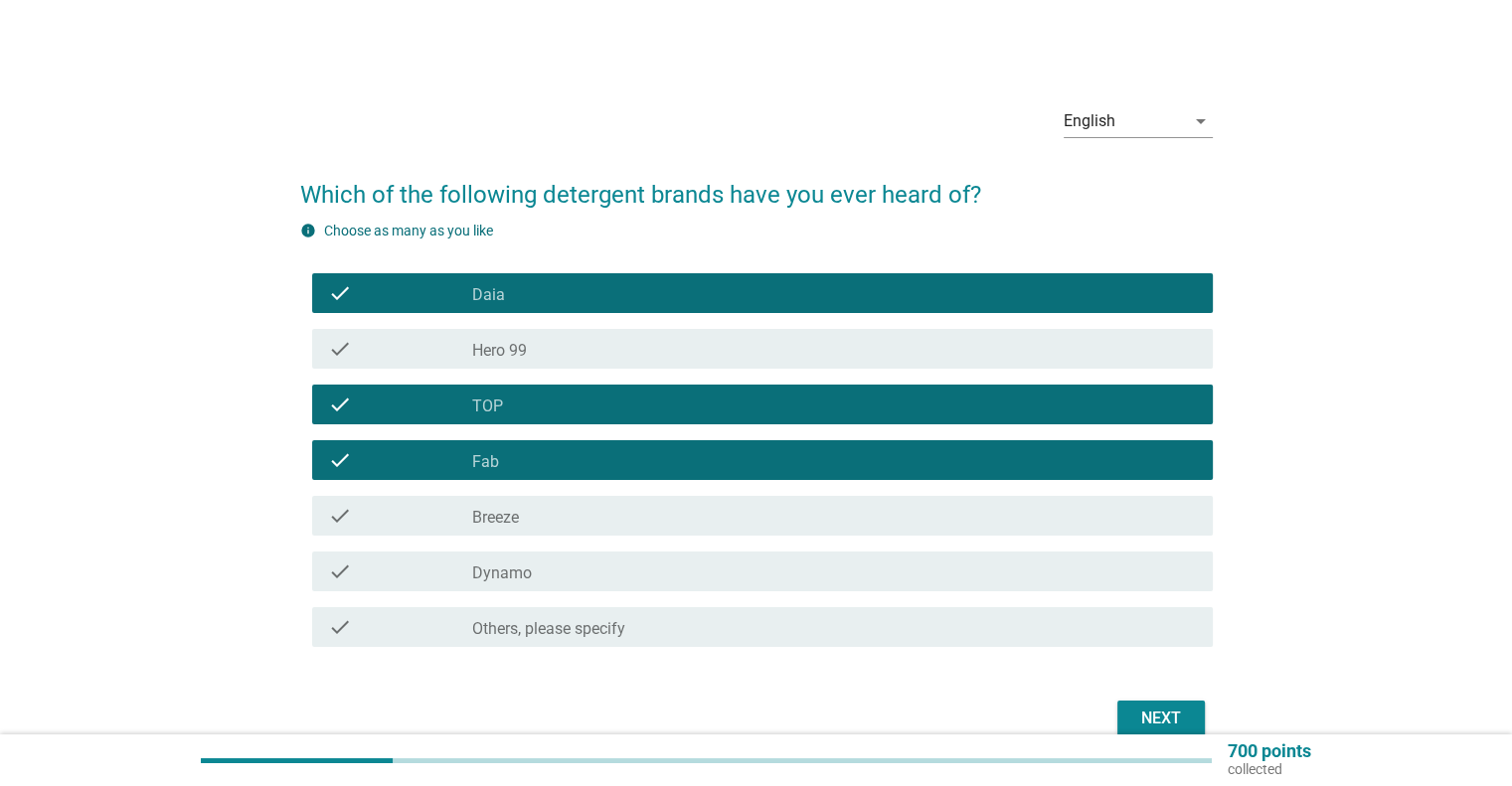 click on "check     check_box_outline_blank Breeze" at bounding box center [762, 516] 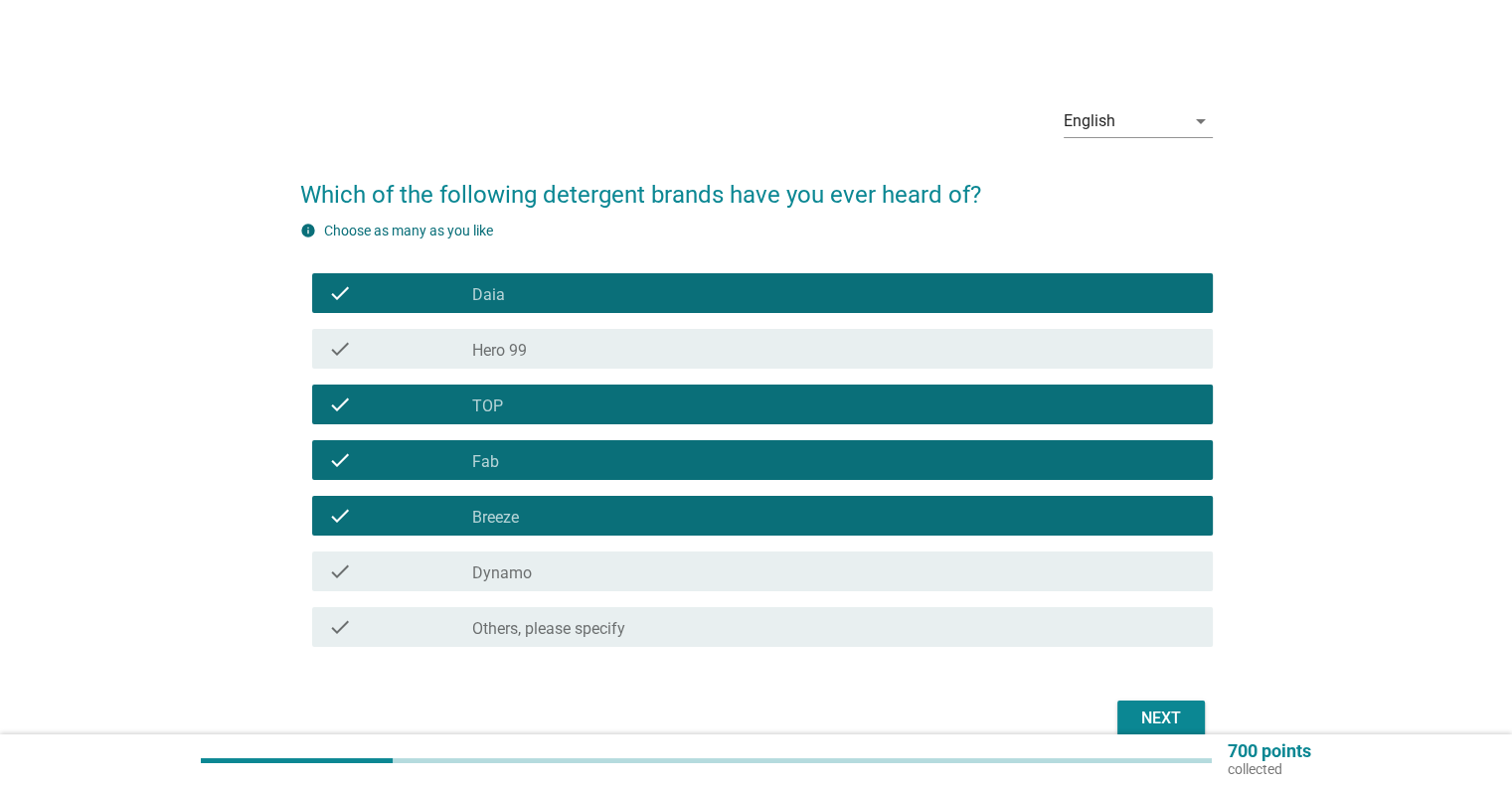 click on "check_box_outline_blank Dynamo" at bounding box center (834, 571) 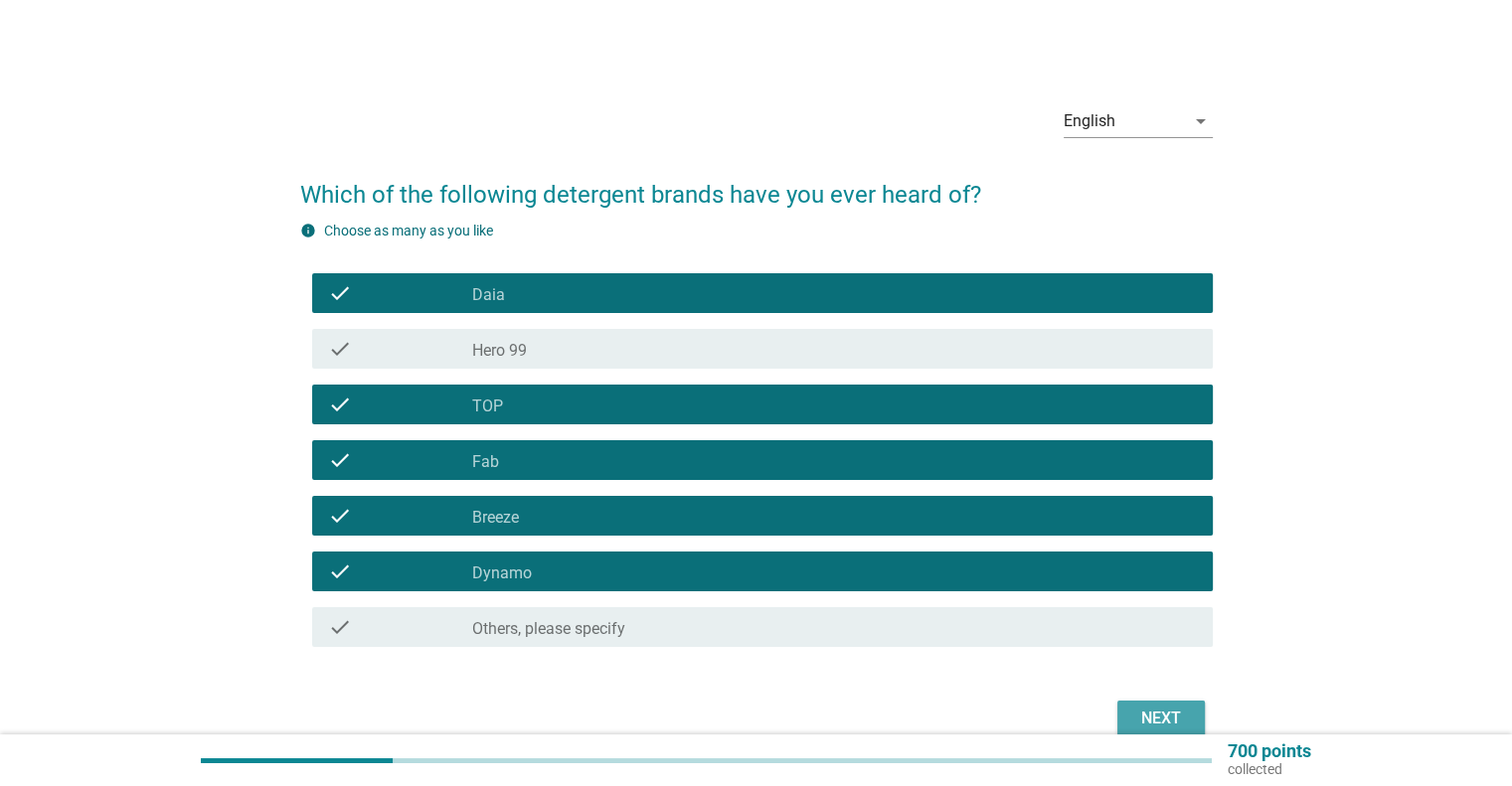 click on "Next" at bounding box center (1161, 718) 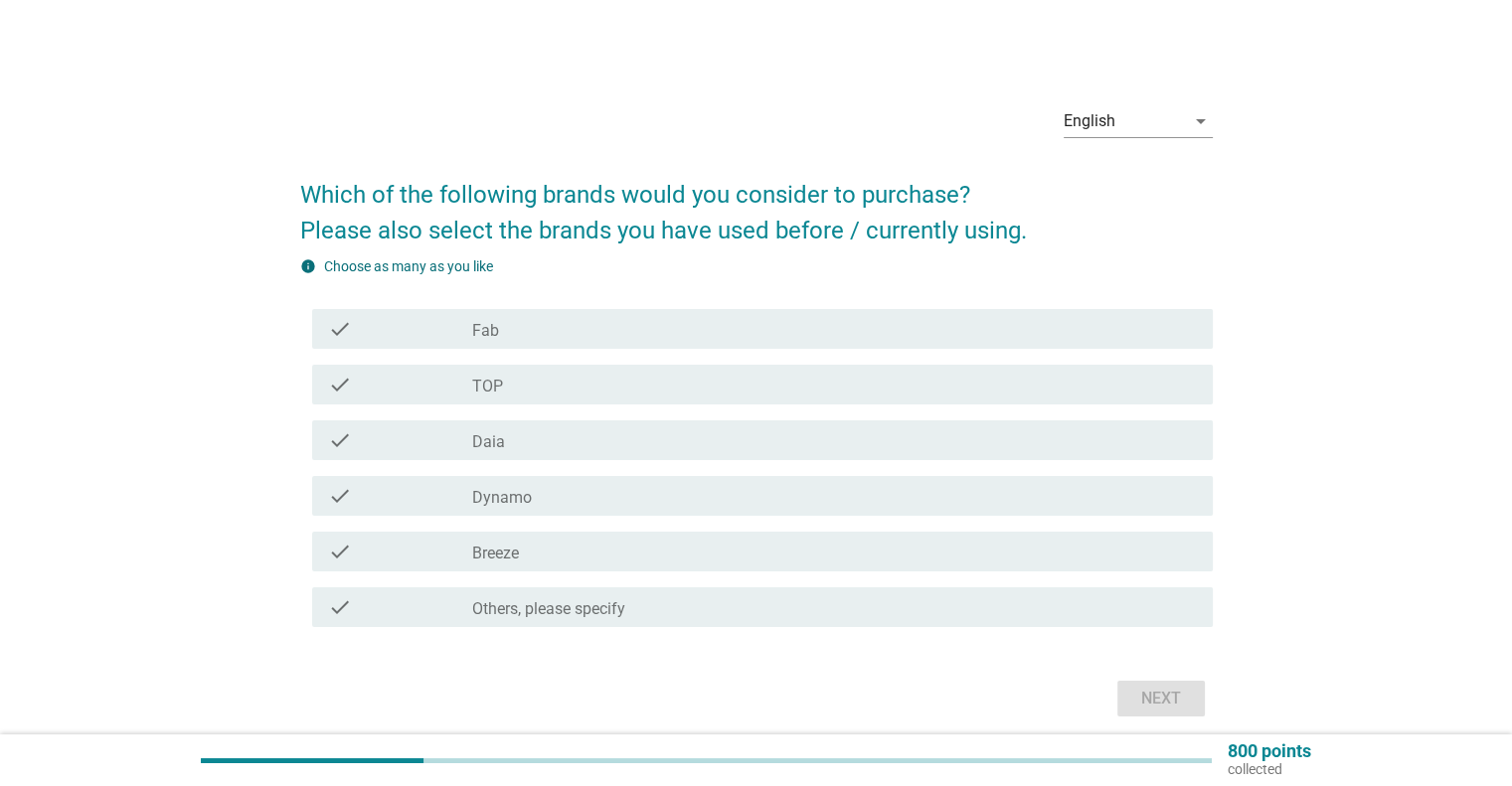 click on "check_box_outline_blank Fab" at bounding box center [834, 329] 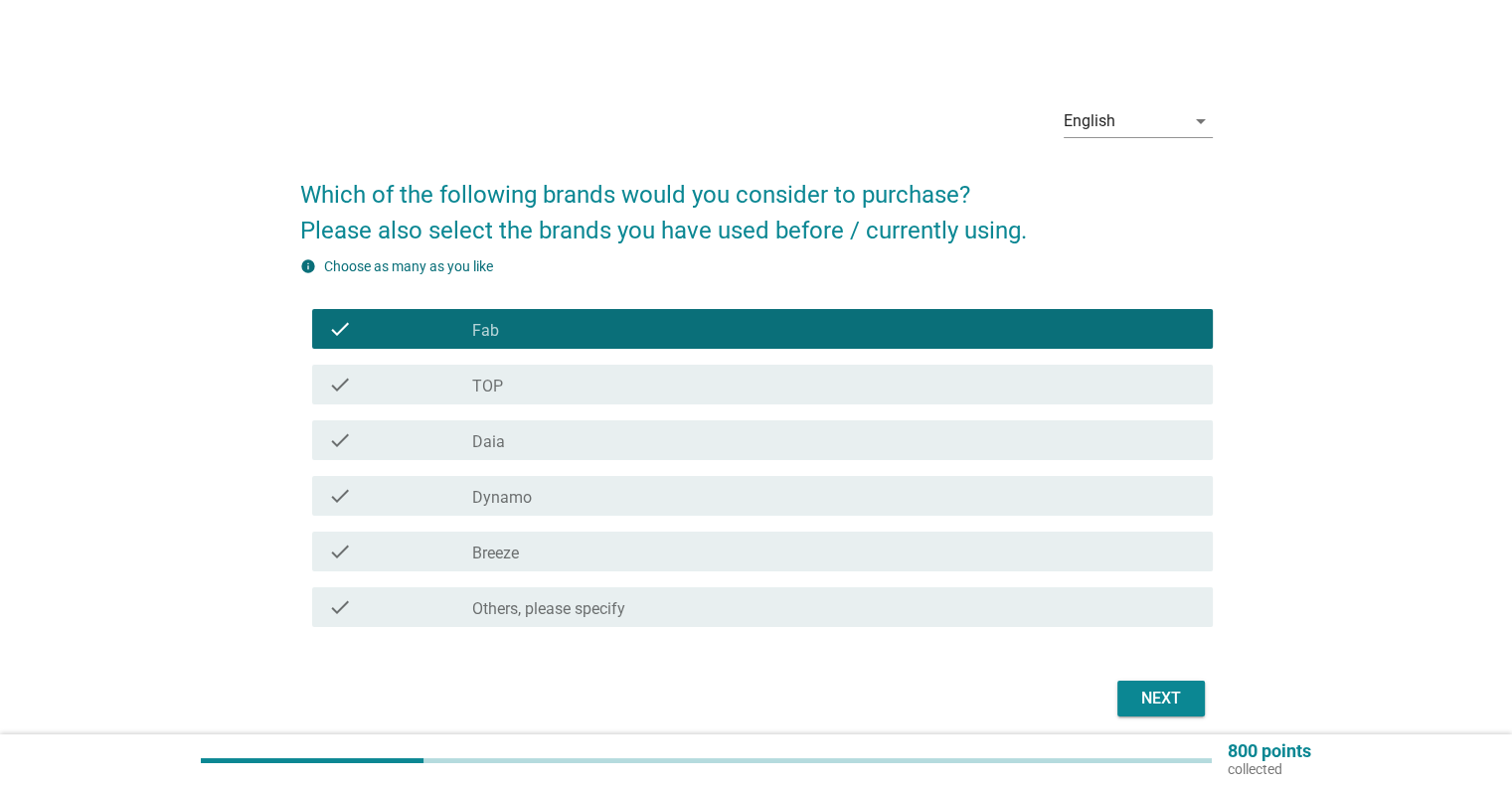 click on "check_box_outline_blank TOP" at bounding box center (834, 385) 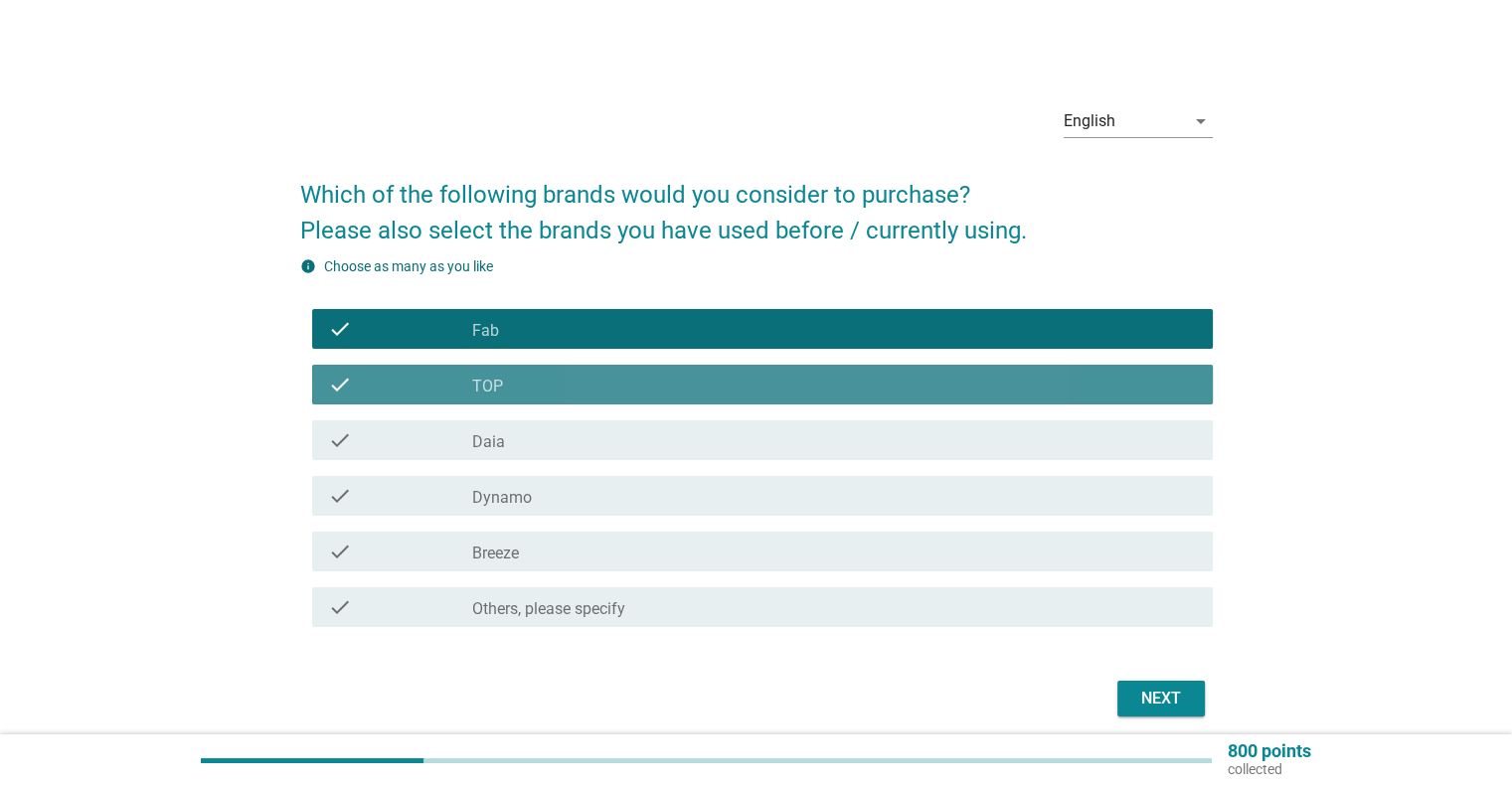 click on "check_box_outline_blank Daia" at bounding box center (834, 440) 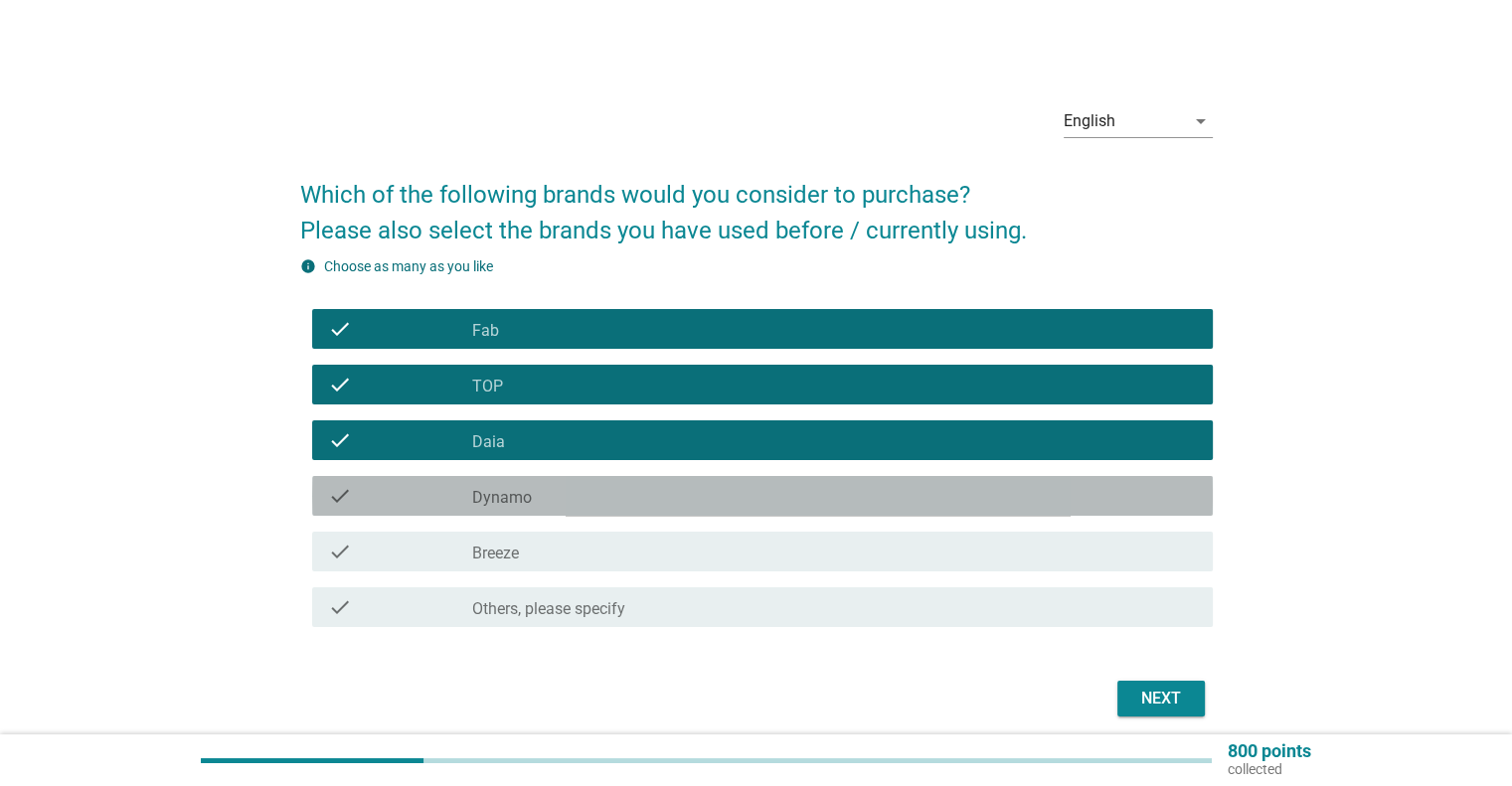 click on "check     check_box_outline_blank Dynamo" at bounding box center [762, 496] 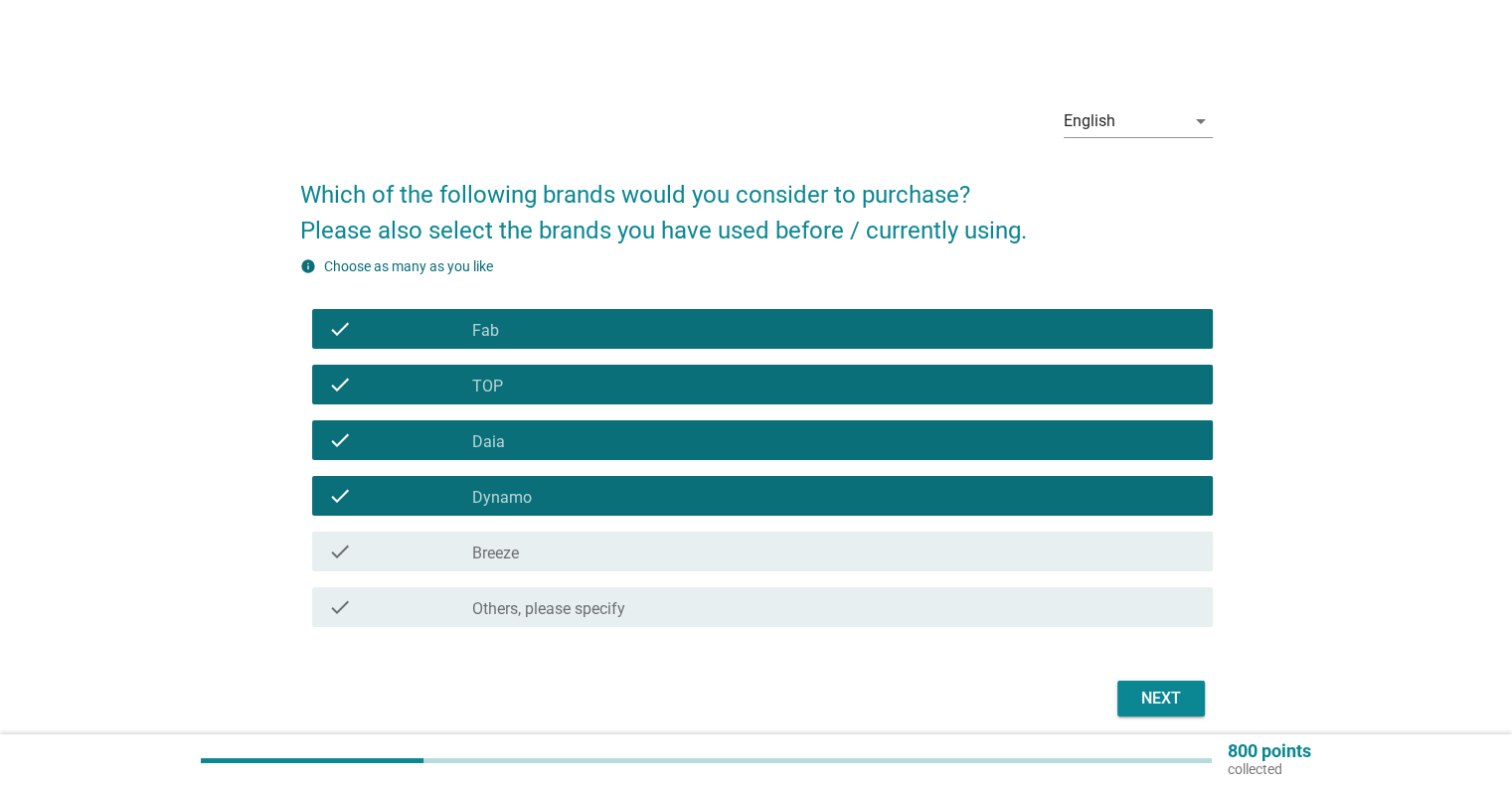 click on "check     check_box Others, please specify" at bounding box center [756, 607] 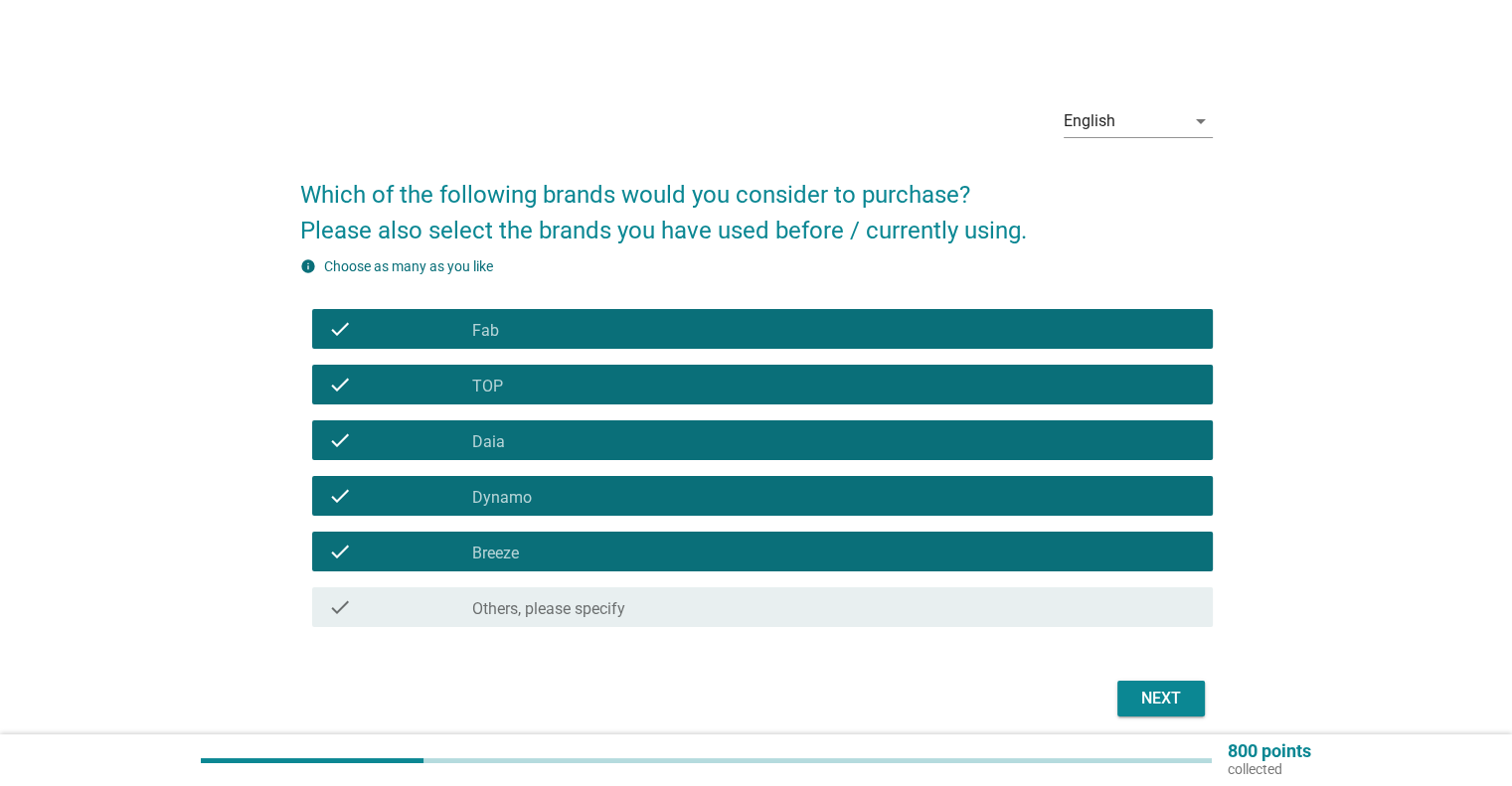 click on "Next" at bounding box center (756, 699) 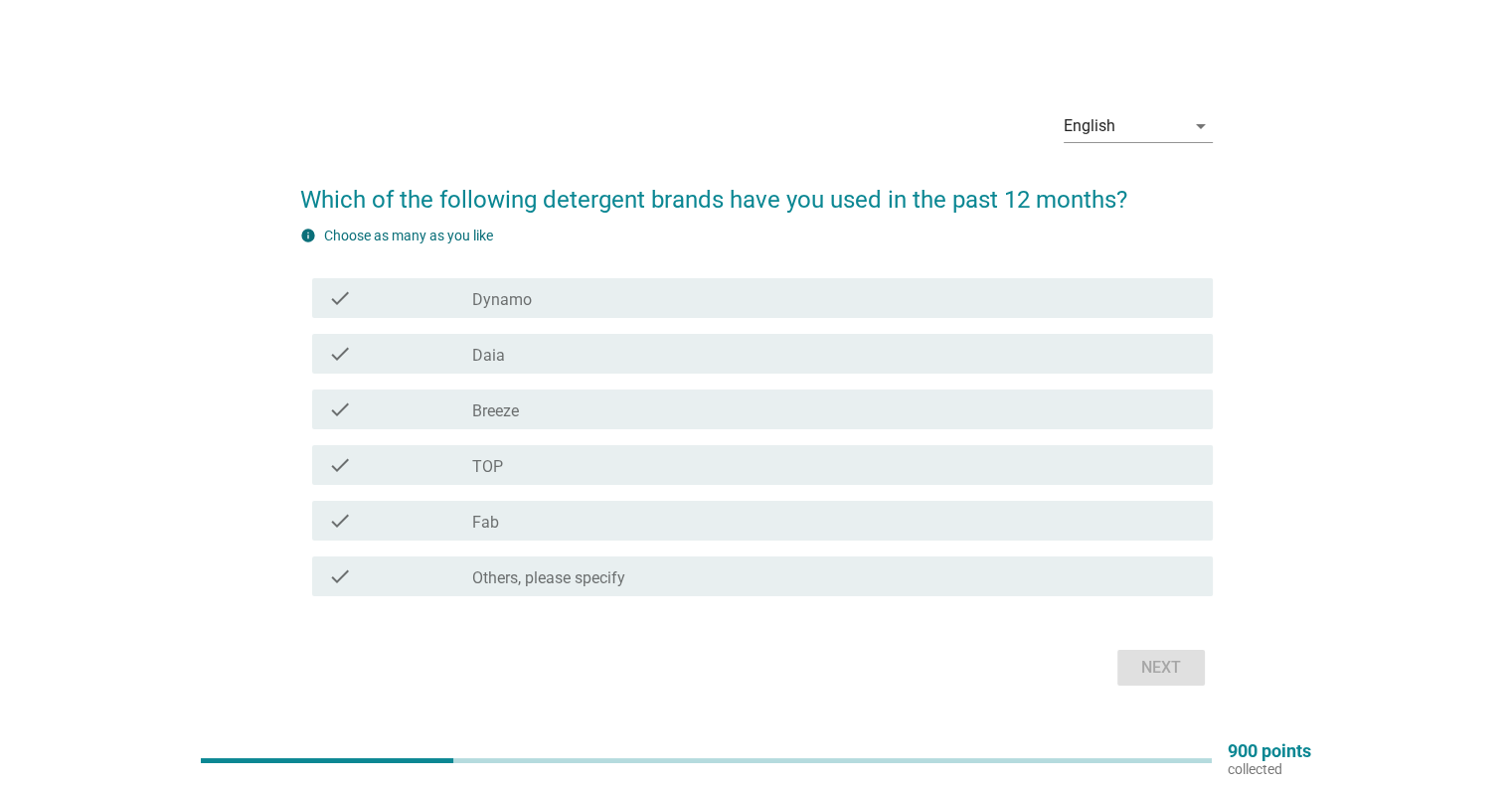 click on "check_box Dynamo" at bounding box center [834, 298] 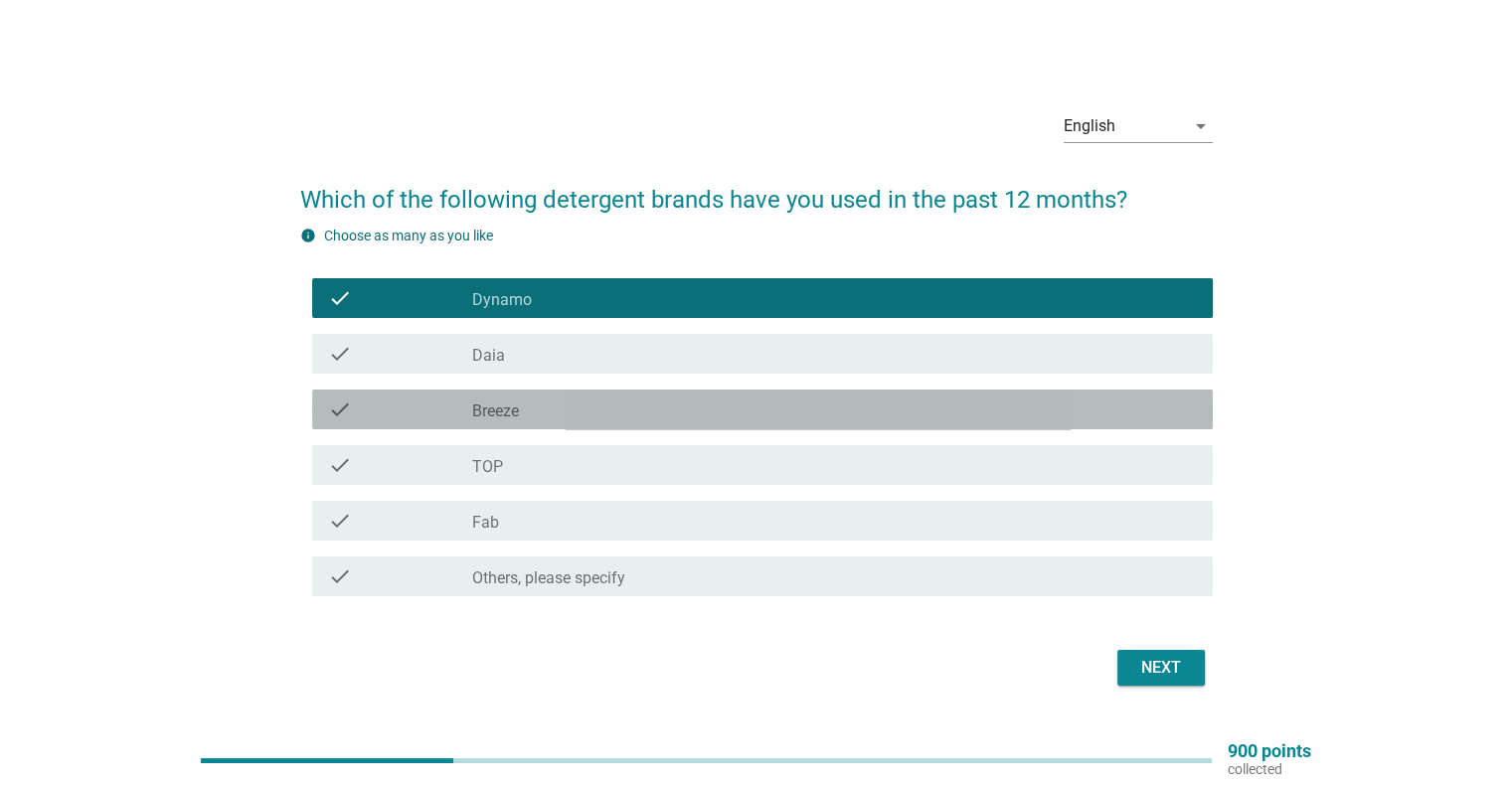 click on "check_box Breeze" at bounding box center [834, 409] 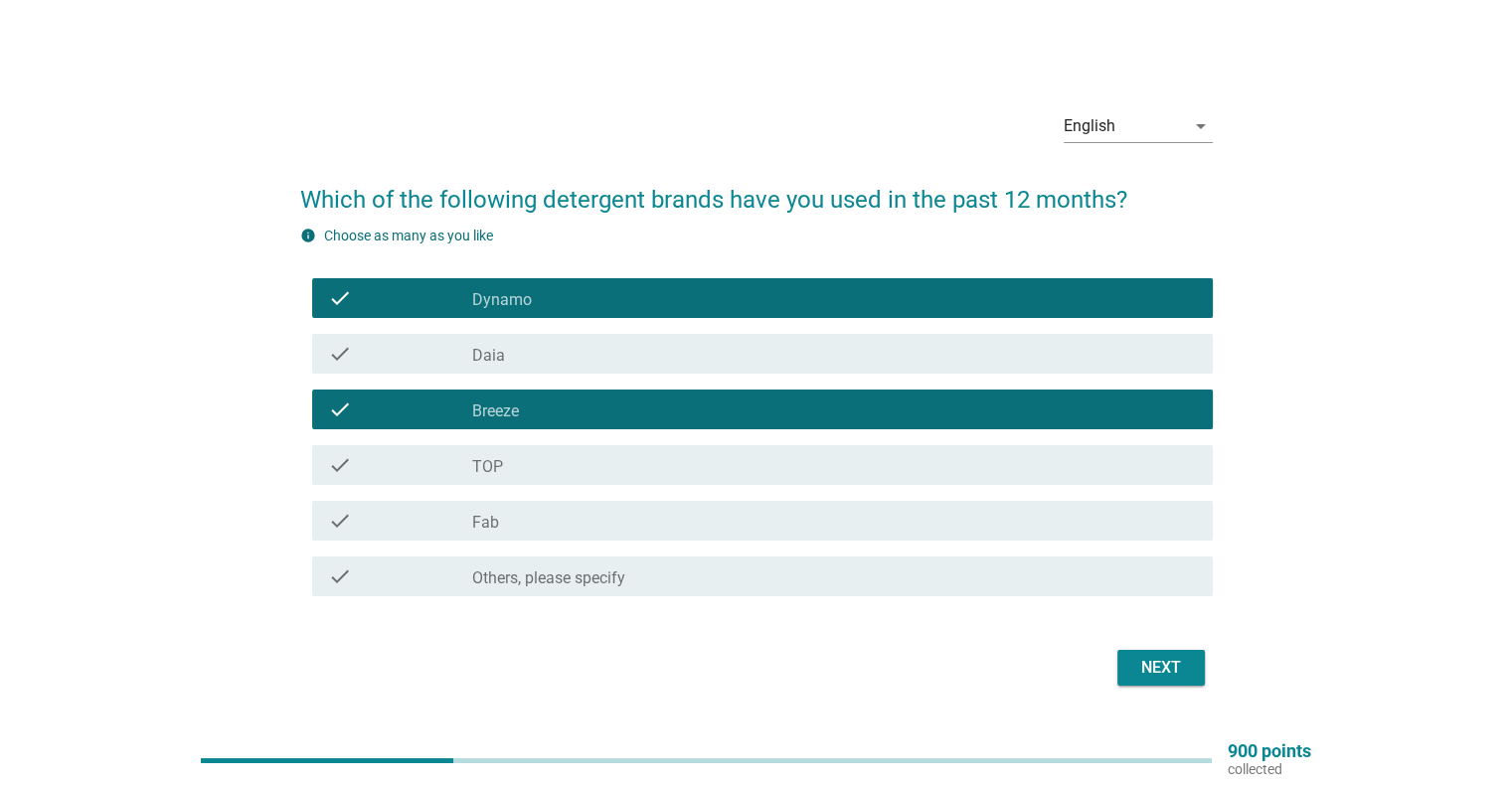 click on "check_box TOP" at bounding box center [834, 465] 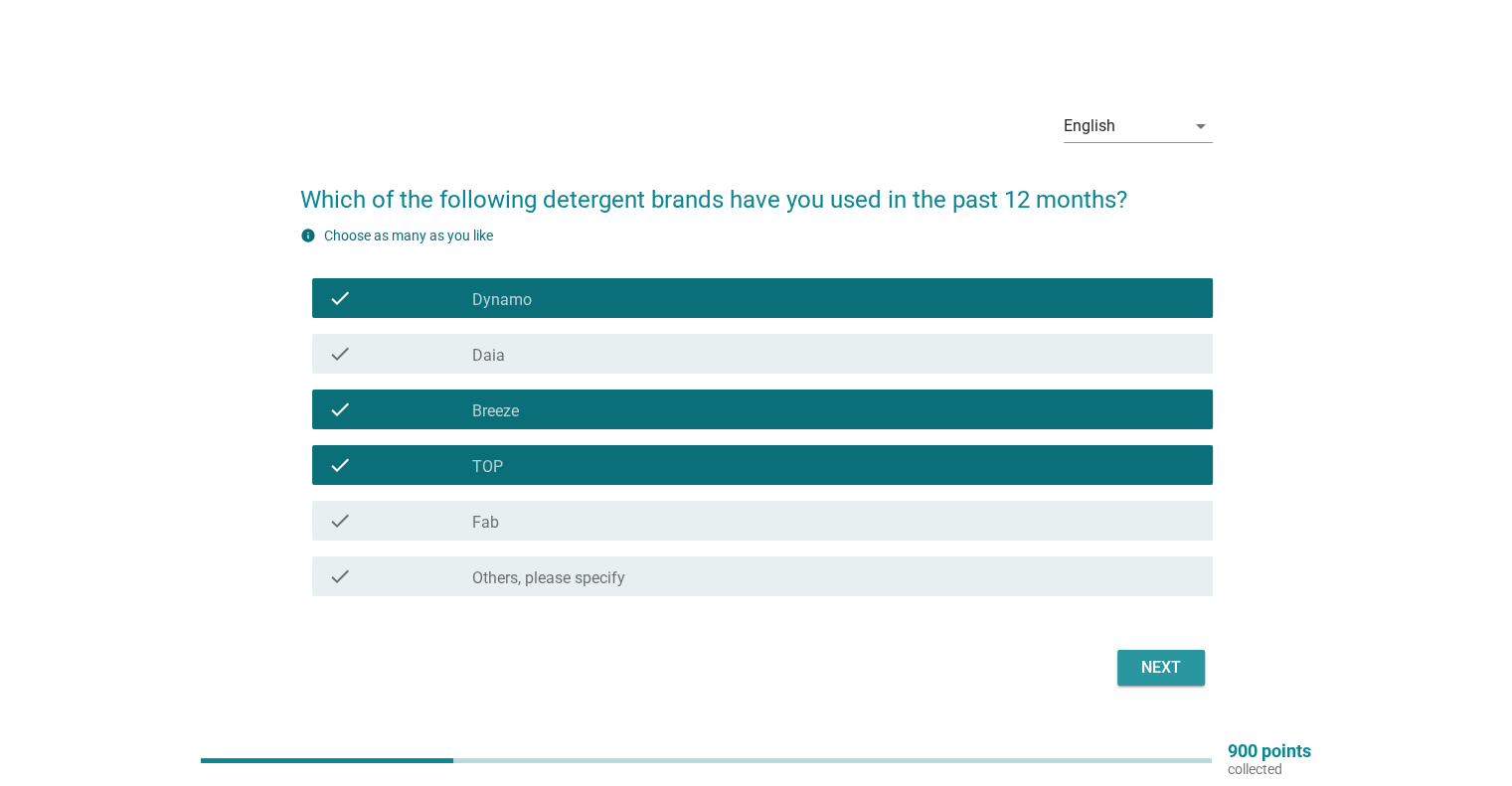 click on "Next" at bounding box center (1161, 668) 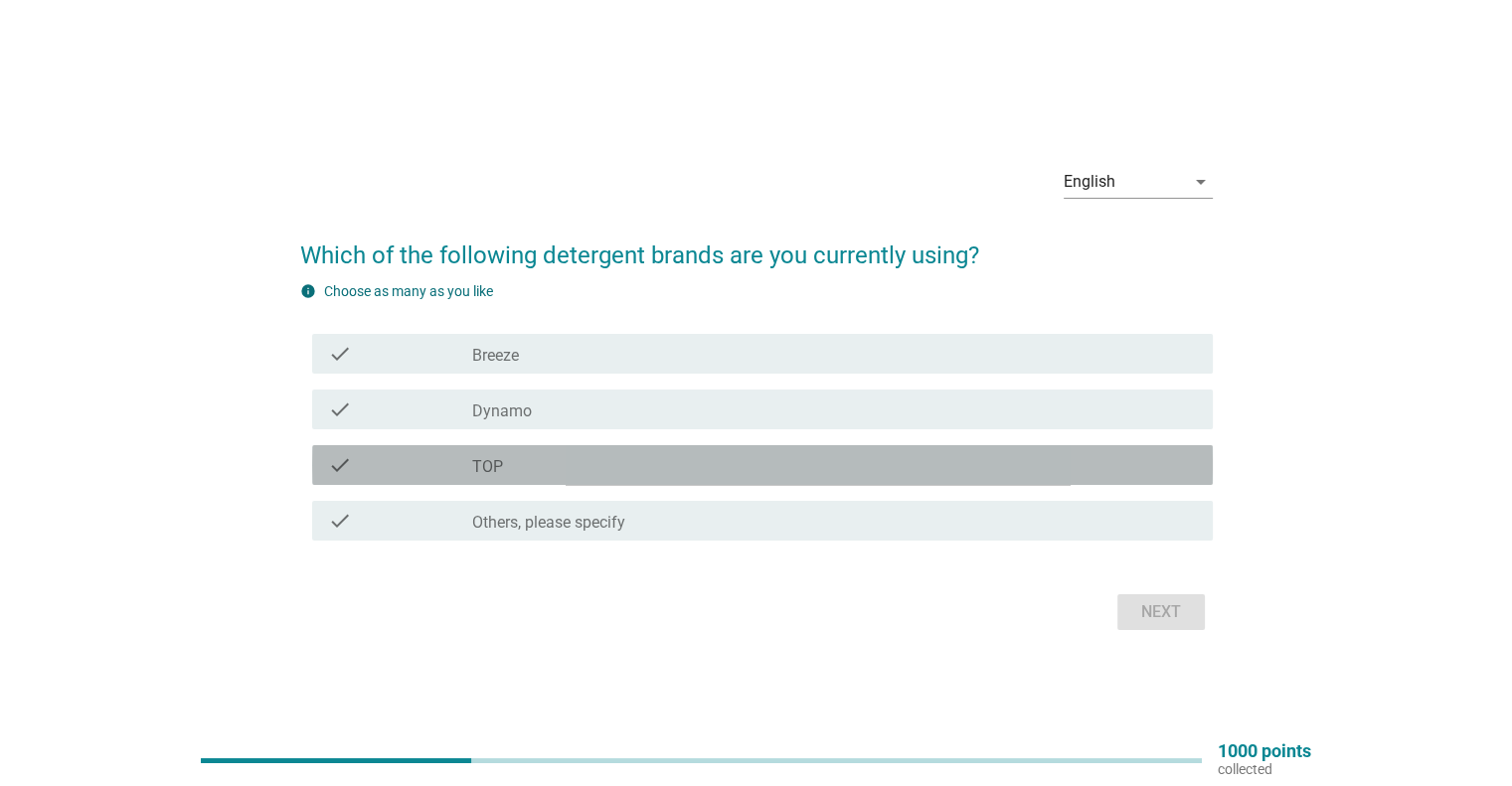 click on "check_box TOP" at bounding box center [834, 465] 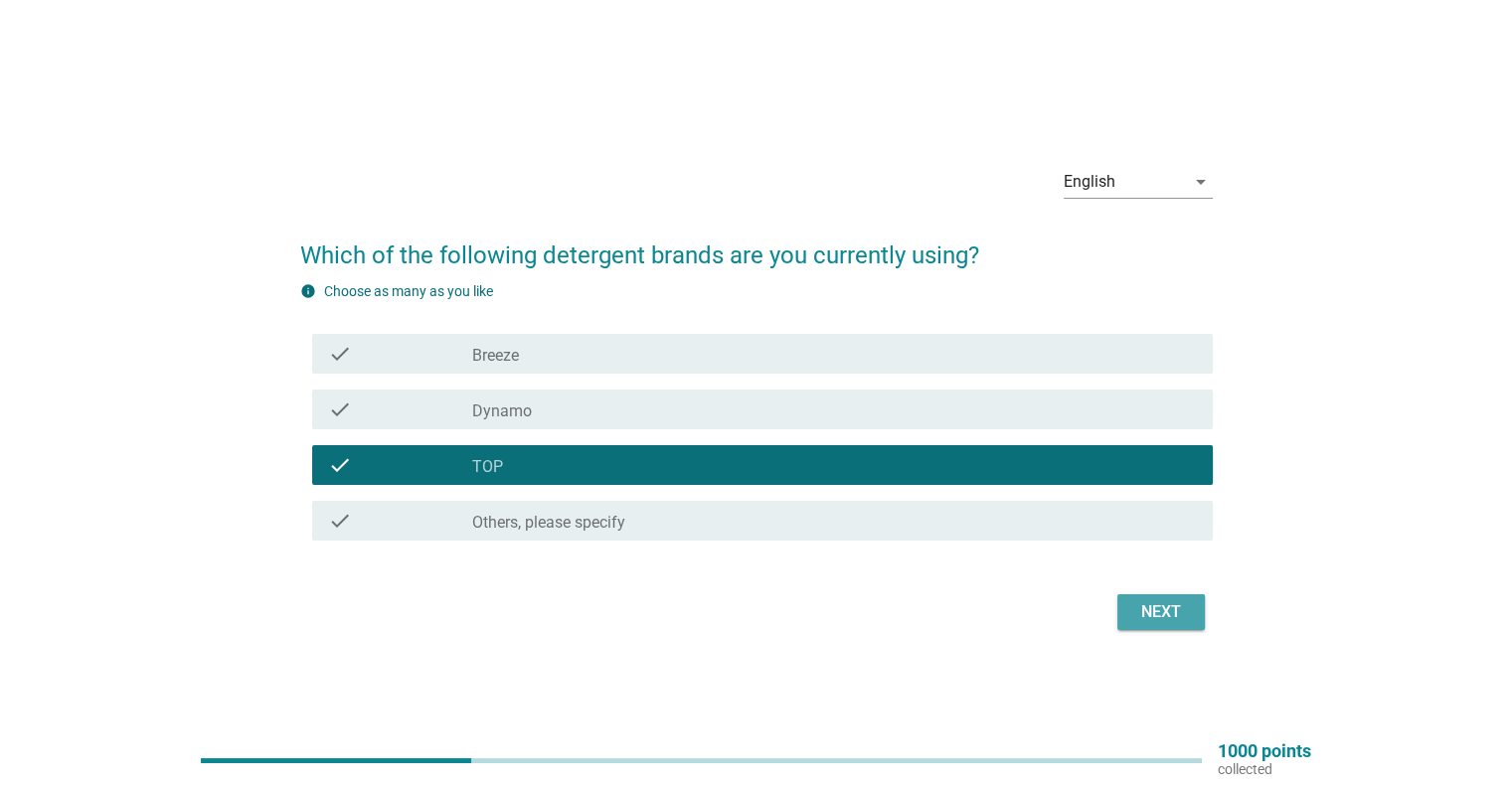 click on "Next" at bounding box center [1161, 612] 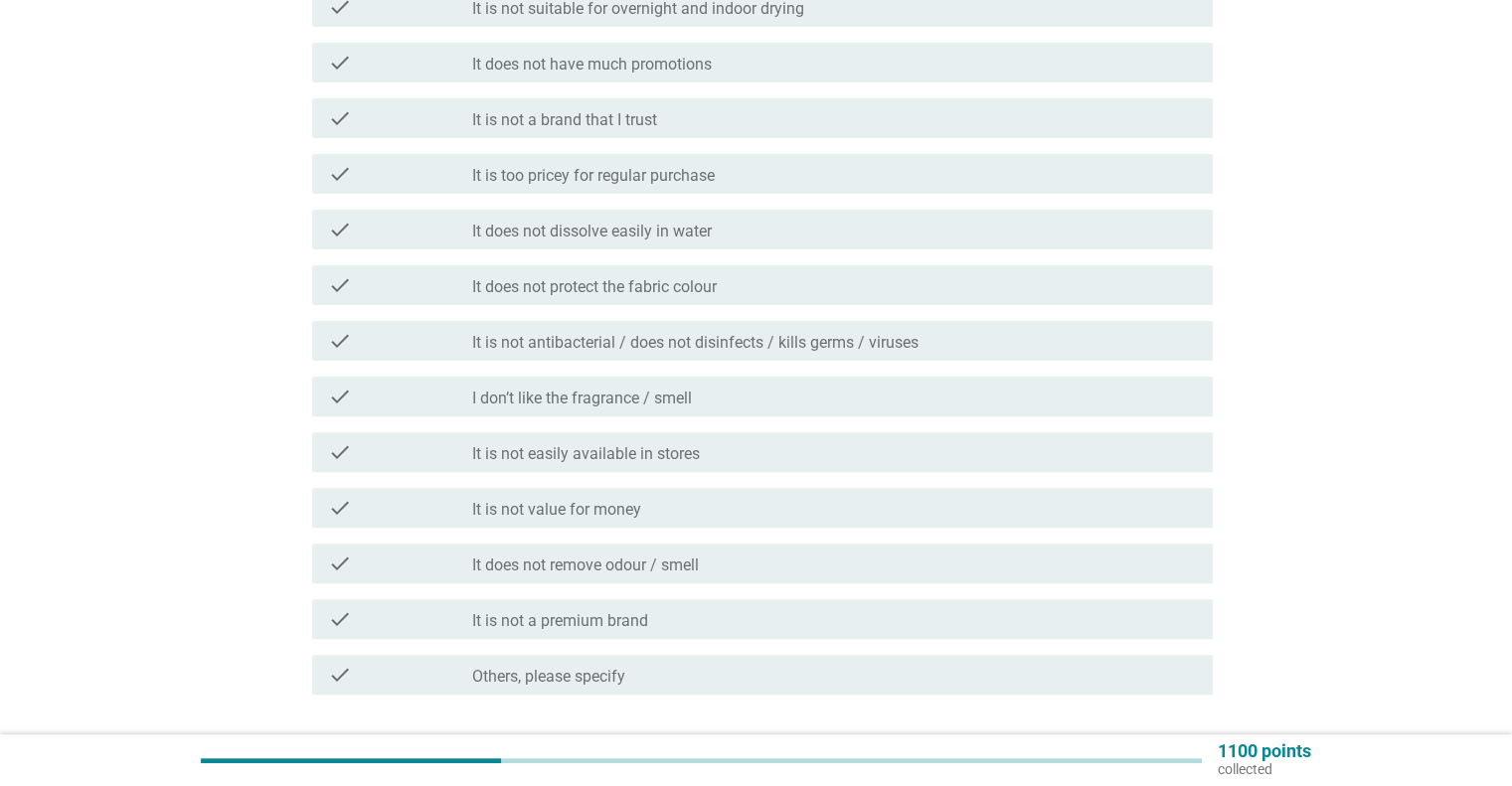 scroll, scrollTop: 497, scrollLeft: 0, axis: vertical 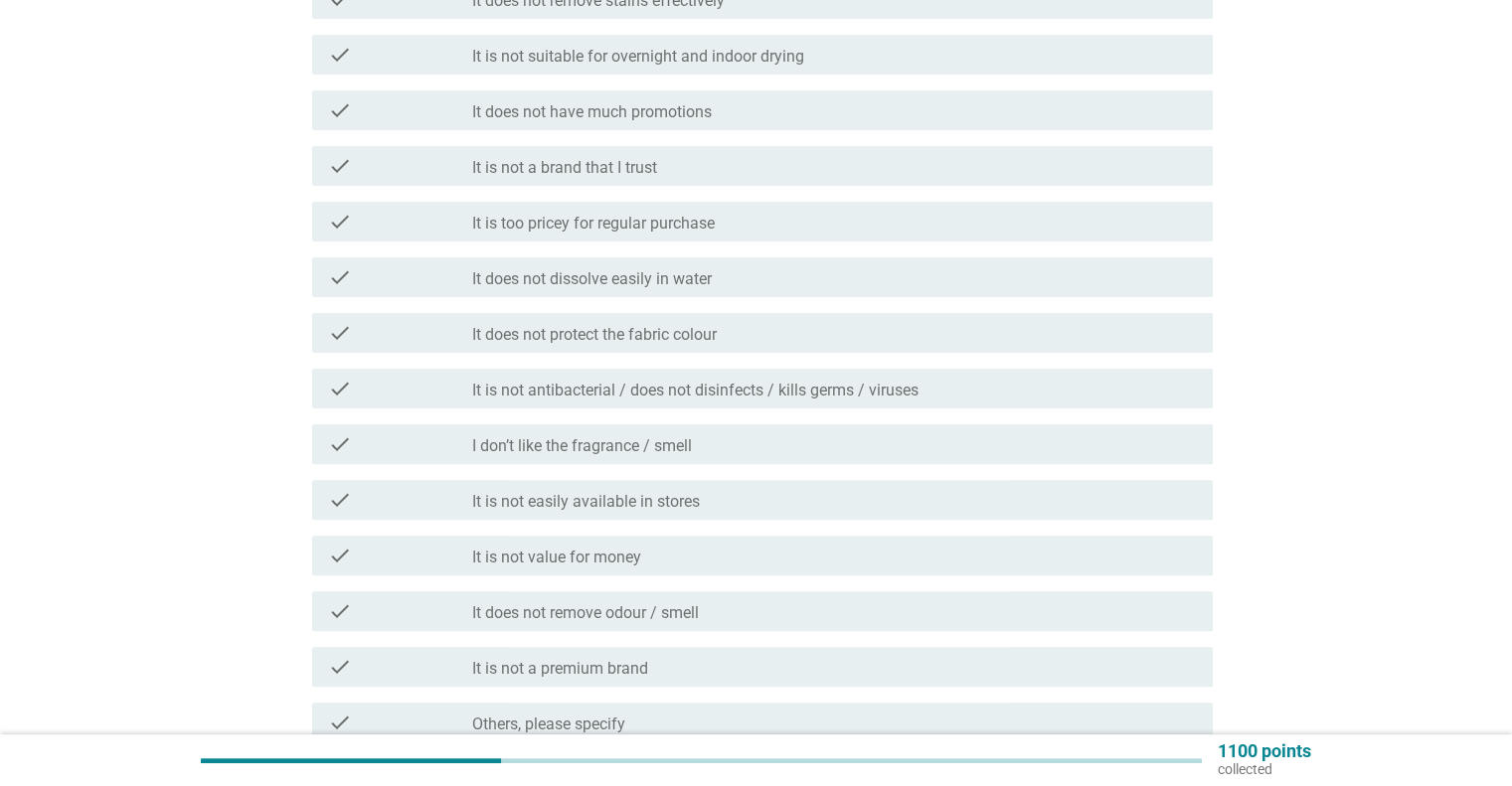 click on "check     check_box_outline_blank It does not have much promotions" at bounding box center [756, 110] 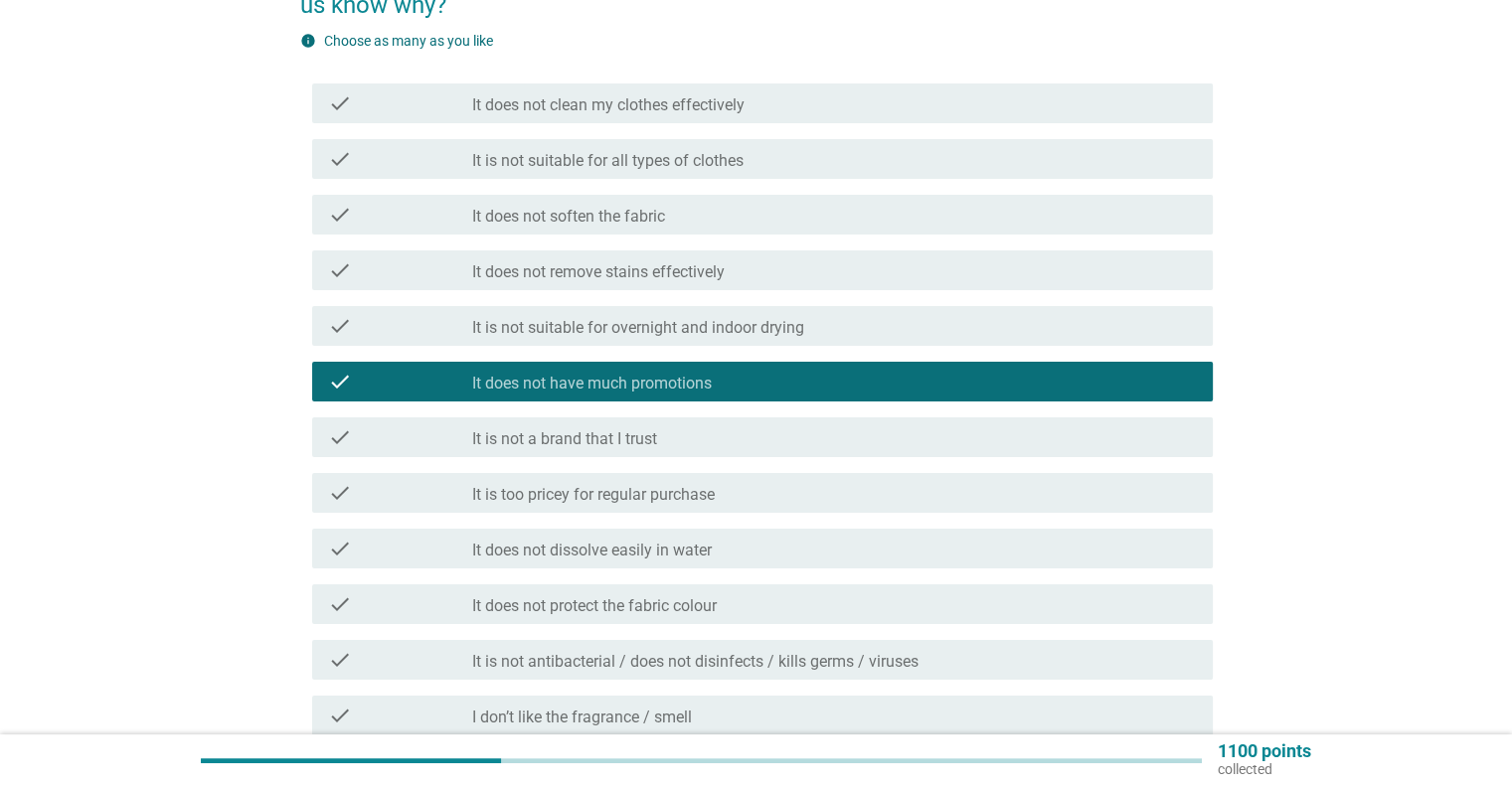 scroll, scrollTop: 192, scrollLeft: 0, axis: vertical 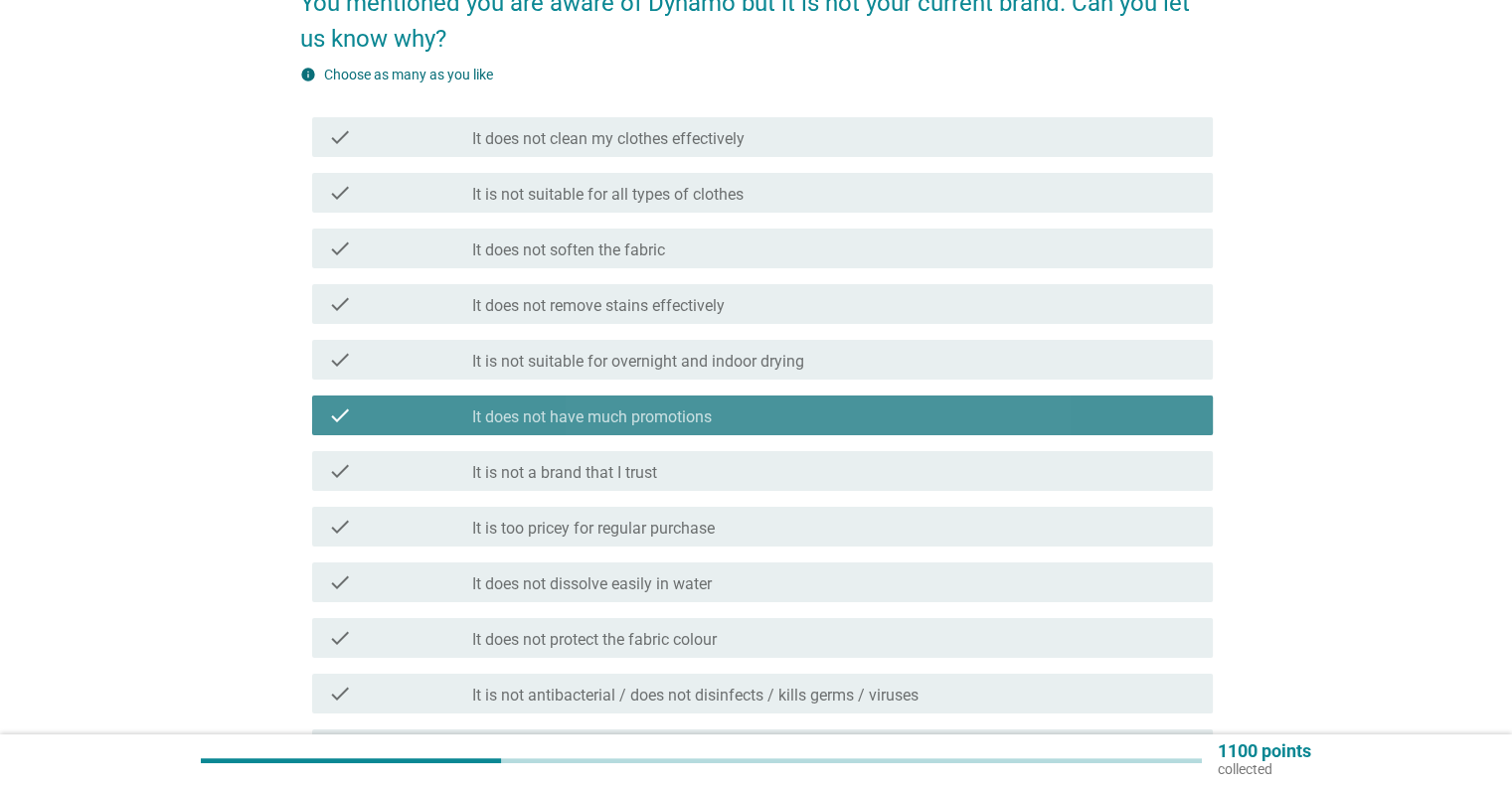 click on "check     check_box_outline_blank It does not have much promotions" at bounding box center (762, 415) 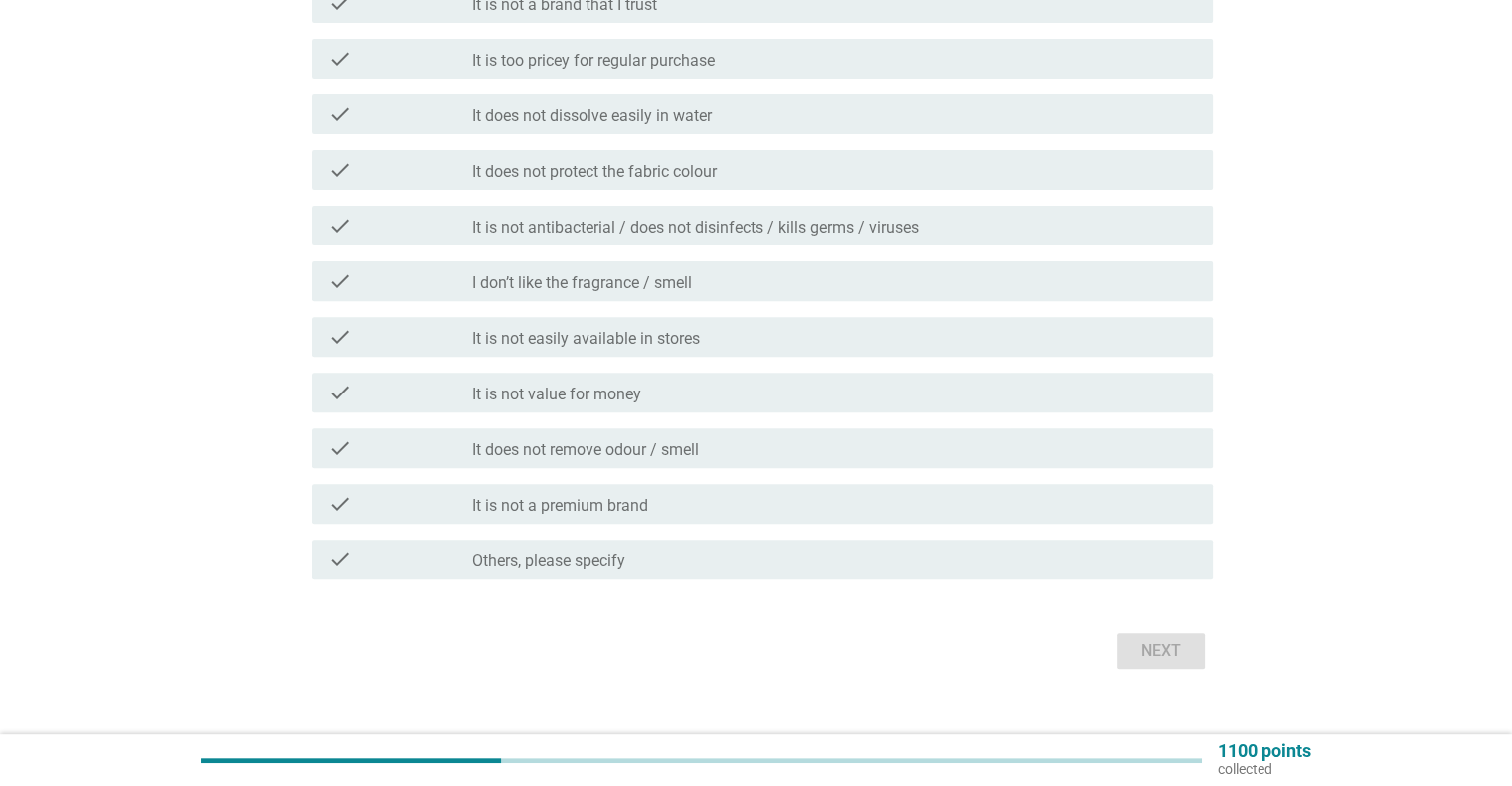 scroll, scrollTop: 689, scrollLeft: 0, axis: vertical 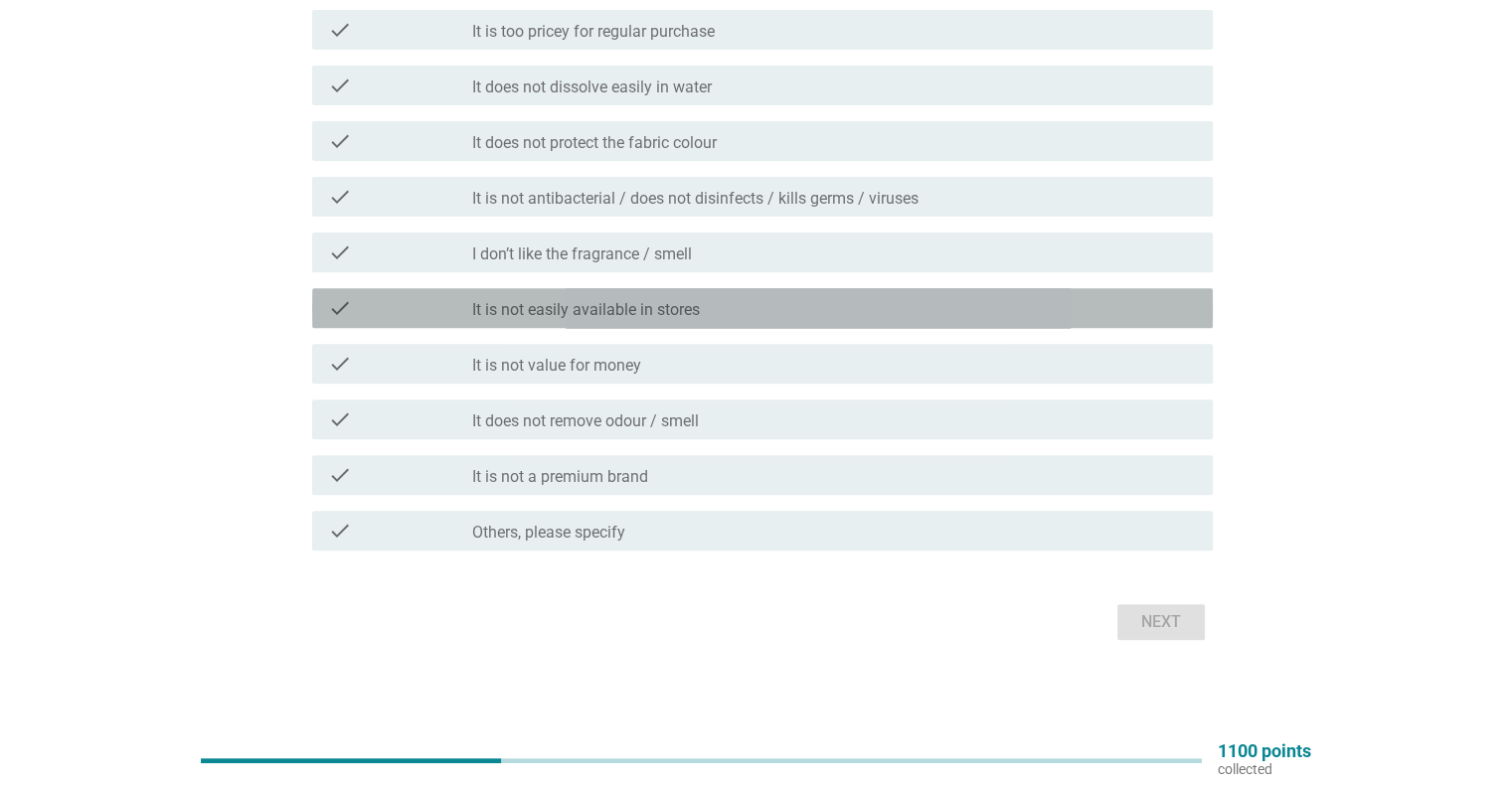 drag, startPoint x: 772, startPoint y: 308, endPoint x: 761, endPoint y: 314, distance: 12.529964 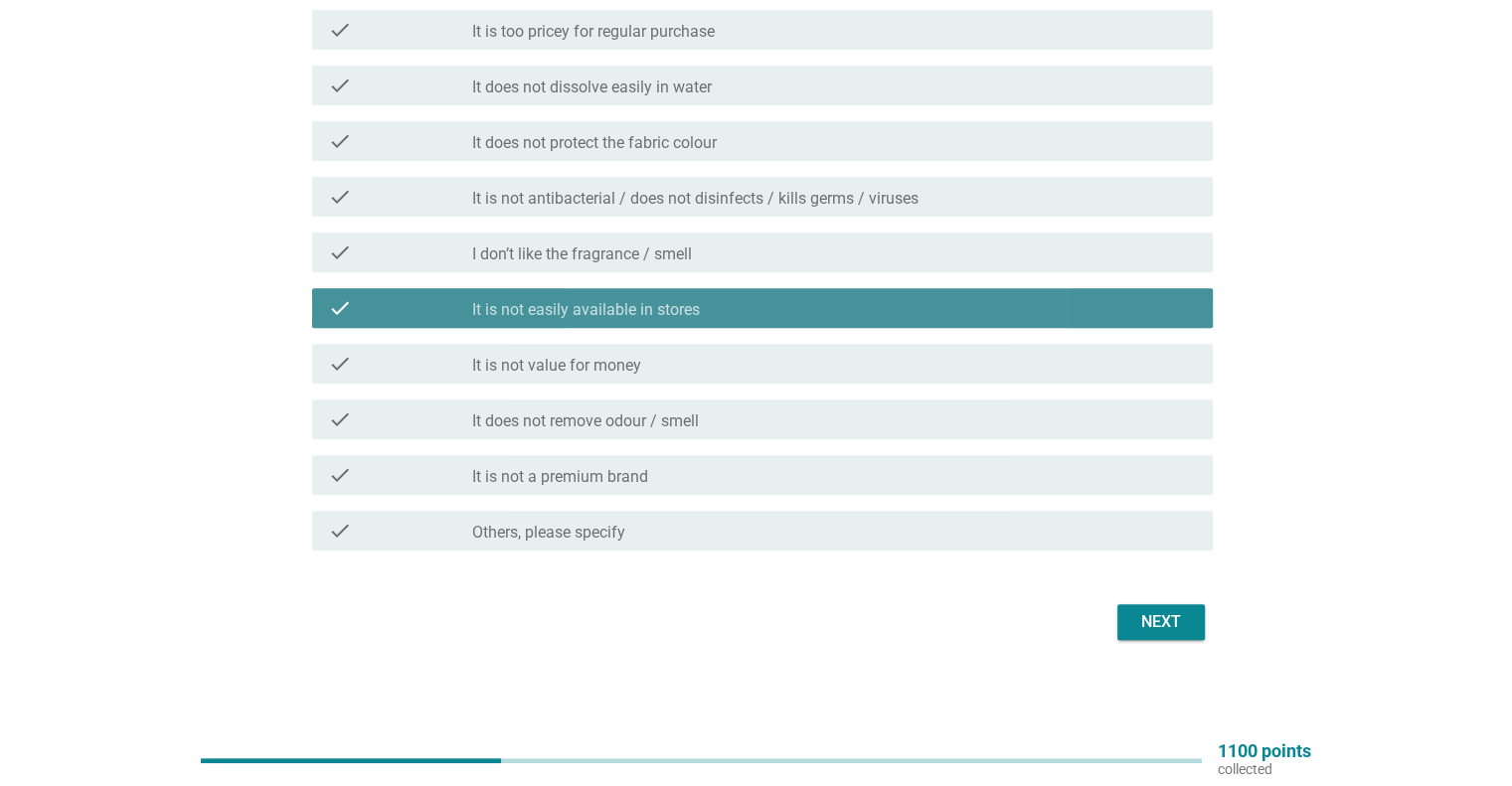 click on "check     check_box_outline_blank It is not easily available in stores" at bounding box center [762, 308] 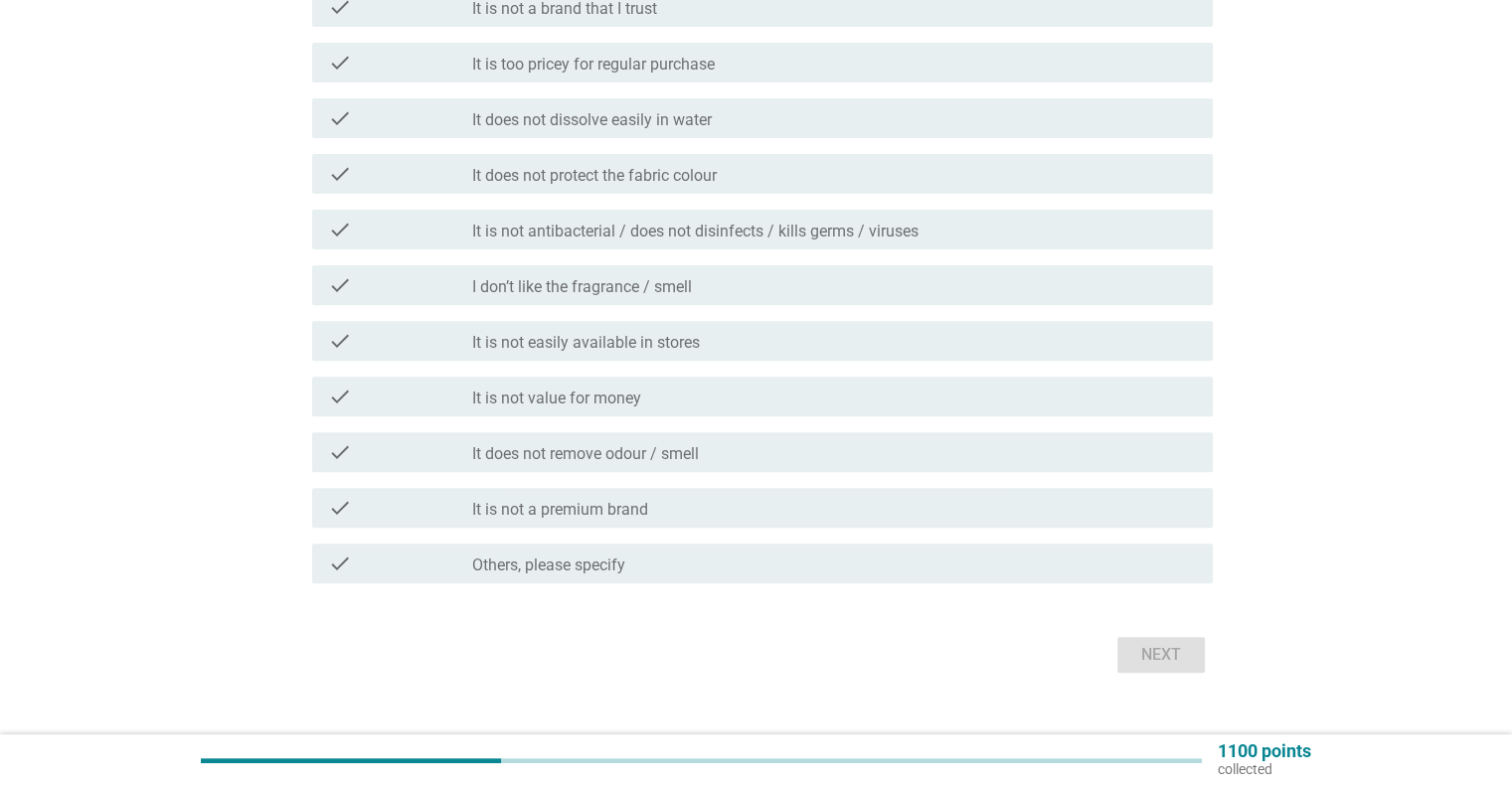 scroll, scrollTop: 689, scrollLeft: 0, axis: vertical 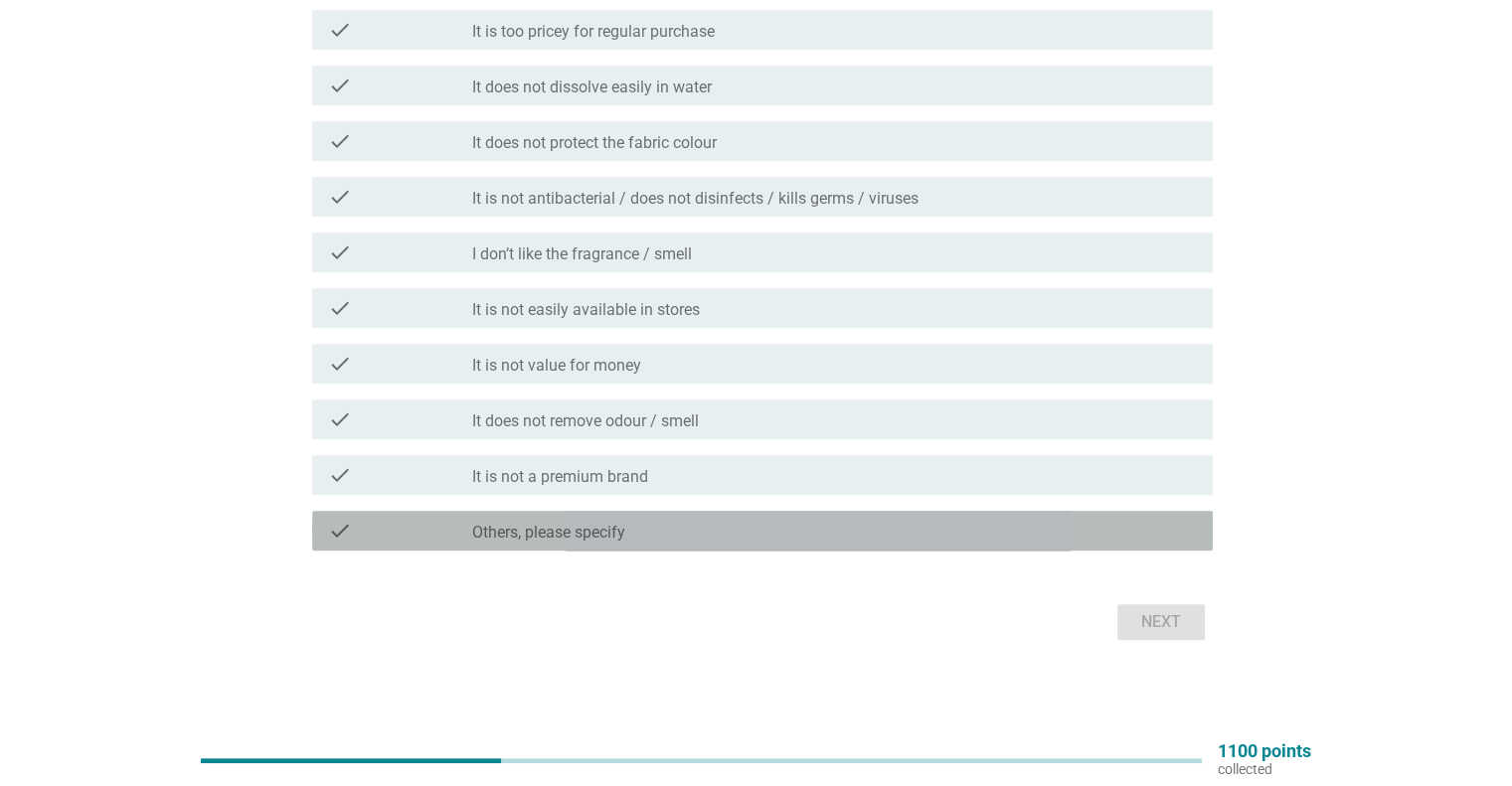 click on "Others, please specify" at bounding box center [549, 533] 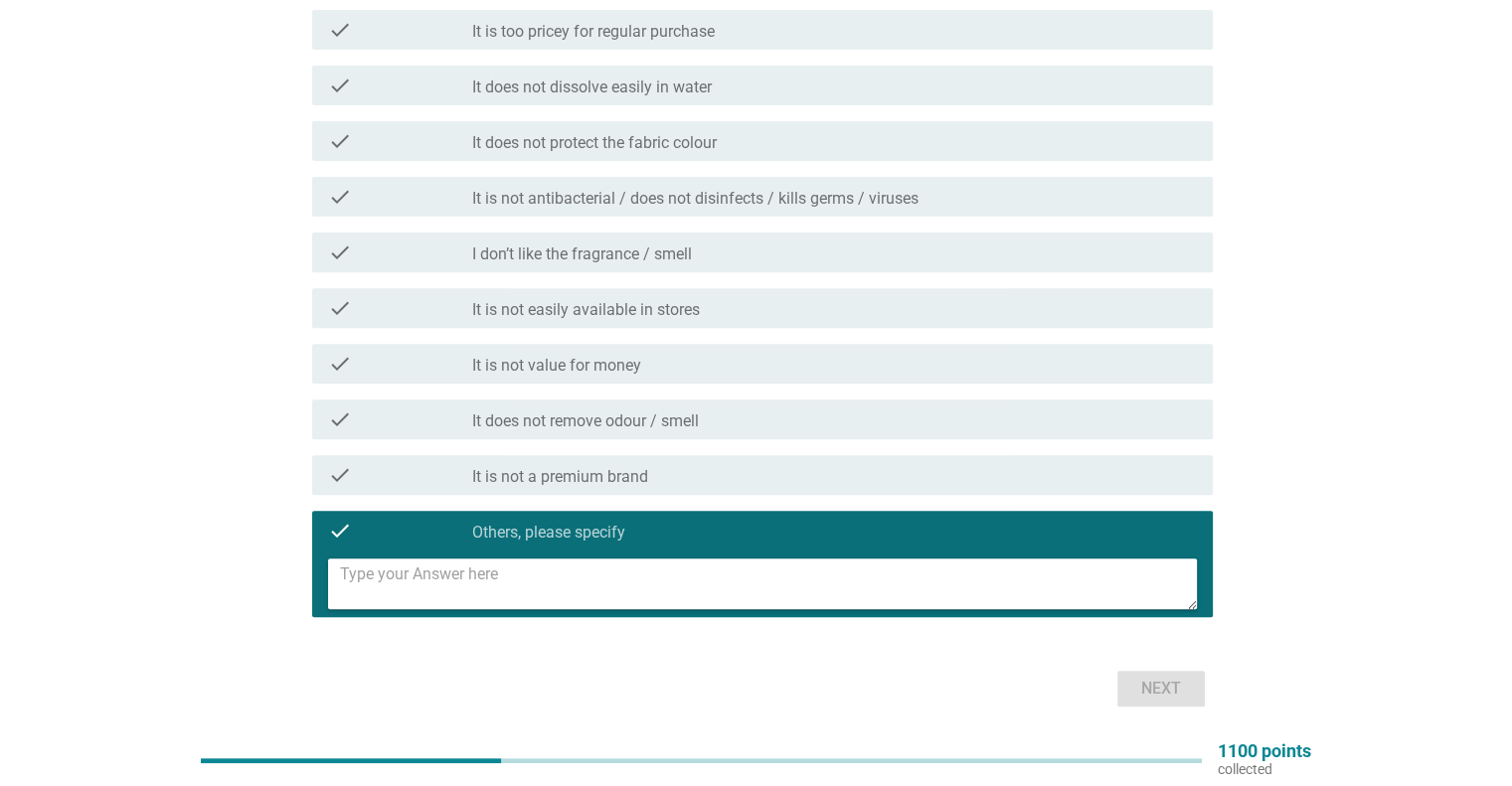 click at bounding box center [768, 583] 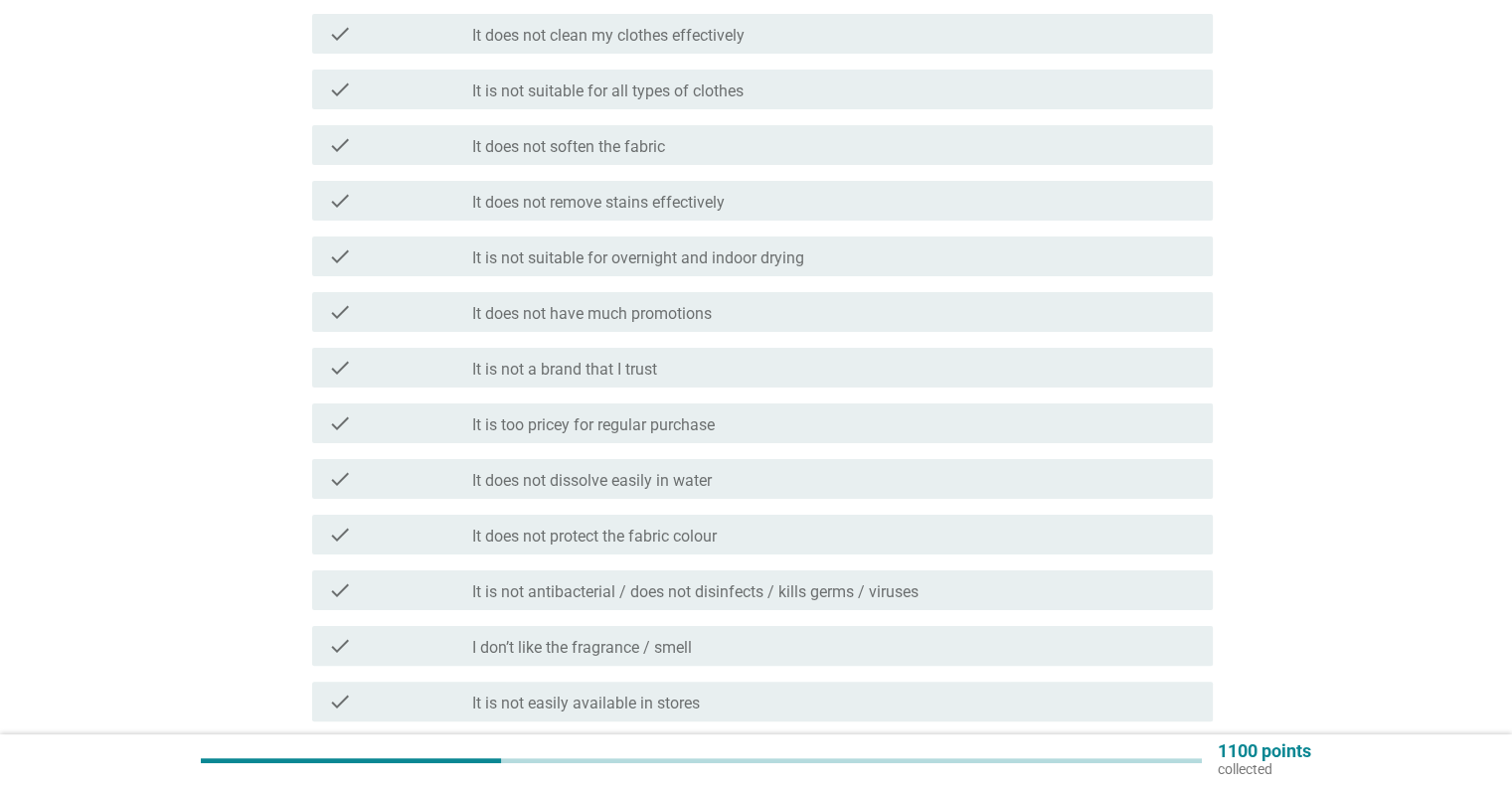 scroll, scrollTop: 291, scrollLeft: 0, axis: vertical 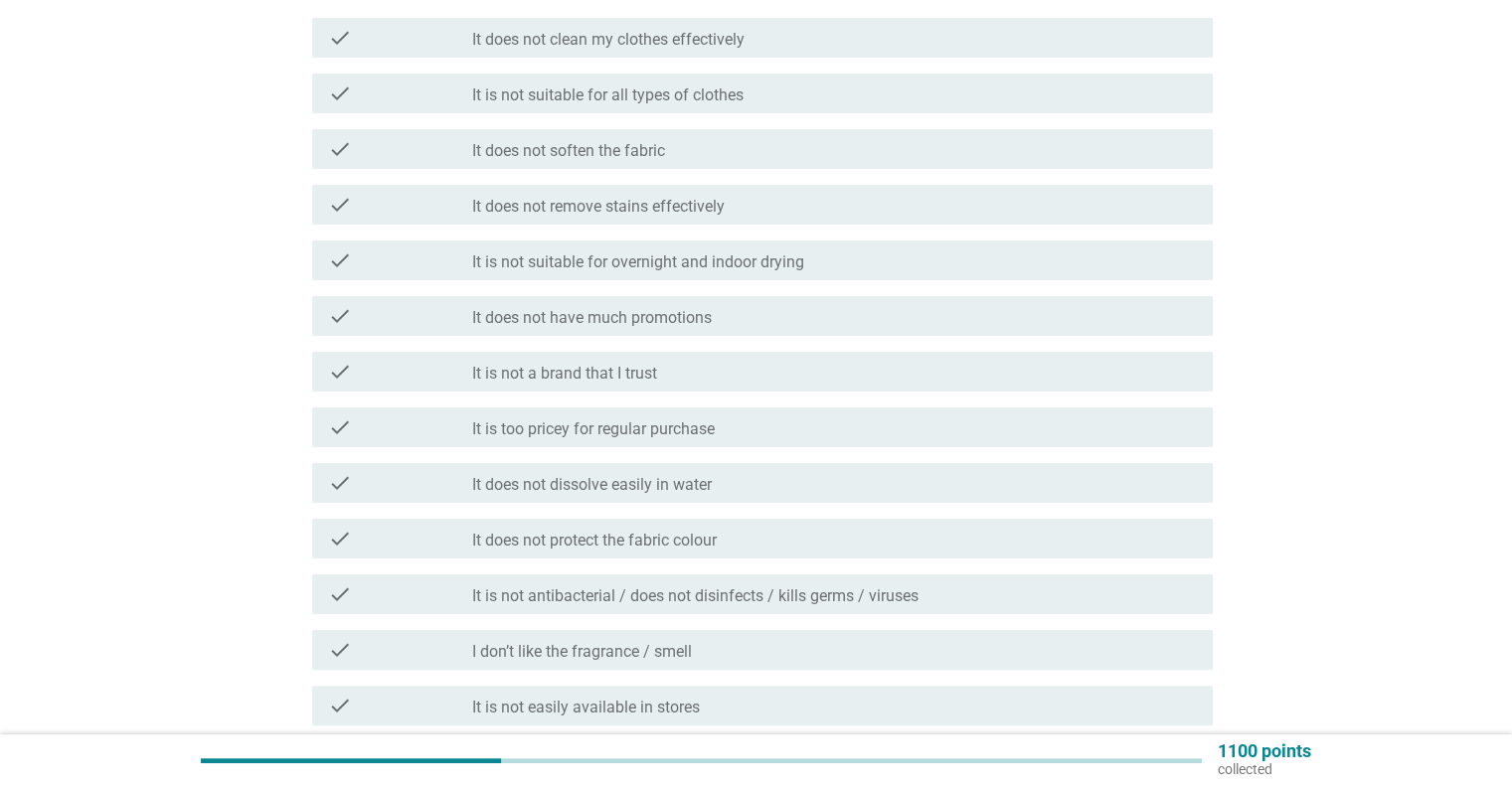 click on "check_box_outline_blank It does not have much promotions" at bounding box center [834, 316] 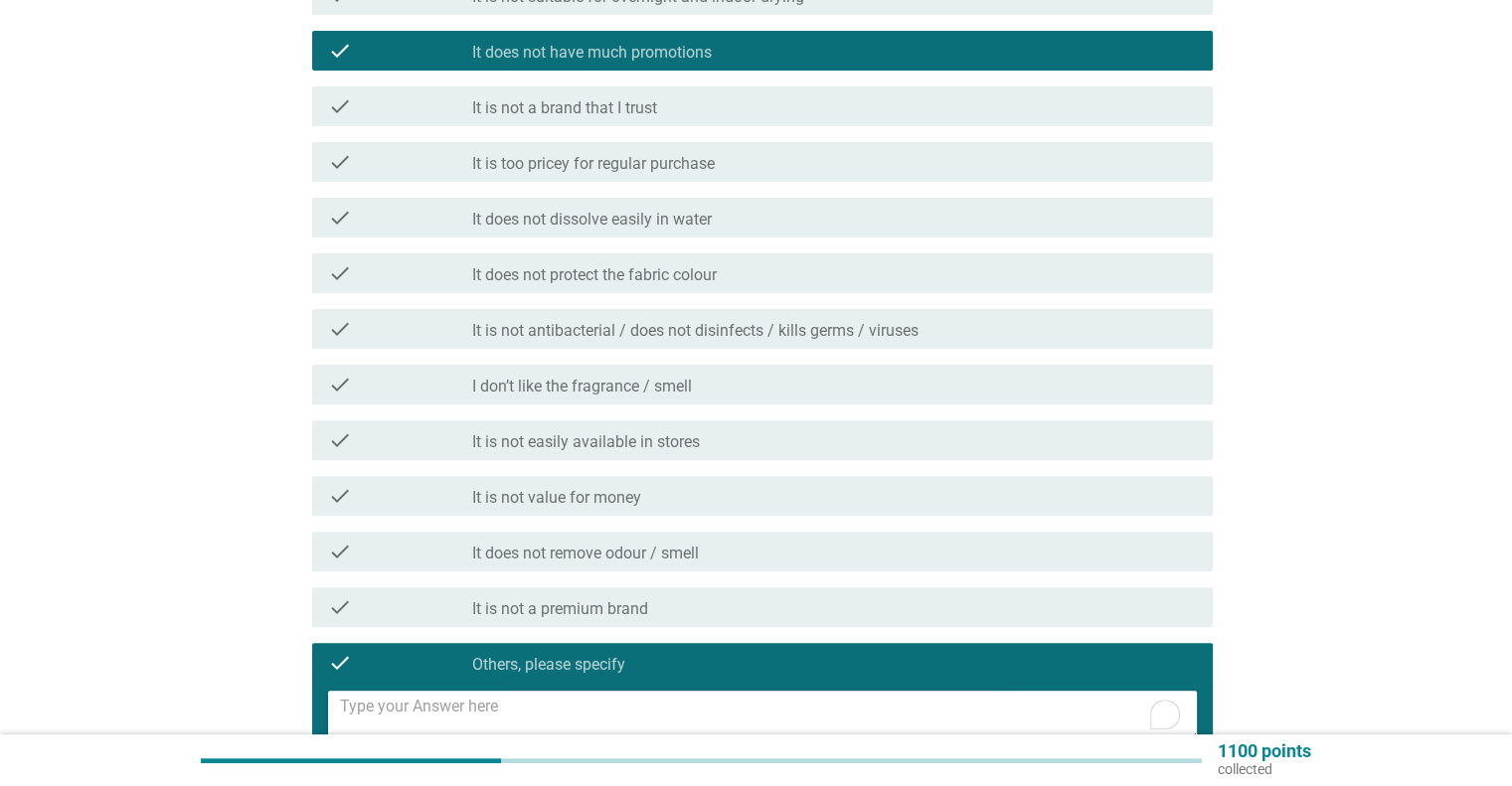 scroll, scrollTop: 457, scrollLeft: 0, axis: vertical 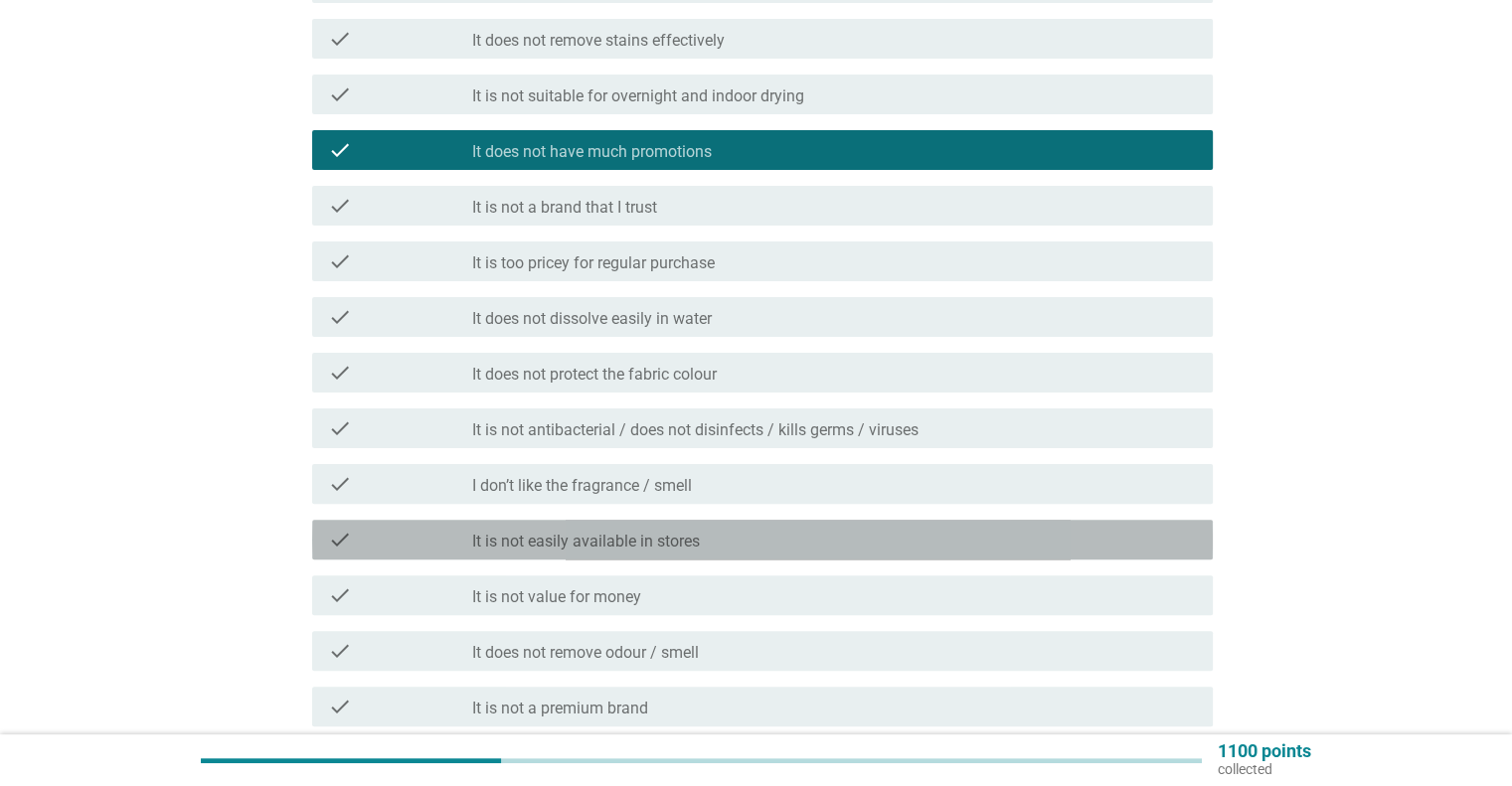 click on "It is not easily available in stores" at bounding box center (586, 542) 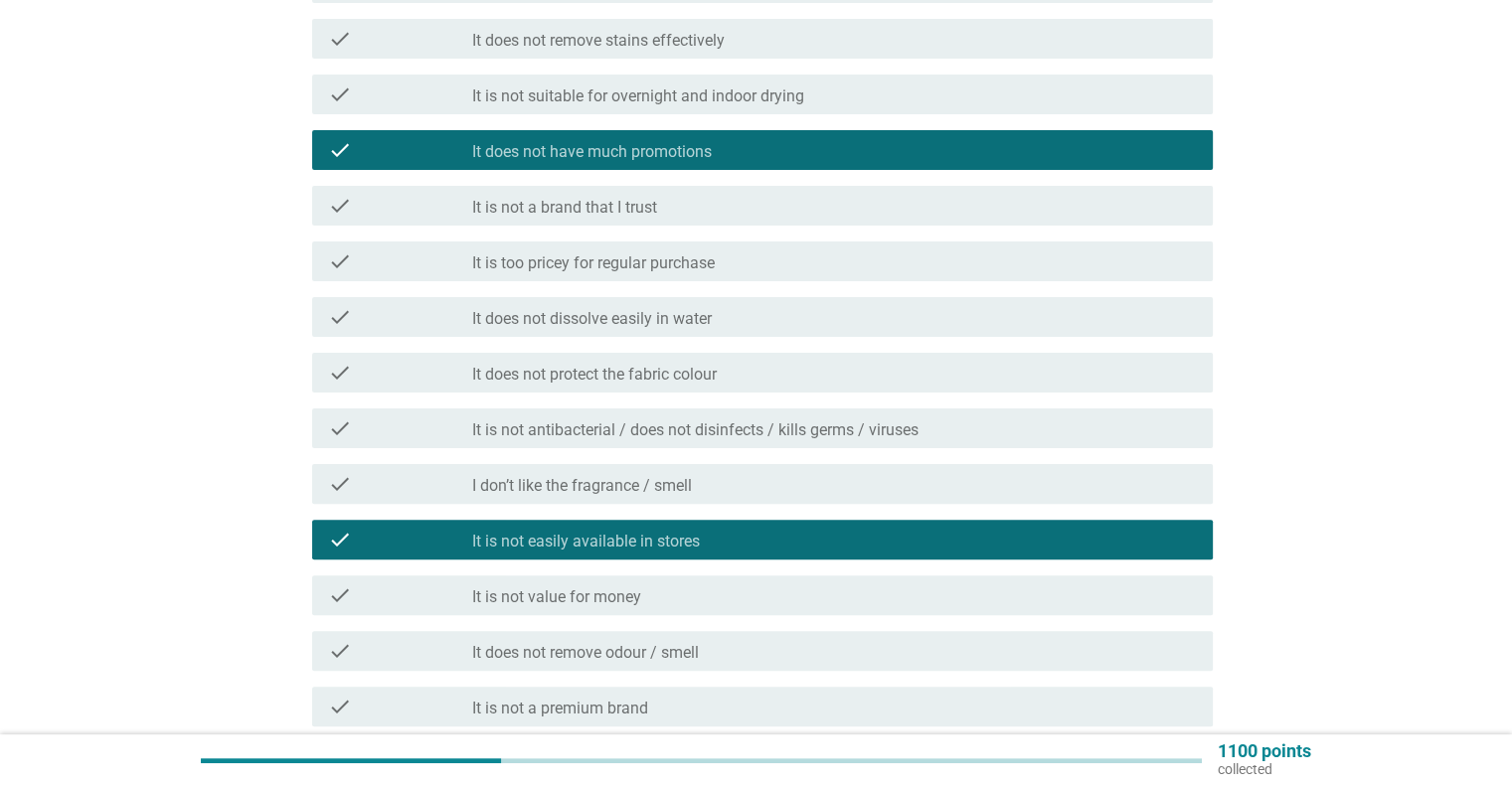 scroll, scrollTop: 755, scrollLeft: 0, axis: vertical 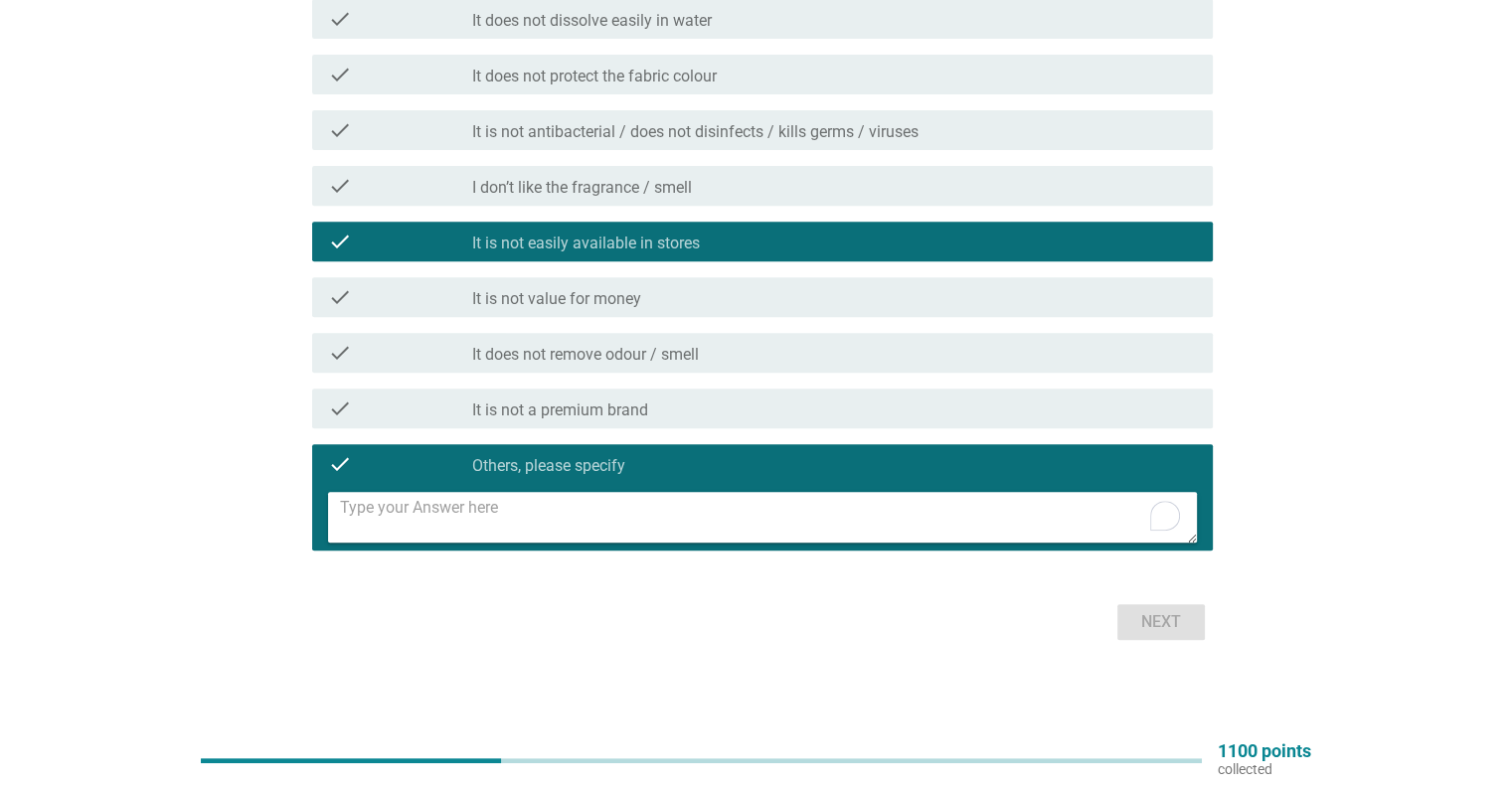 click on "check" at bounding box center (401, 464) 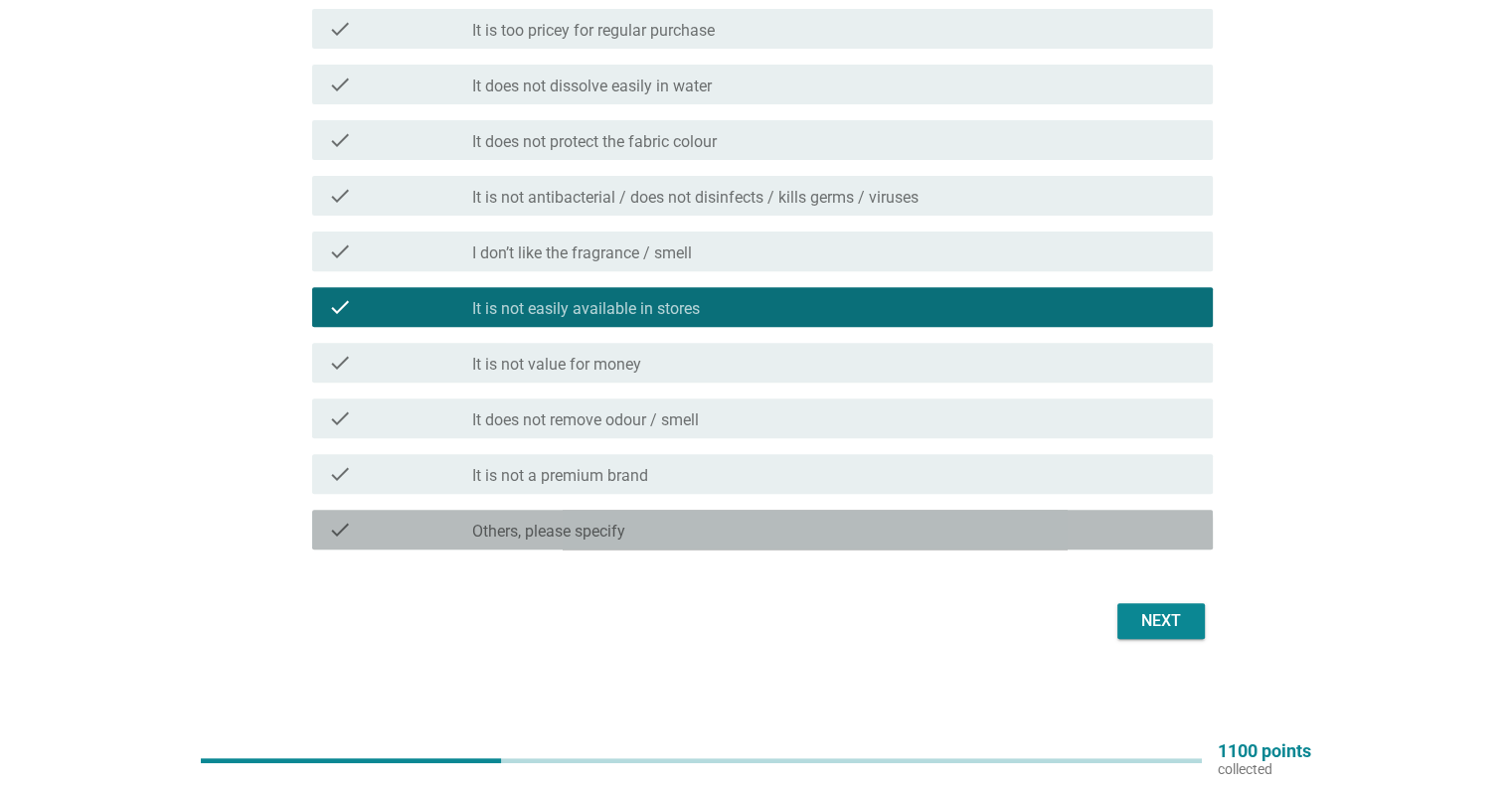 scroll, scrollTop: 689, scrollLeft: 0, axis: vertical 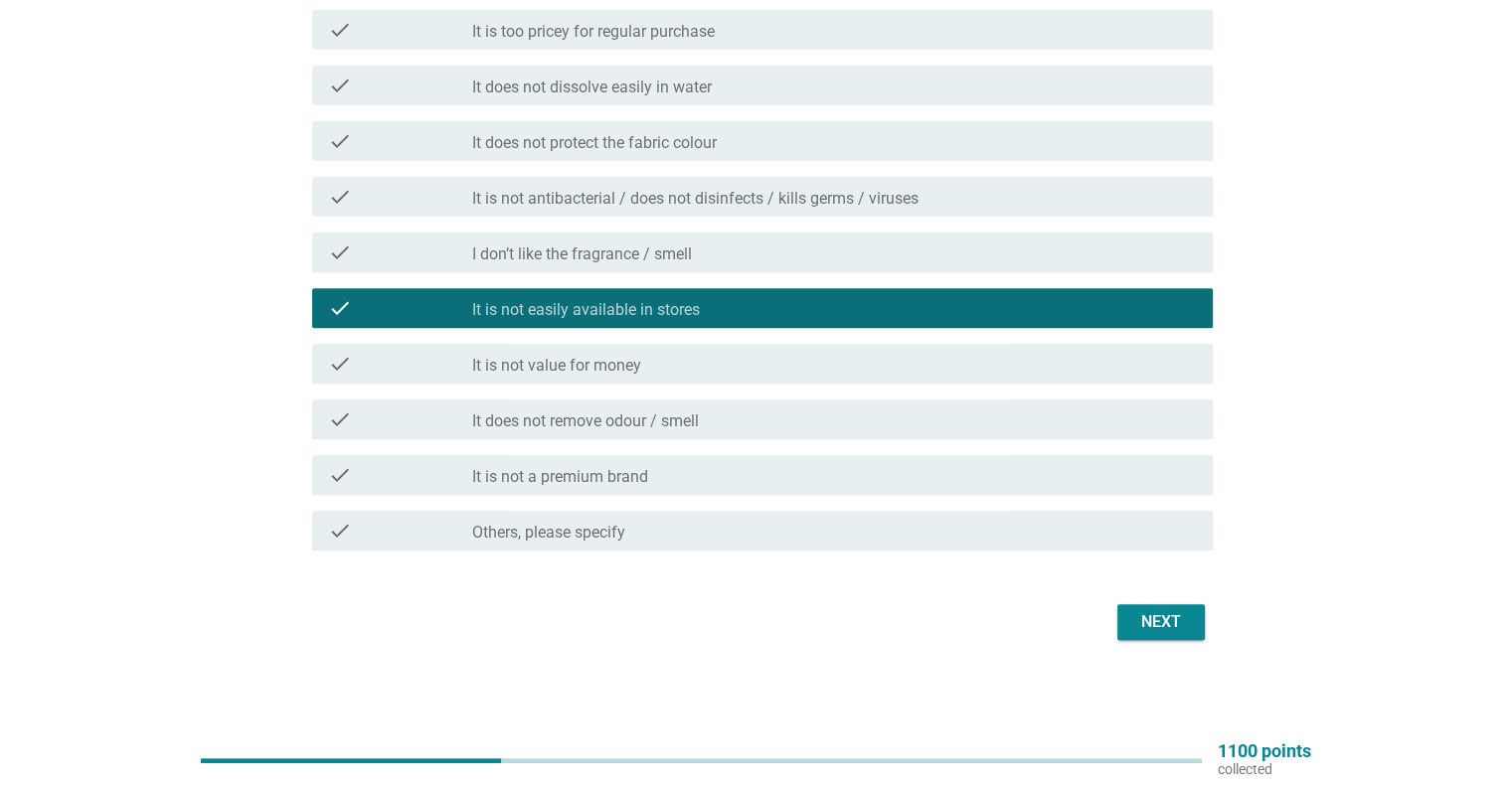 click on "Next" at bounding box center [1161, 622] 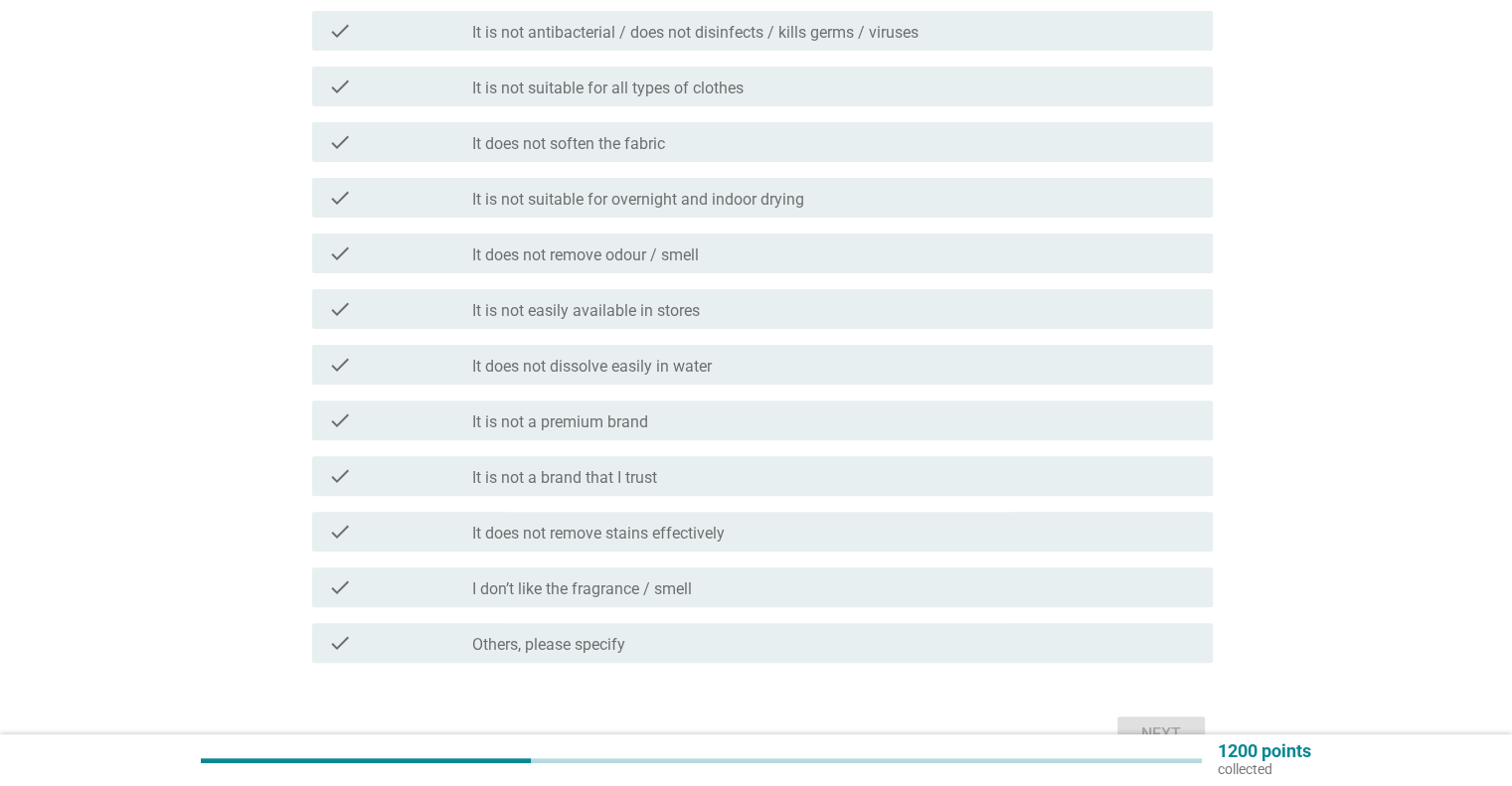 scroll, scrollTop: 490, scrollLeft: 0, axis: vertical 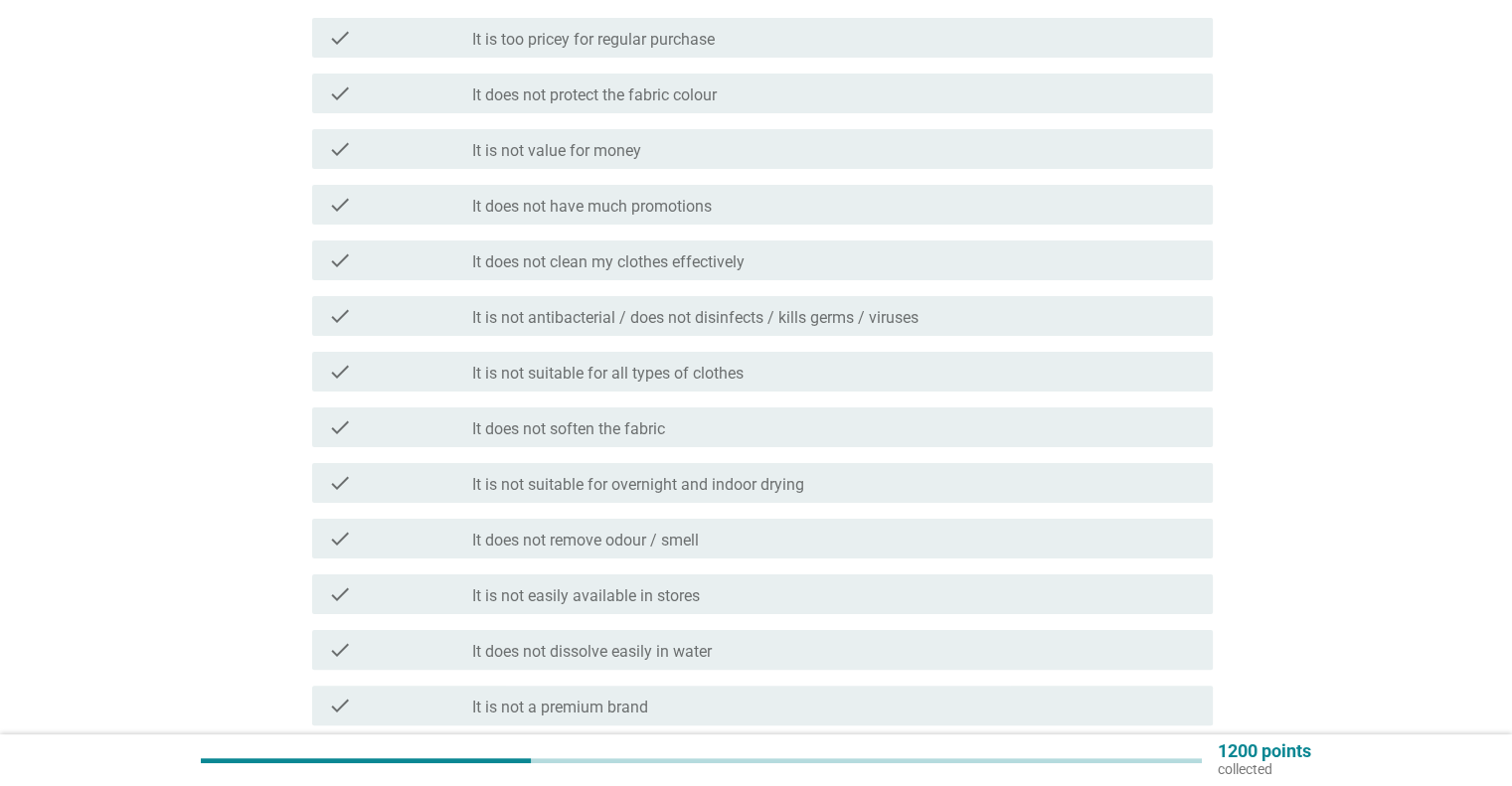click on "check_box_outline_blank It does not have much promotions" at bounding box center [834, 205] 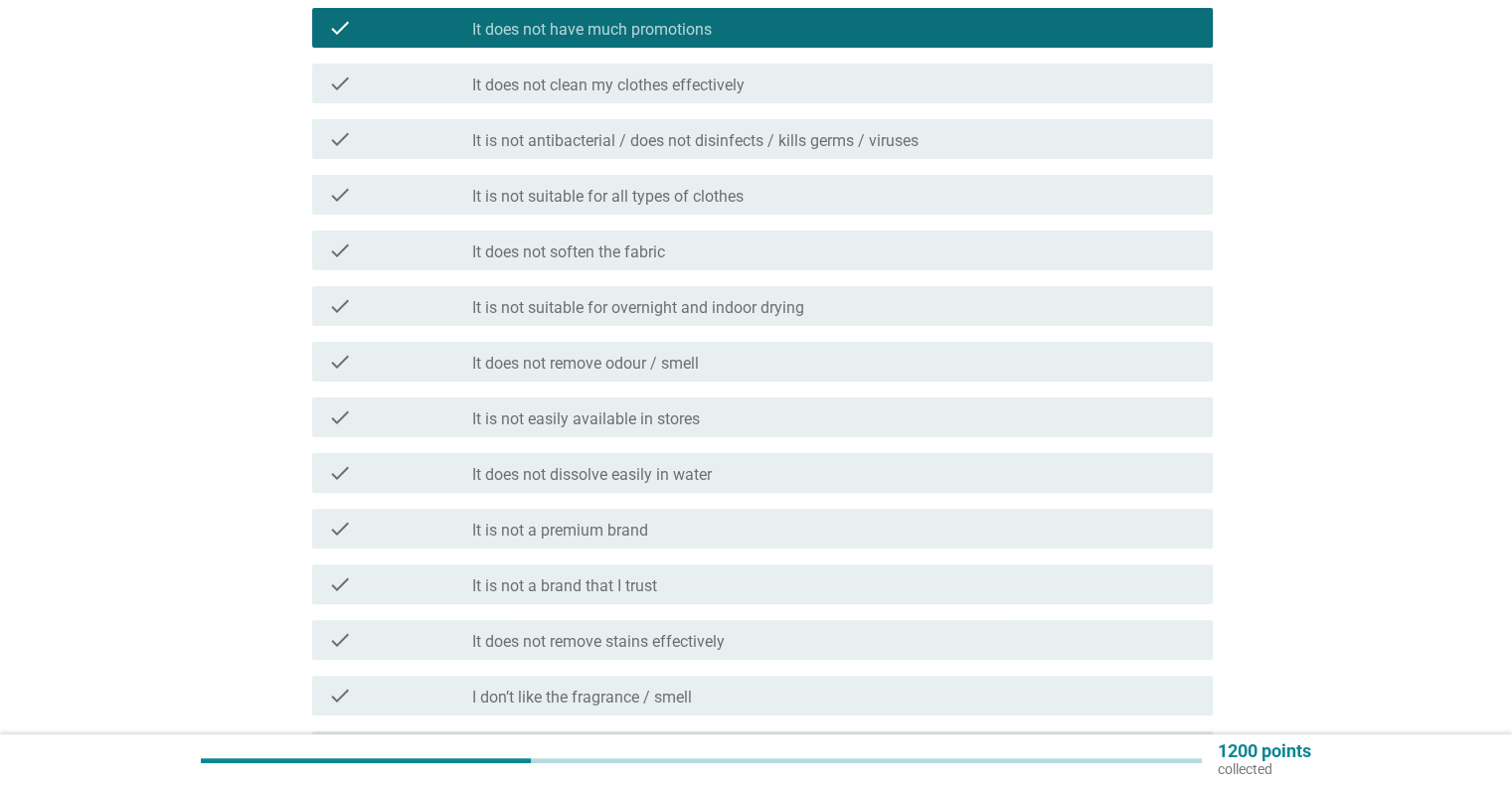 scroll, scrollTop: 689, scrollLeft: 0, axis: vertical 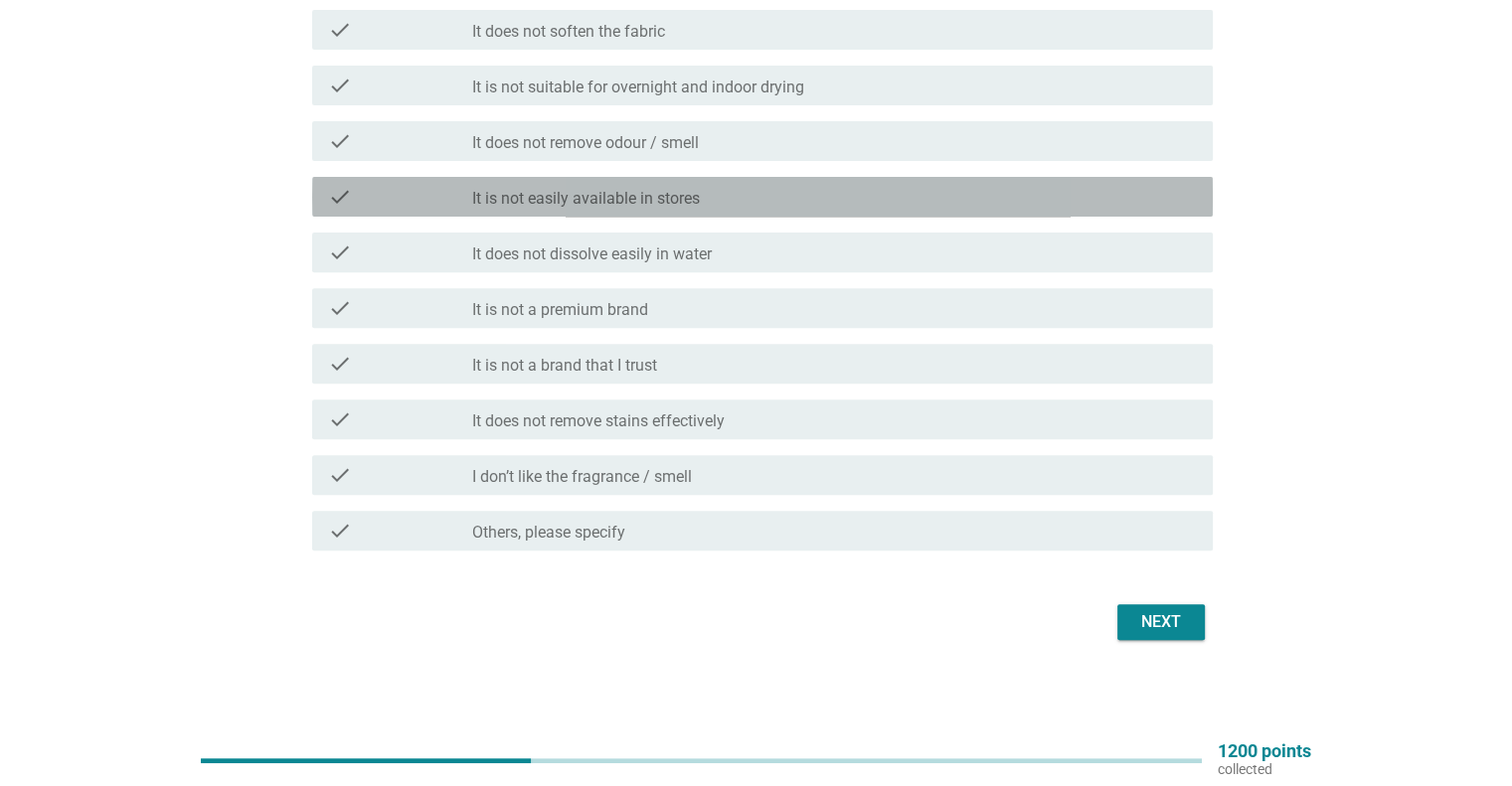 click on "It is not easily available in stores" at bounding box center (586, 199) 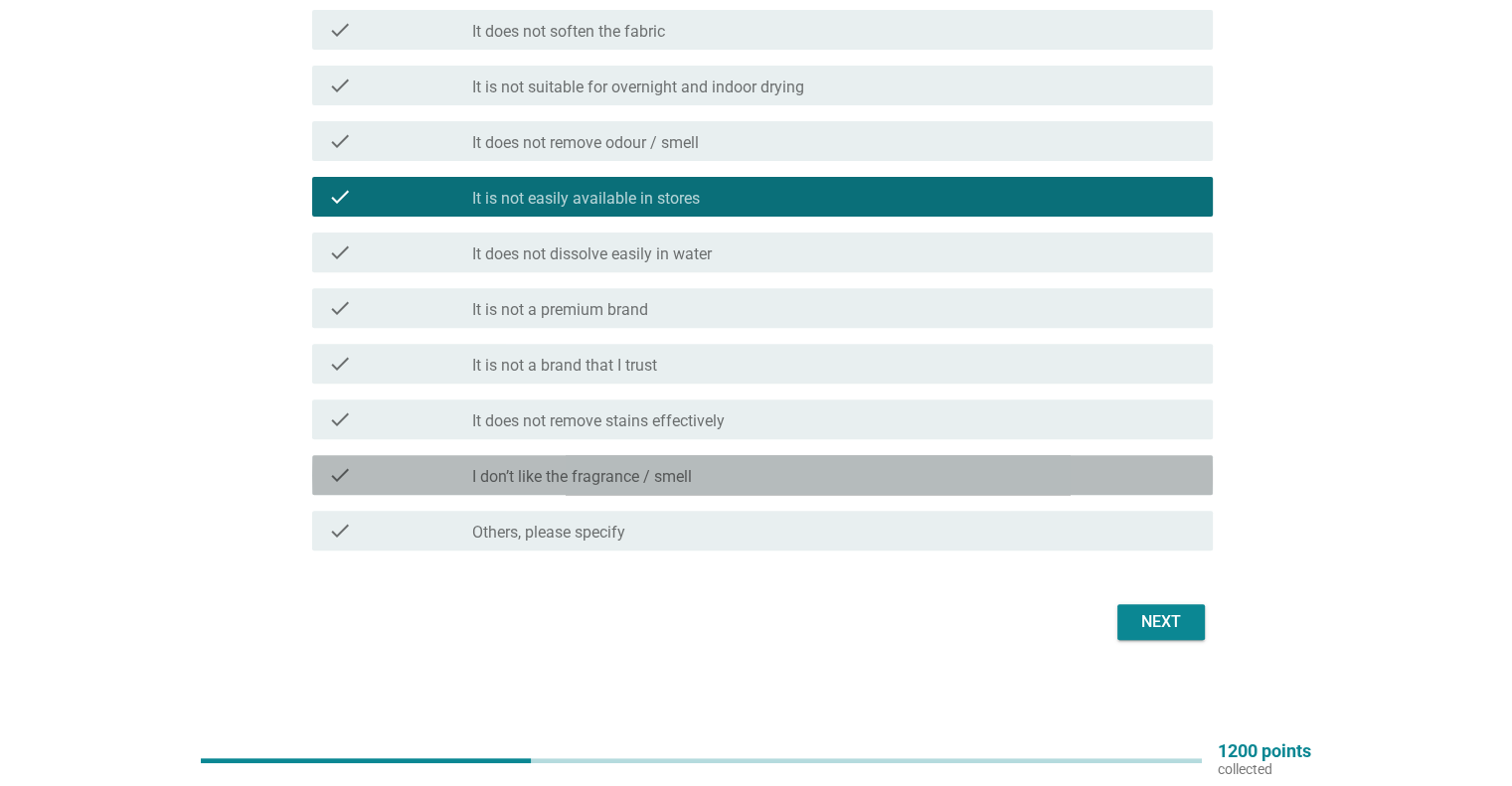 click on "I don’t like the fragrance / smell" at bounding box center [582, 477] 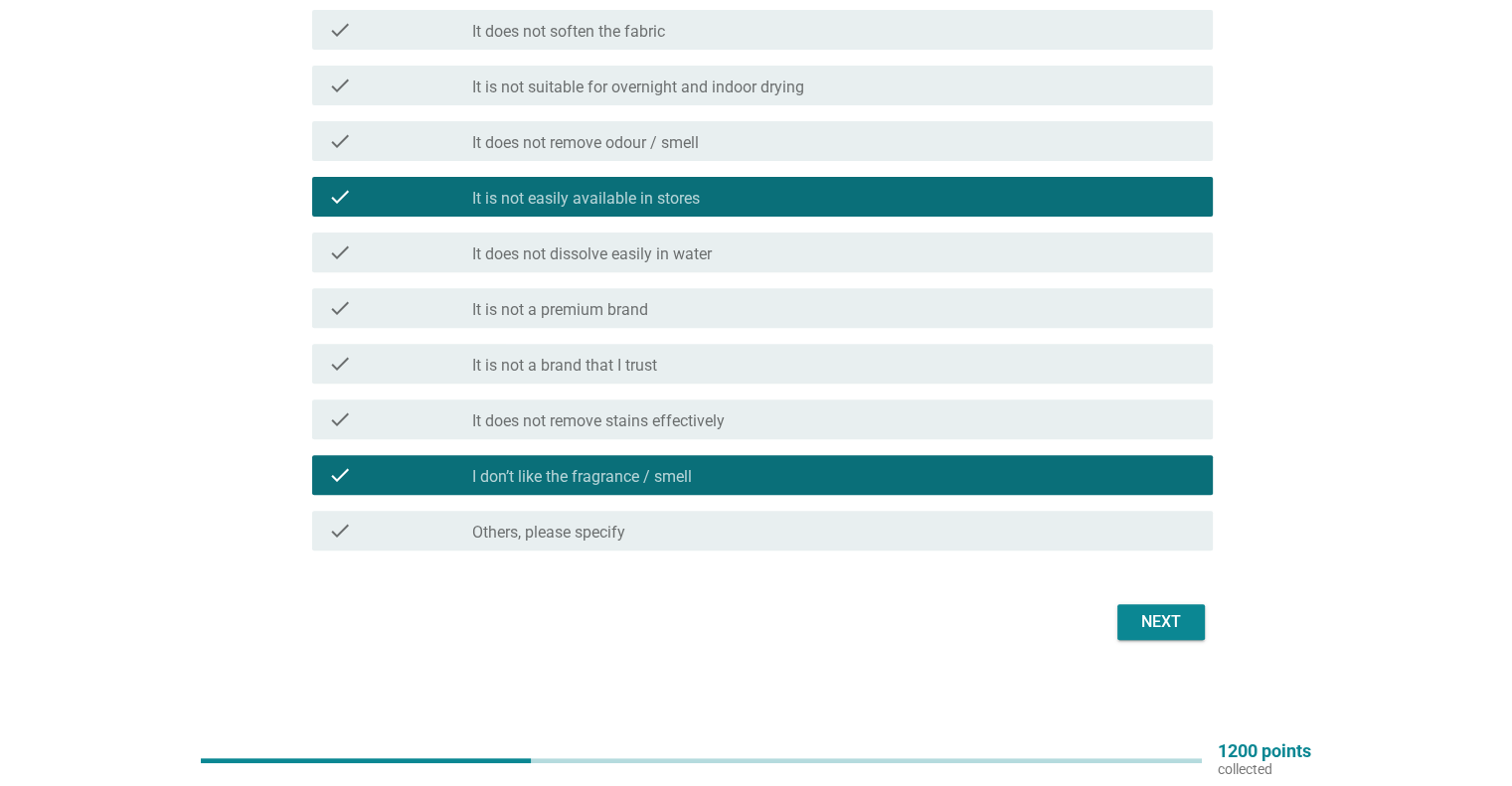 click on "Next" at bounding box center (1161, 622) 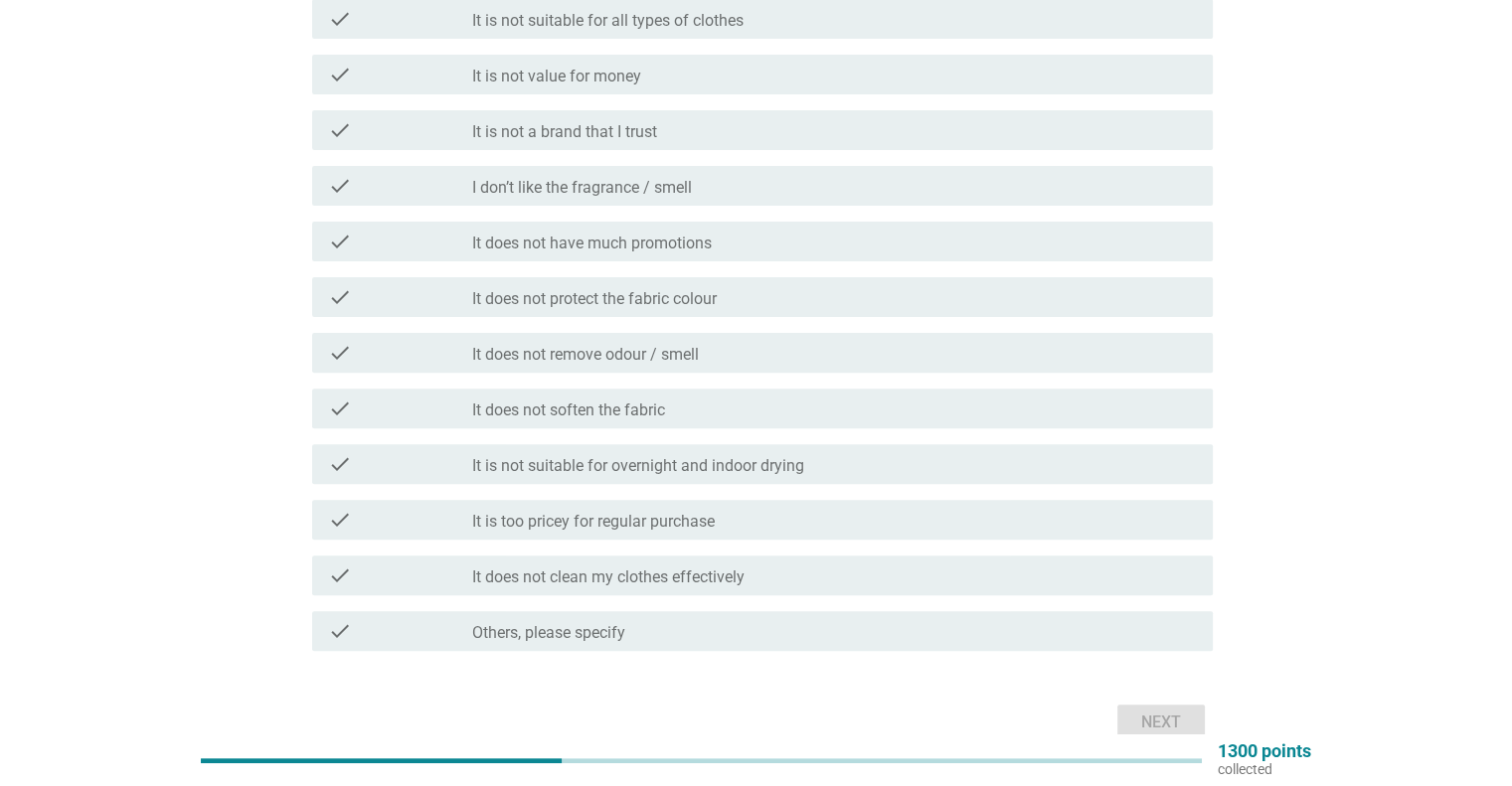 scroll, scrollTop: 391, scrollLeft: 0, axis: vertical 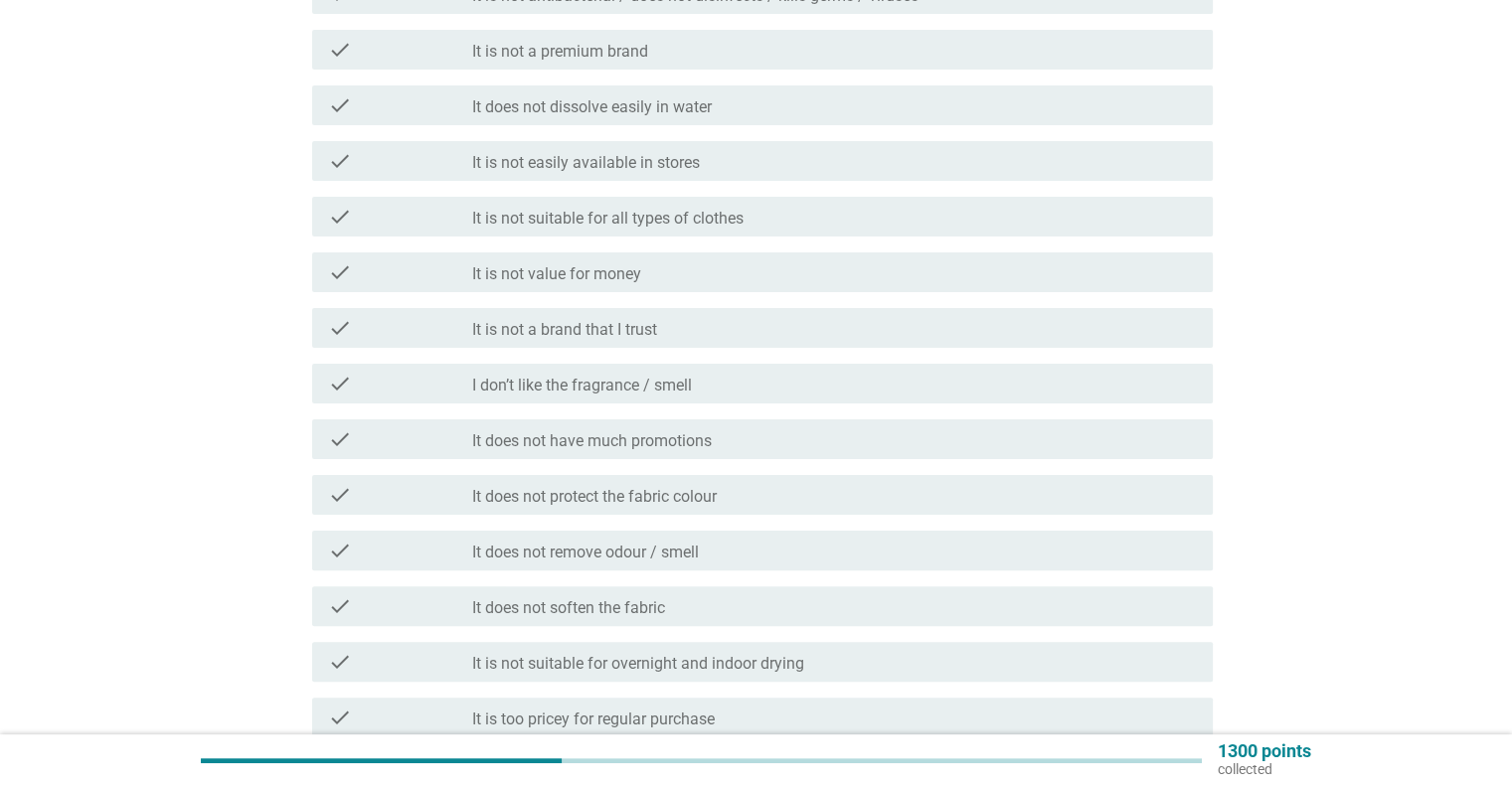click on "check_box_outline_blank I don’t like the fragrance / smell" at bounding box center (834, 384) 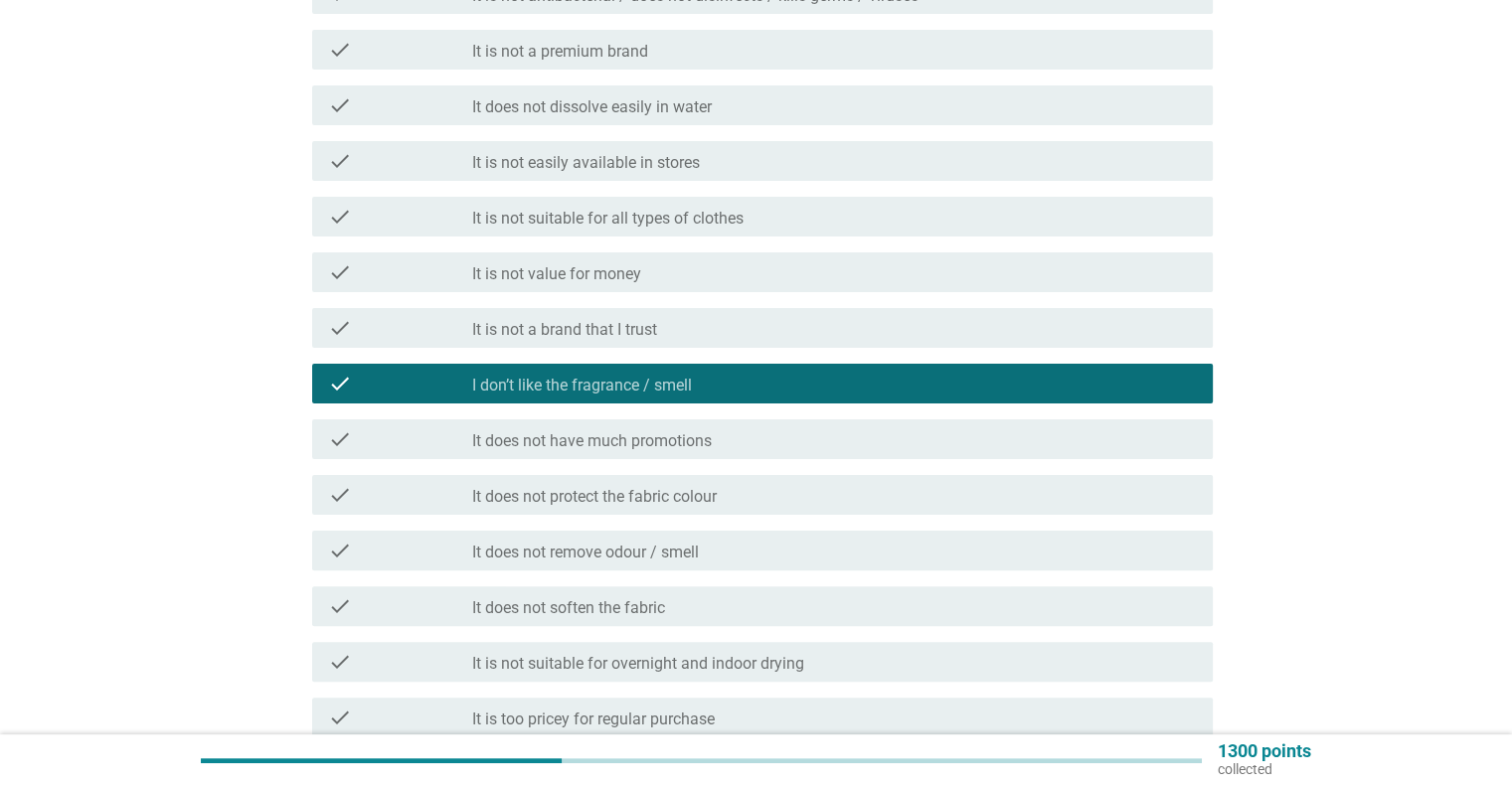 click on "It does not have much promotions" at bounding box center [591, 441] 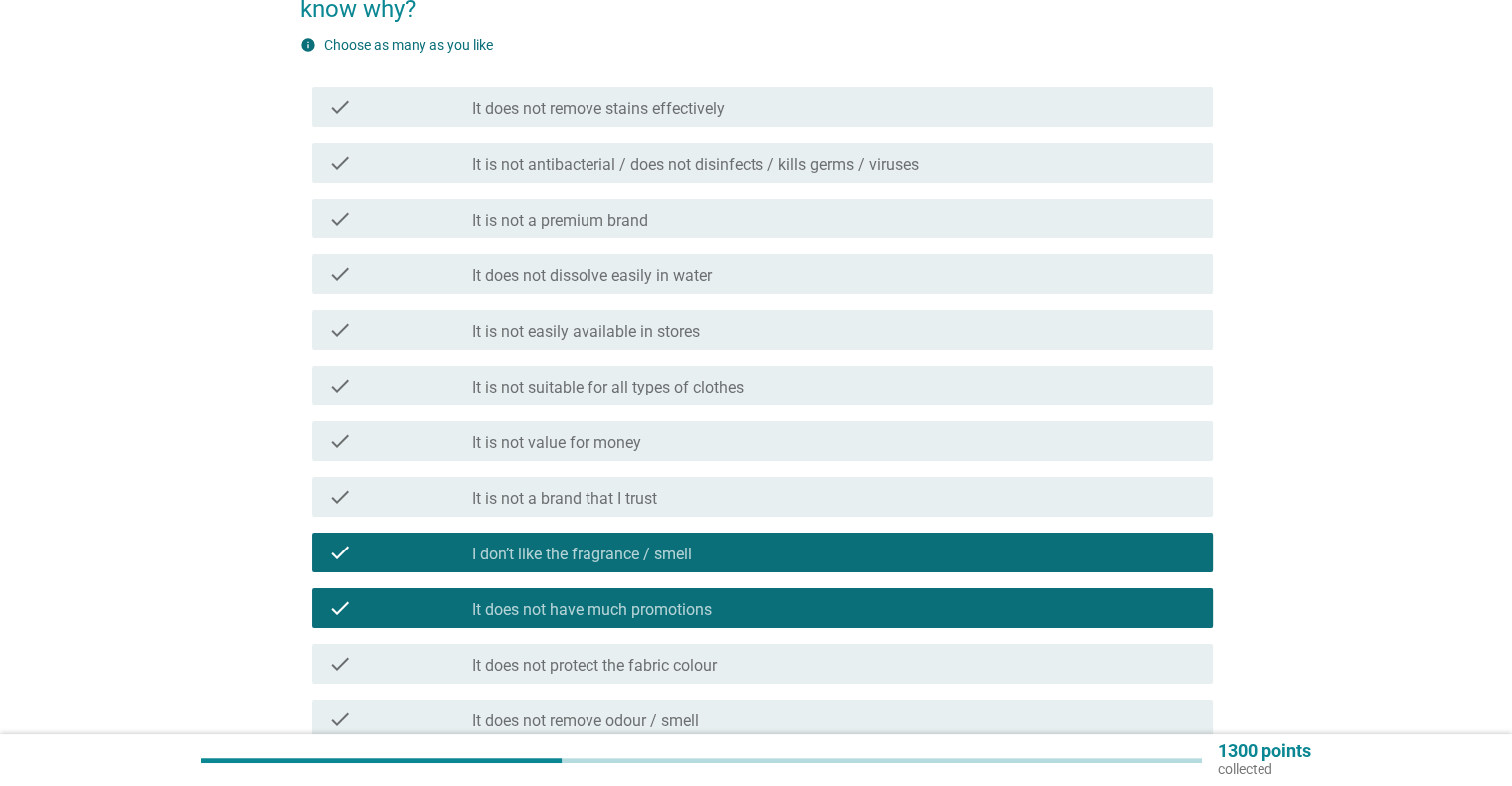 scroll, scrollTop: 192, scrollLeft: 0, axis: vertical 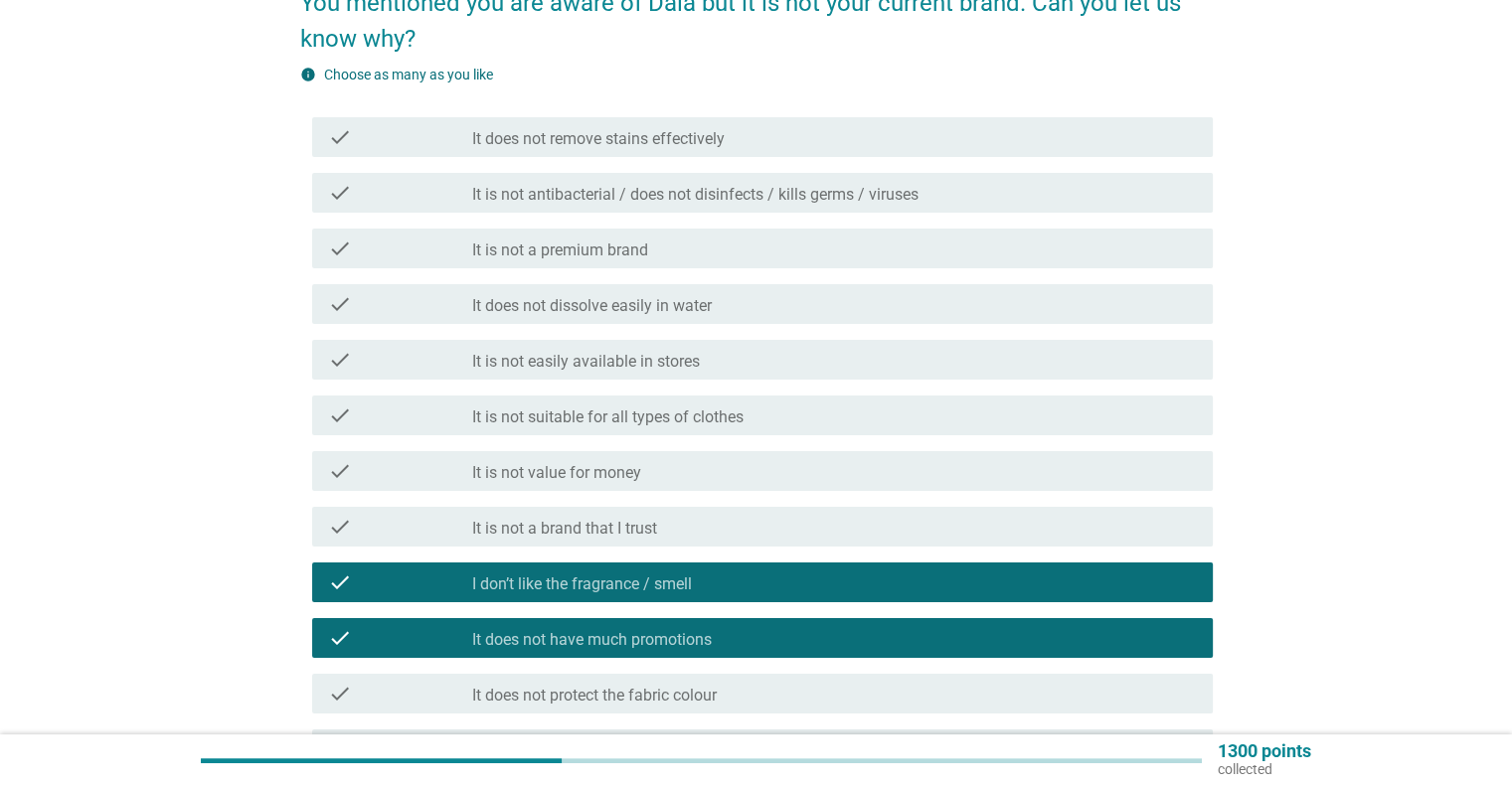 click on "check_box_outline_blank It is not easily available in stores" at bounding box center (834, 360) 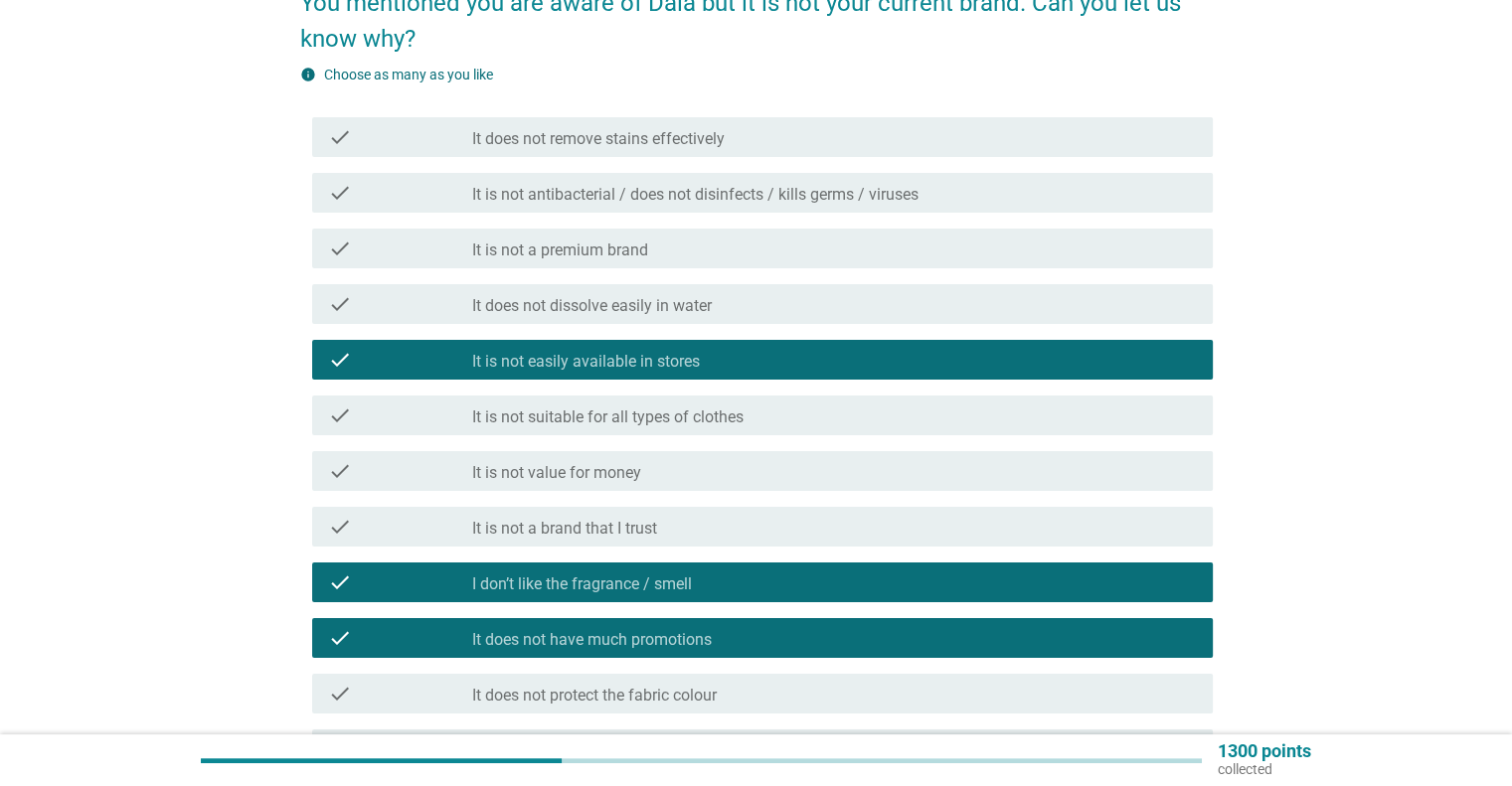 scroll, scrollTop: 689, scrollLeft: 0, axis: vertical 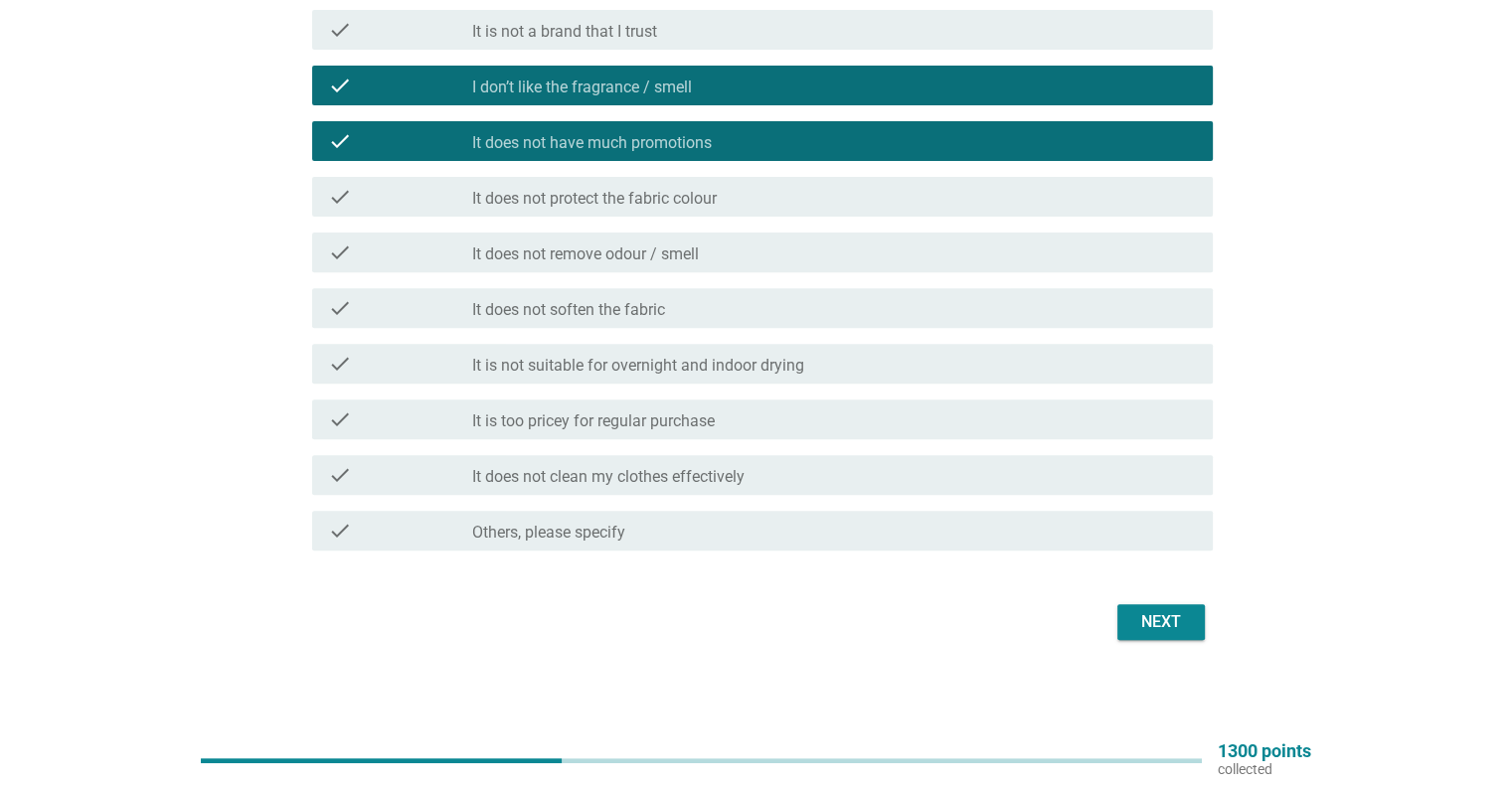 click on "Next" at bounding box center (1161, 622) 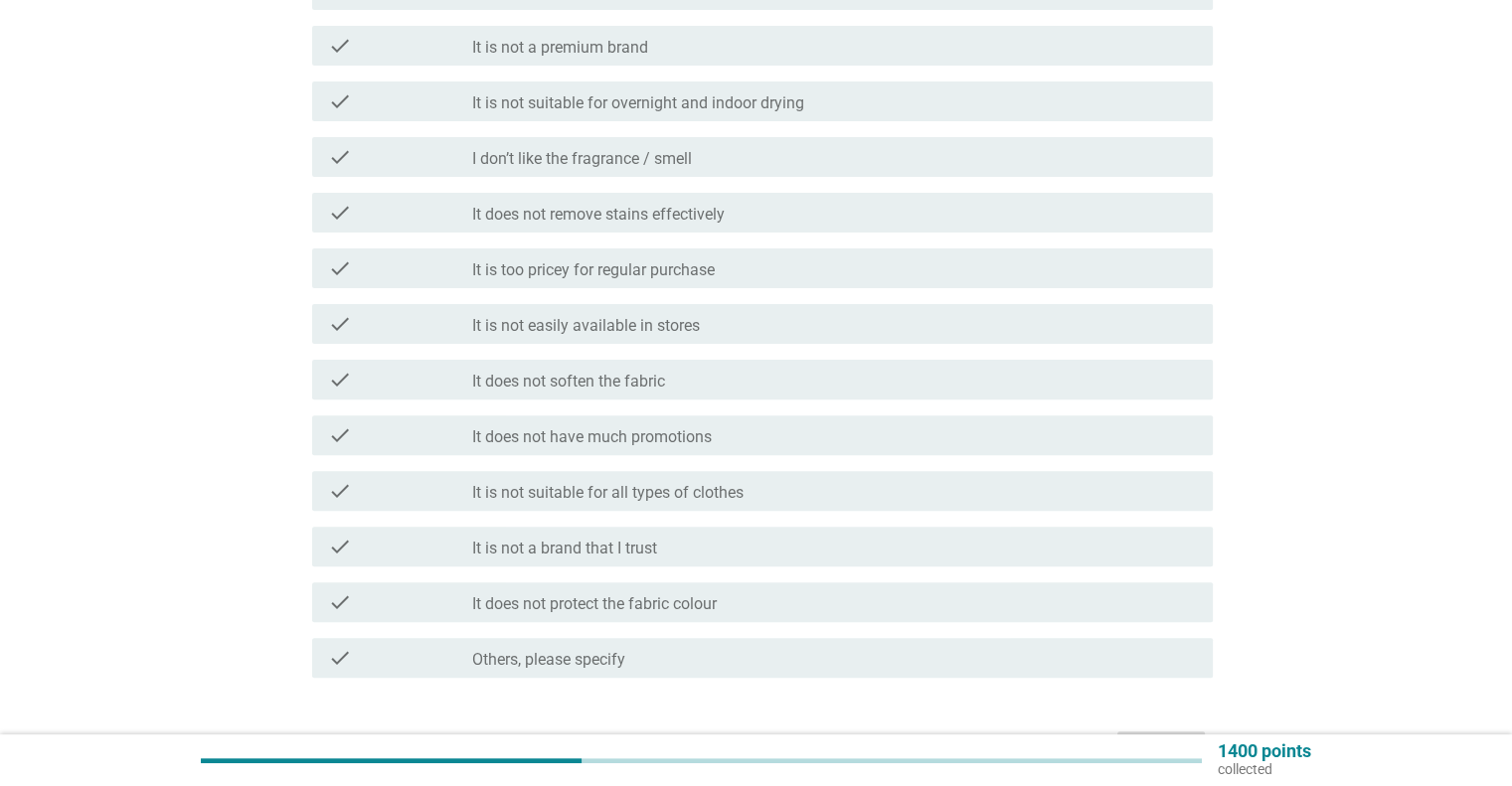 scroll, scrollTop: 596, scrollLeft: 0, axis: vertical 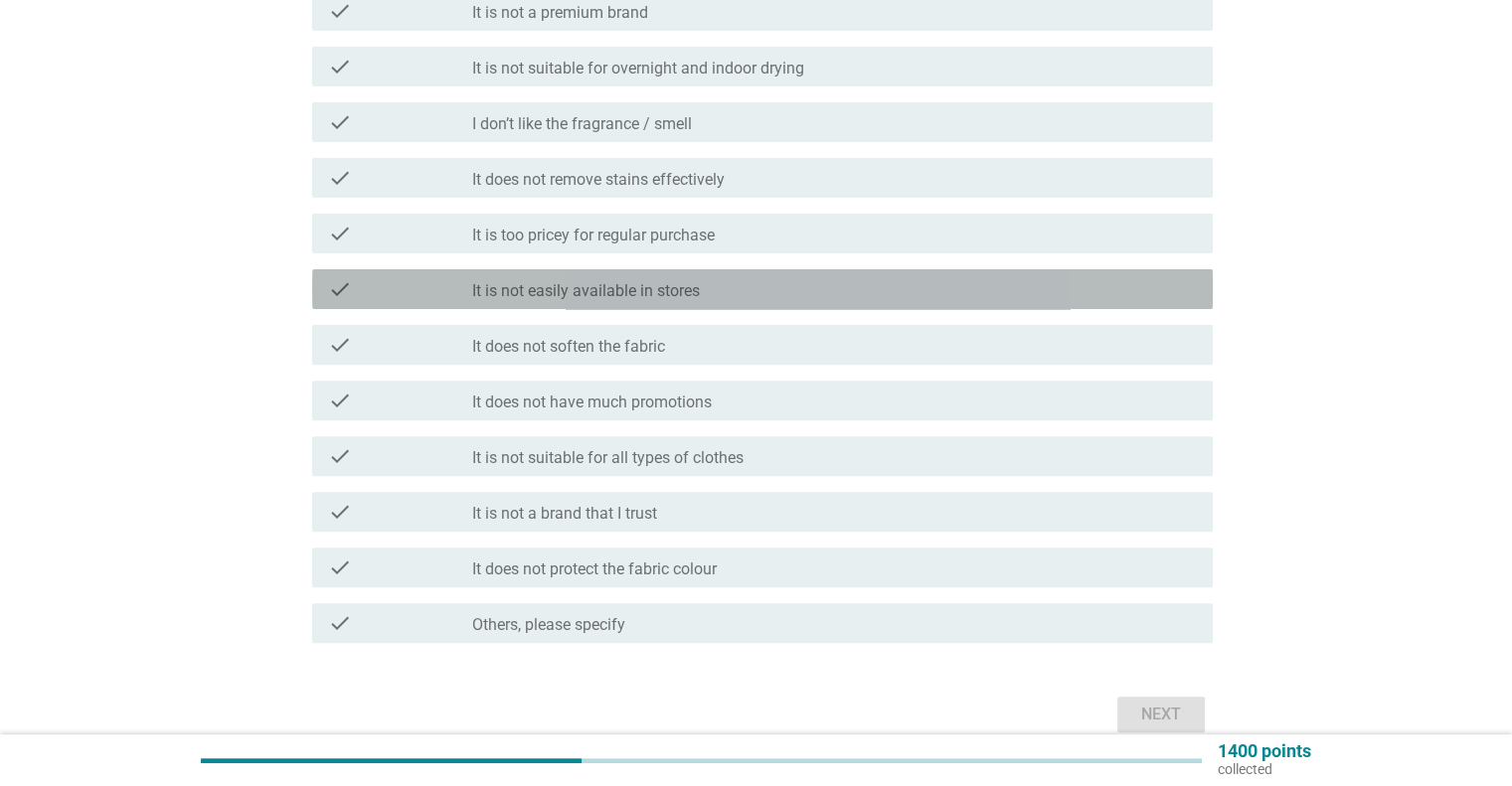 click on "It is not easily available in stores" at bounding box center (586, 291) 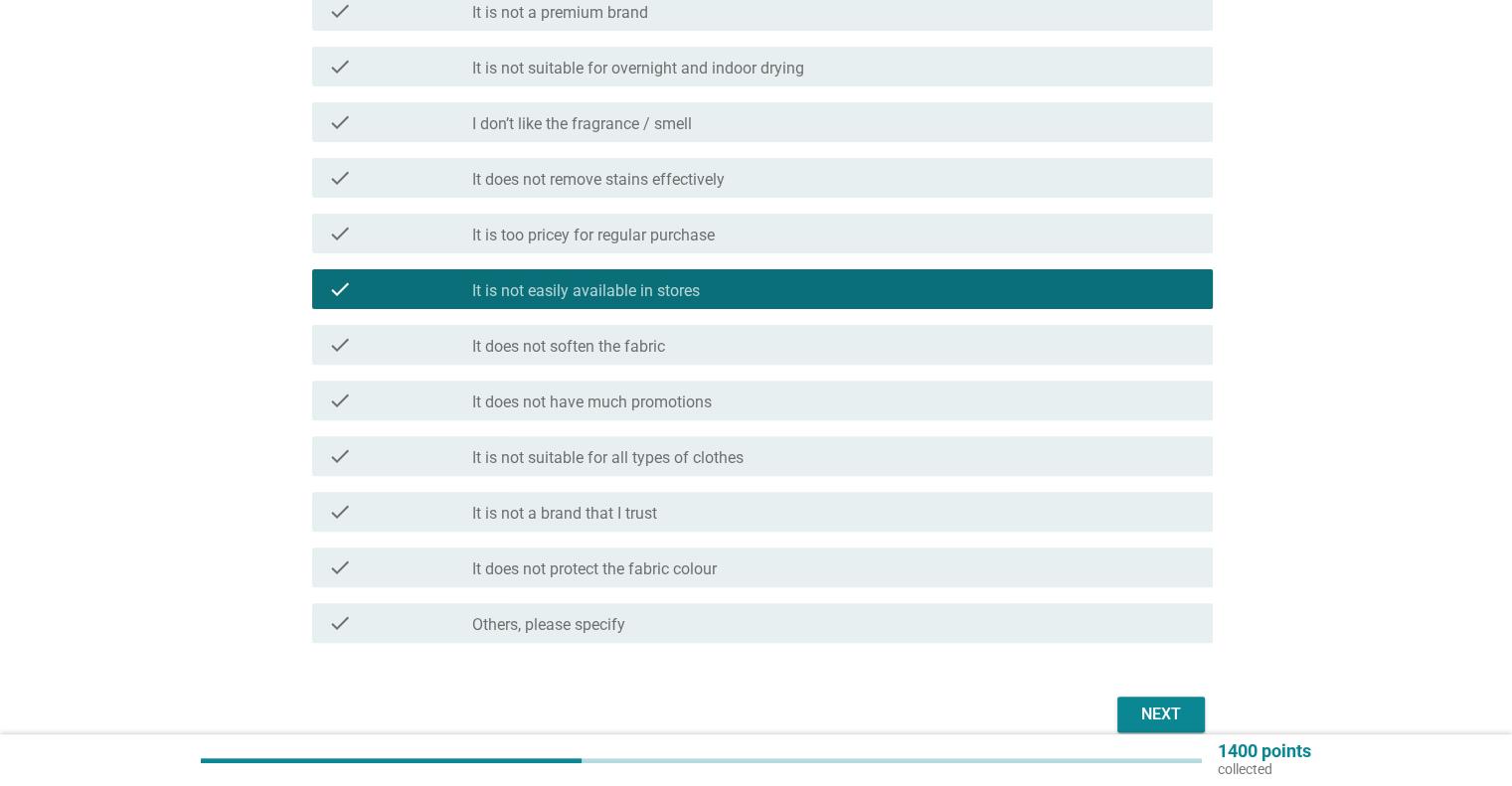 click on "check     check_box_outline_blank It does not have much promotions" at bounding box center (762, 400) 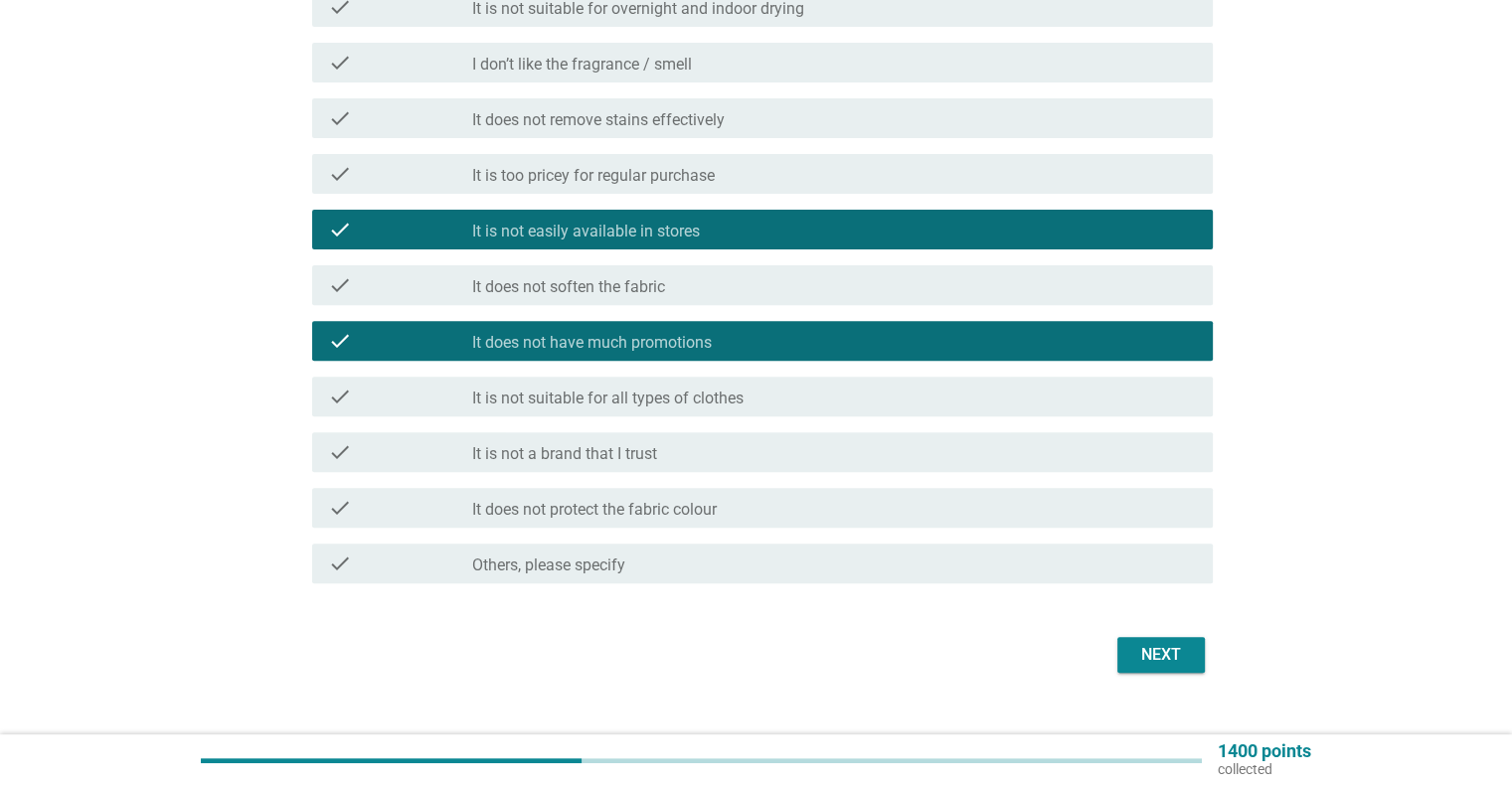 scroll, scrollTop: 689, scrollLeft: 0, axis: vertical 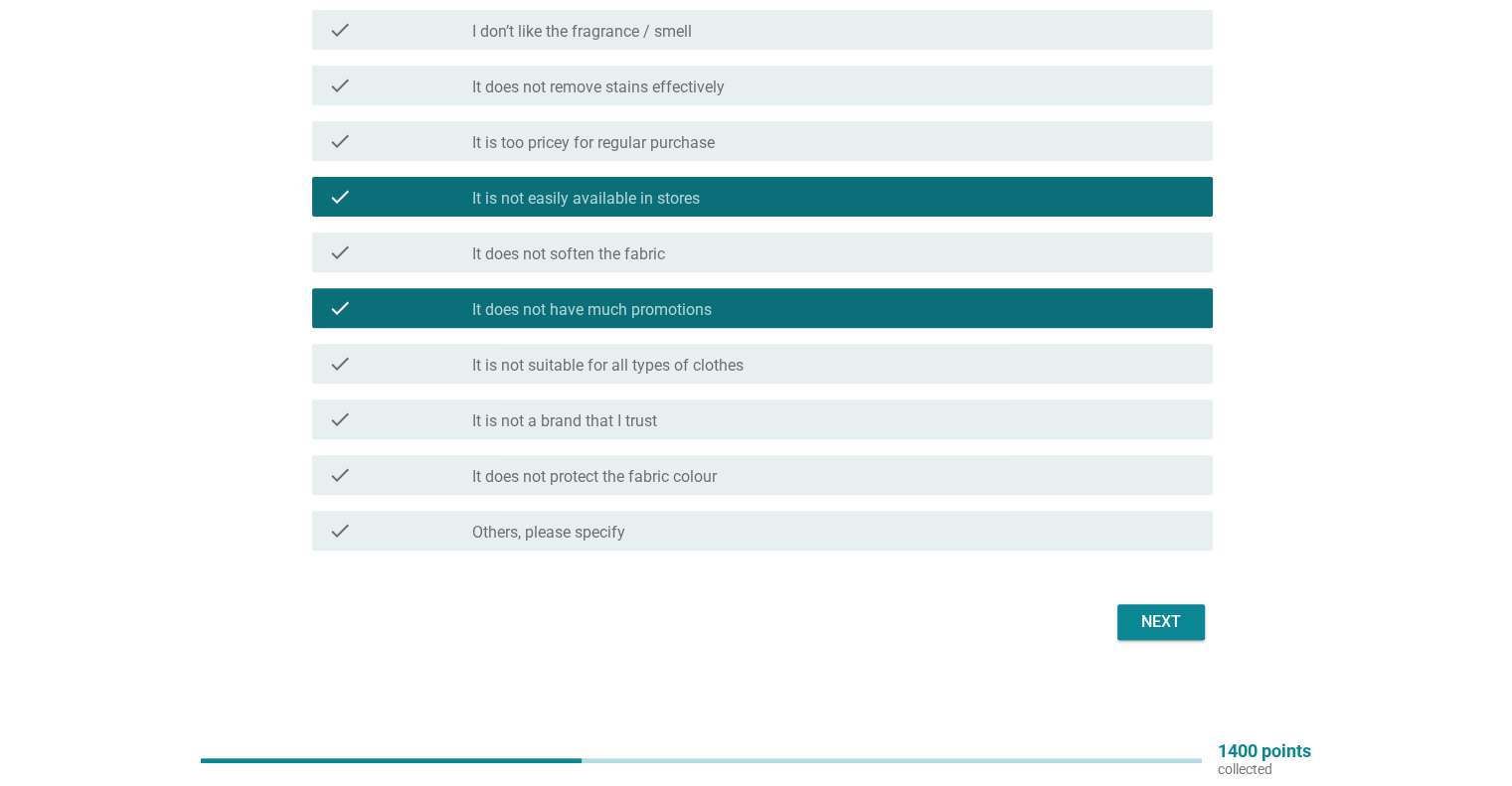 click on "check     check_box_outline_blank It is not a brand that I trust" at bounding box center (762, 419) 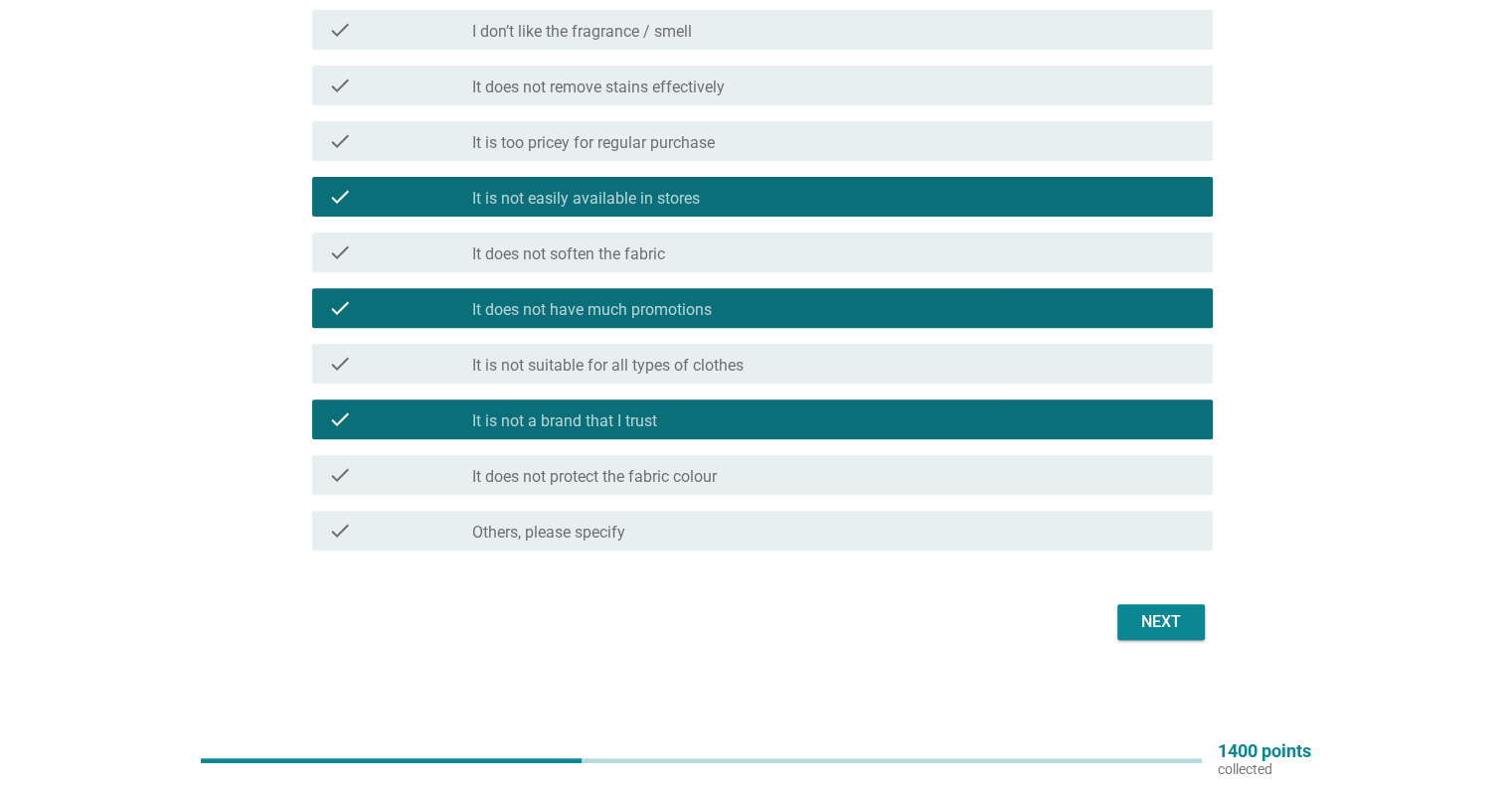 click on "Next" at bounding box center (1161, 622) 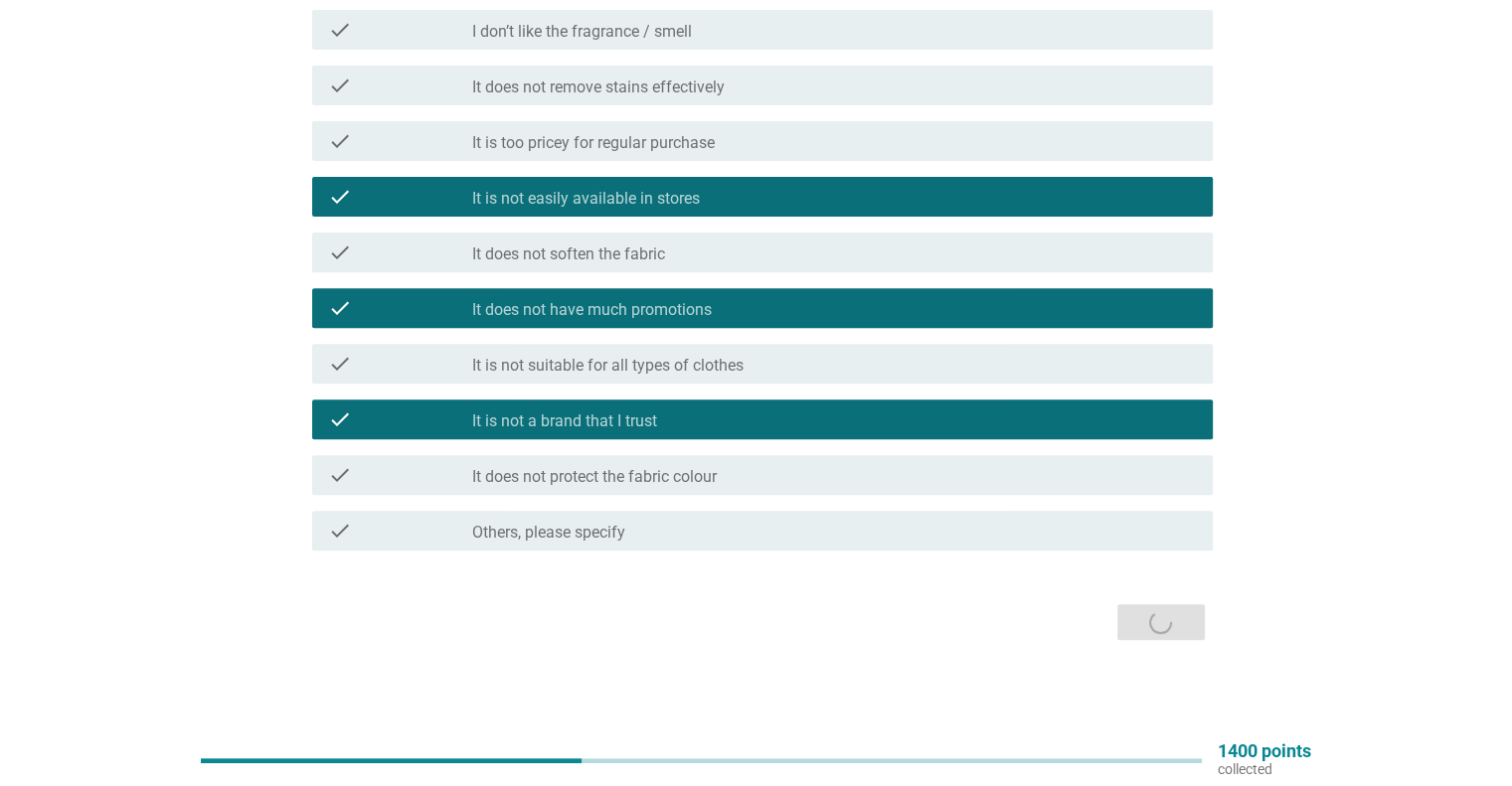scroll, scrollTop: 0, scrollLeft: 0, axis: both 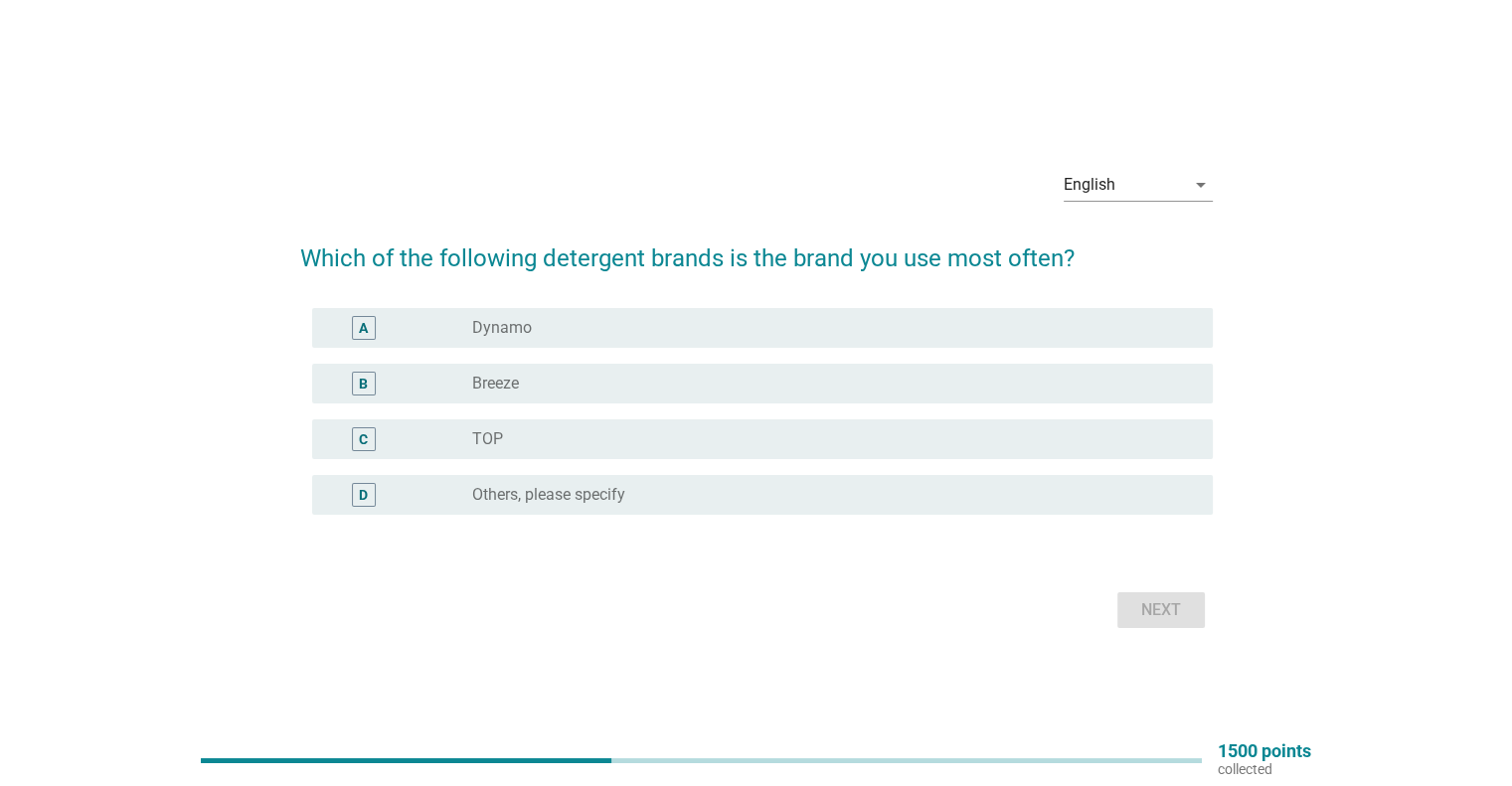 click on "C     radio_button_unchecked TOP" at bounding box center (762, 439) 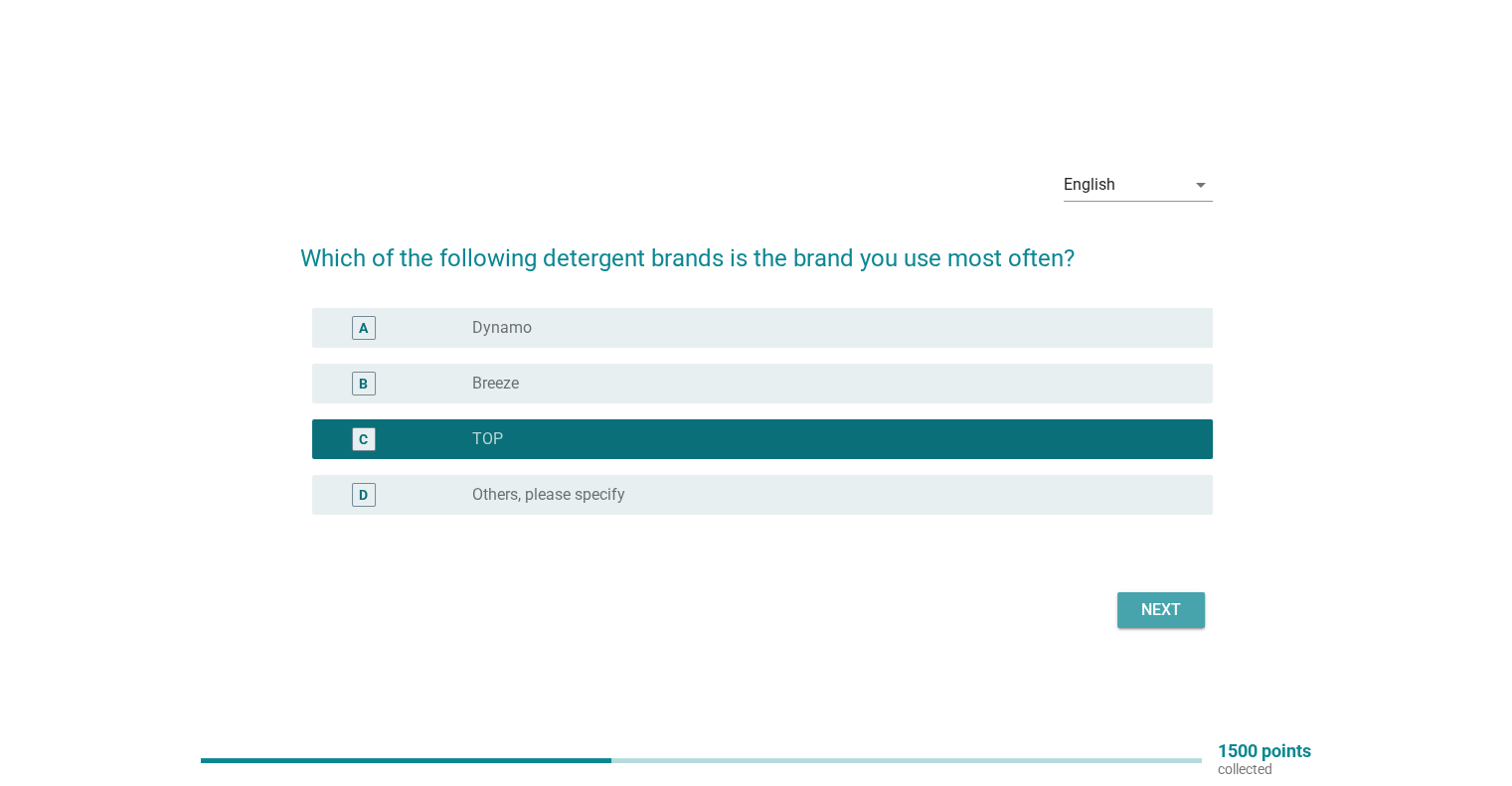 click on "Next" at bounding box center (1161, 610) 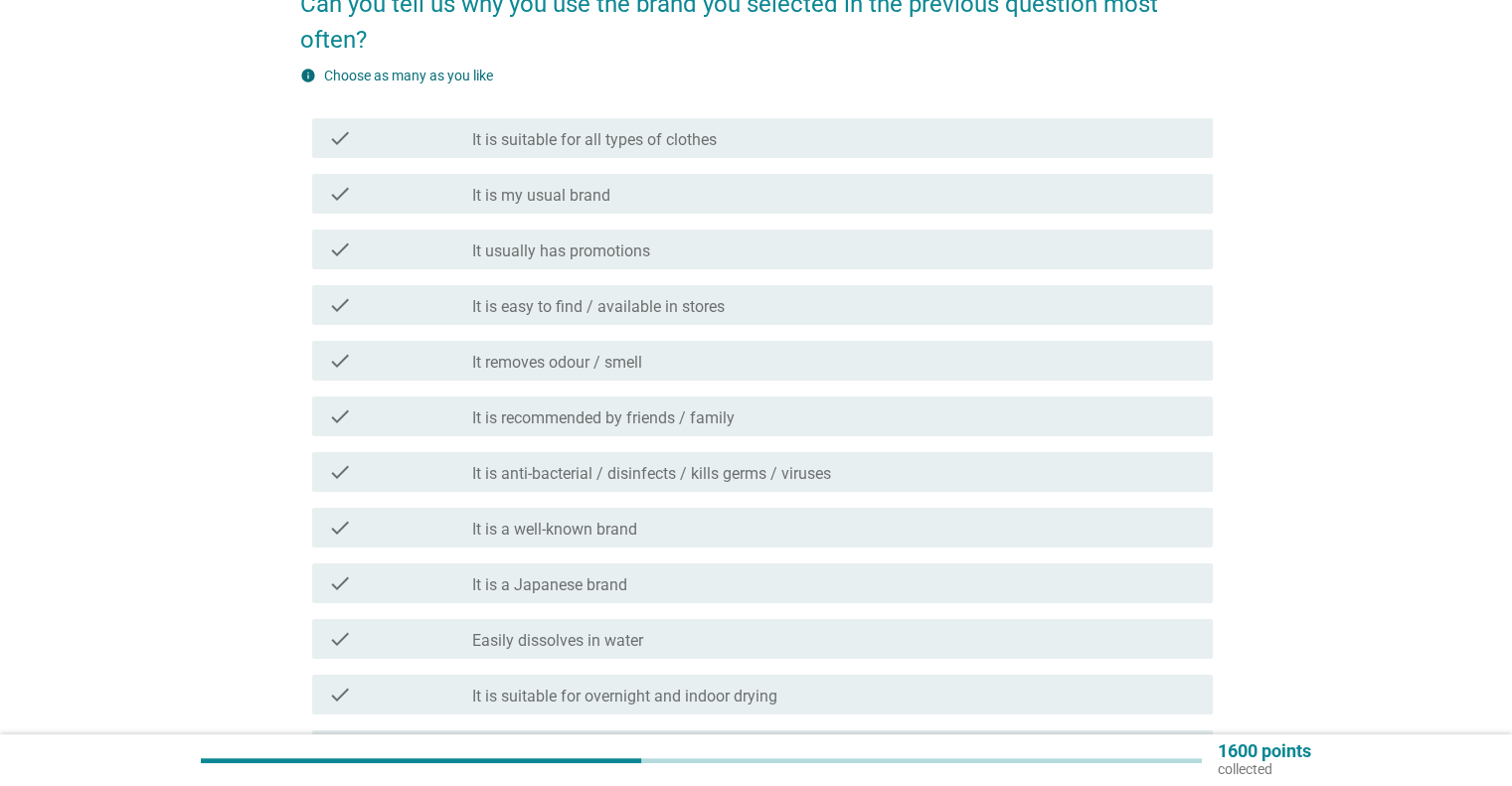 scroll, scrollTop: 298, scrollLeft: 0, axis: vertical 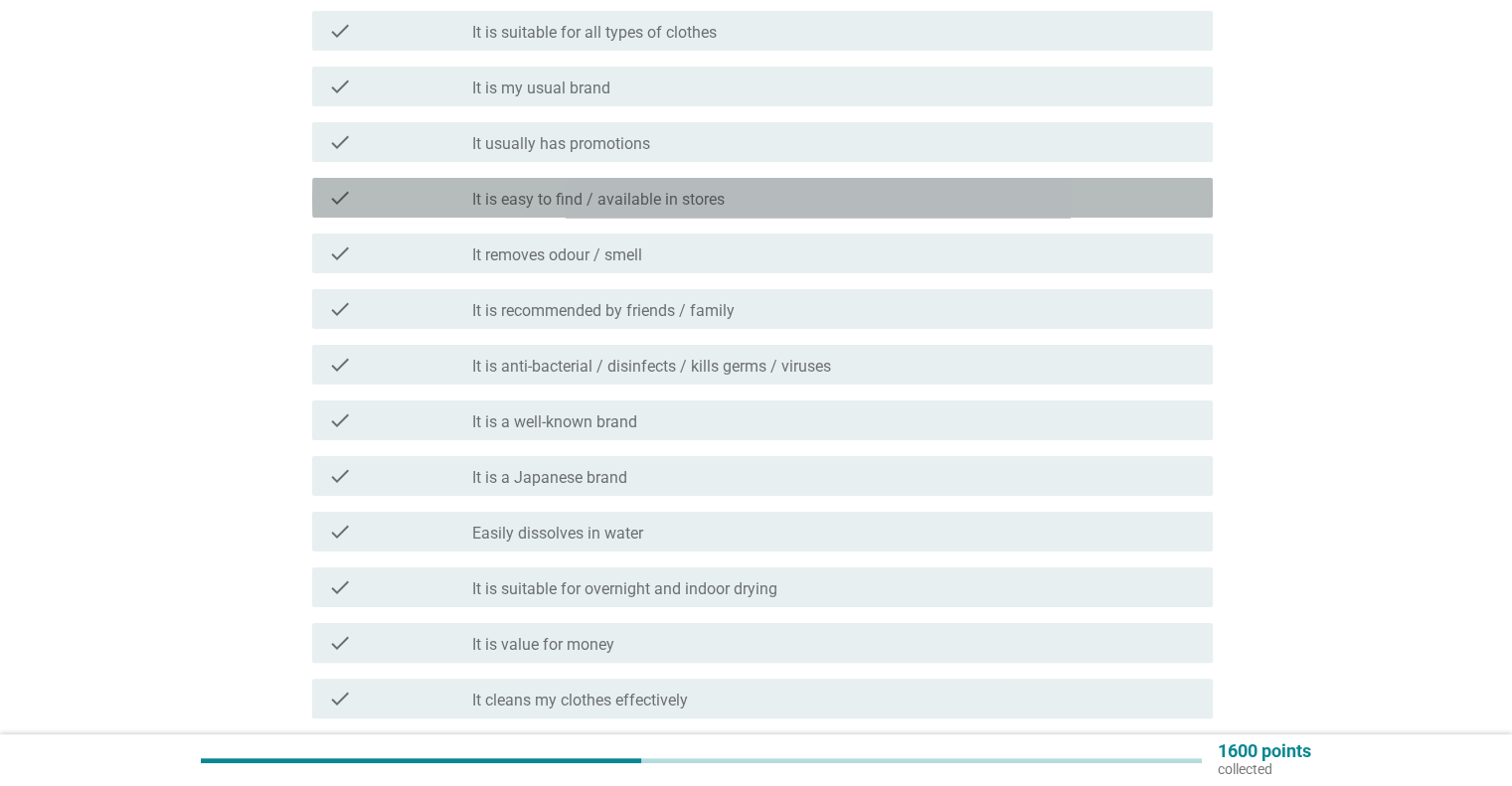 click on "check_box_outline_blank It is easy to find / available in stores" at bounding box center [834, 198] 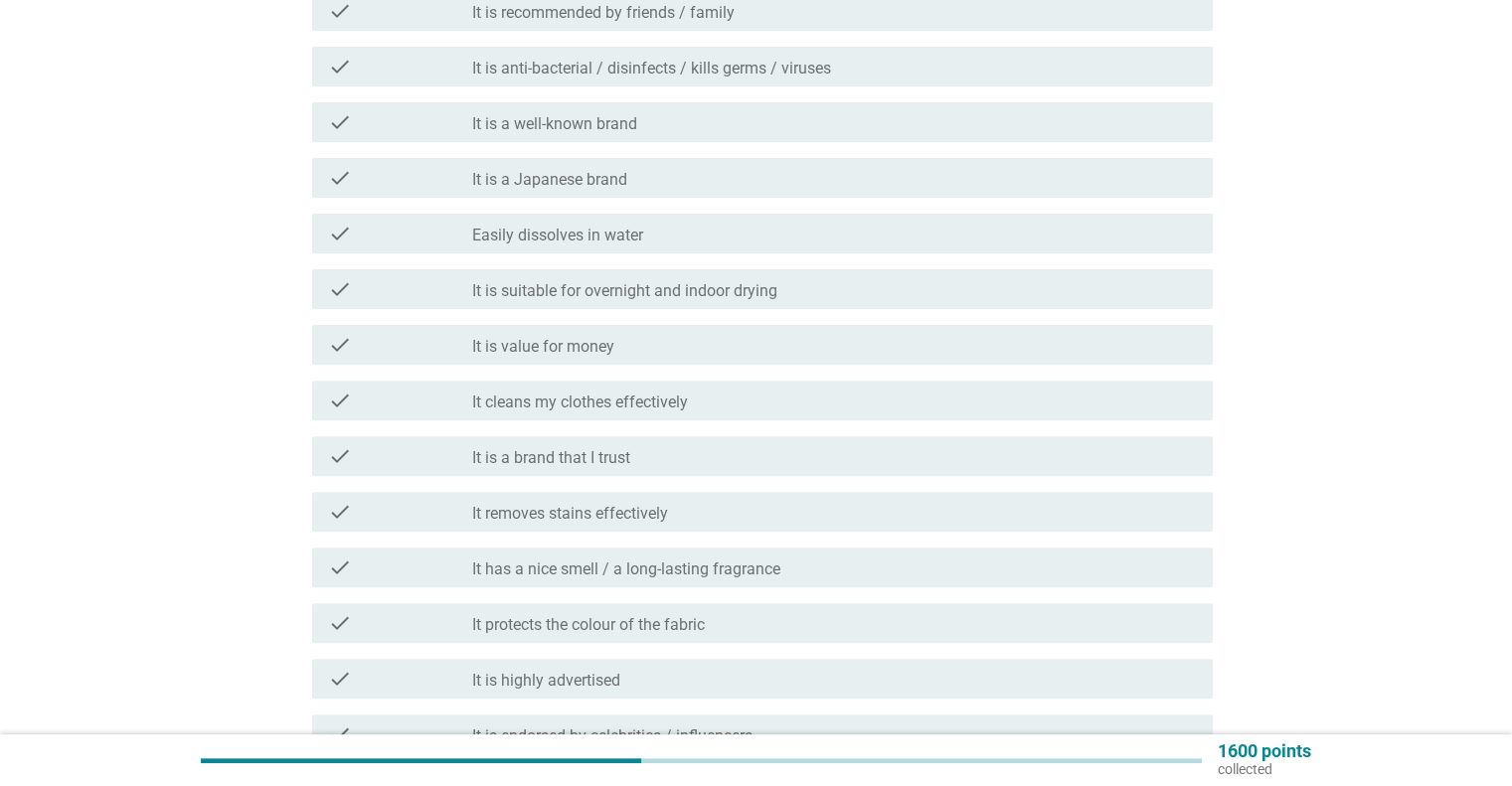 scroll, scrollTop: 696, scrollLeft: 0, axis: vertical 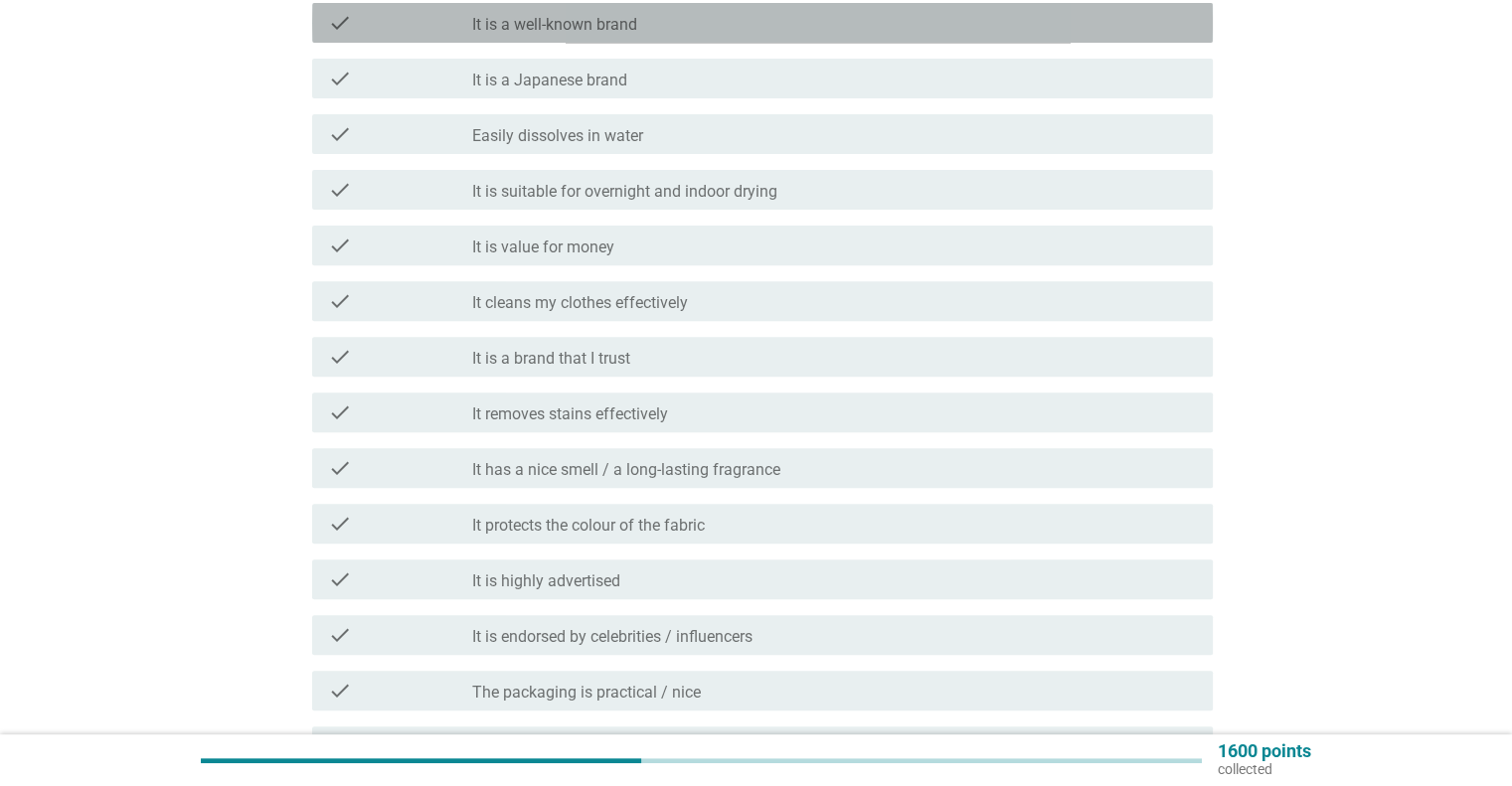click on "check     check_box_outline_blank It is a well-known brand" at bounding box center (762, 23) 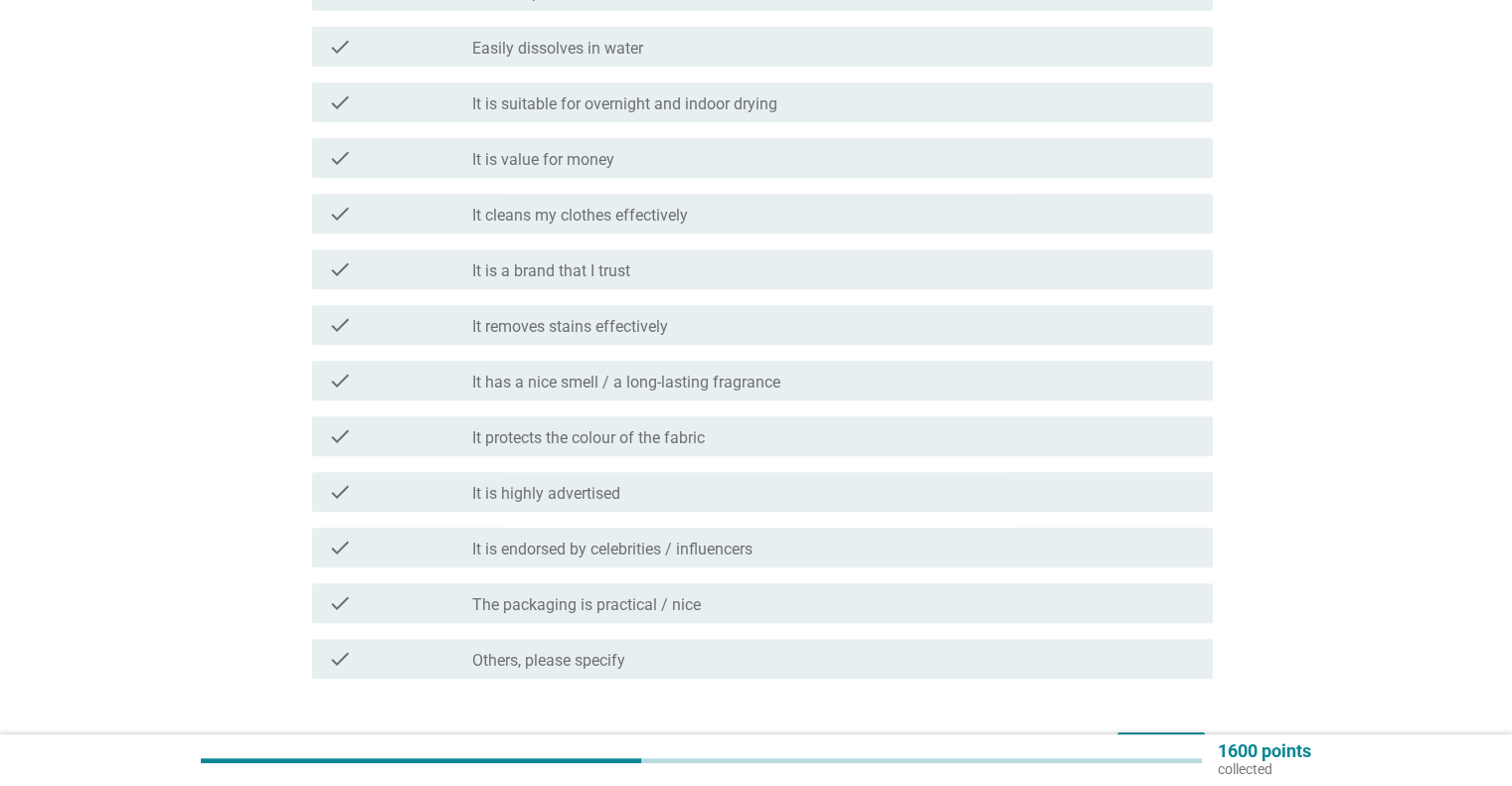 scroll, scrollTop: 894, scrollLeft: 0, axis: vertical 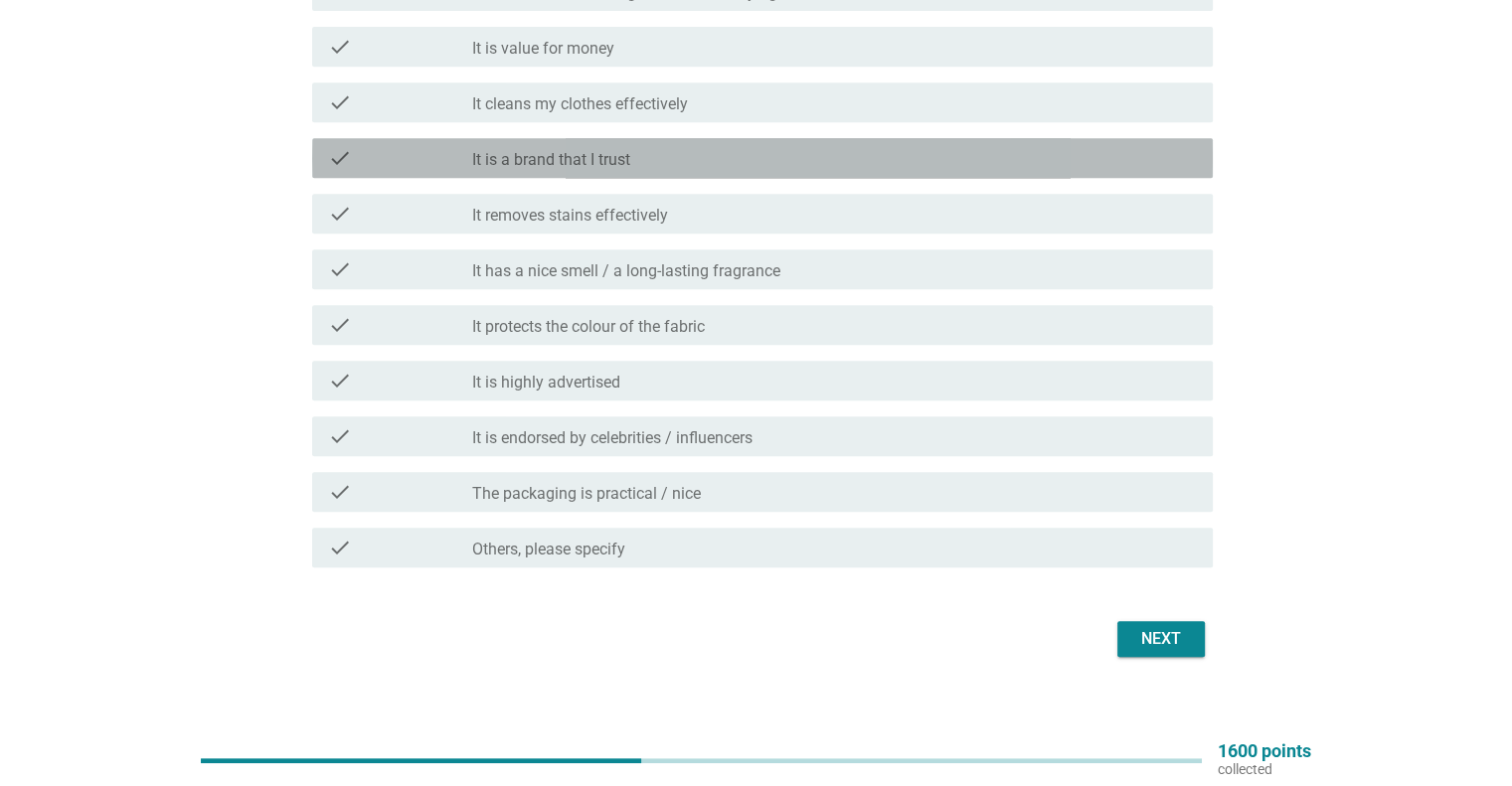 click on "check_box_outline_blank It is a brand that I trust" at bounding box center (834, 158) 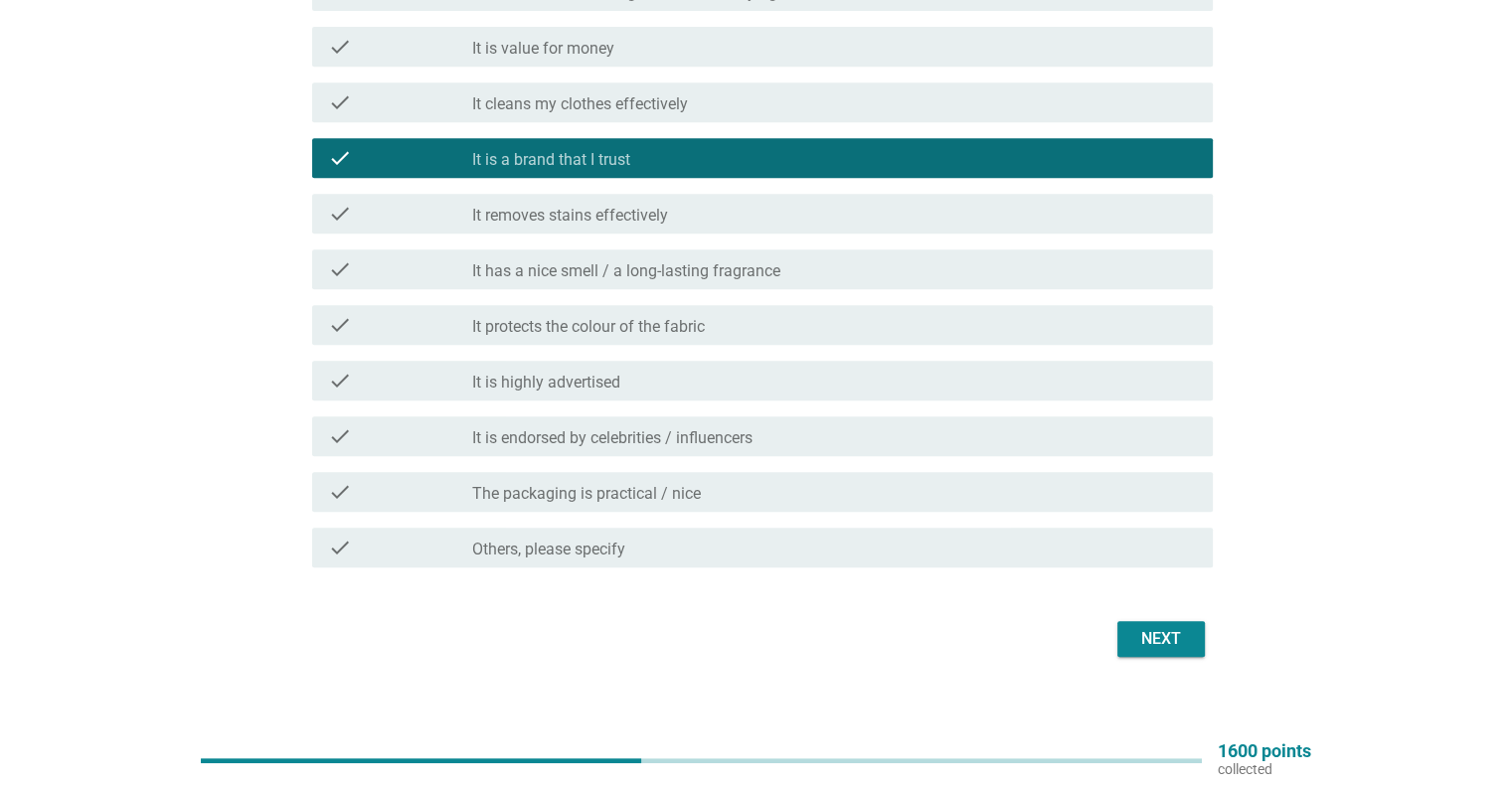 click on "It has a nice smell / a long-lasting fragrance" at bounding box center [626, 271] 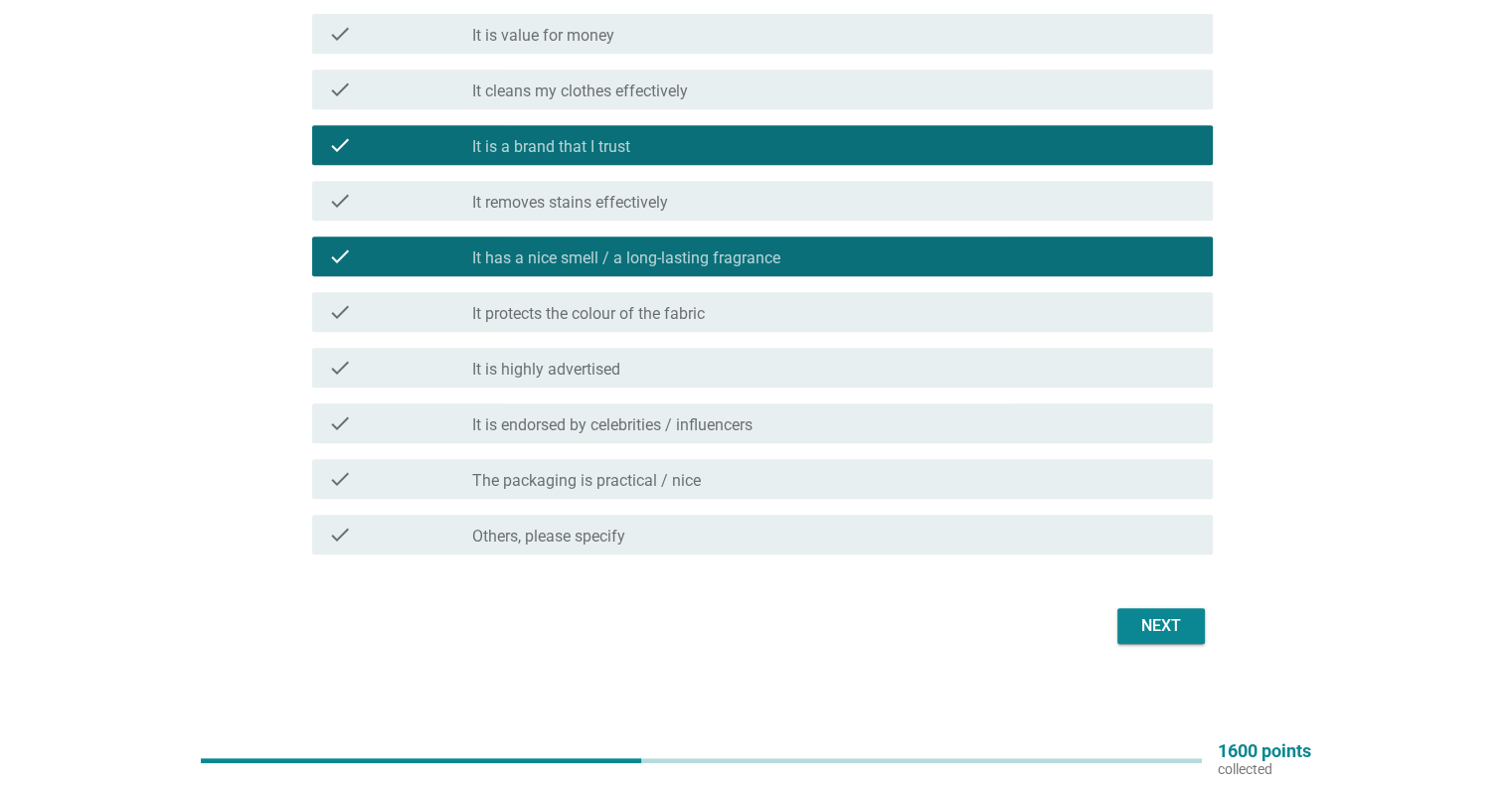 scroll, scrollTop: 911, scrollLeft: 0, axis: vertical 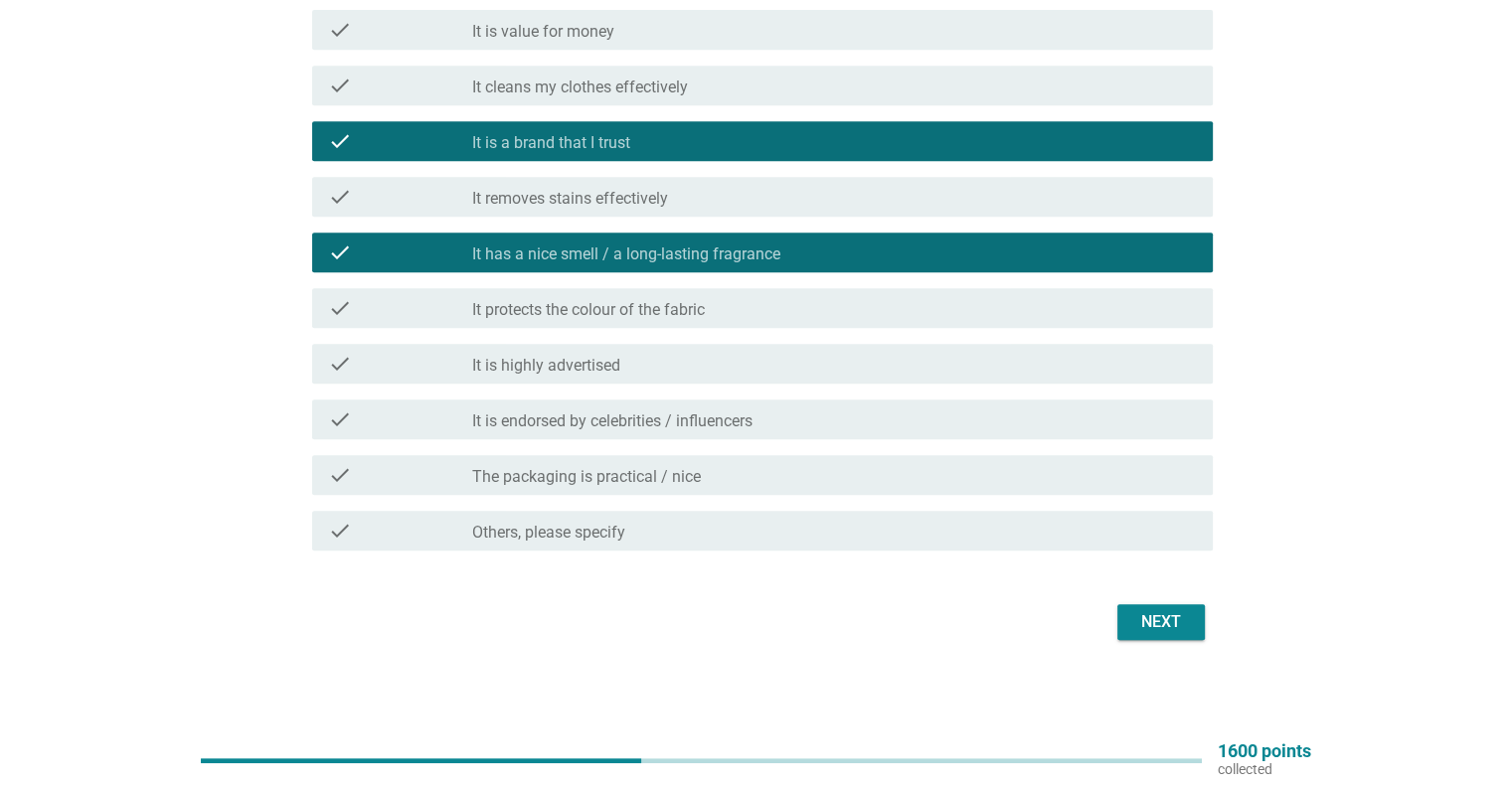 click on "check_box_outline_blank It is highly advertised" at bounding box center (834, 364) 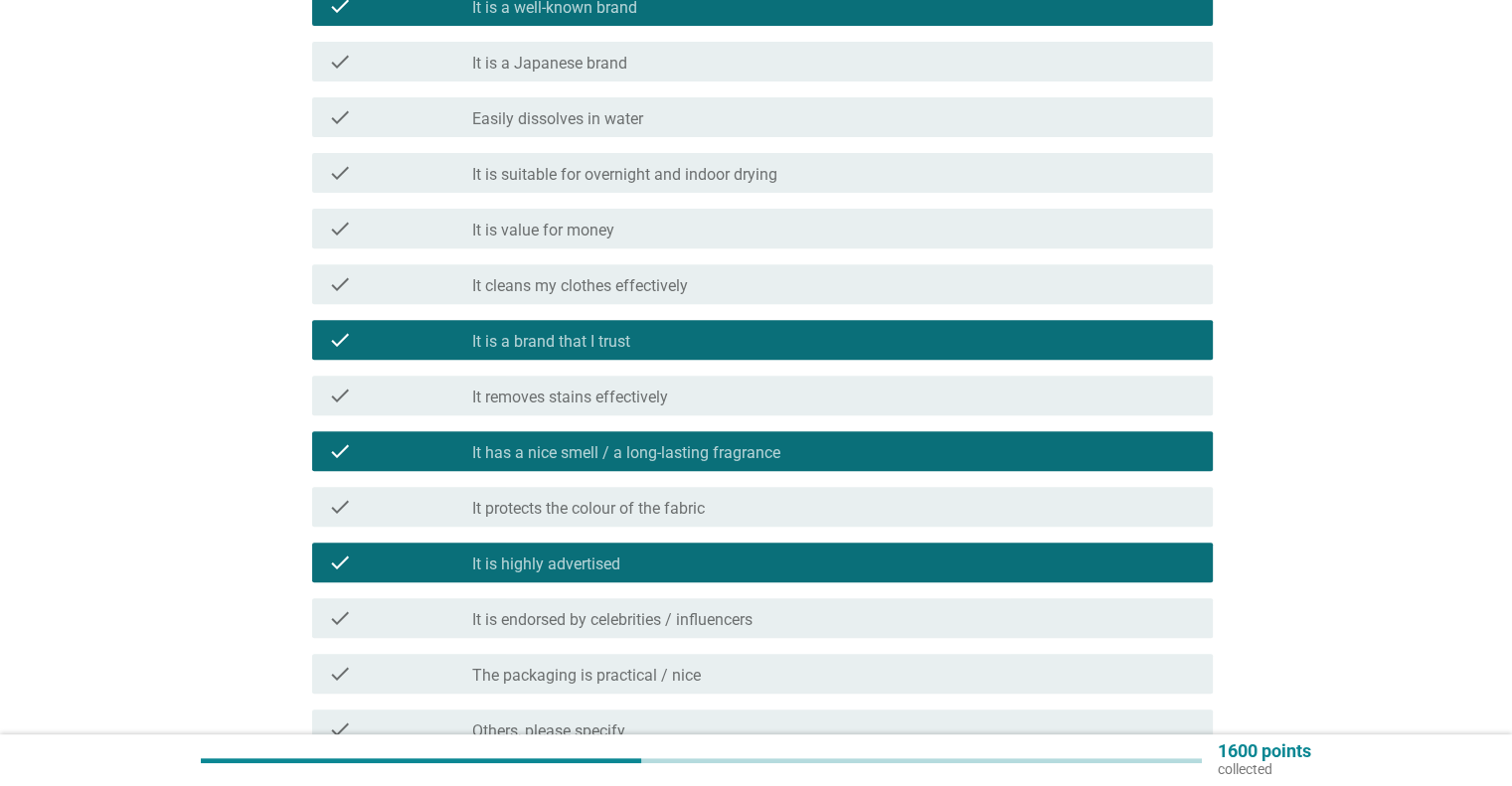 scroll, scrollTop: 911, scrollLeft: 0, axis: vertical 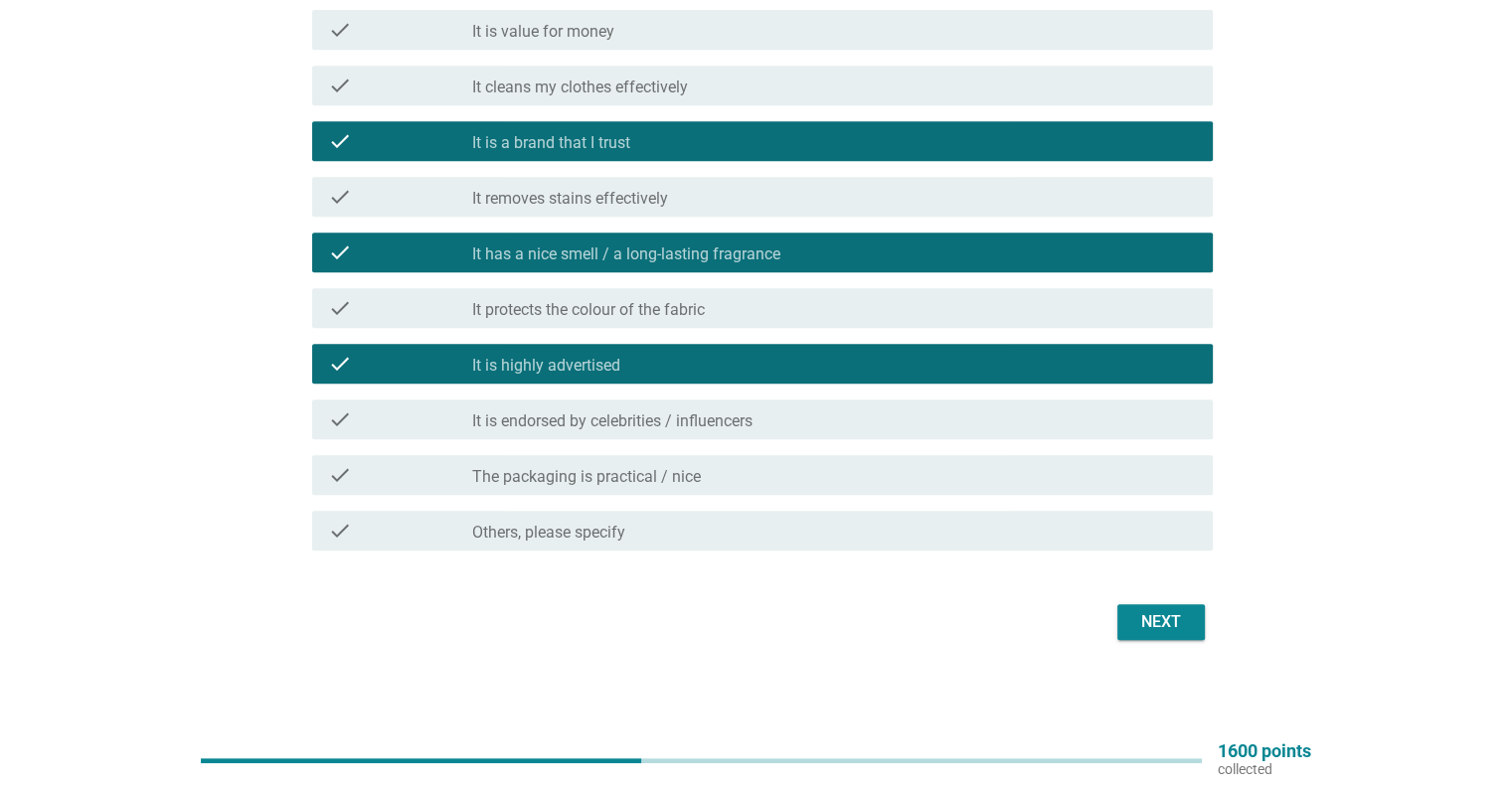click on "Next" at bounding box center [1161, 622] 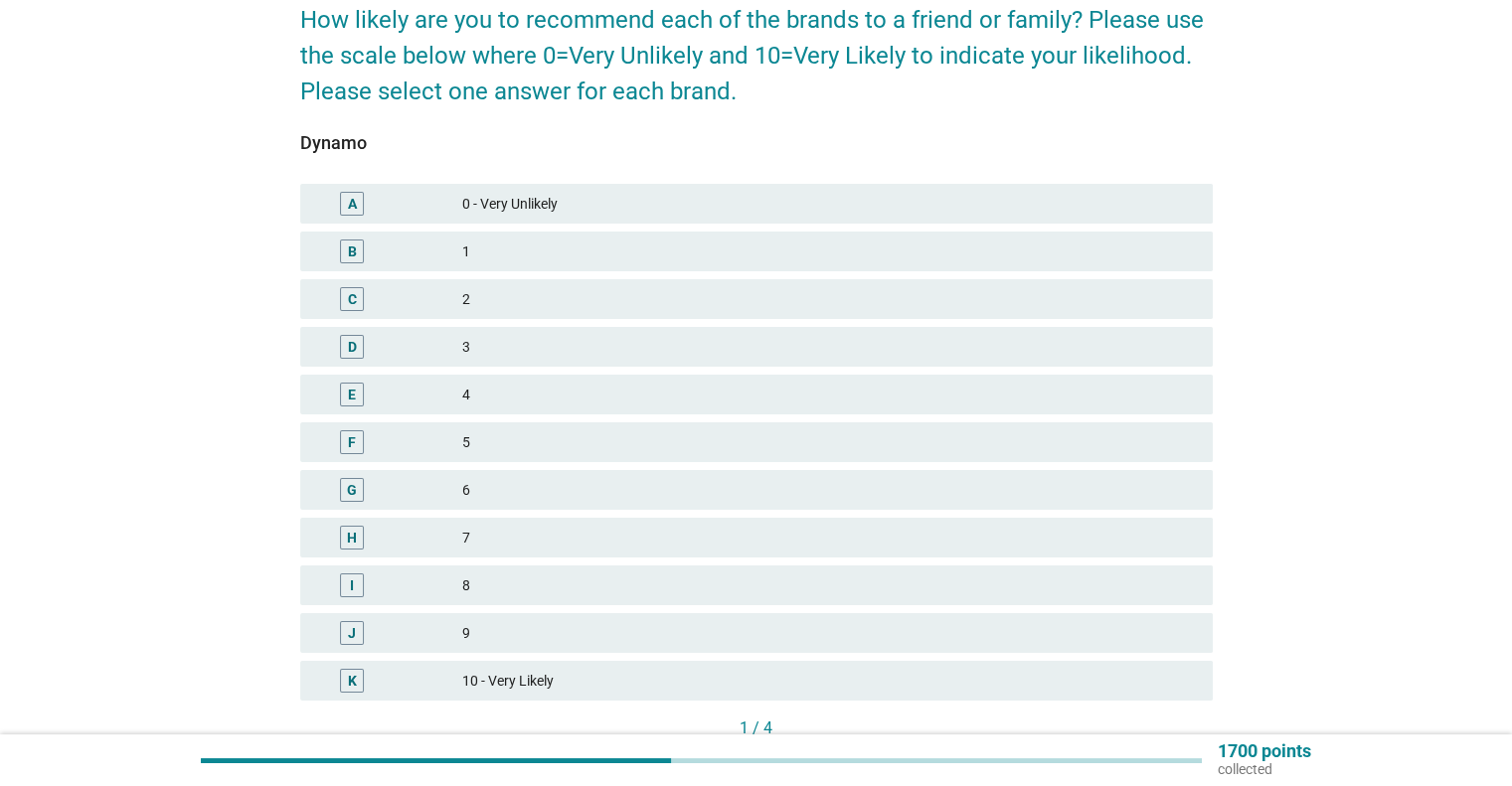 scroll, scrollTop: 310, scrollLeft: 0, axis: vertical 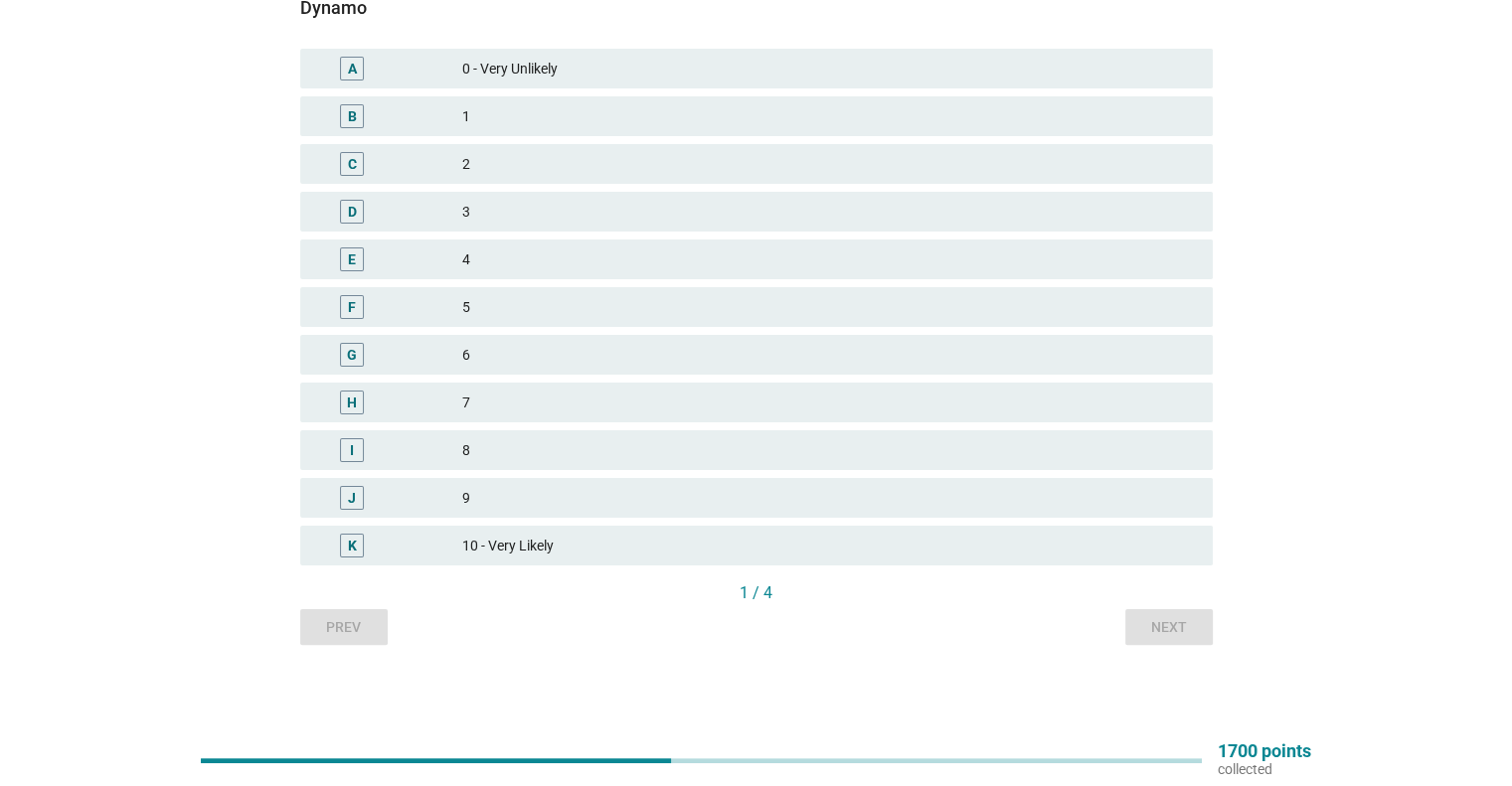 click on "G   6" at bounding box center [756, 355] 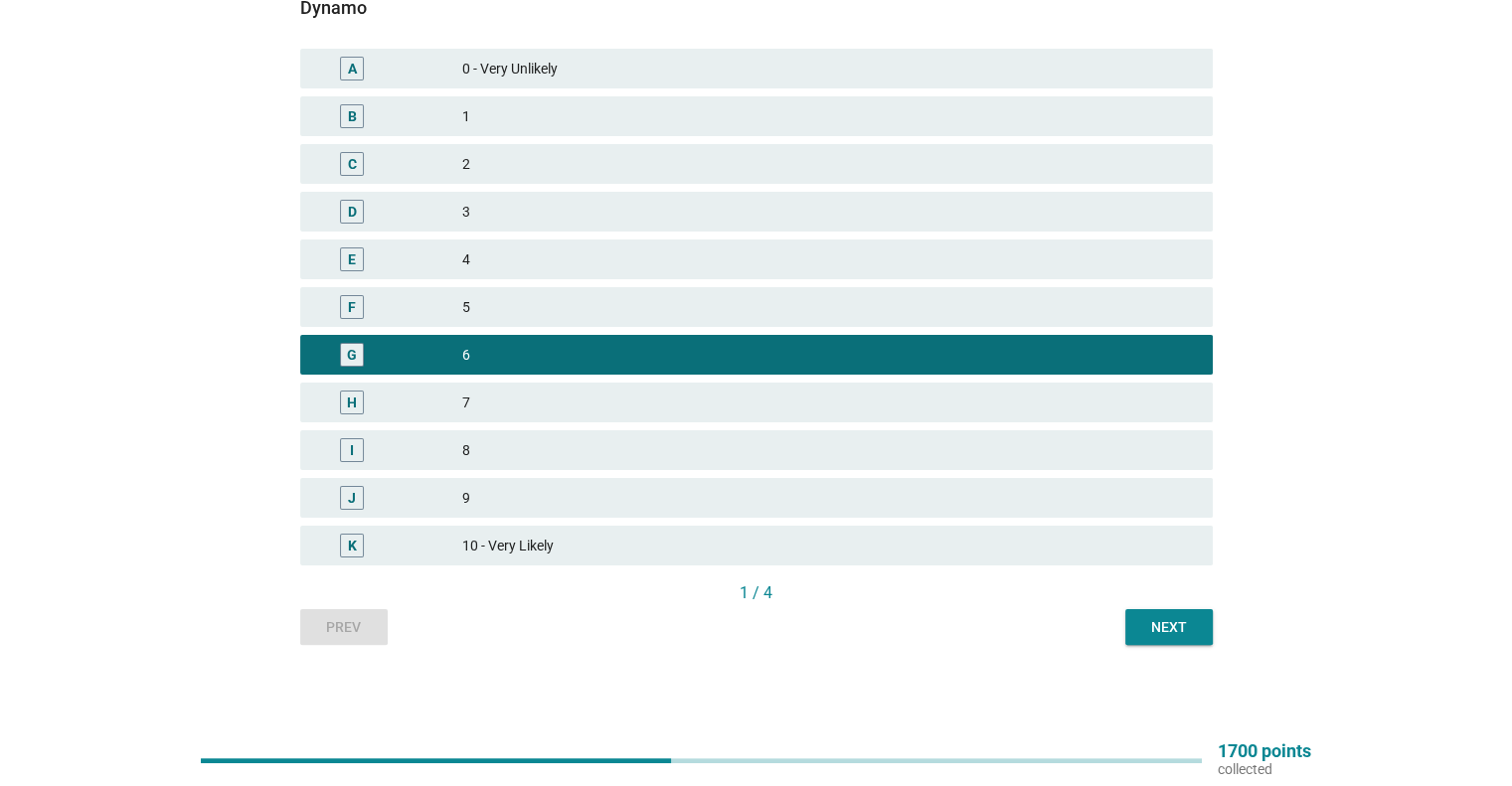 click on "Next" at bounding box center [1169, 627] 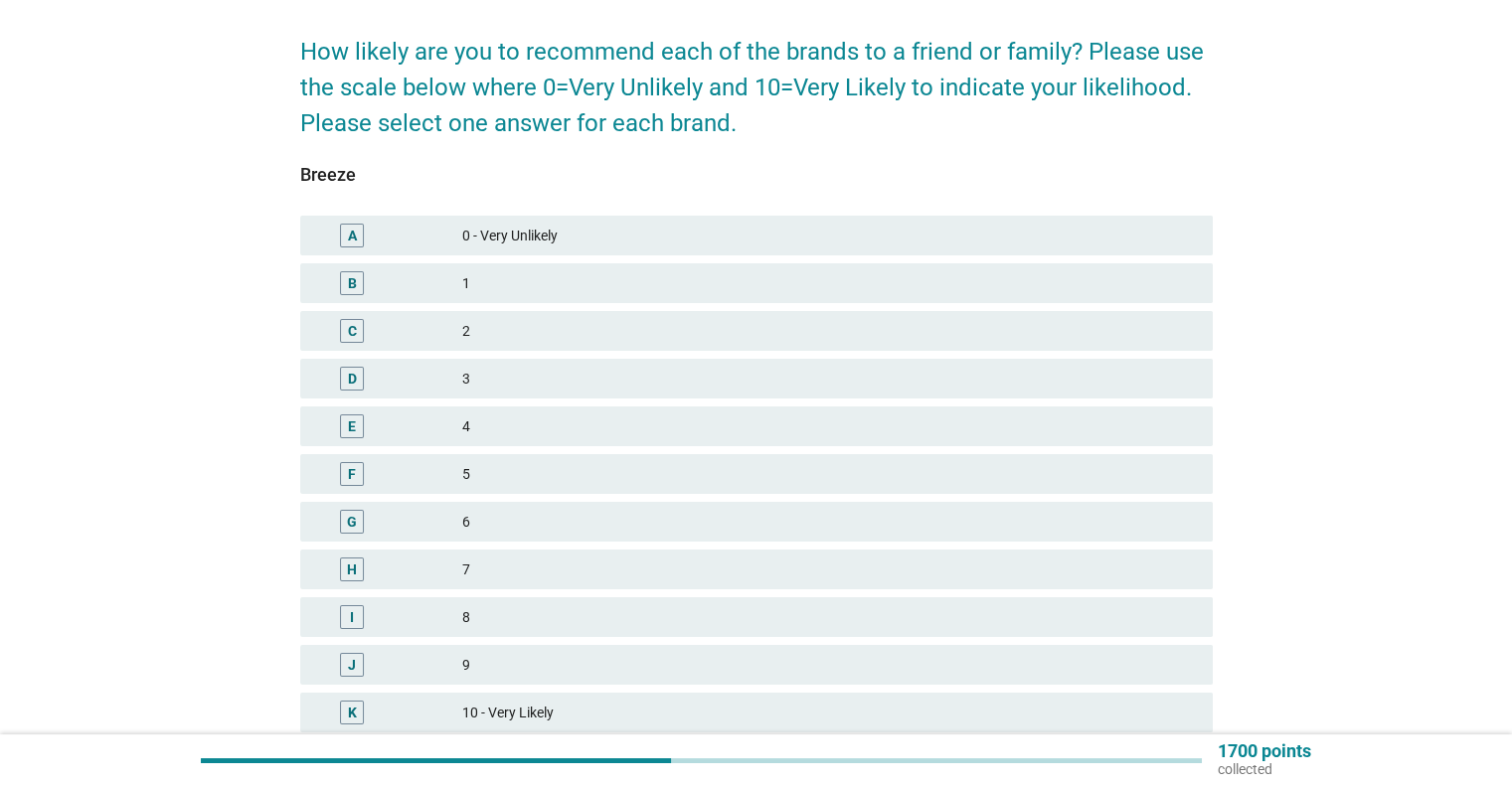 scroll, scrollTop: 298, scrollLeft: 0, axis: vertical 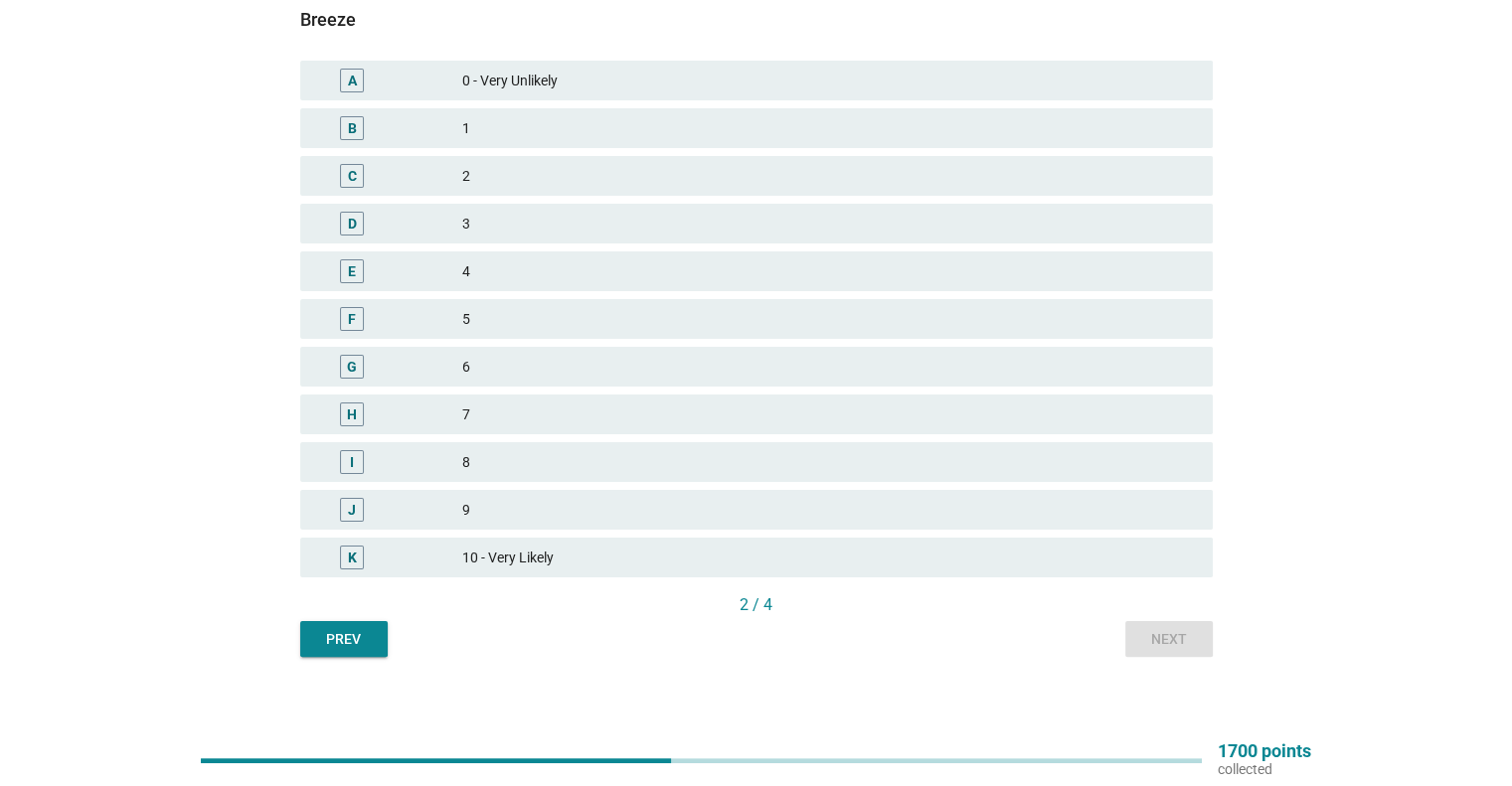 click on "5" at bounding box center [829, 319] 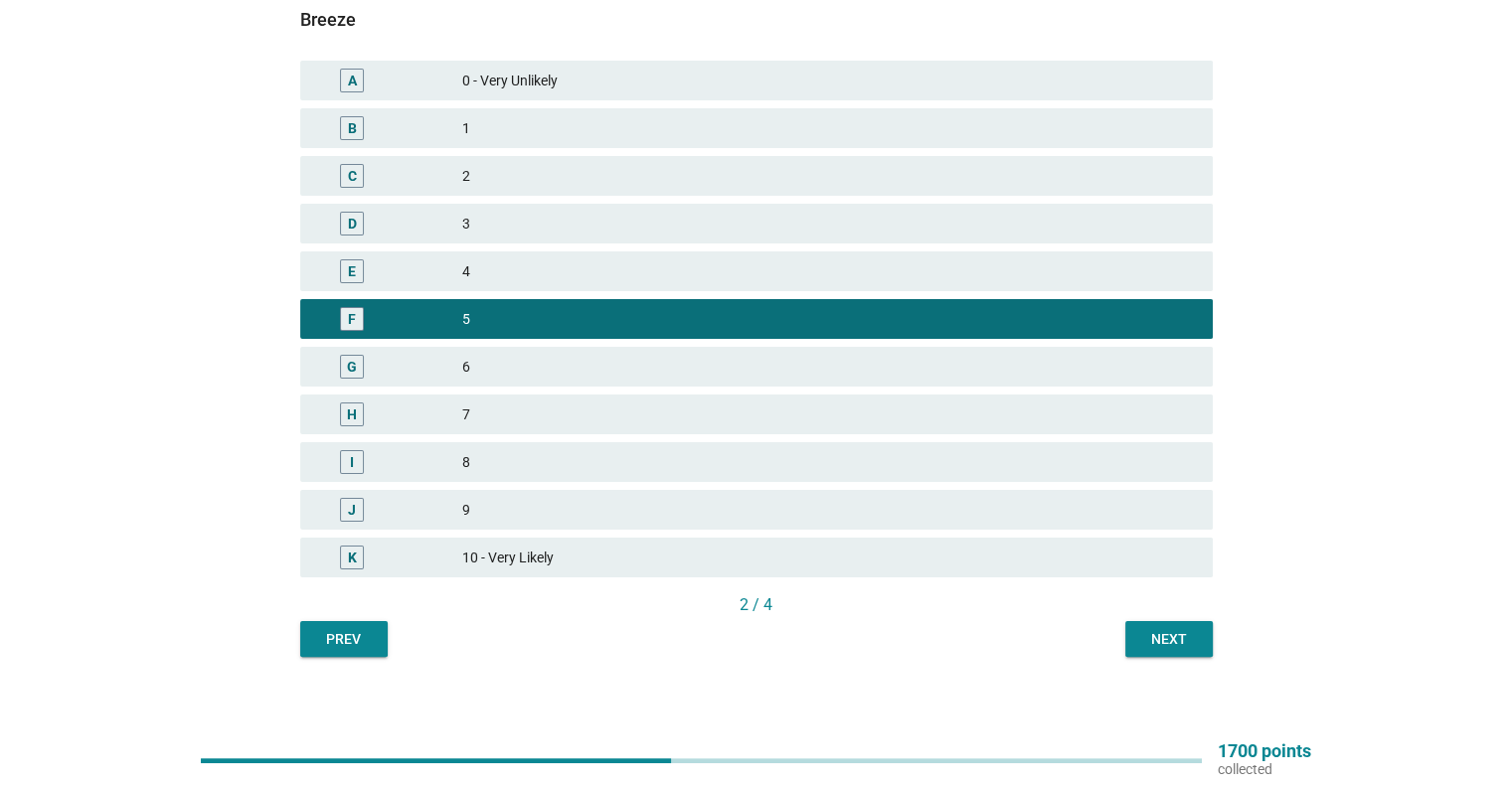 click on "Next" at bounding box center [1169, 639] 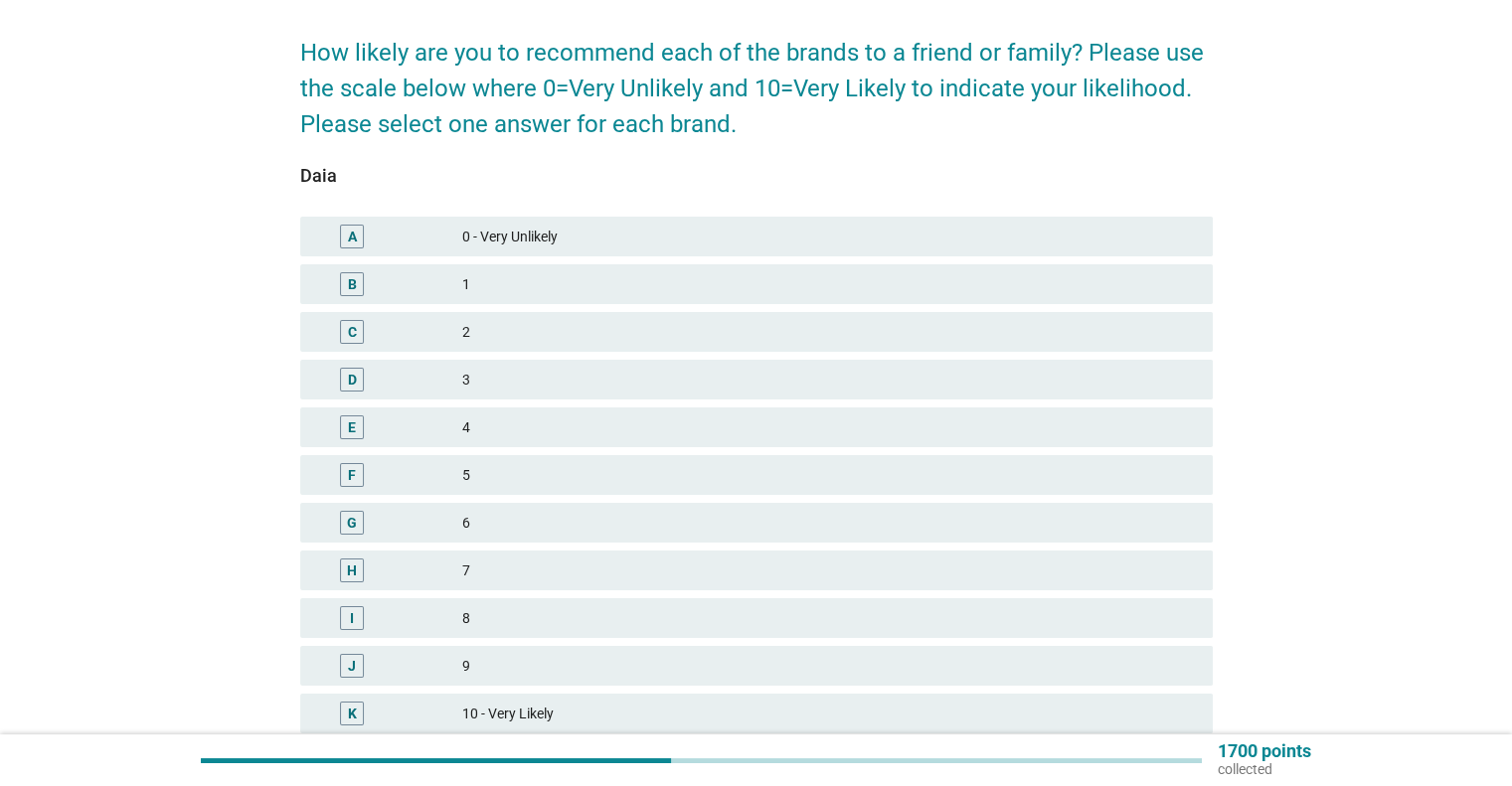 scroll, scrollTop: 310, scrollLeft: 0, axis: vertical 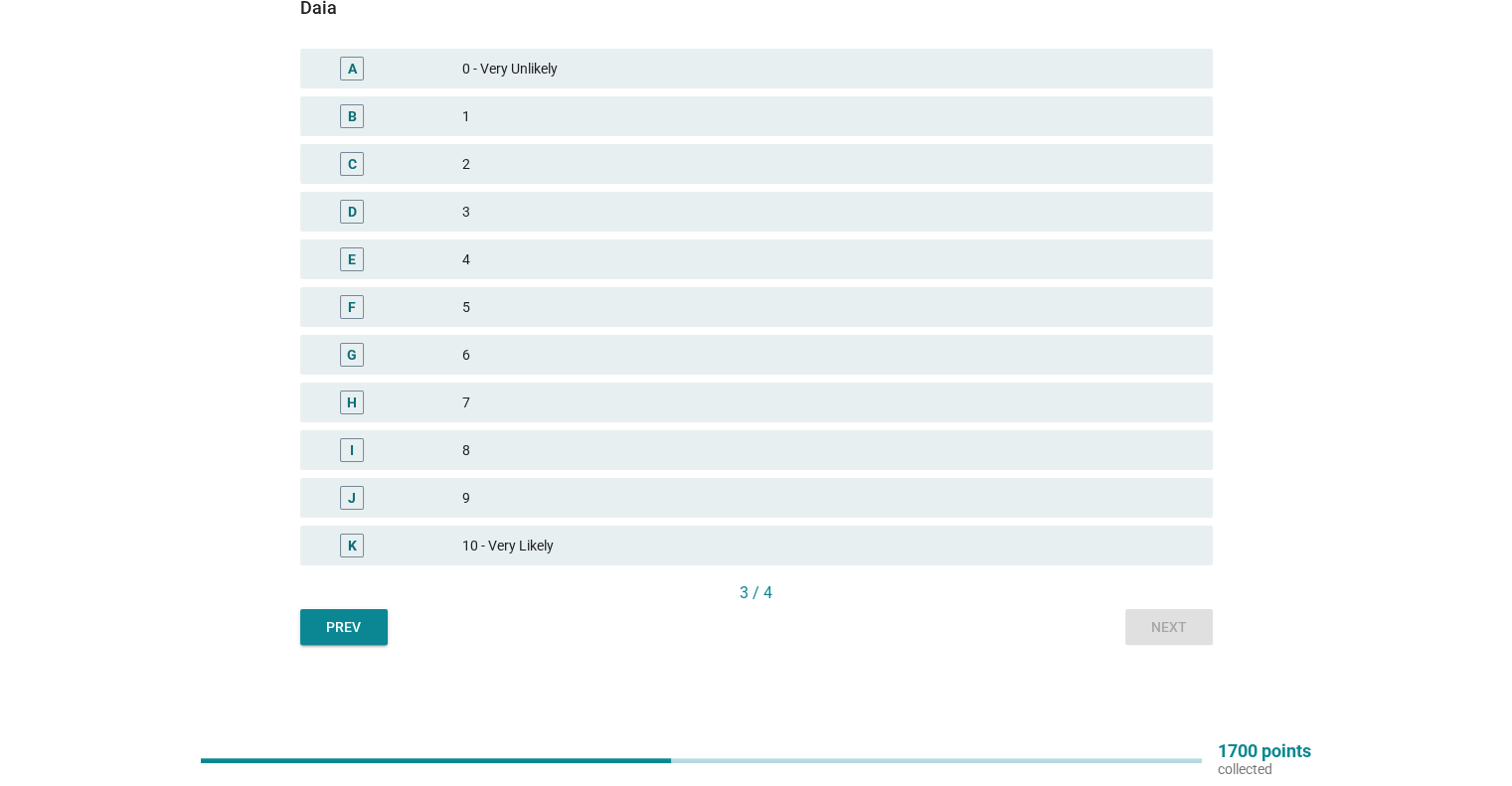 click on "3" at bounding box center [829, 212] 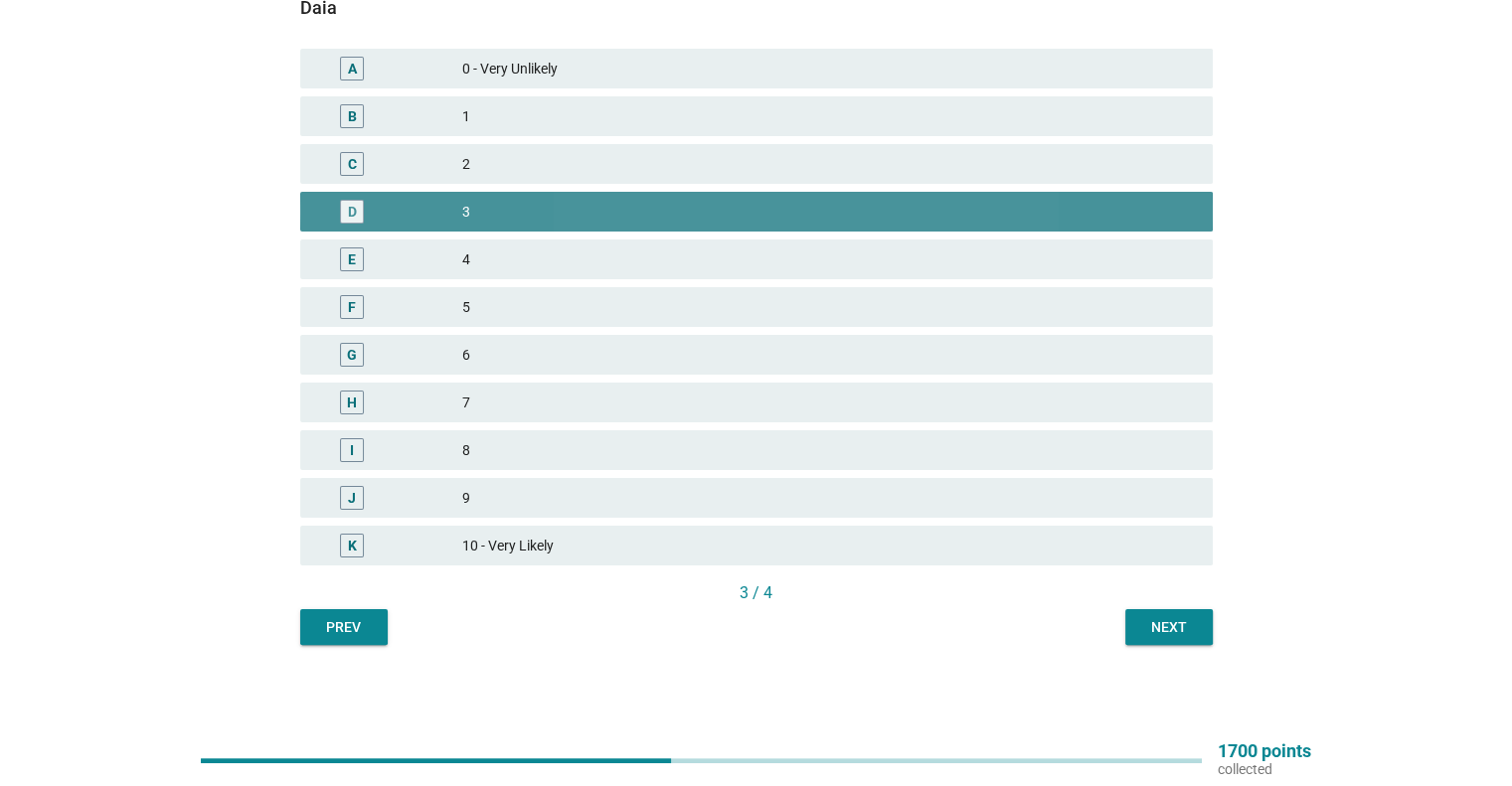click on "D   3" at bounding box center [756, 212] 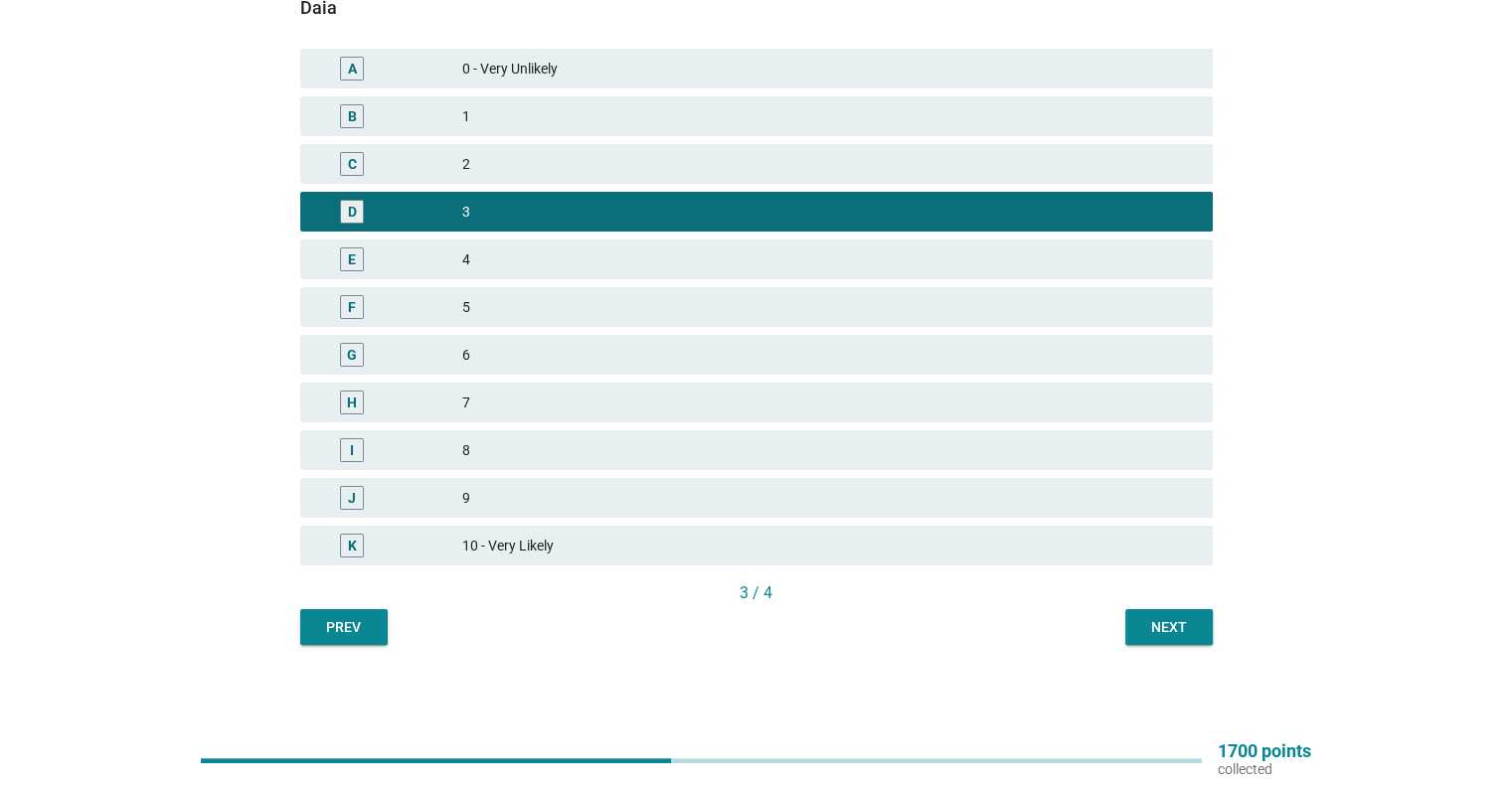 click on "2" at bounding box center (829, 164) 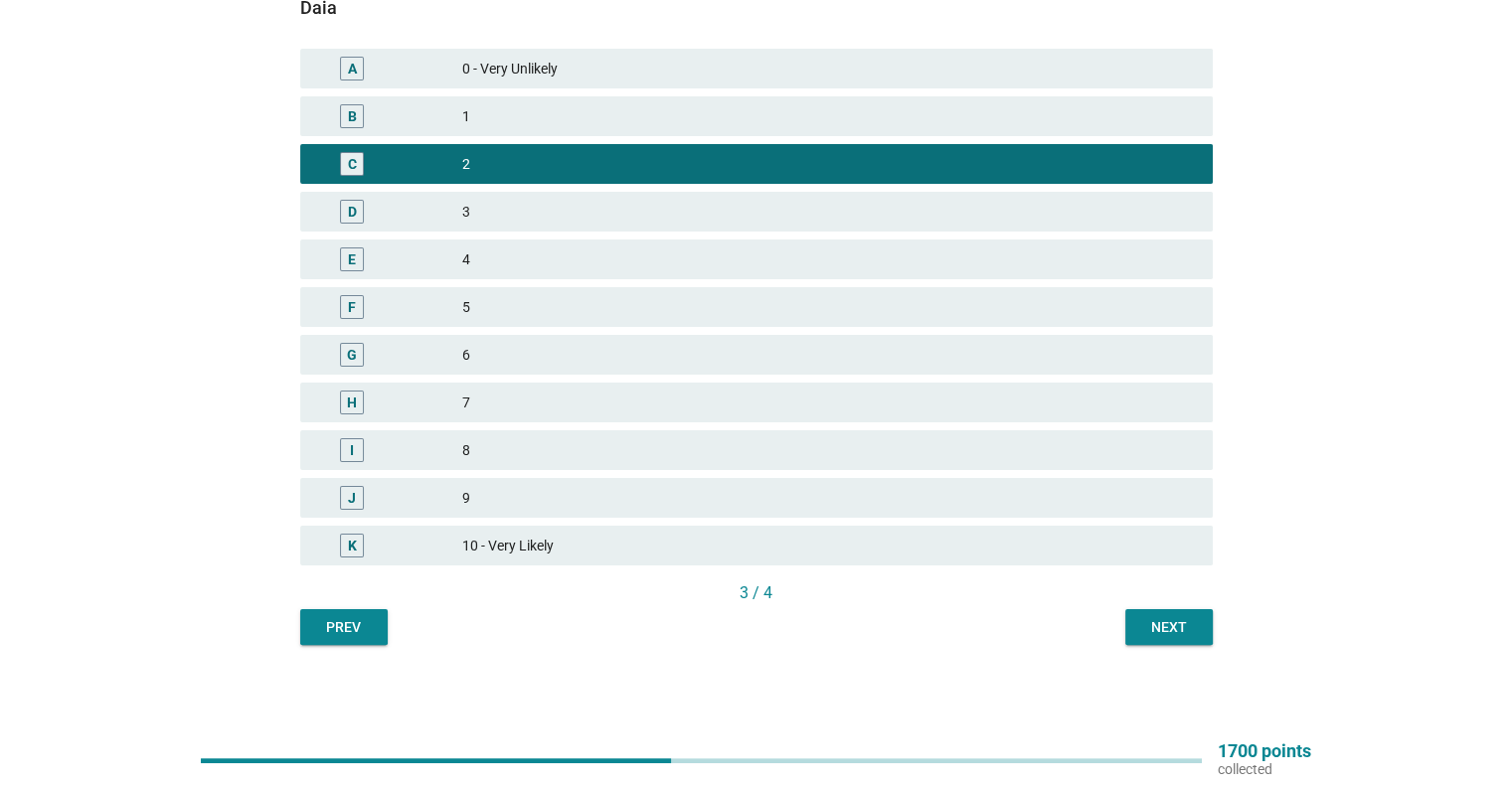 drag, startPoint x: 1153, startPoint y: 606, endPoint x: 1162, endPoint y: 619, distance: 15.811388 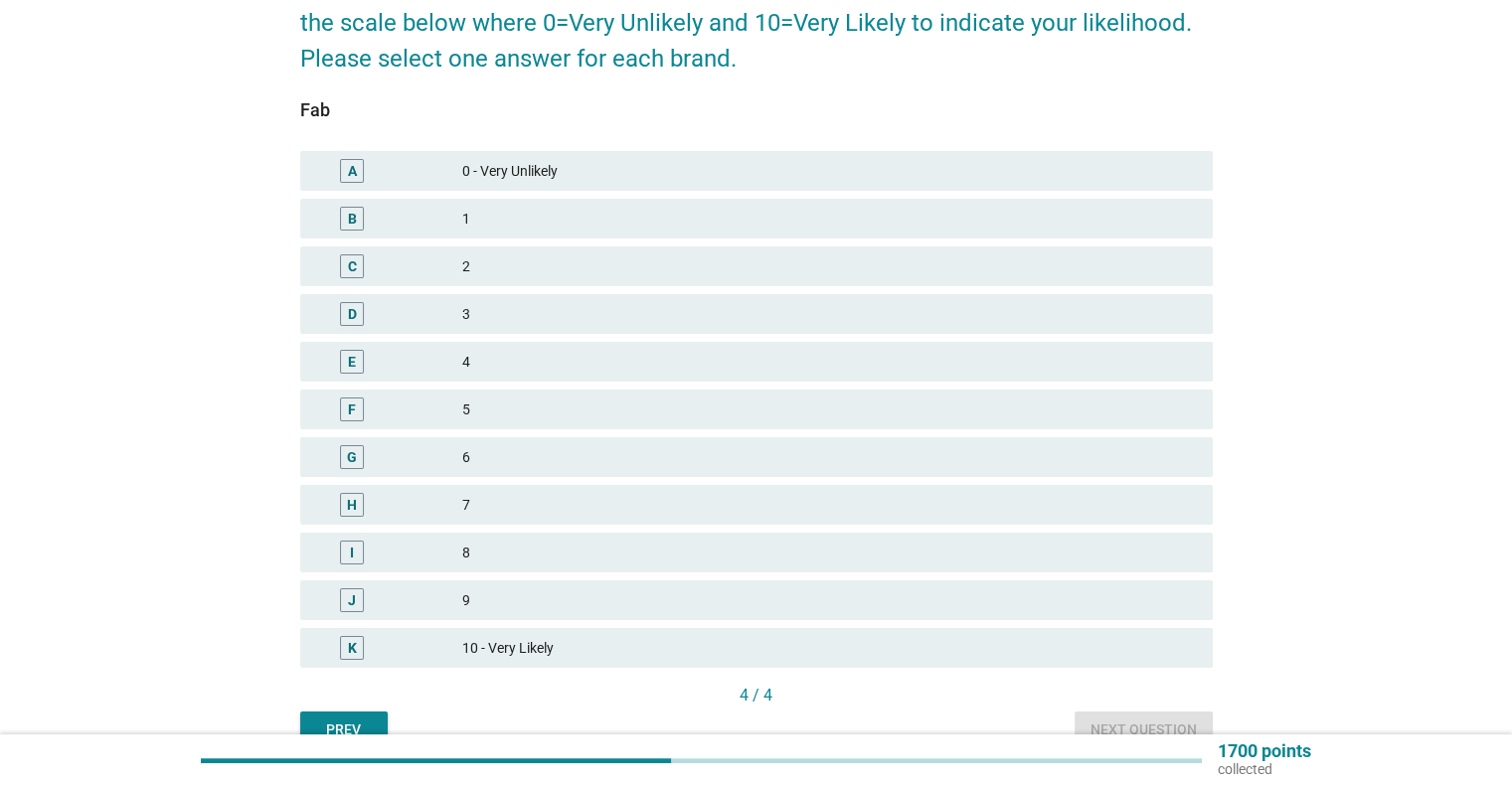 scroll, scrollTop: 310, scrollLeft: 0, axis: vertical 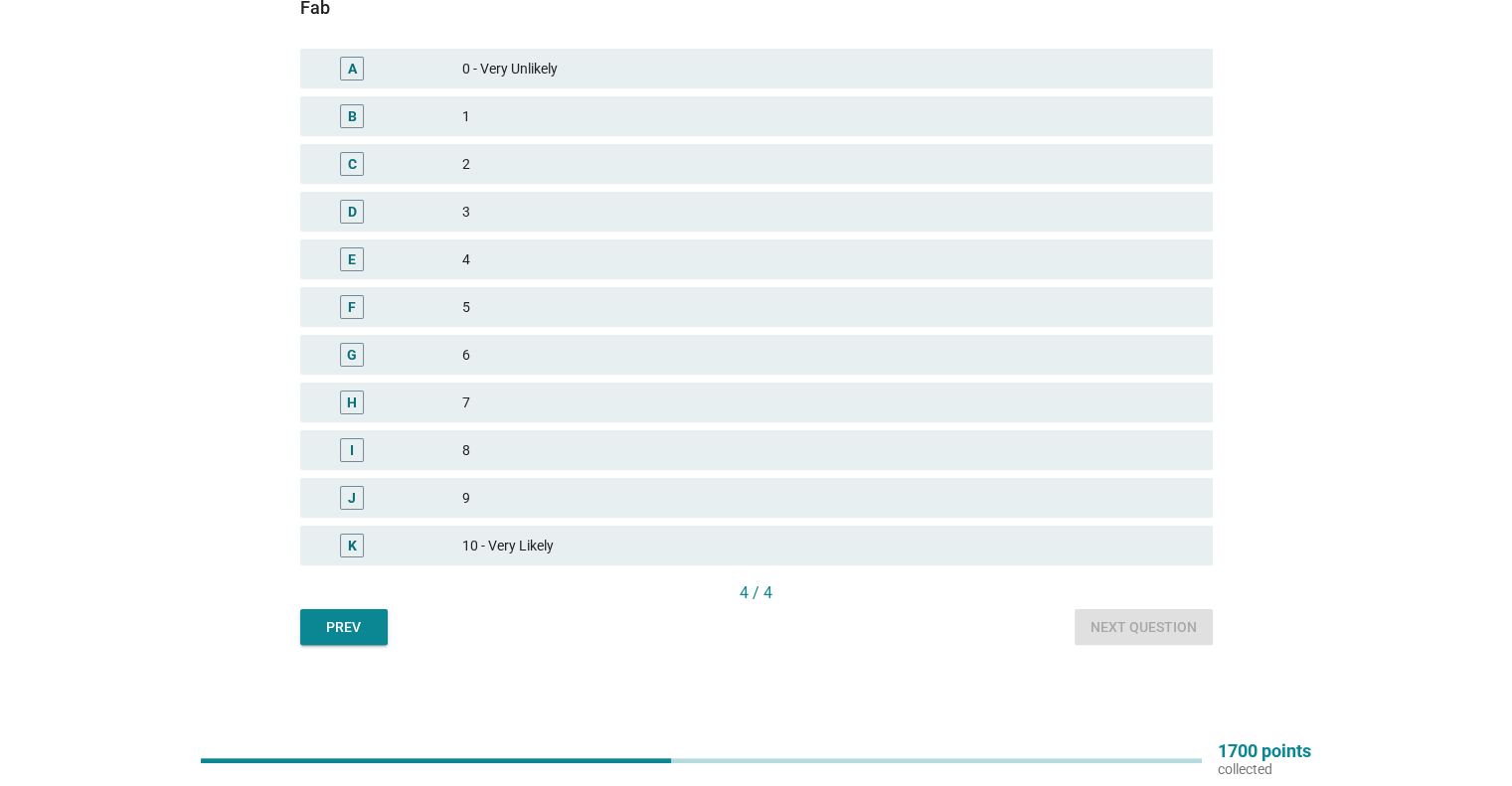 click on "C   2" at bounding box center [756, 164] 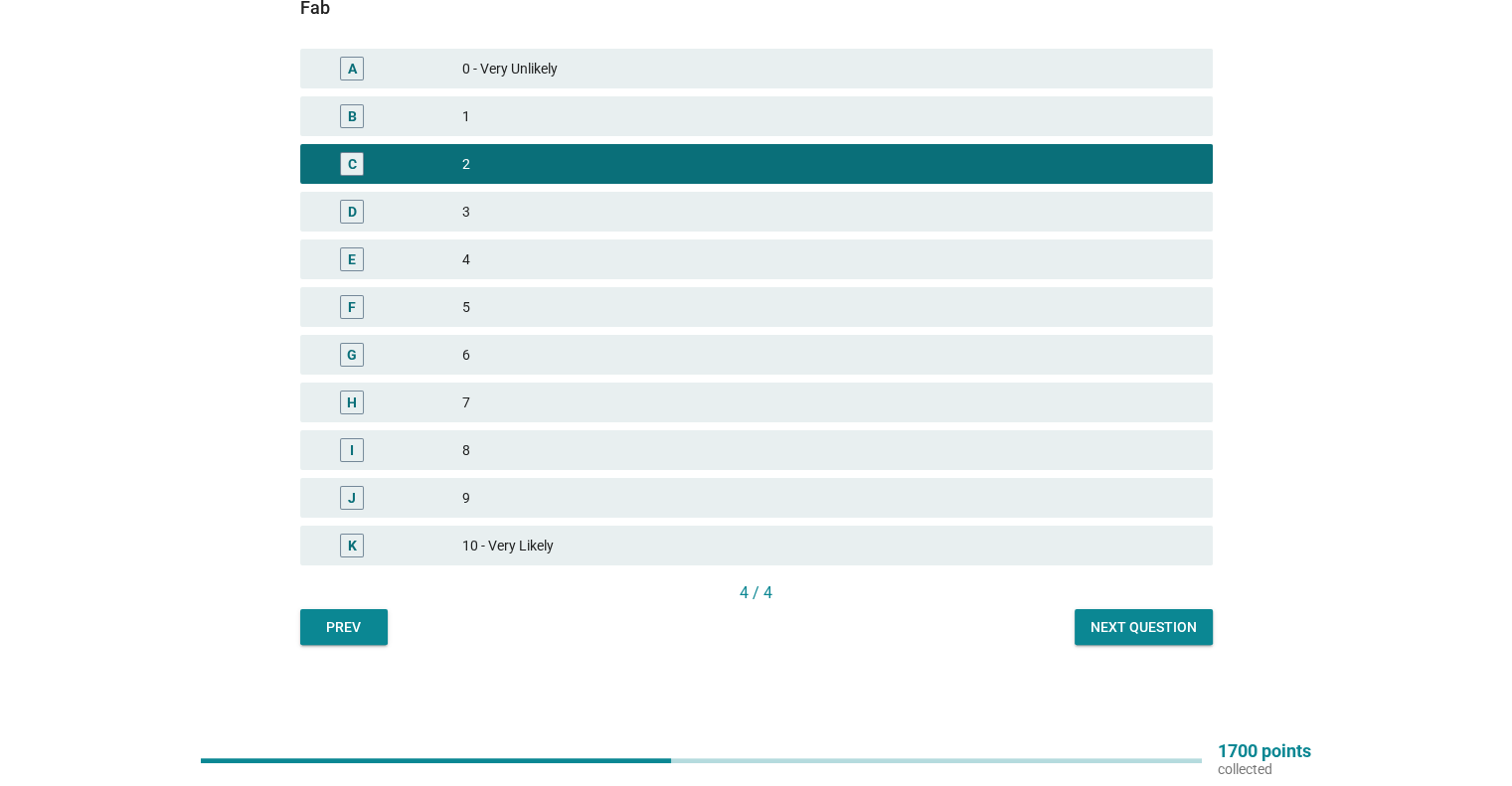 click on "Next question" at bounding box center [1143, 627] 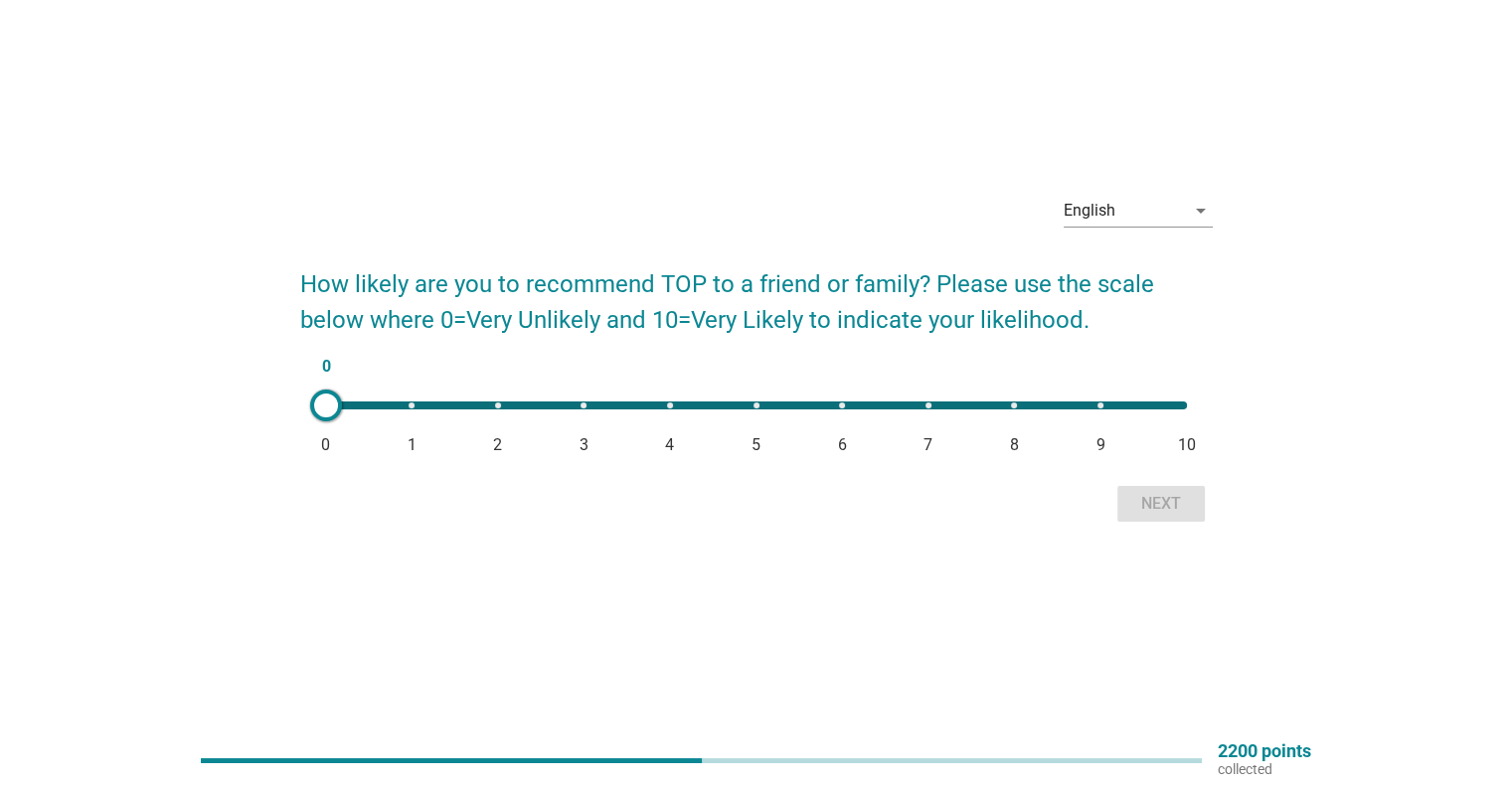 scroll, scrollTop: 52, scrollLeft: 0, axis: vertical 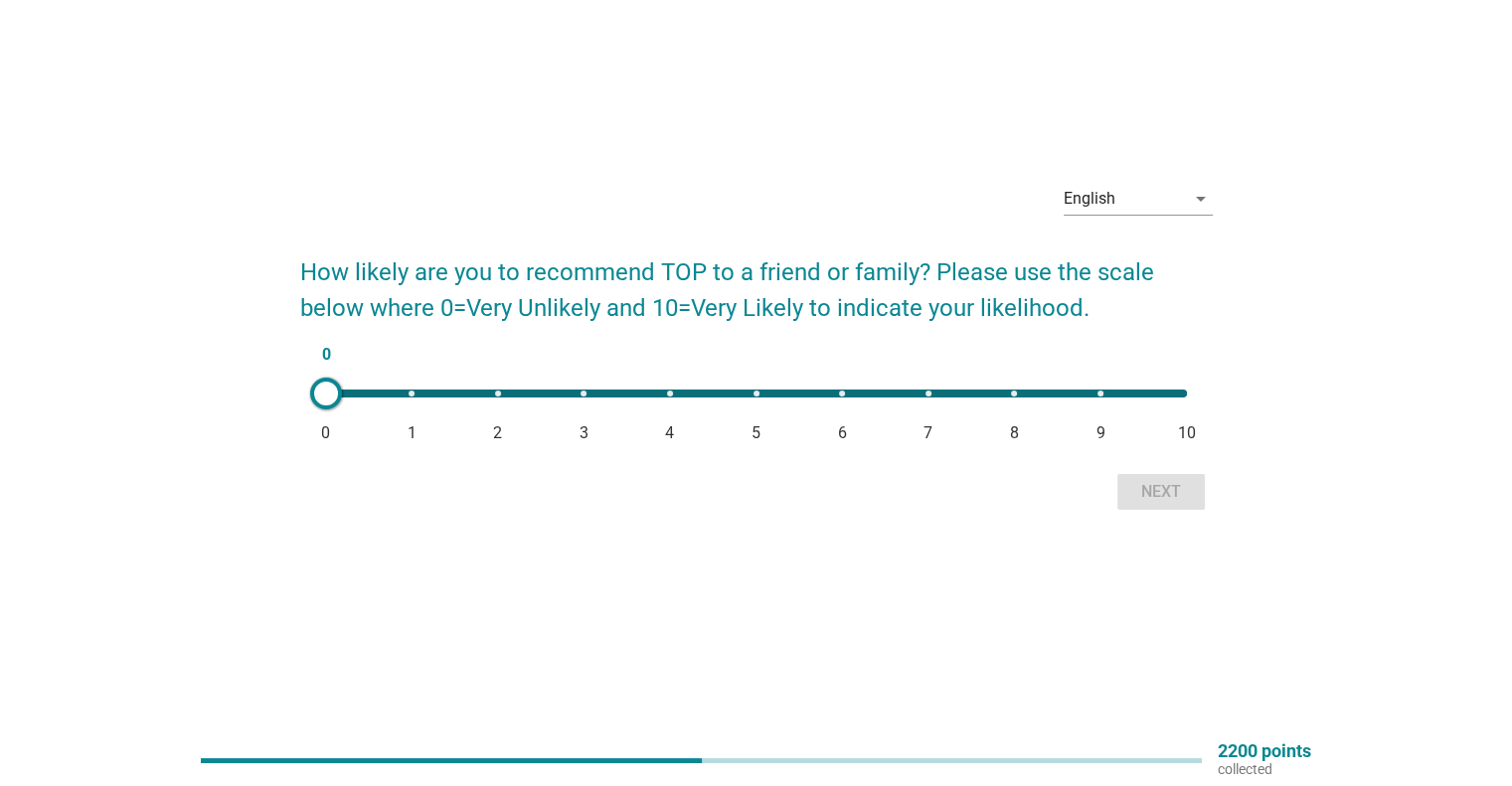 click on "0
0
1
2
3
4
5
6
7
8
9
10" at bounding box center [756, 393] 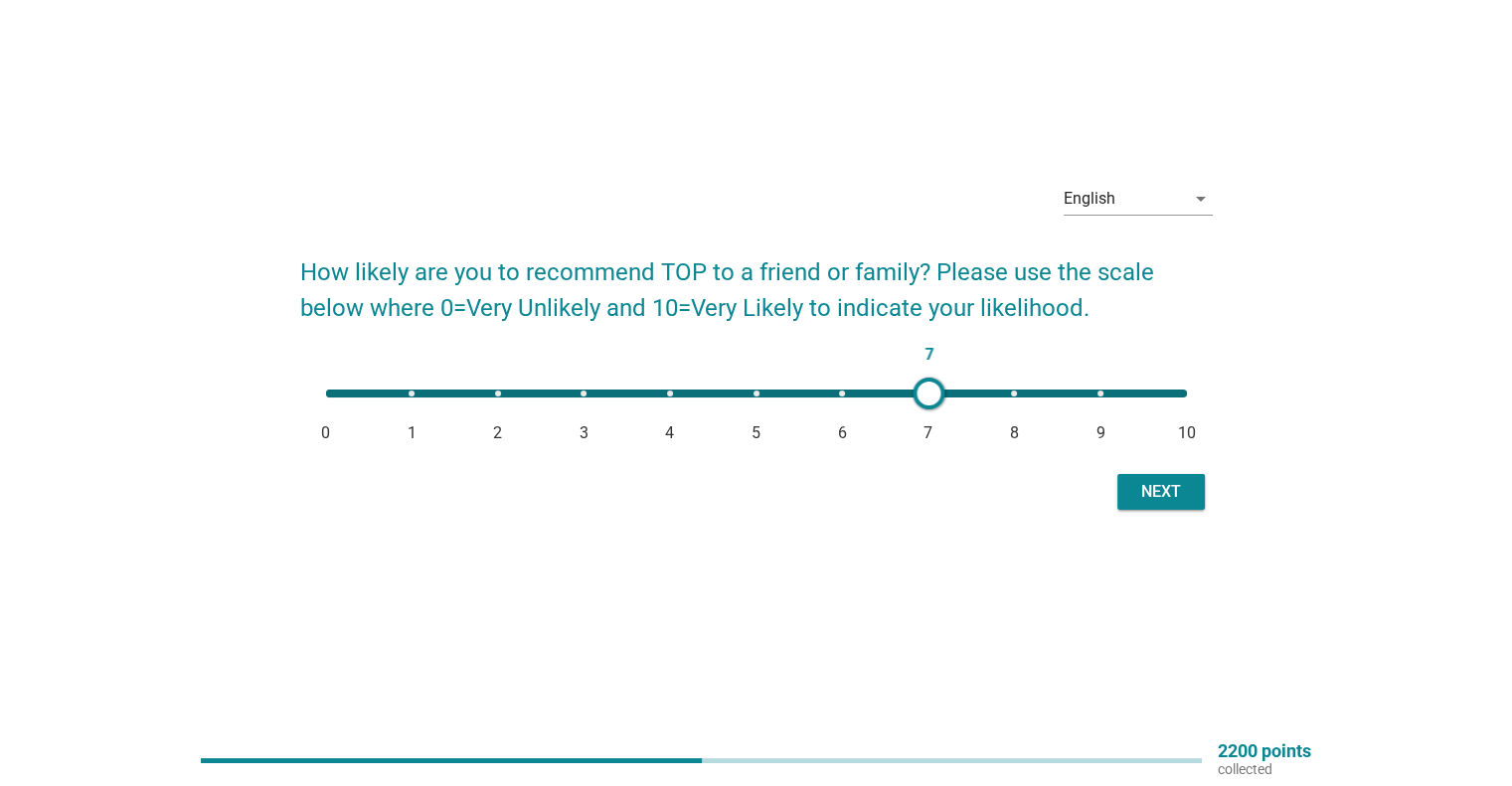 click on "7
0
1
2
3
4
5
6
7
8
9
10" at bounding box center (756, 393) 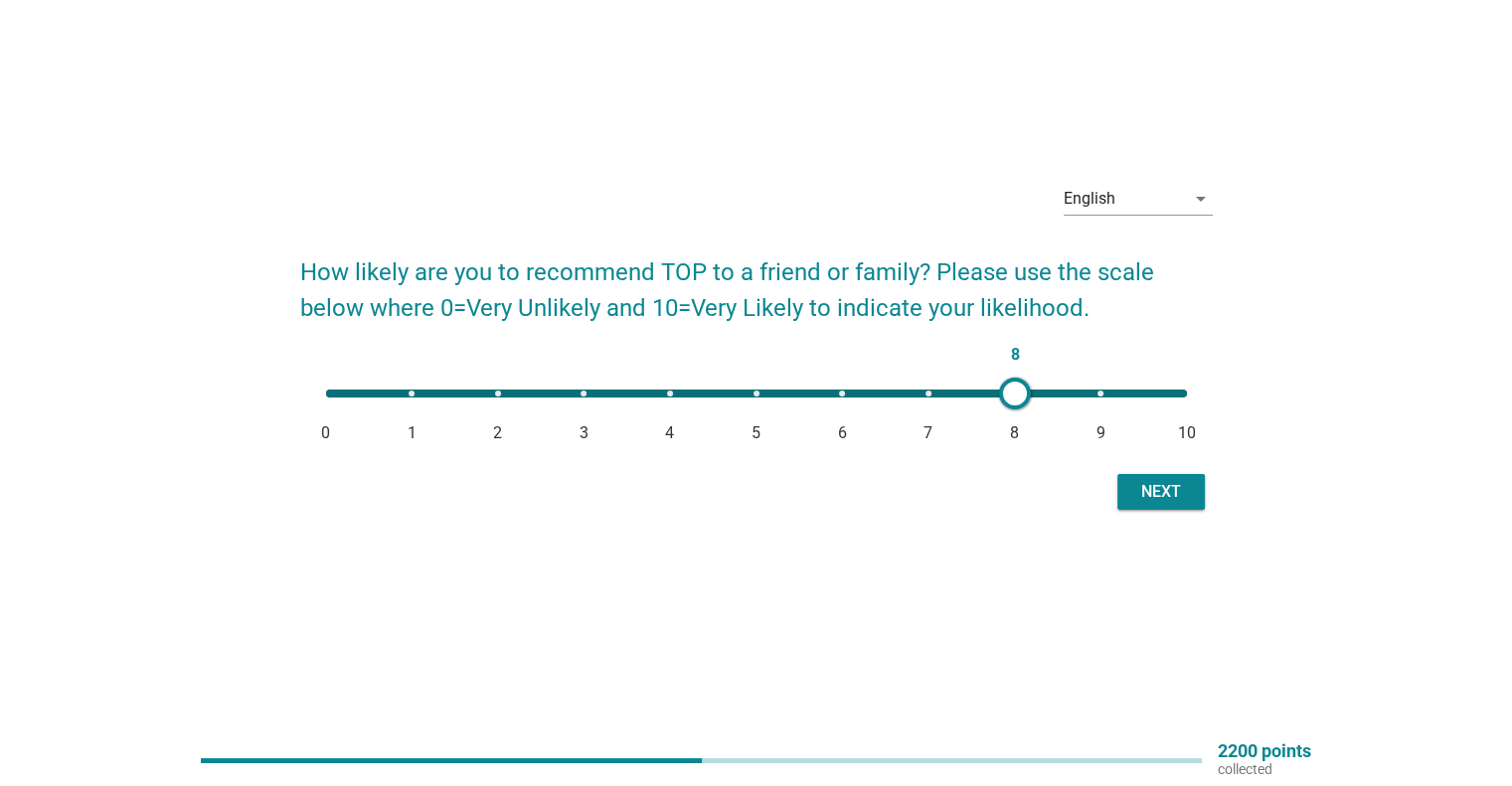 click on "Next" at bounding box center (1161, 492) 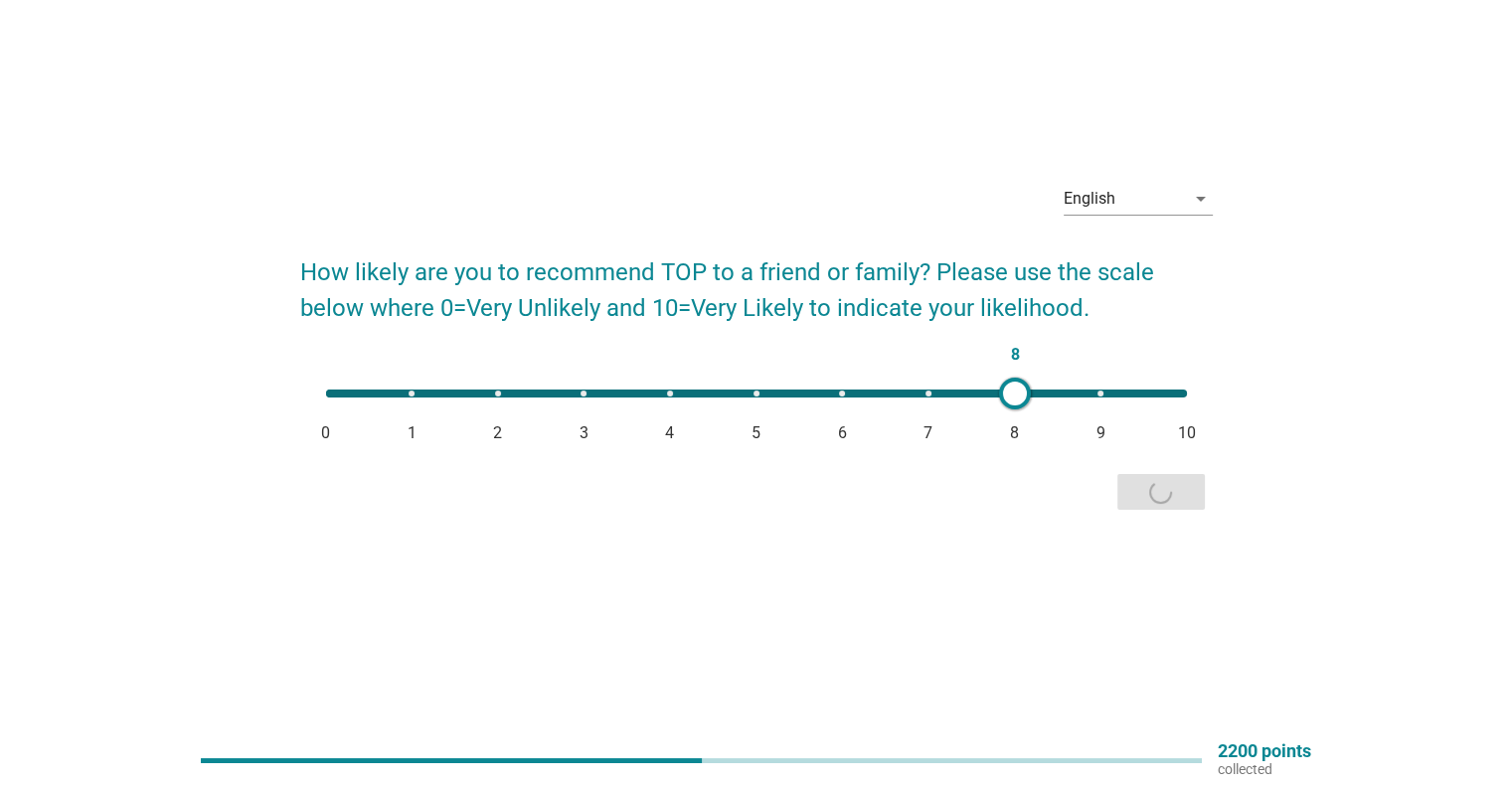 scroll, scrollTop: 0, scrollLeft: 0, axis: both 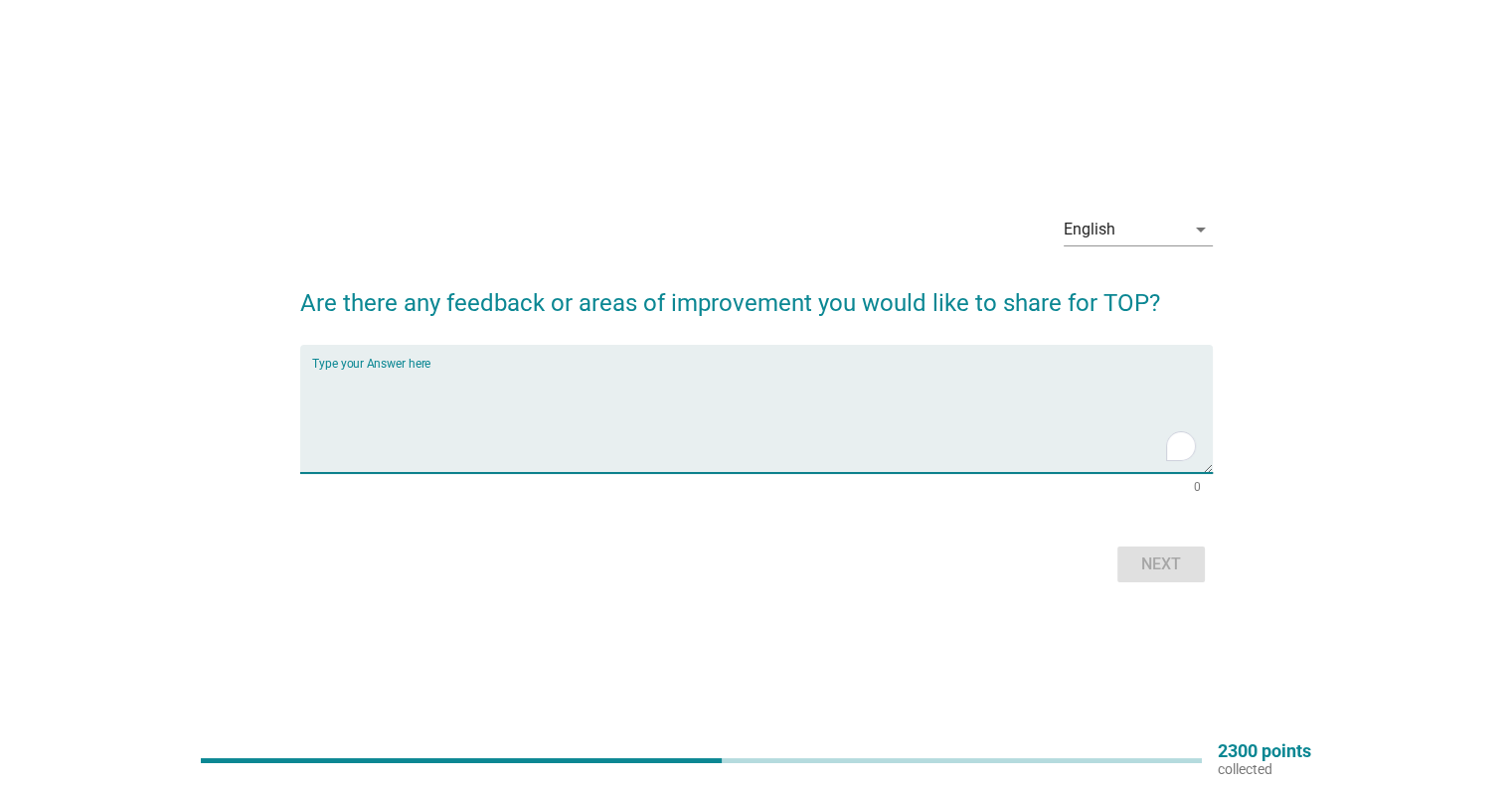 click at bounding box center (762, 420) 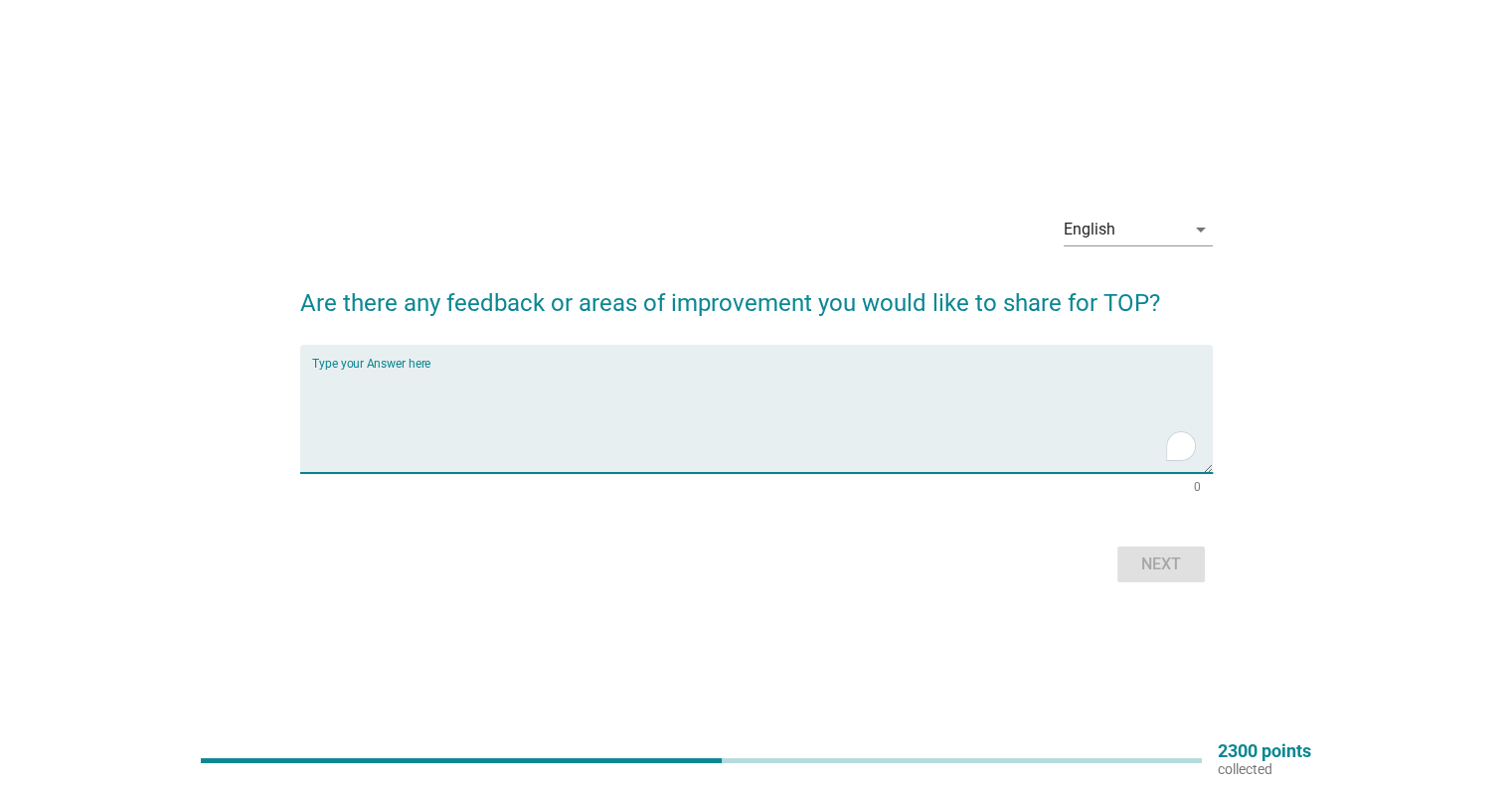 click at bounding box center (762, 420) 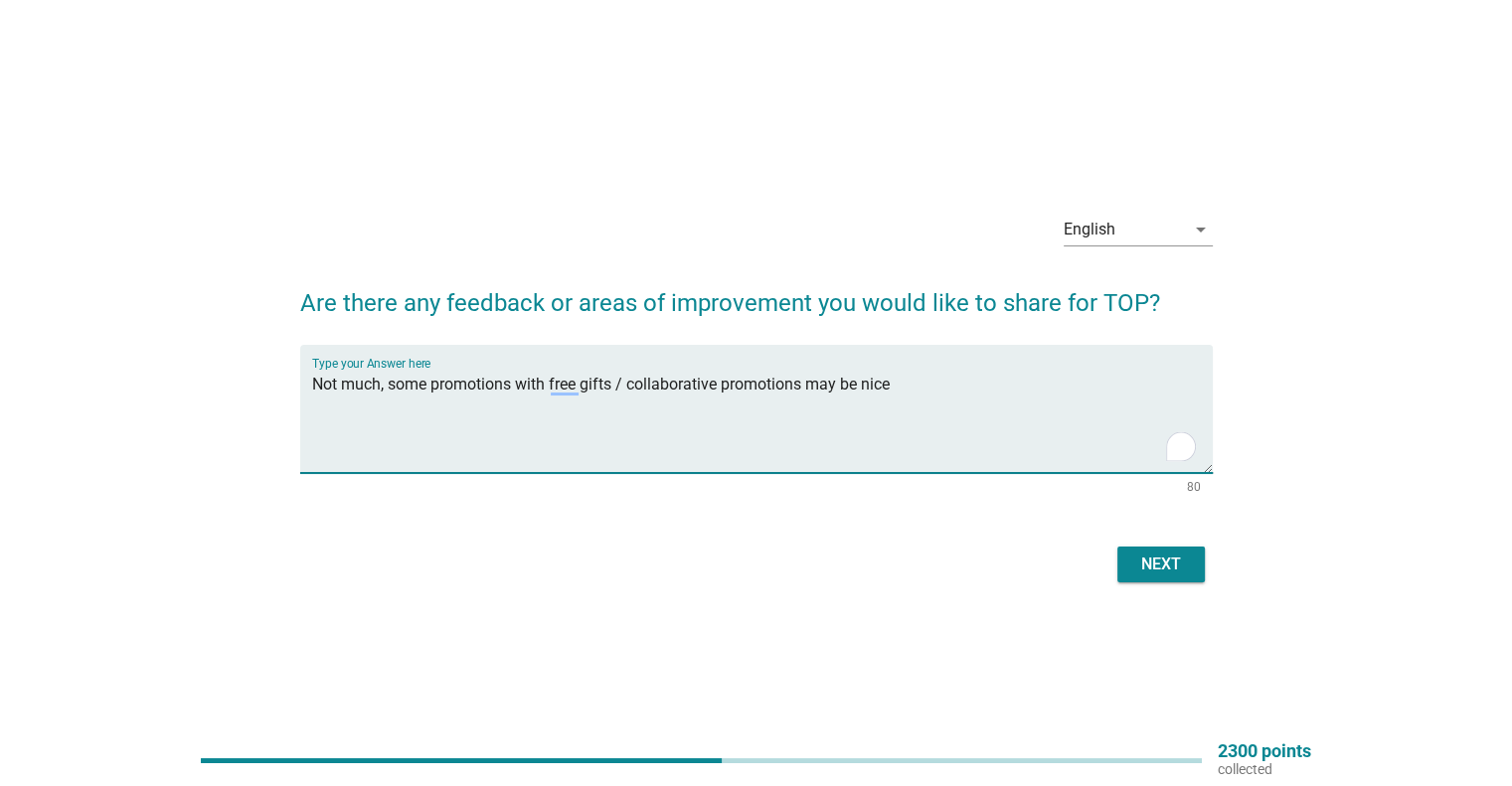 click on "Not much, some promotions with free gifts / collaborative promotions may be nice" at bounding box center [762, 420] 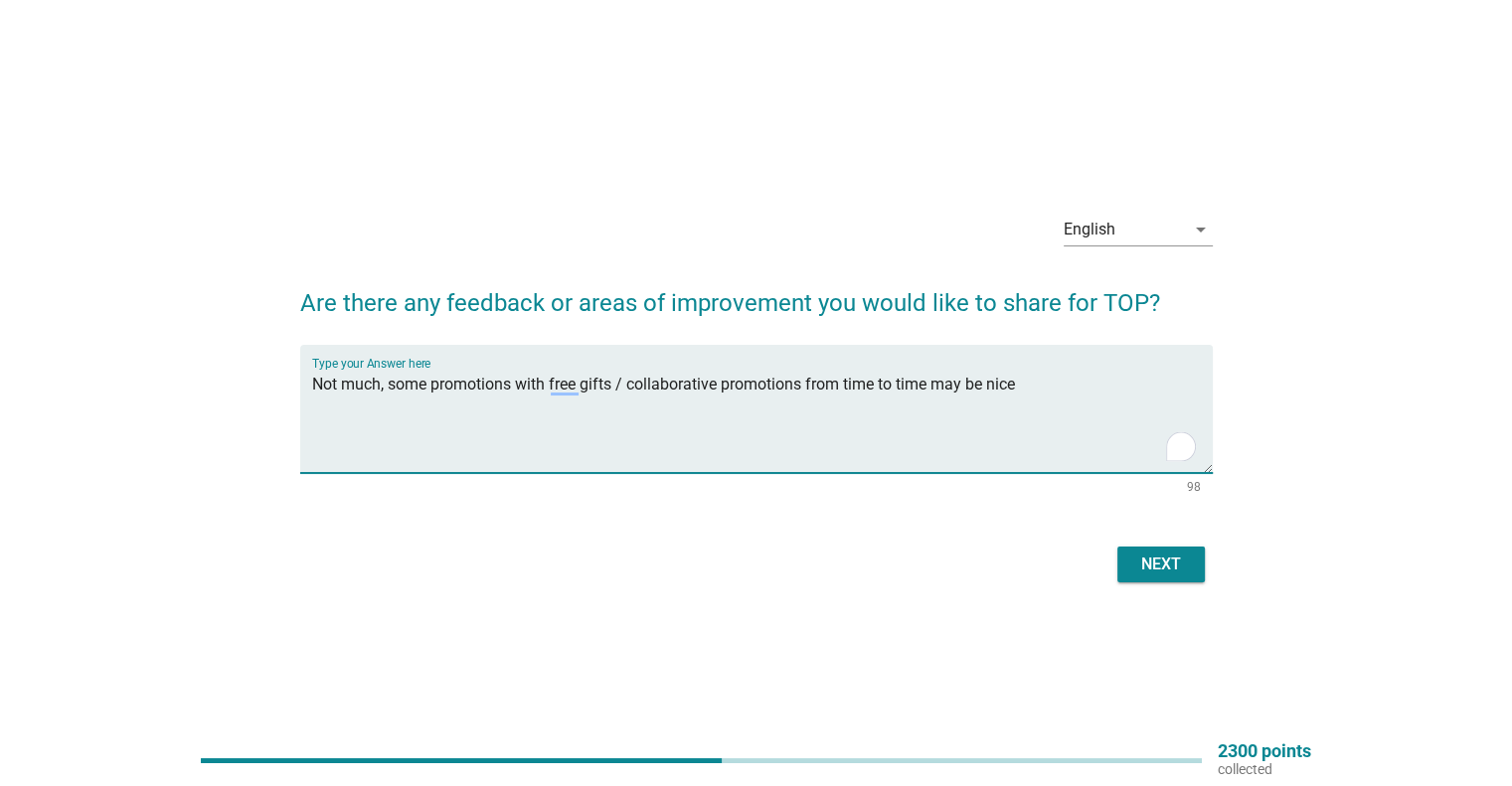 type on "Not much, some promotions with free gifts / collaborative promotions from time to time may be nice" 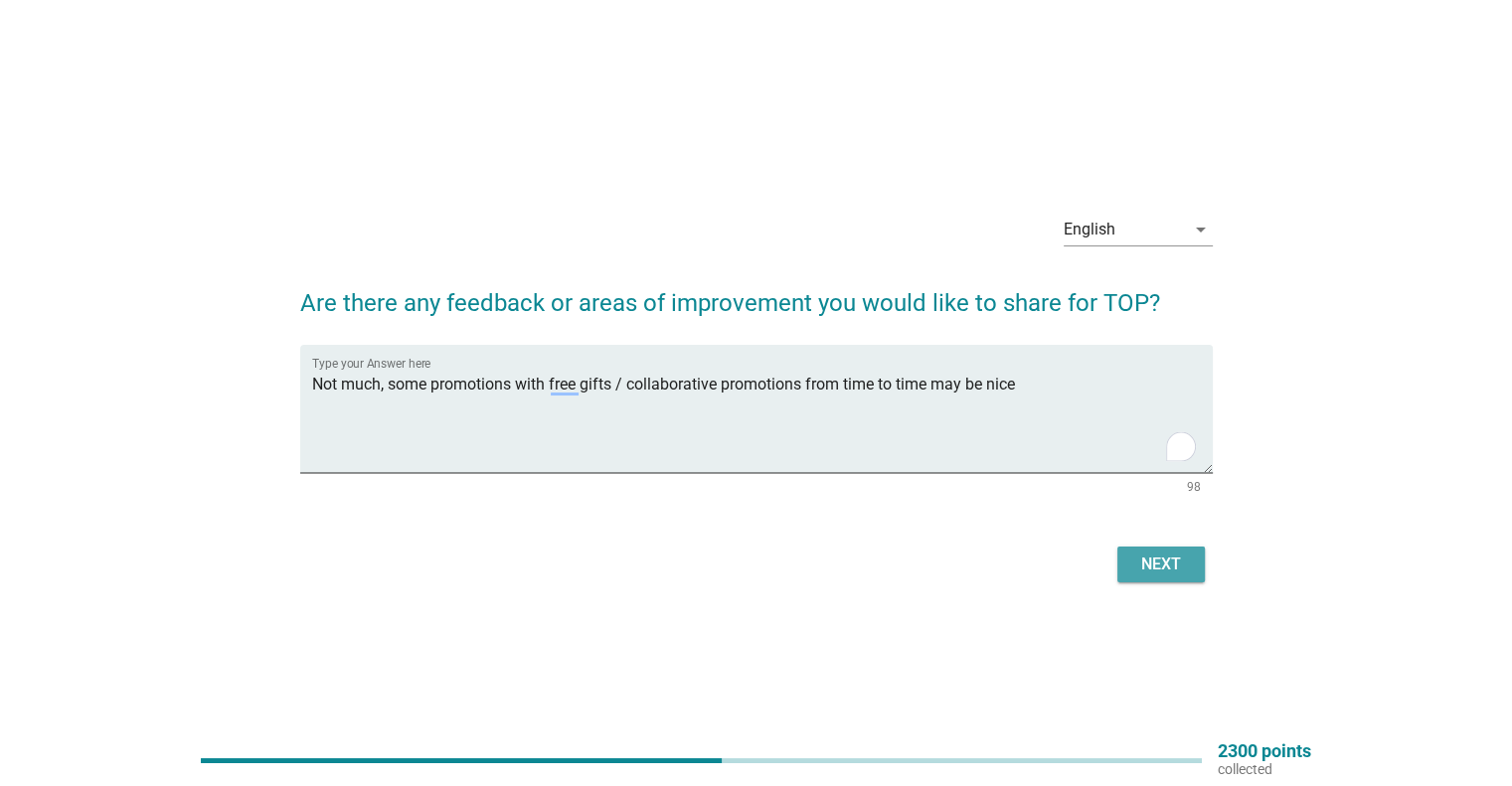 click on "Next" at bounding box center (1161, 564) 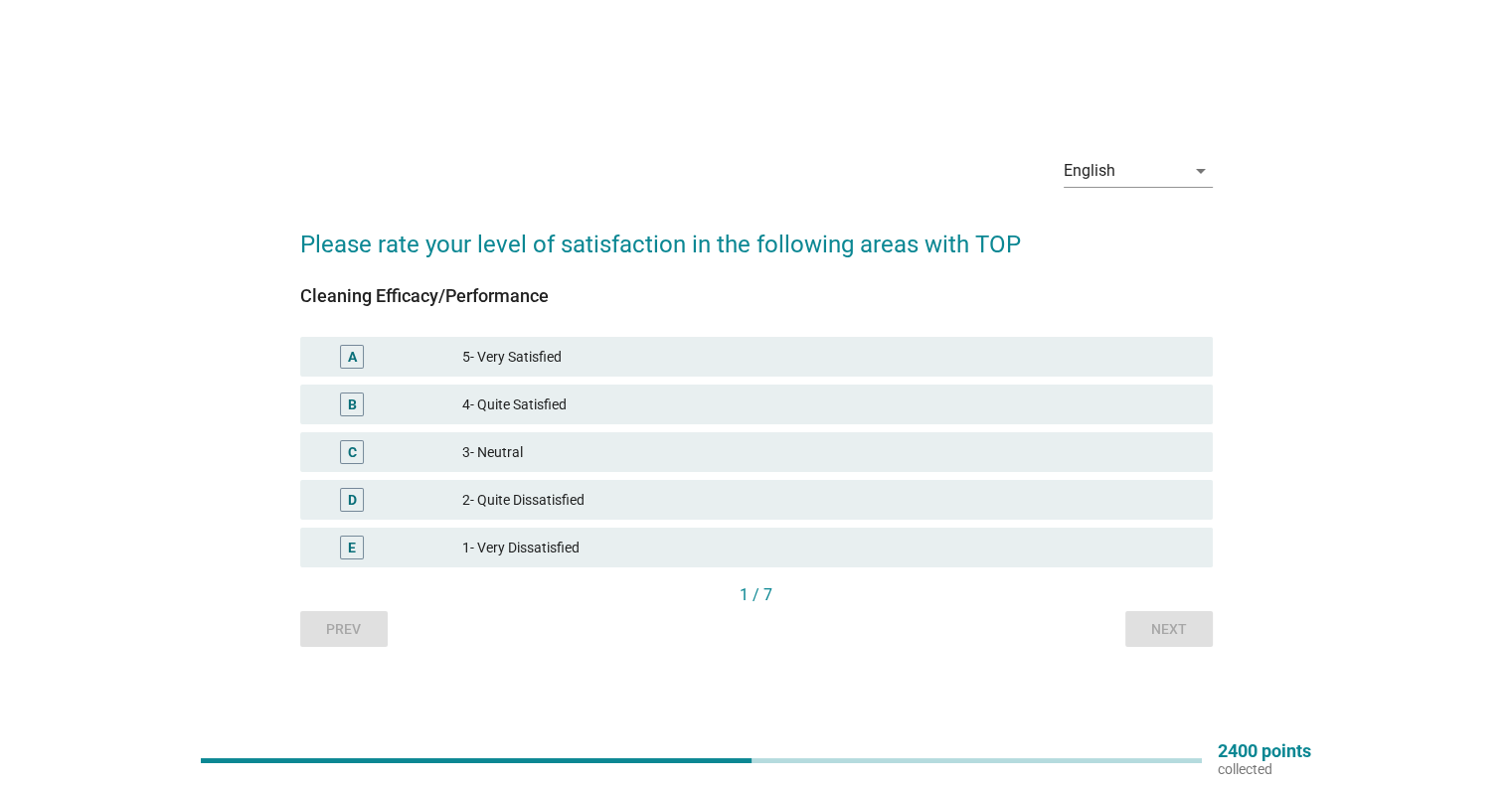 click on "A   5- Very Satisfied" at bounding box center (756, 357) 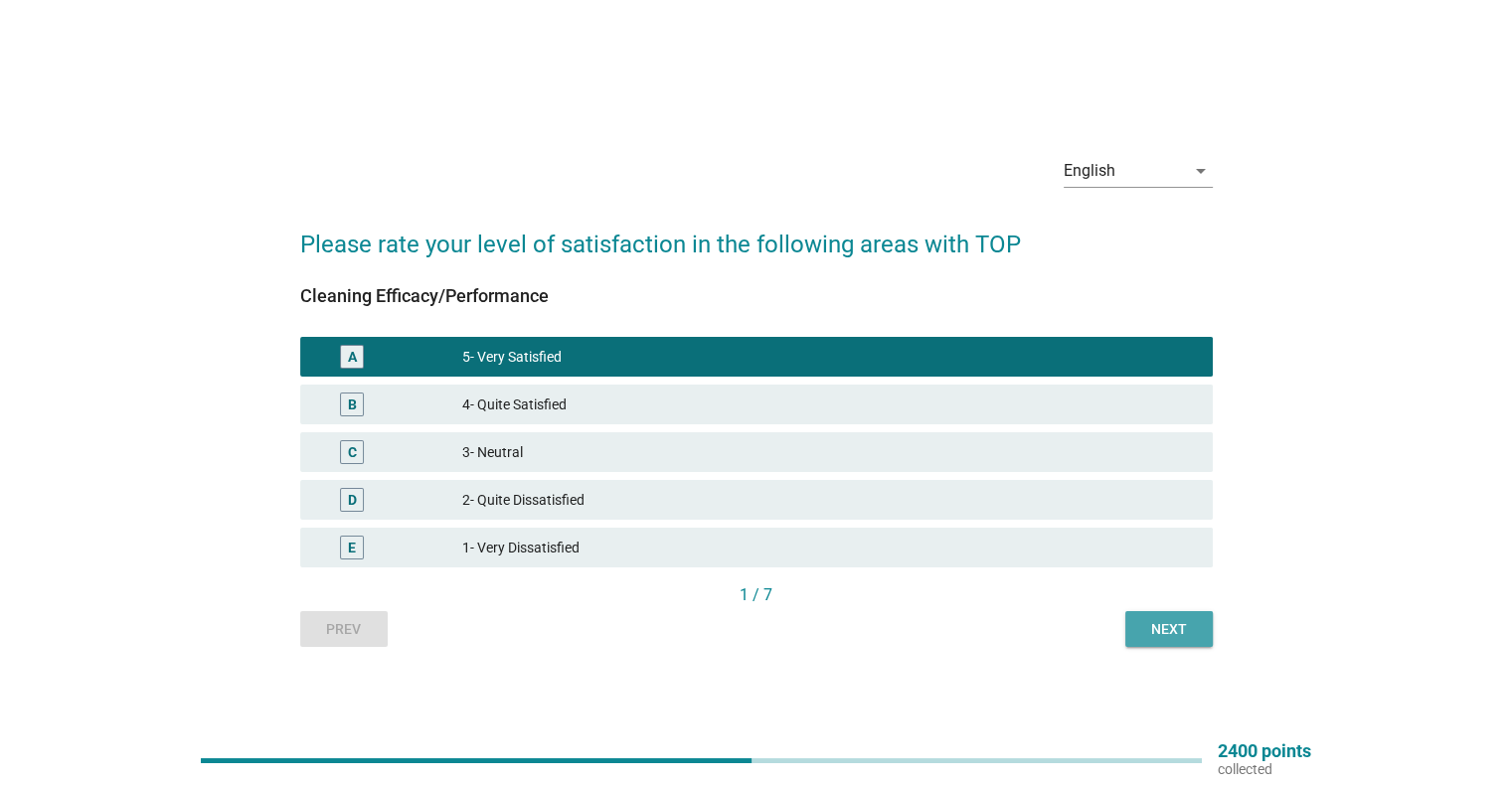 click on "Next" at bounding box center (1169, 629) 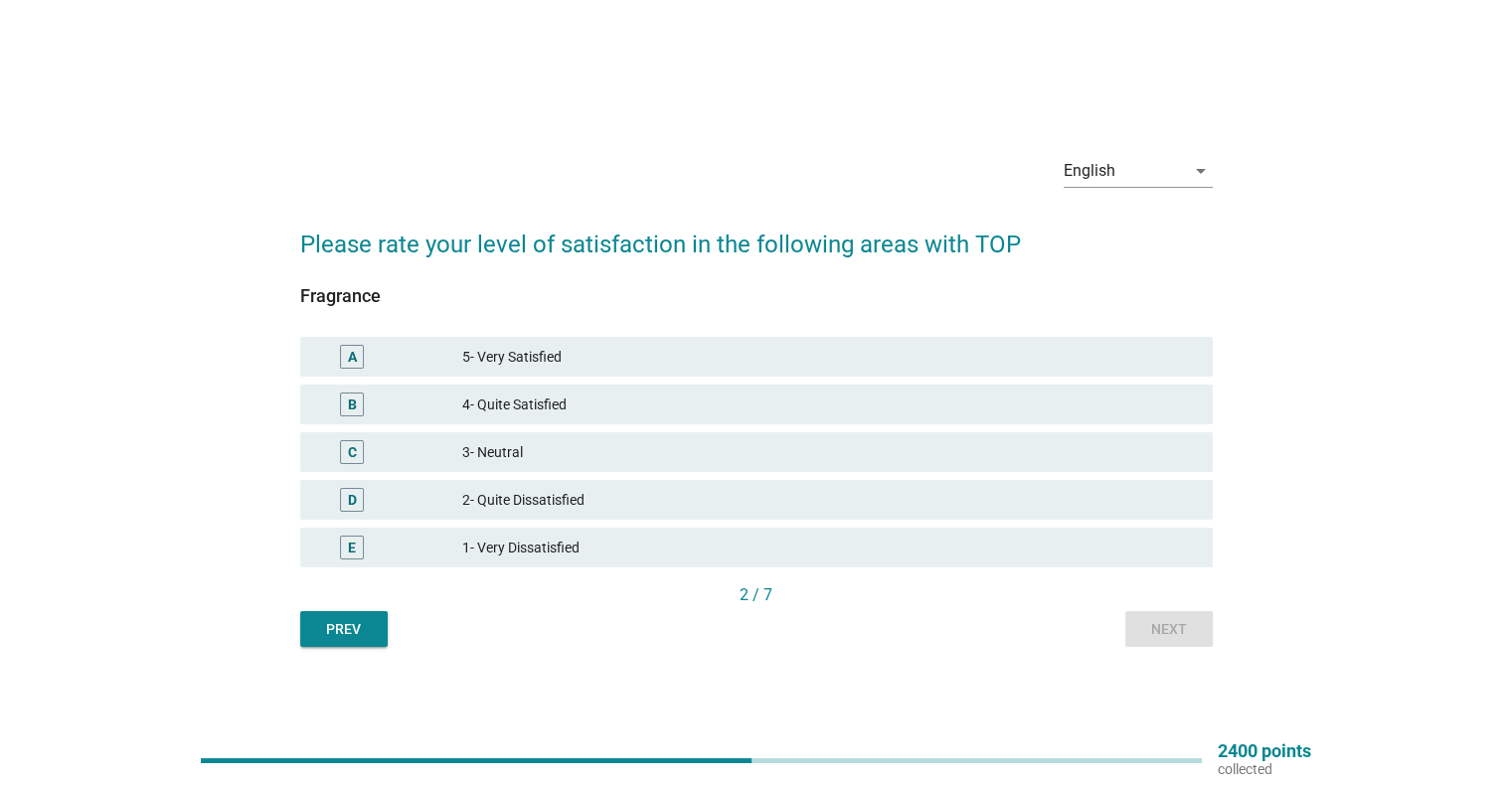 click on "A   5- Very Satisfied" at bounding box center (756, 357) 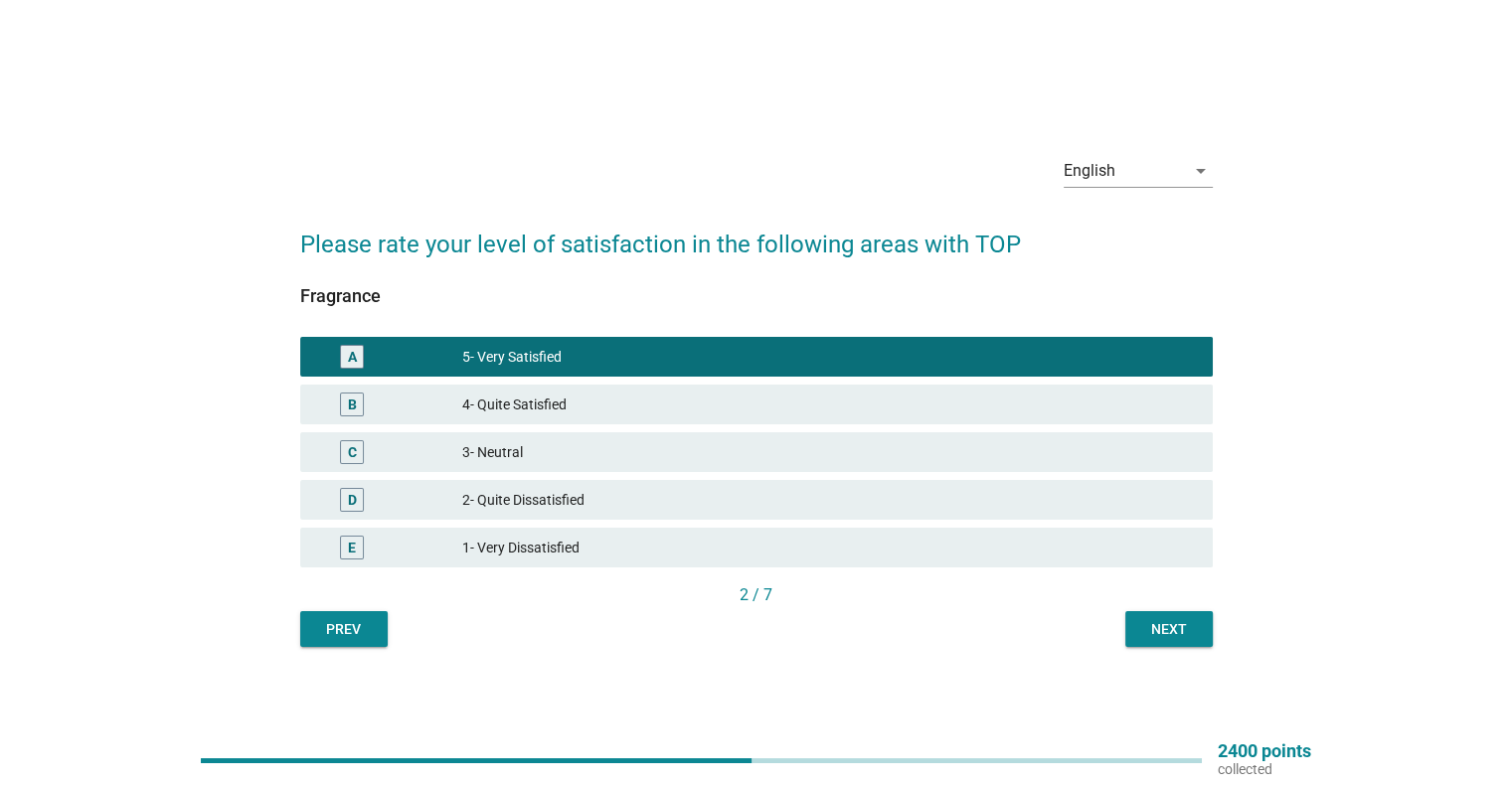 click on "Next" at bounding box center (1169, 629) 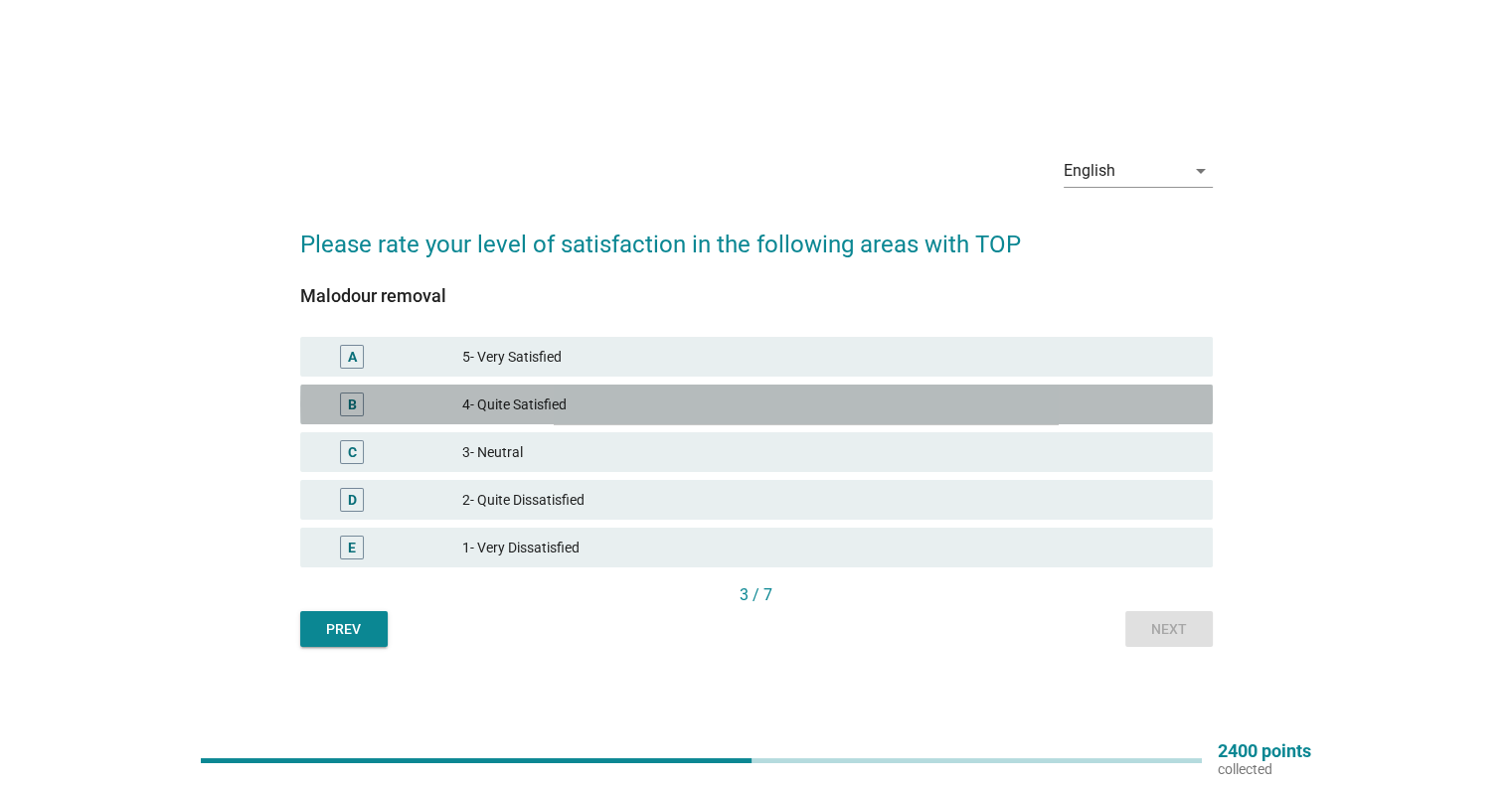 click on "4- Quite Satisfied" at bounding box center [829, 404] 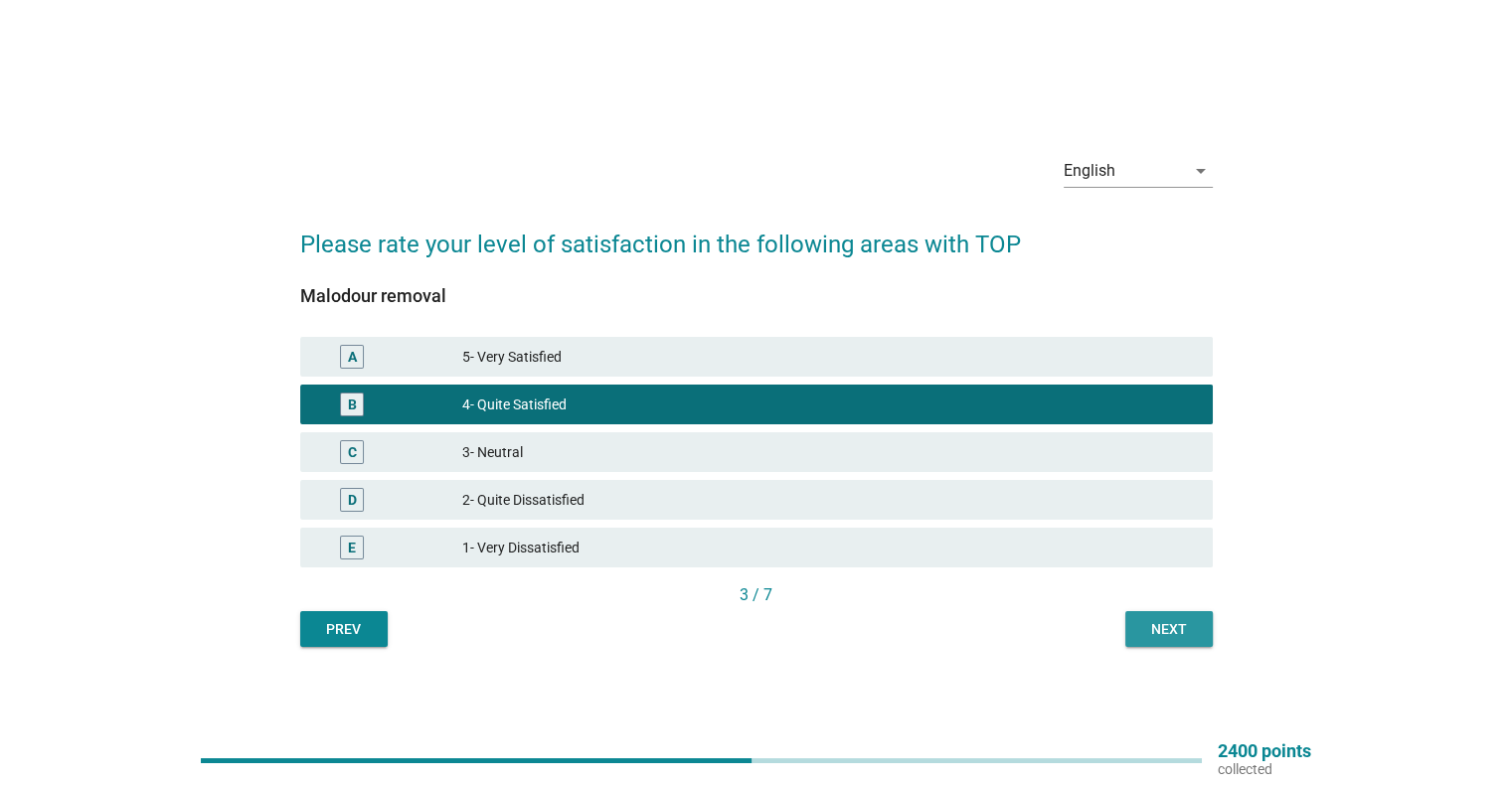 click on "Next" at bounding box center [1169, 629] 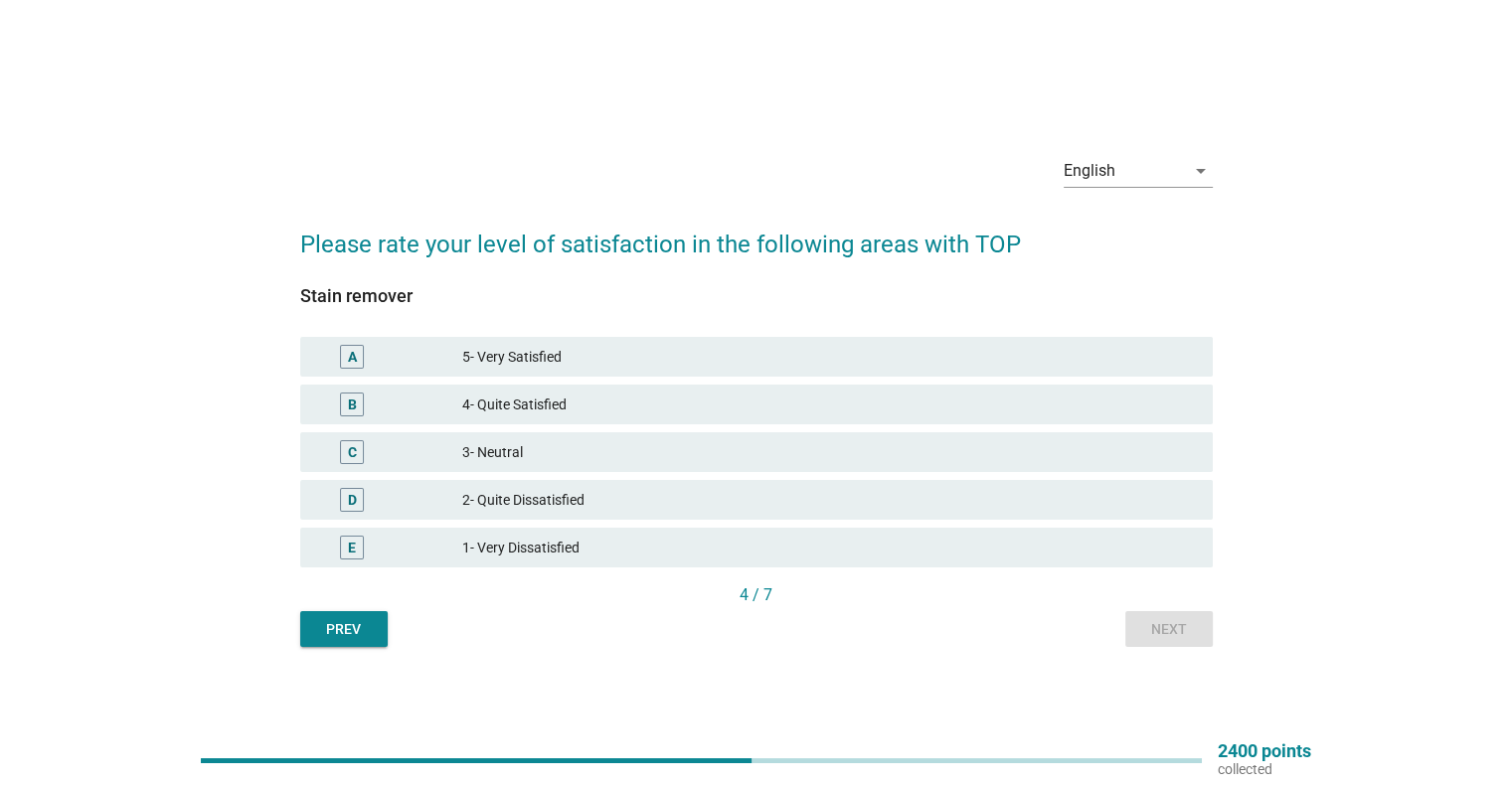 click on "4- Quite Satisfied" at bounding box center [829, 404] 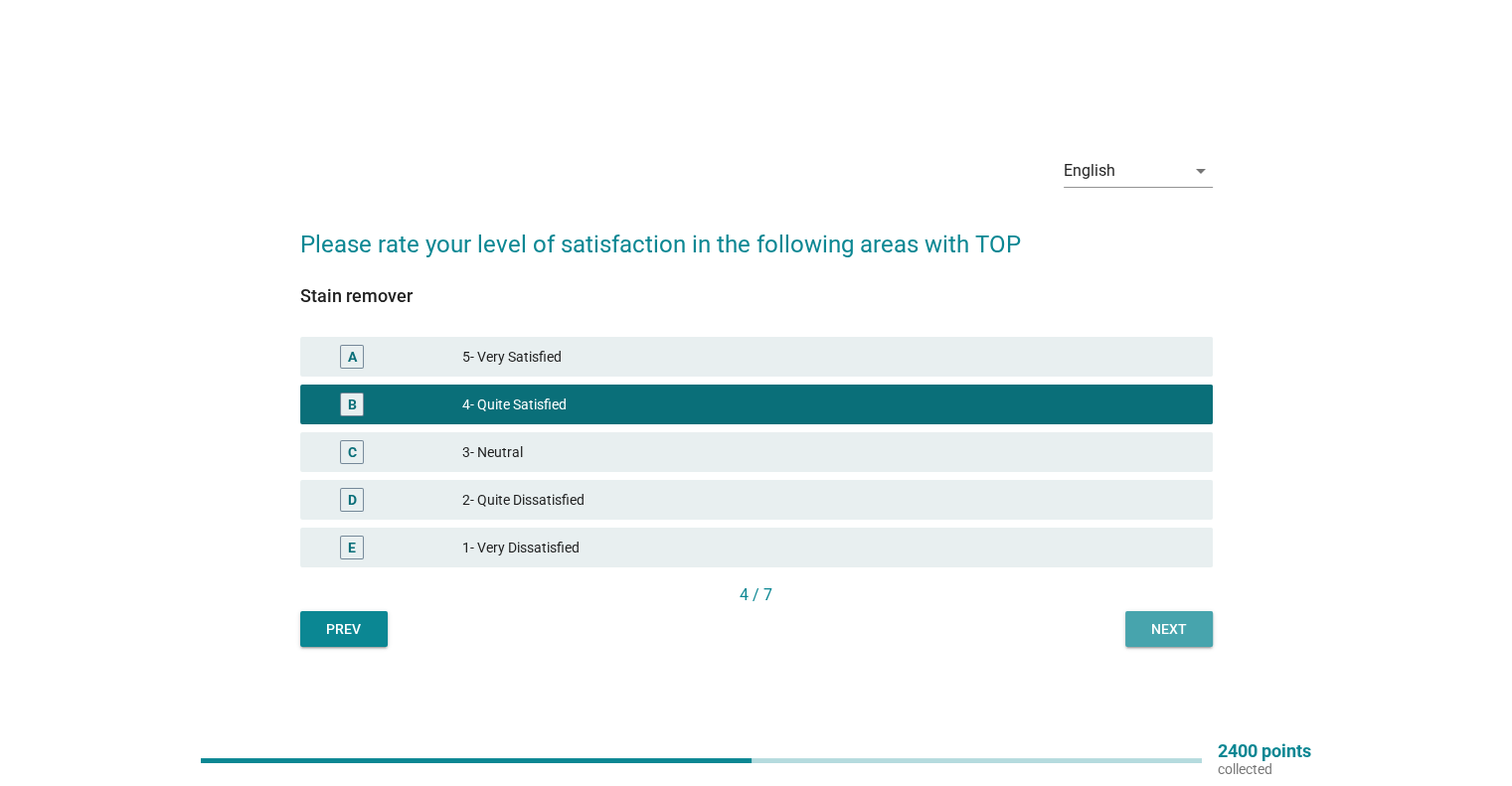 click on "Next" at bounding box center [1169, 629] 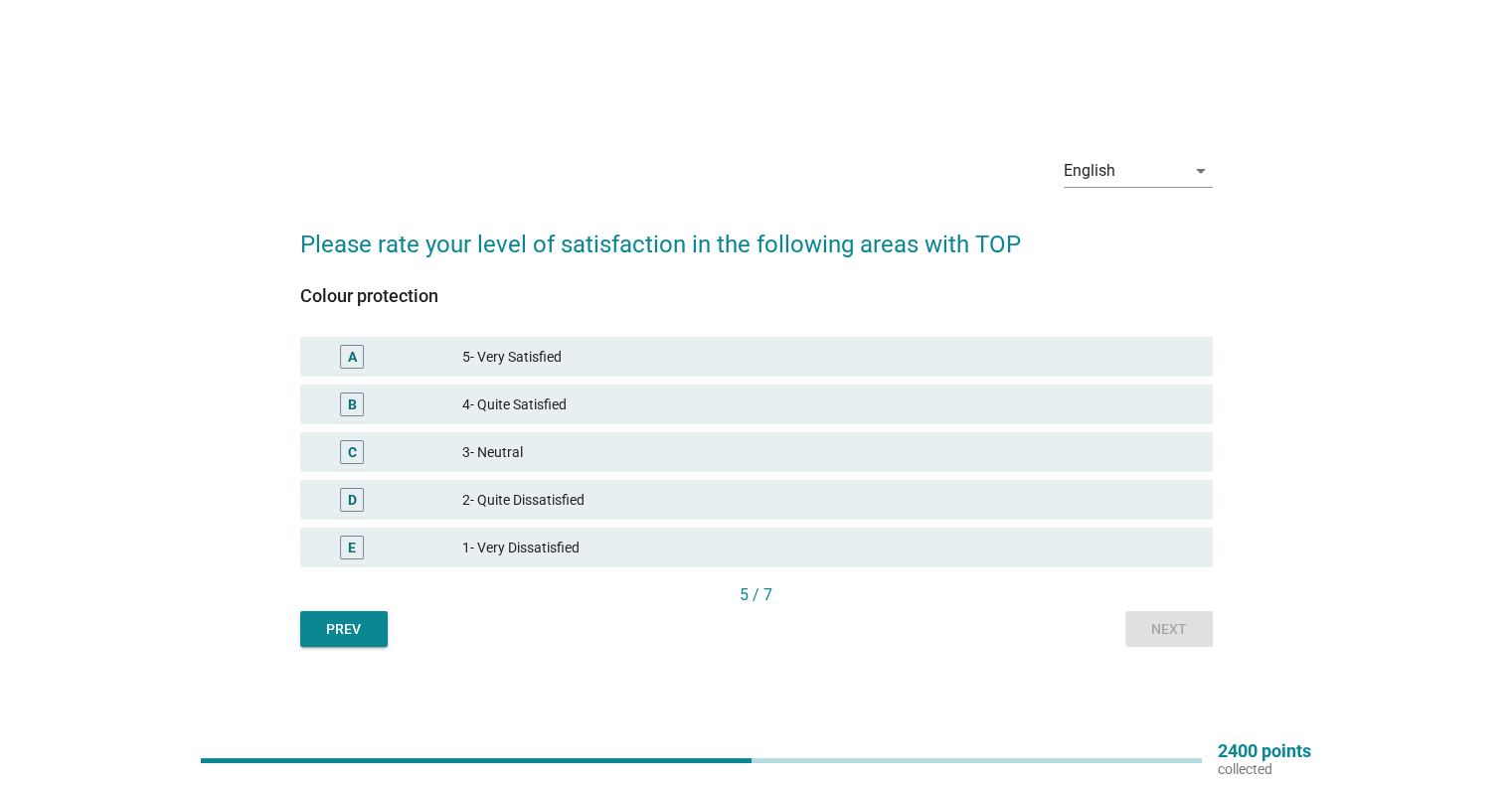click on "4- Quite Satisfied" at bounding box center (829, 404) 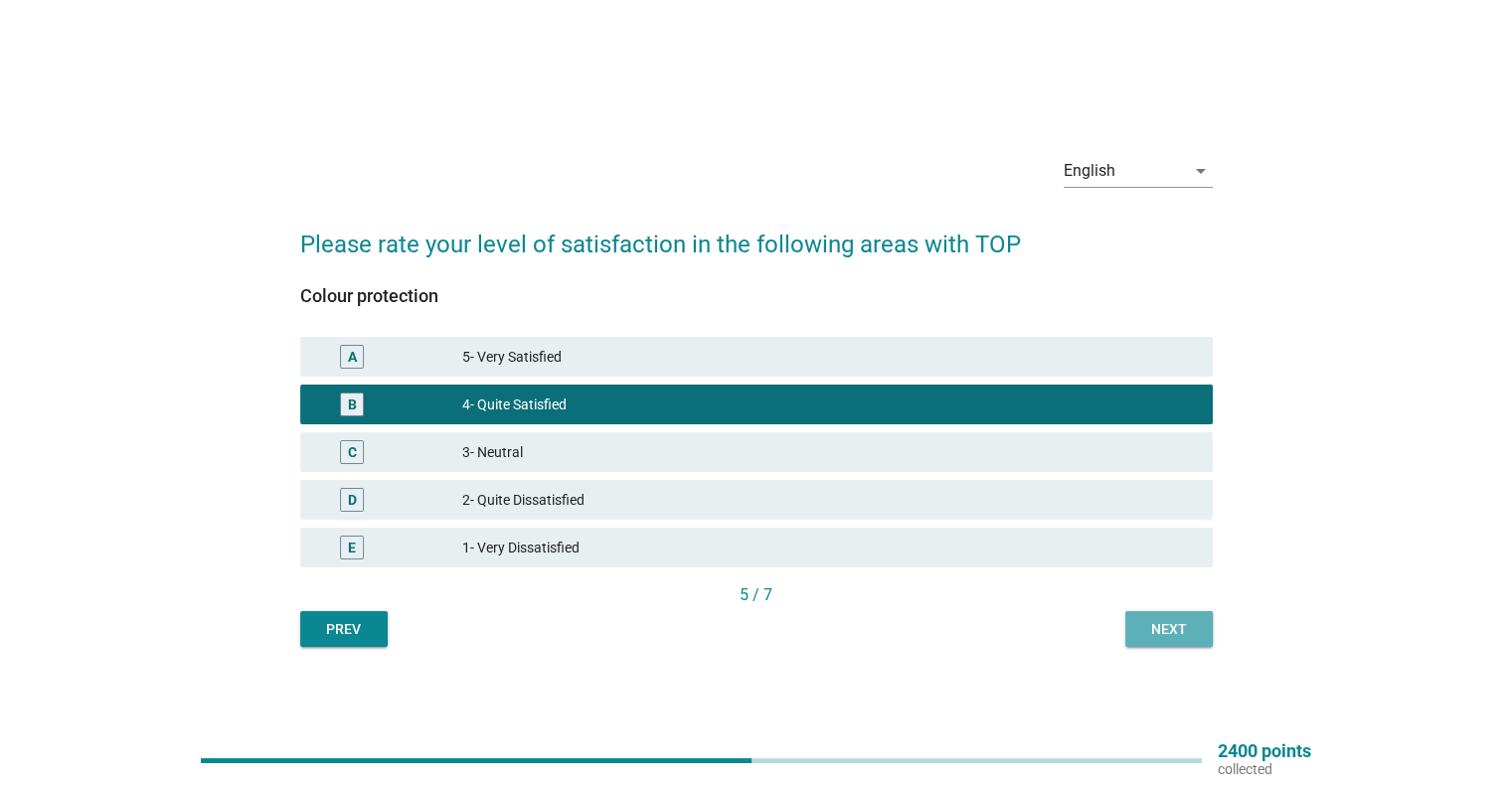 click on "Next" at bounding box center [1169, 629] 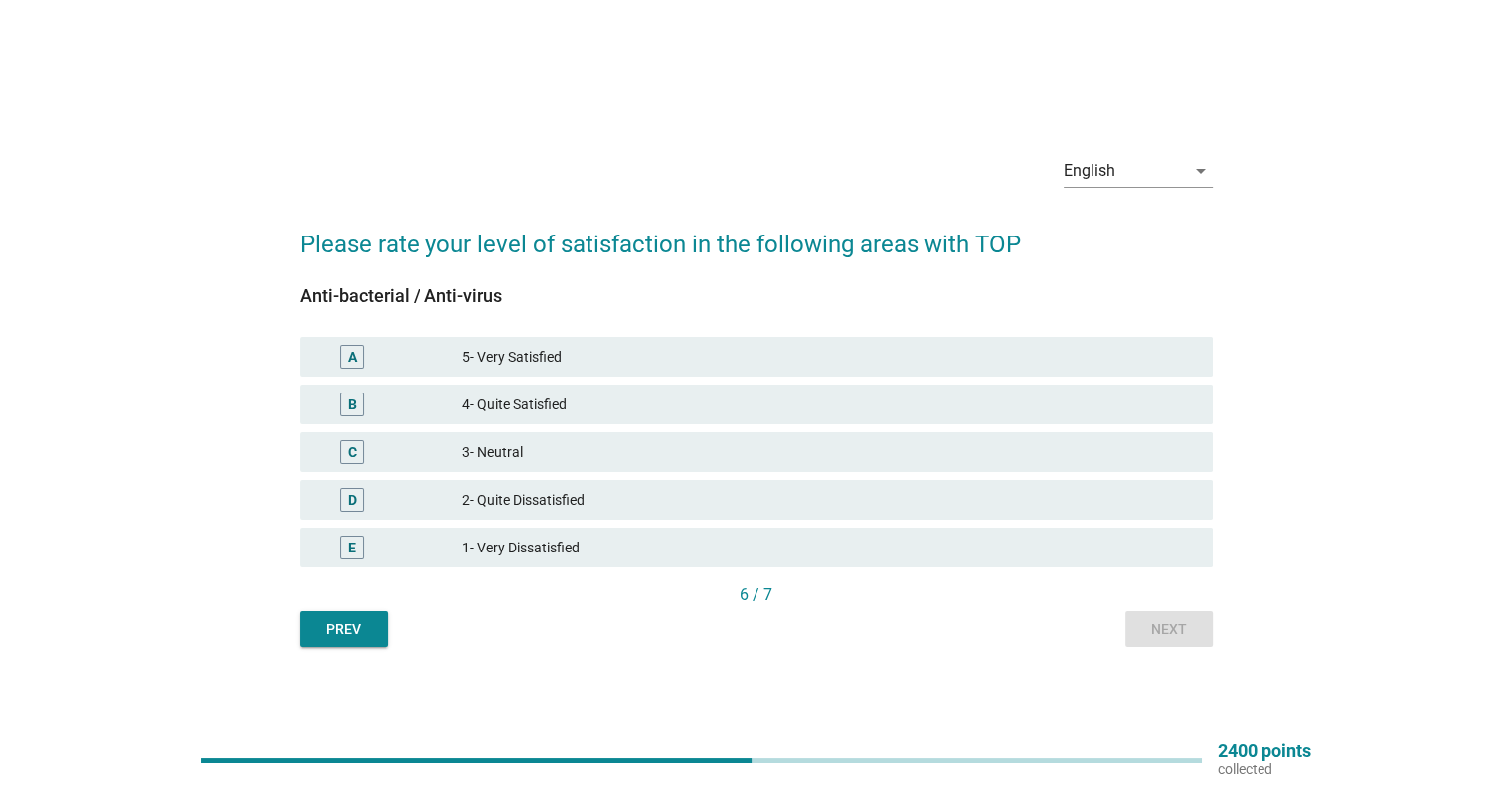click on "4- Quite Satisfied" at bounding box center [829, 404] 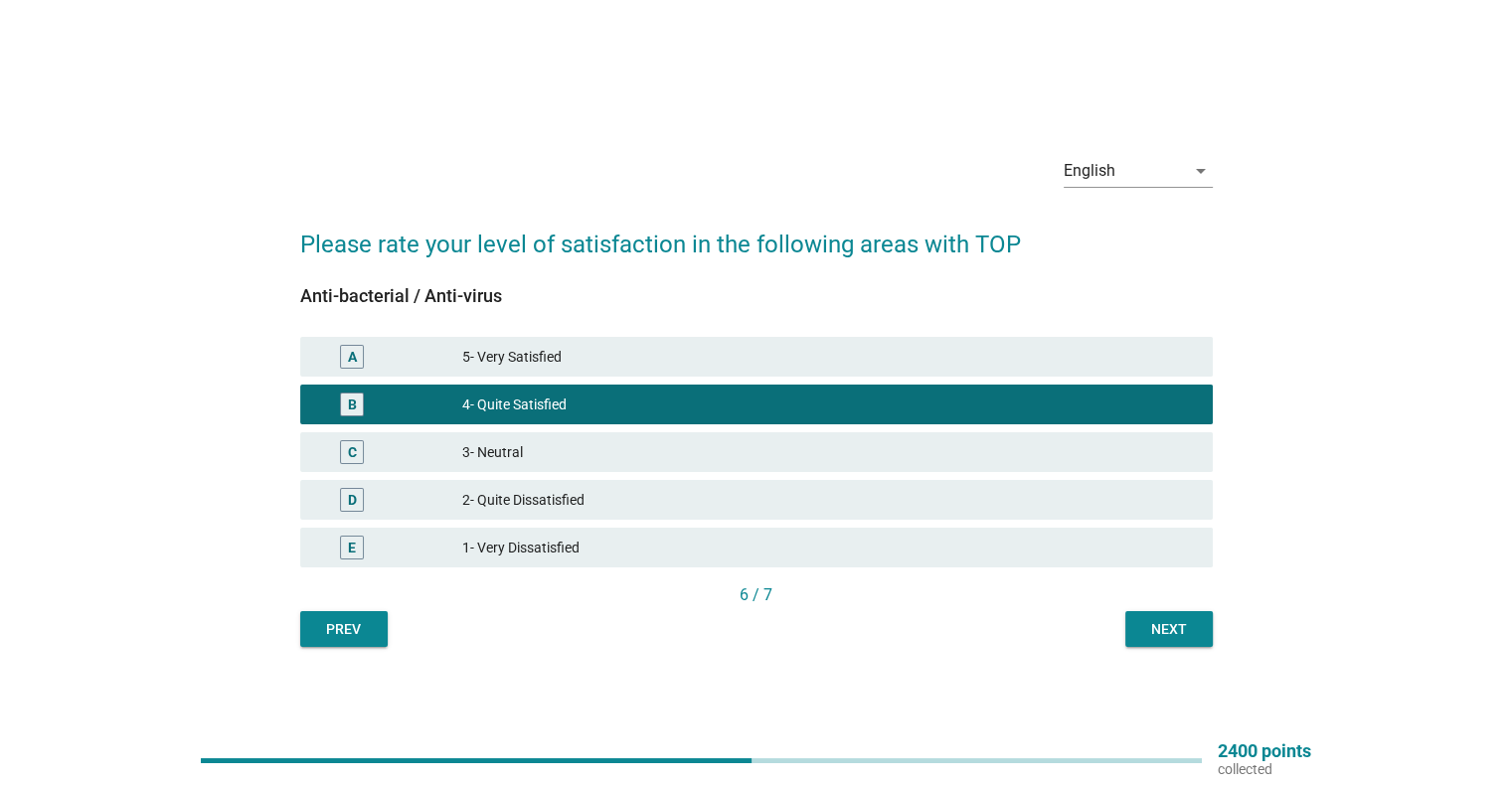 click on "Next" at bounding box center [1169, 629] 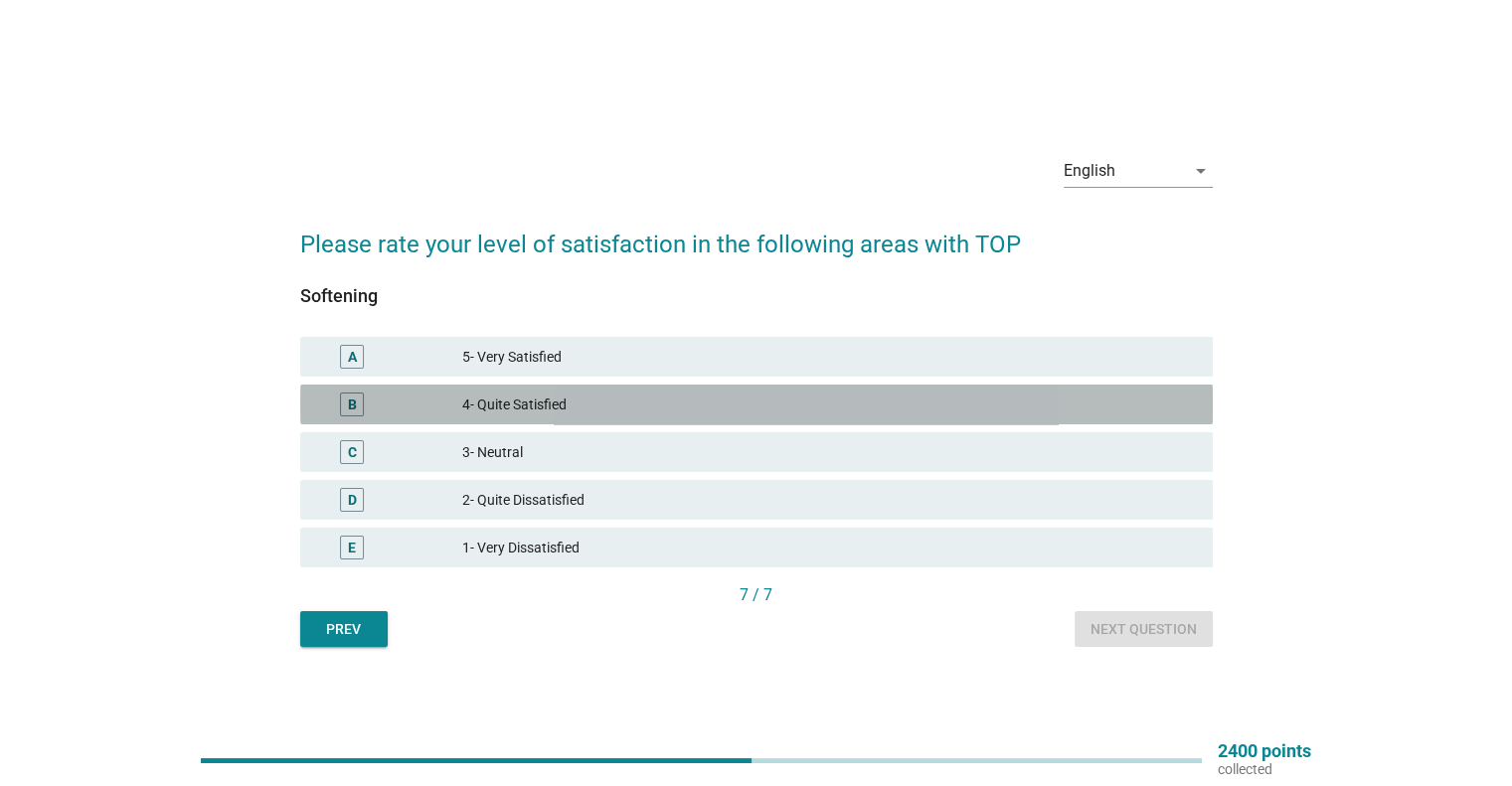 click on "4- Quite Satisfied" at bounding box center (829, 404) 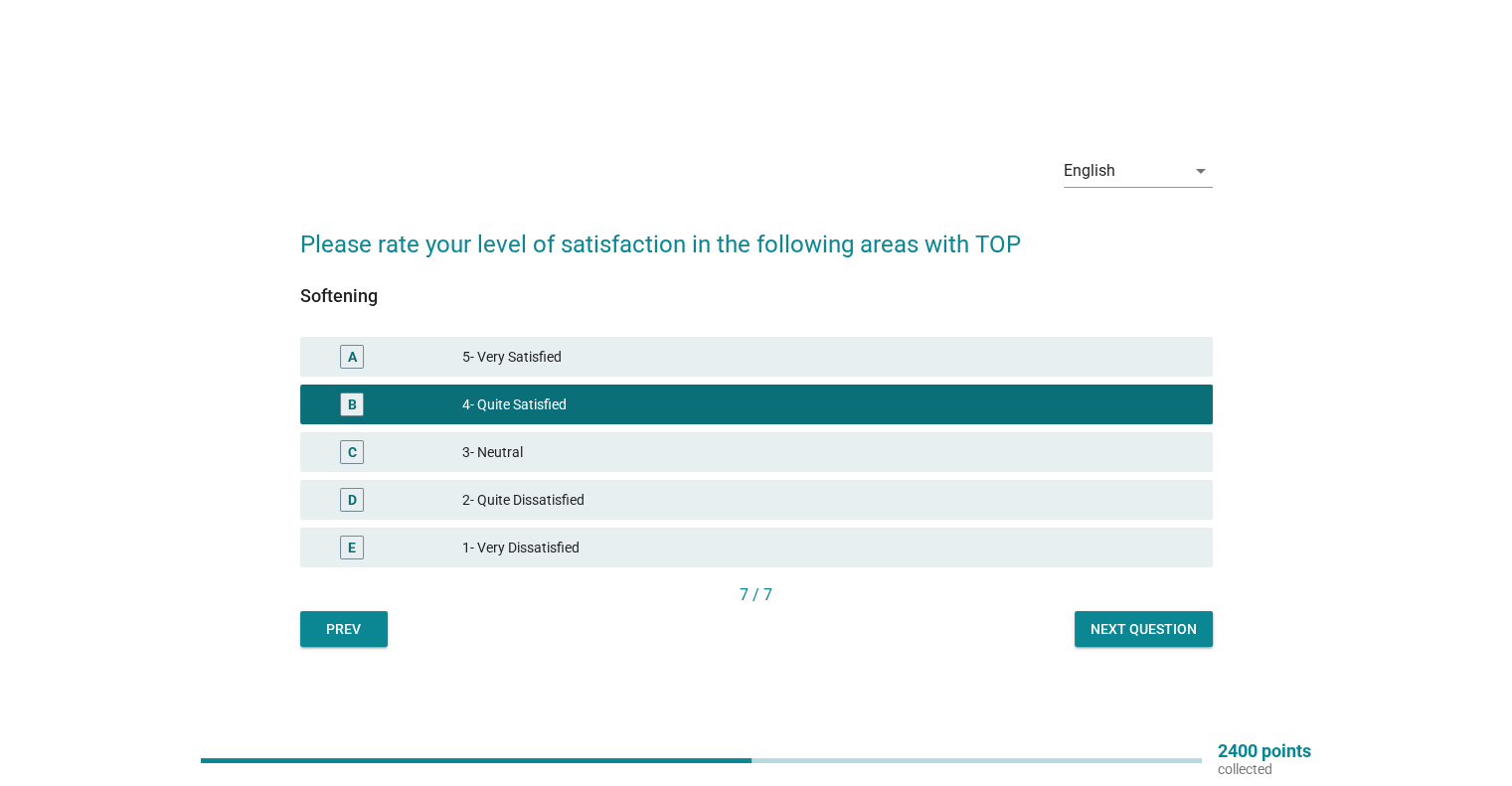 click on "D   2- Quite Dissatisfied" at bounding box center [756, 500] 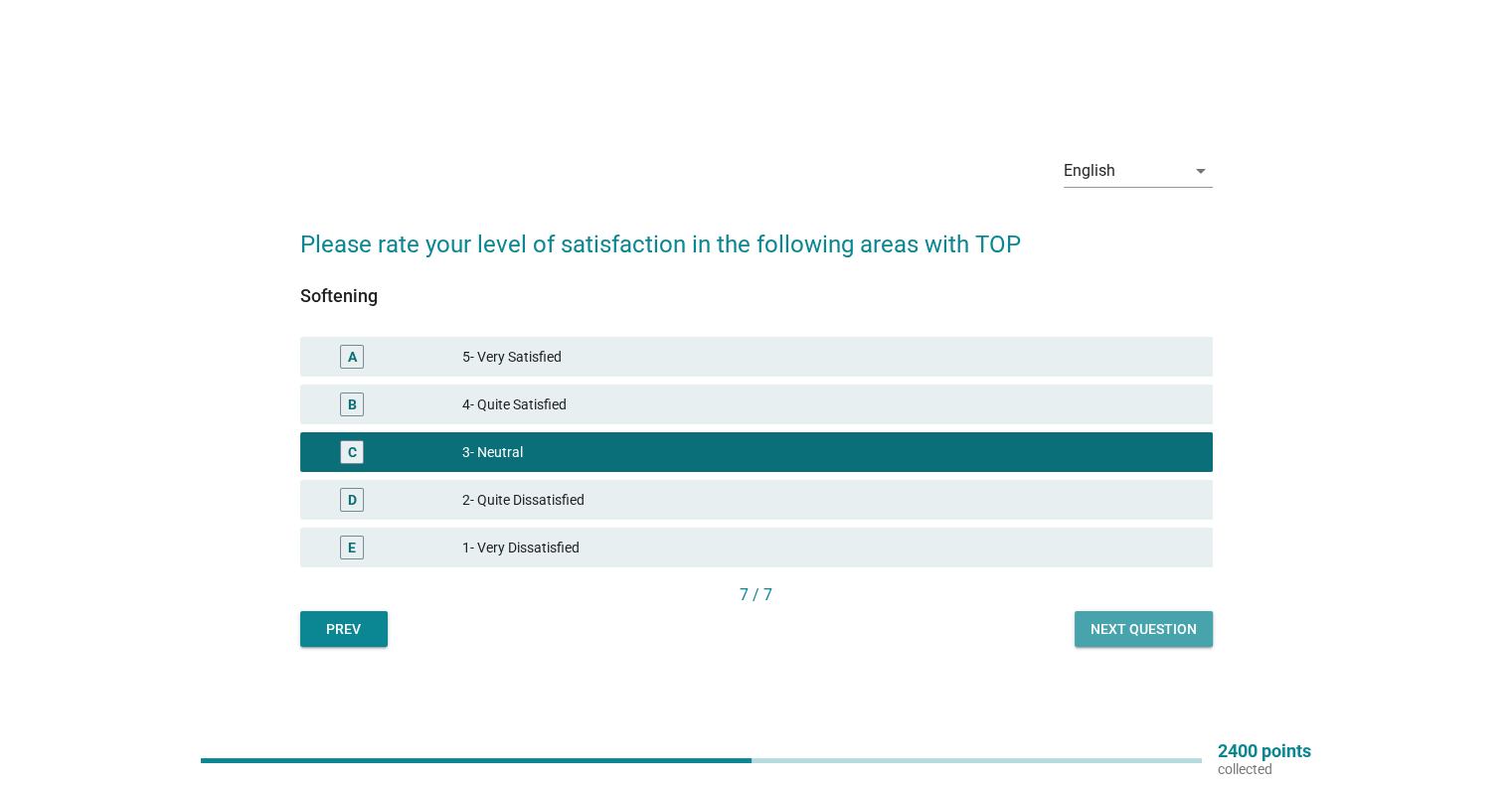 click on "Next question" at bounding box center [1143, 629] 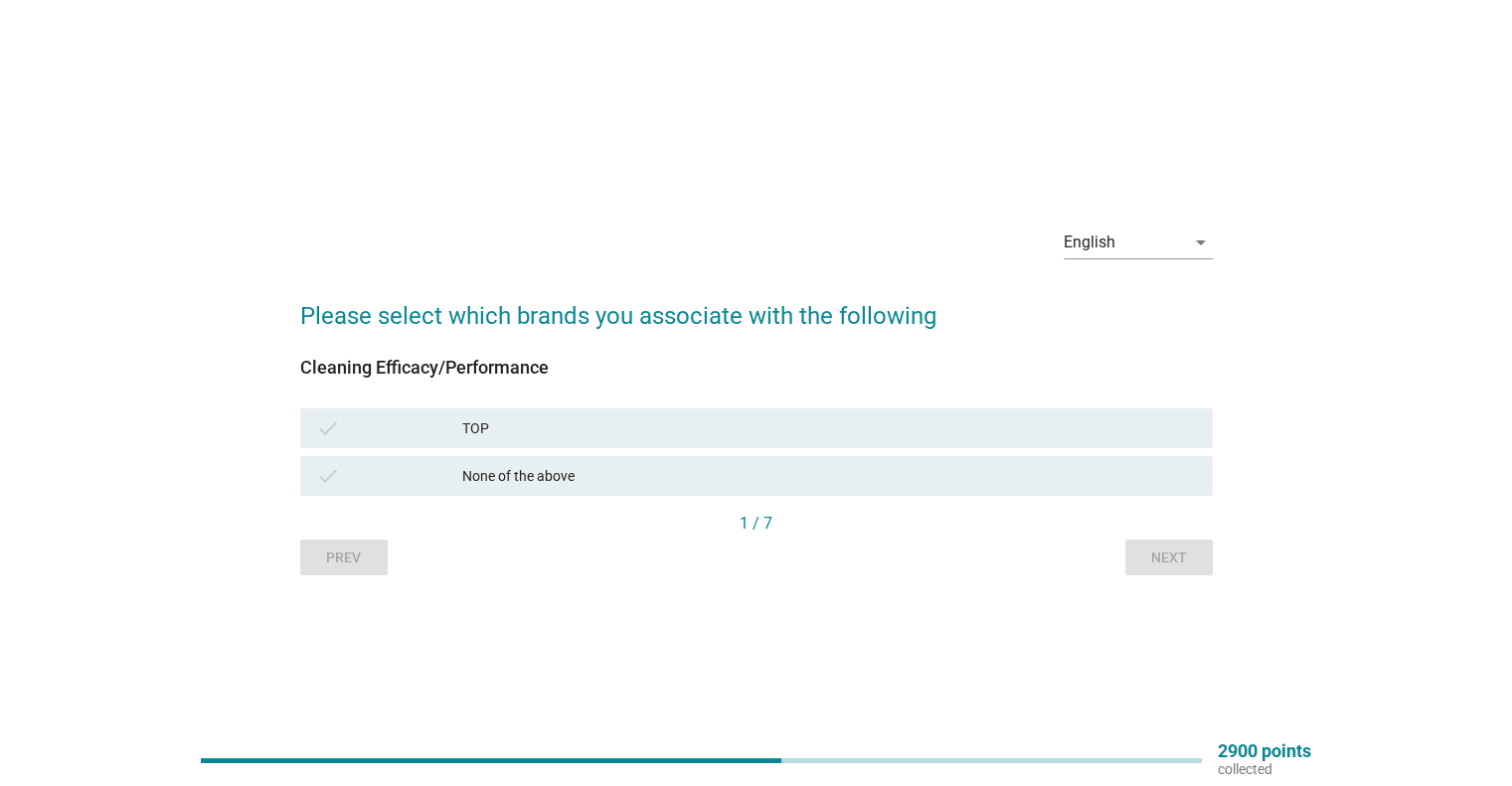 click on "TOP" at bounding box center [829, 428] 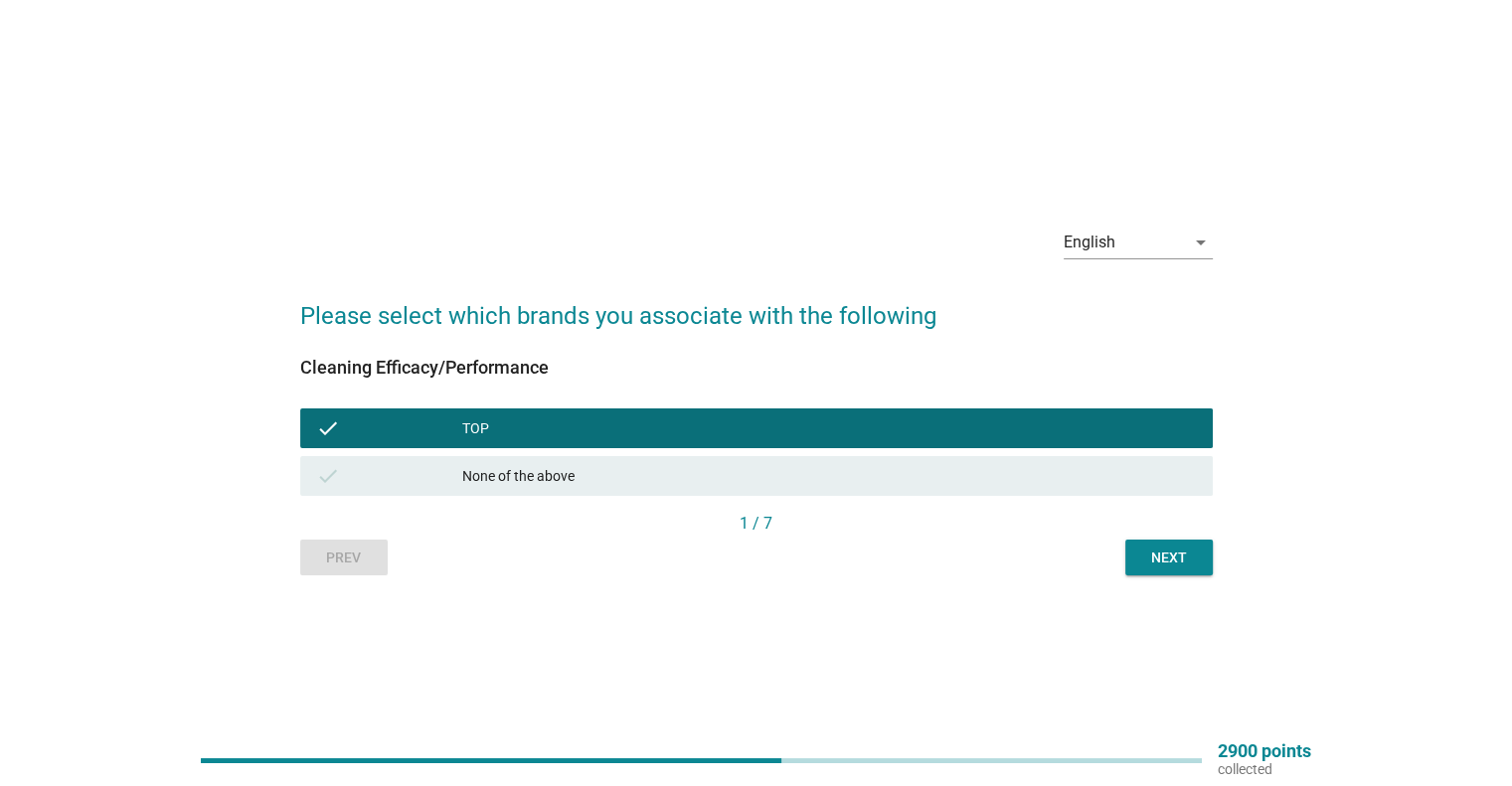 click on "Next" at bounding box center [1169, 557] 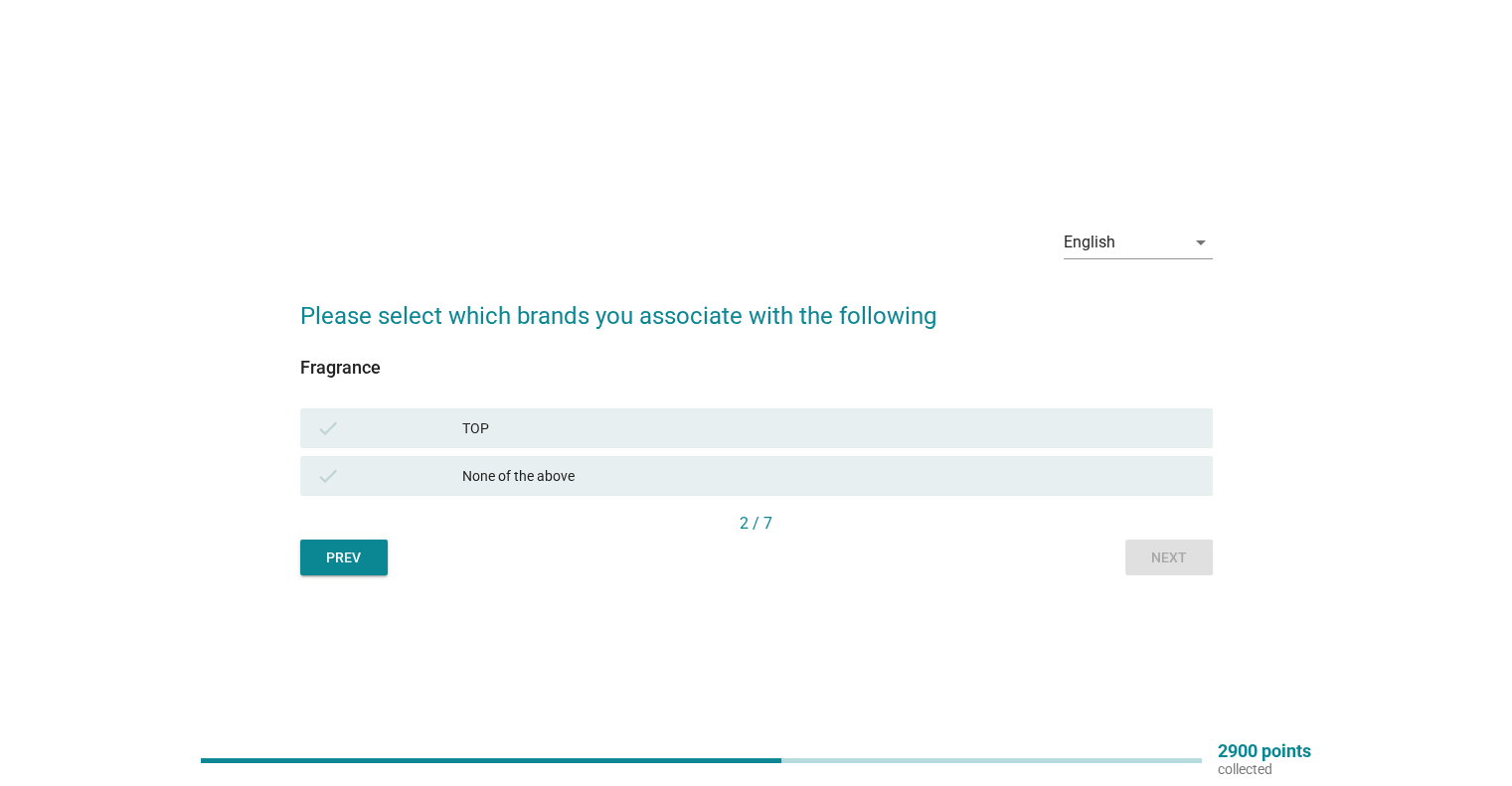 click on "TOP" at bounding box center [829, 428] 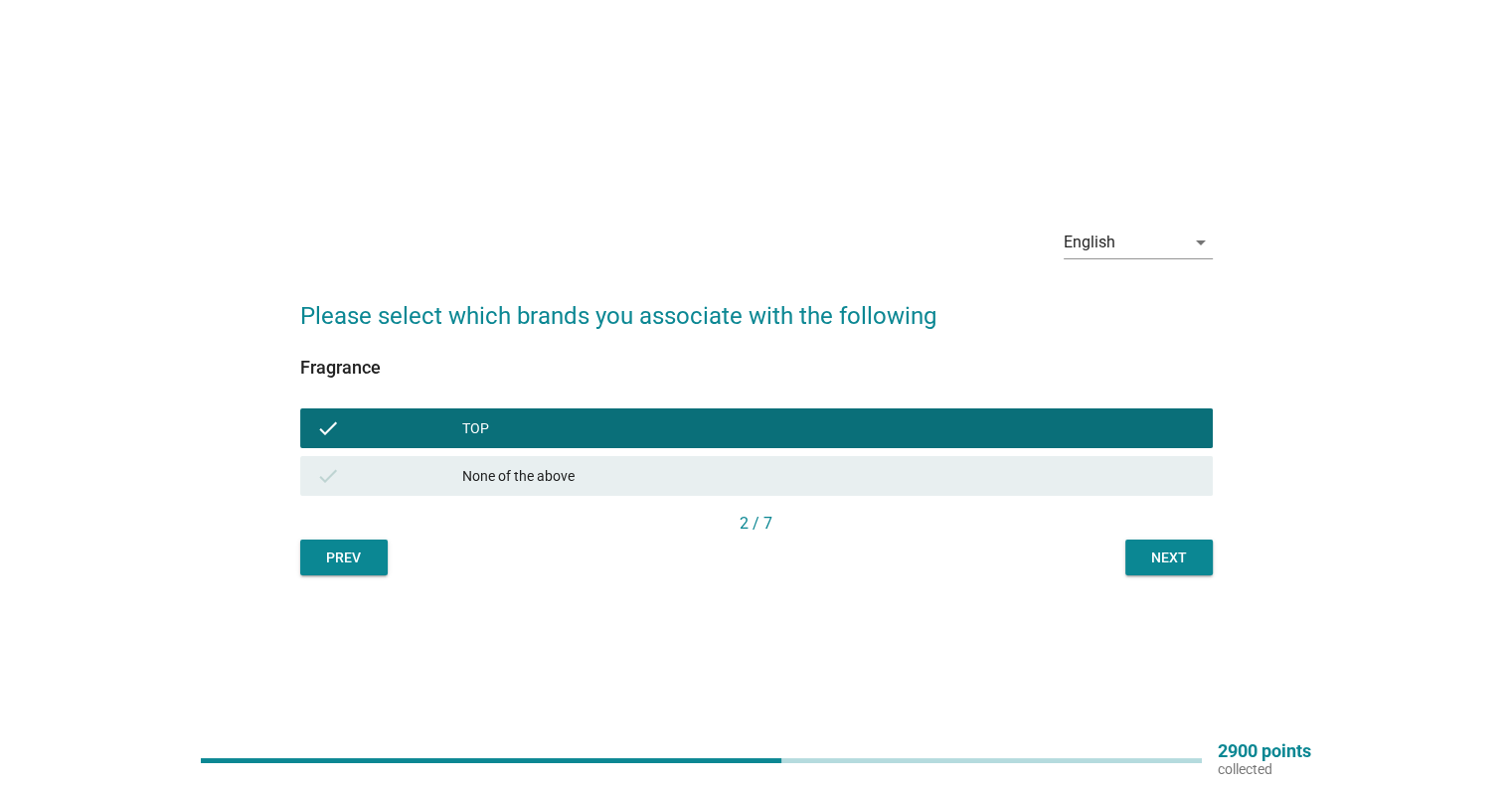 click on "Next" at bounding box center (1169, 557) 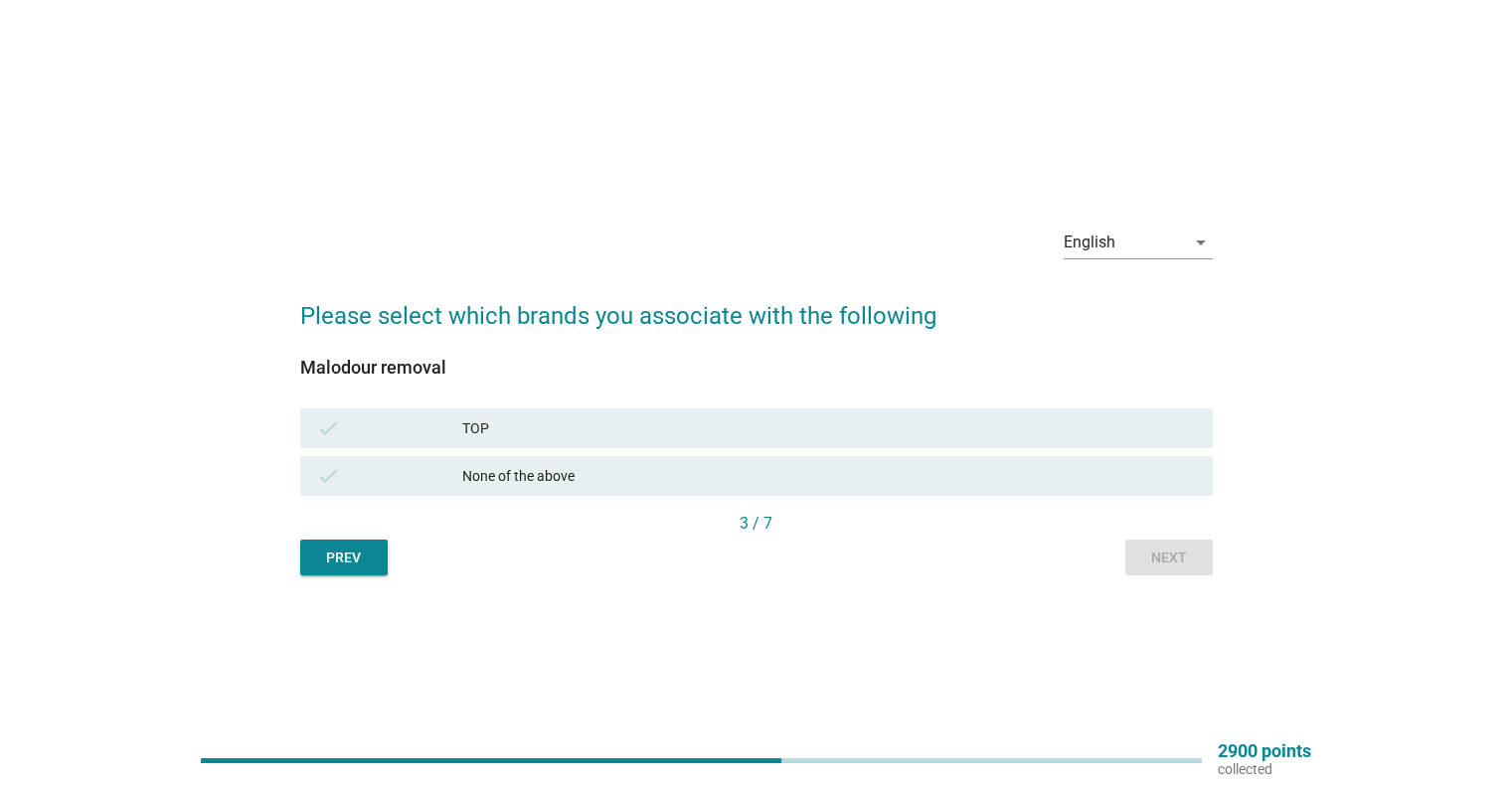 click on "TOP" at bounding box center [829, 428] 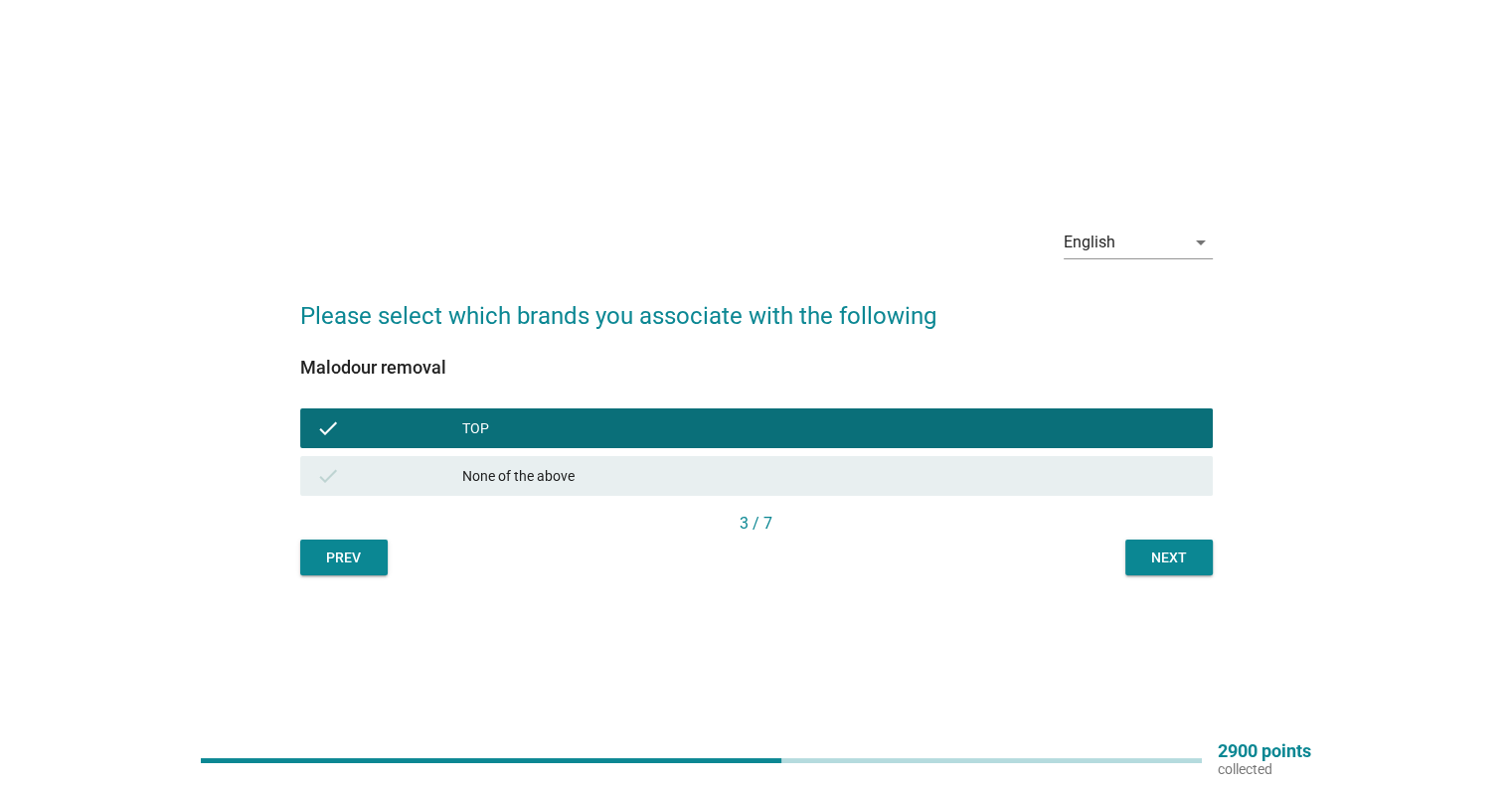 click on "3 / 7" at bounding box center [756, 526] 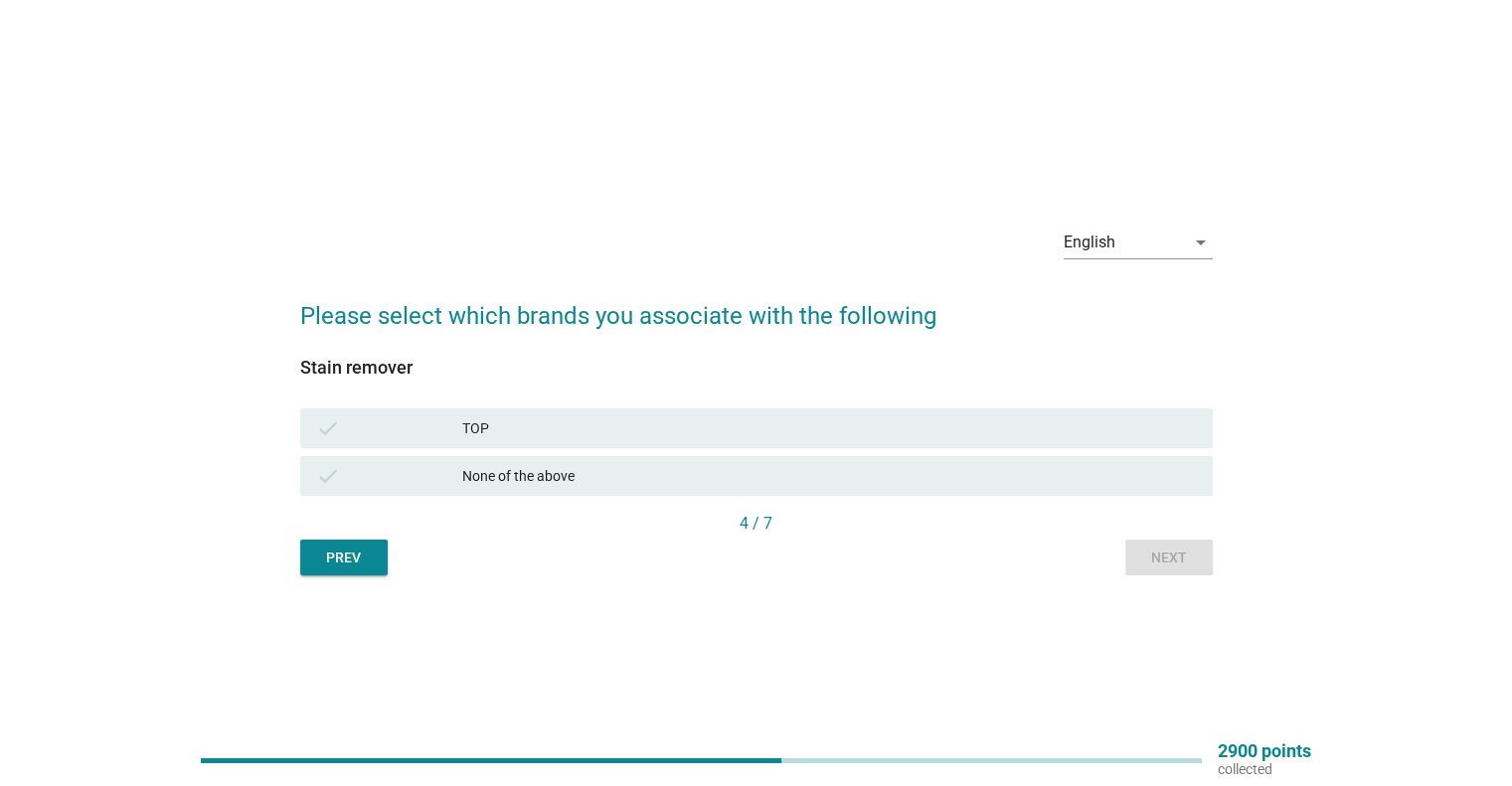 click on "TOP" at bounding box center [829, 428] 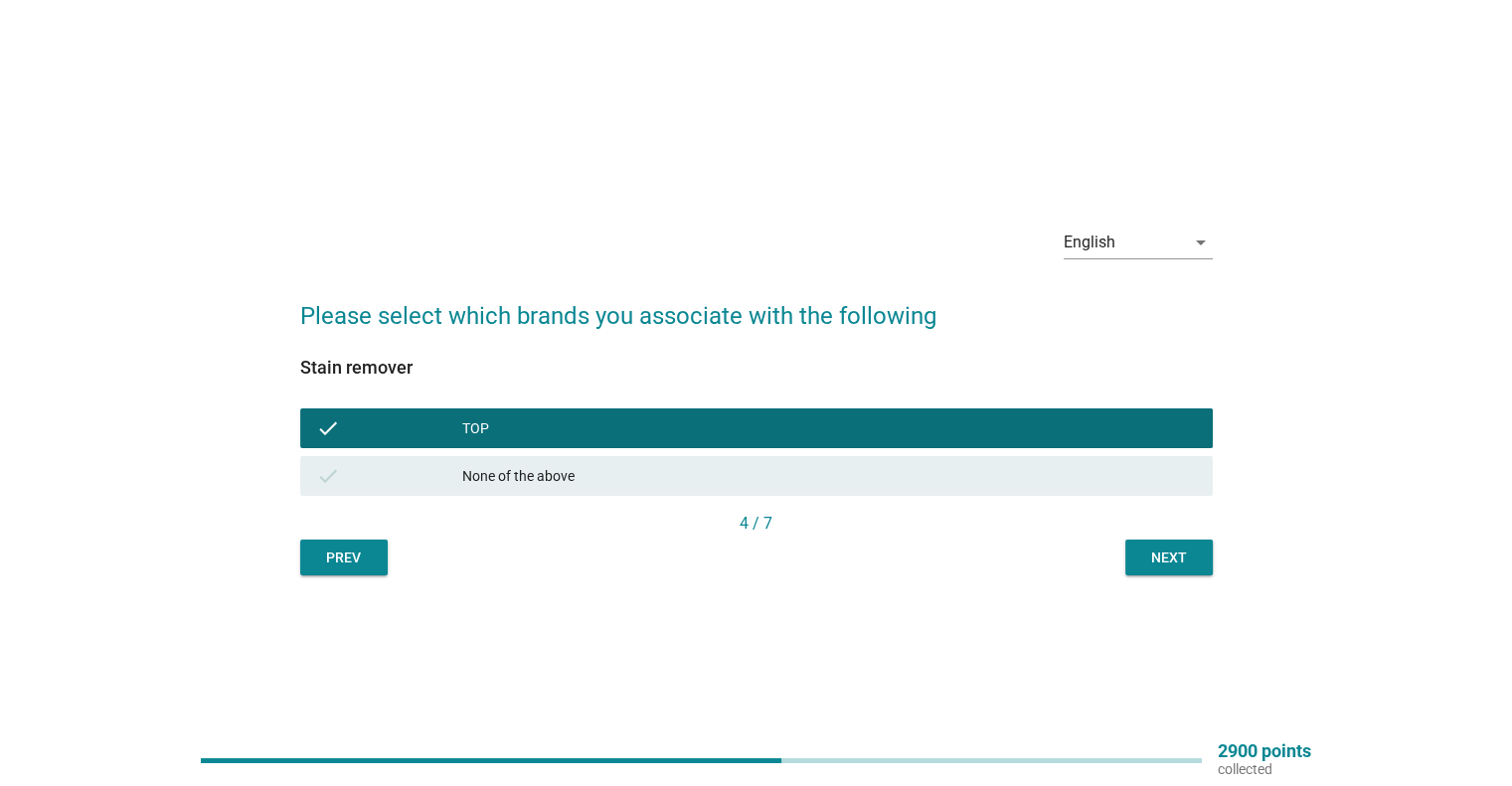 click on "Next" at bounding box center [1169, 557] 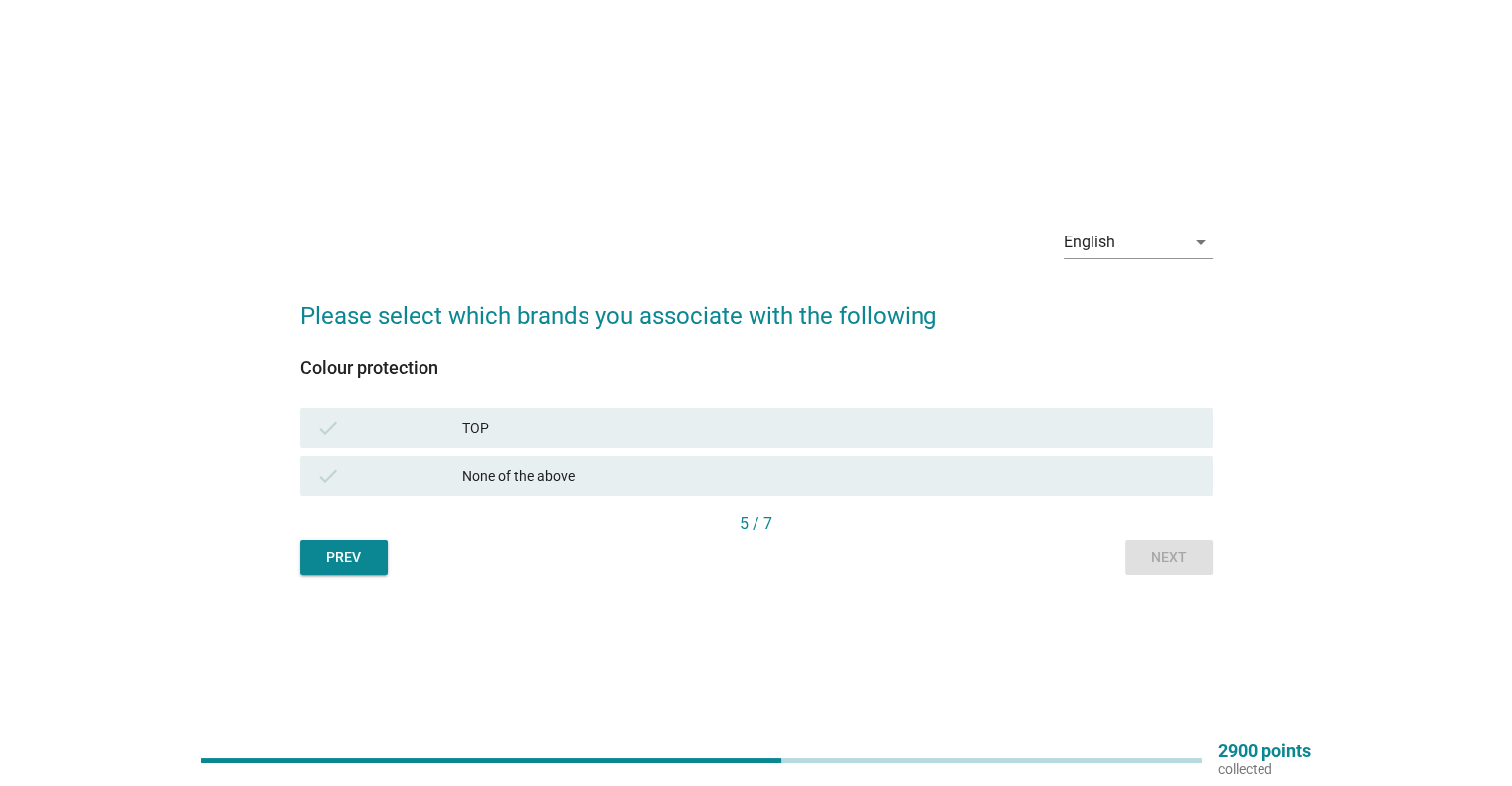 click on "check   TOP" at bounding box center [756, 428] 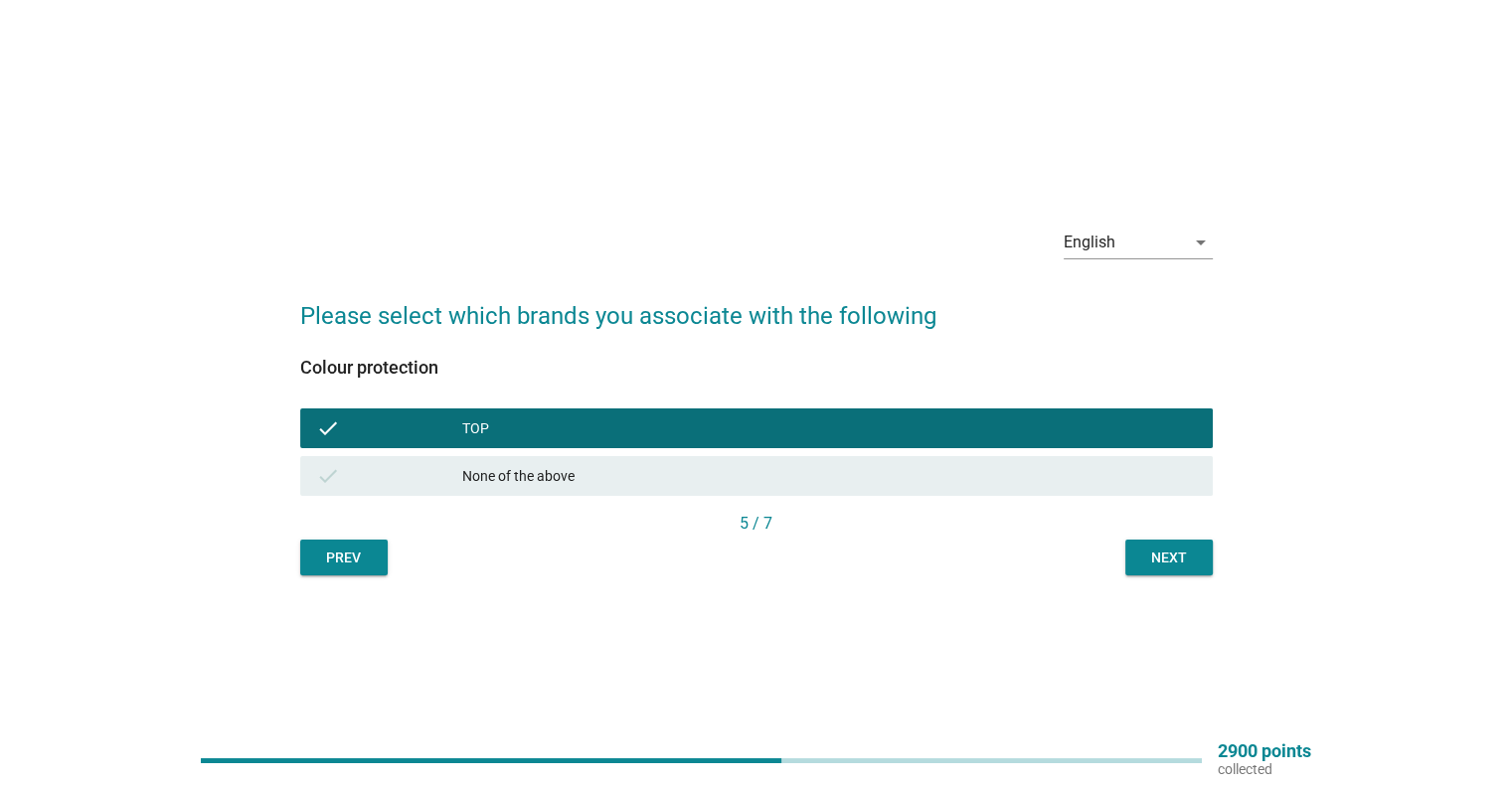 click on "Next" at bounding box center (1169, 557) 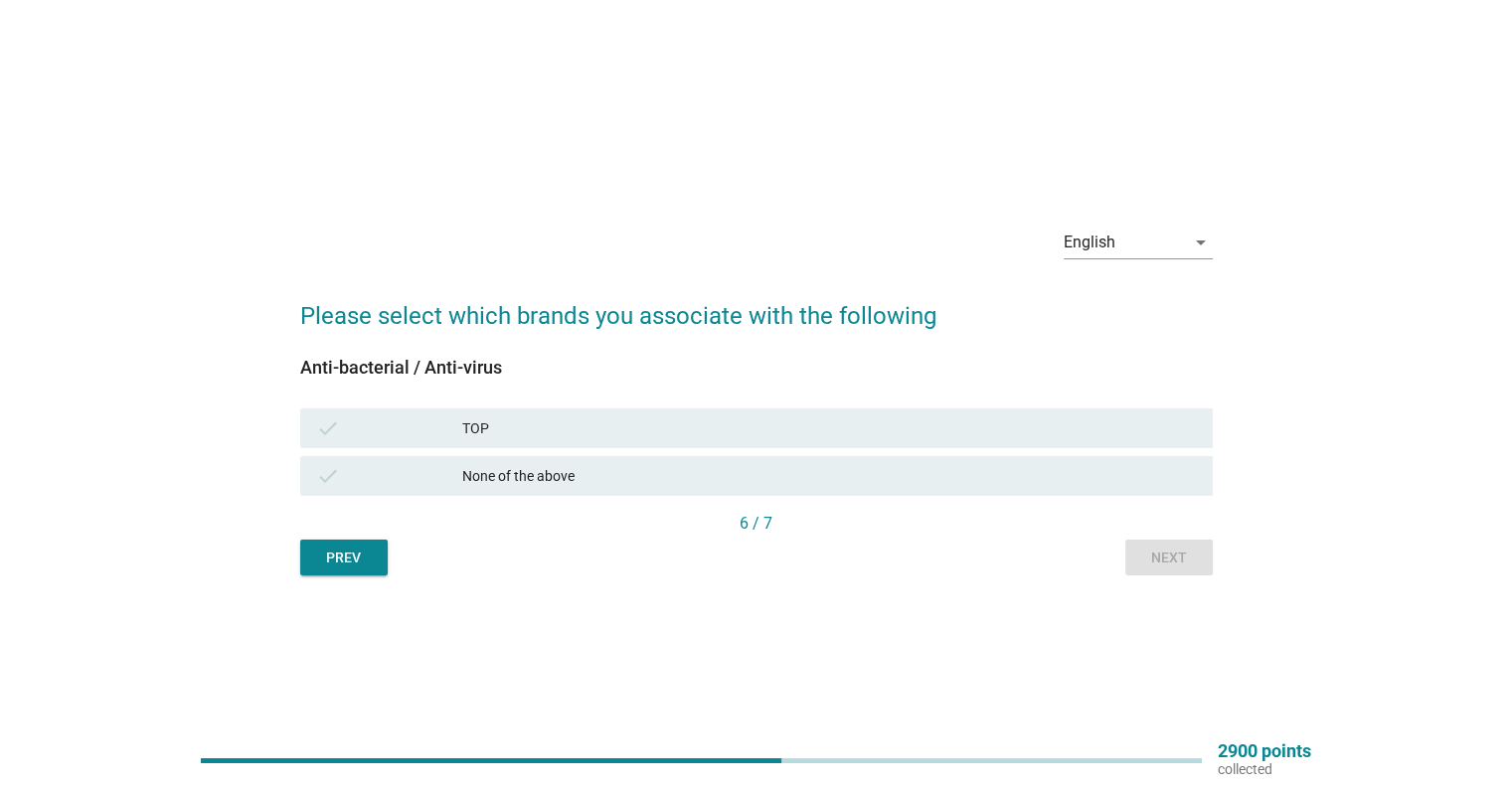 click on "None of the above" at bounding box center (829, 476) 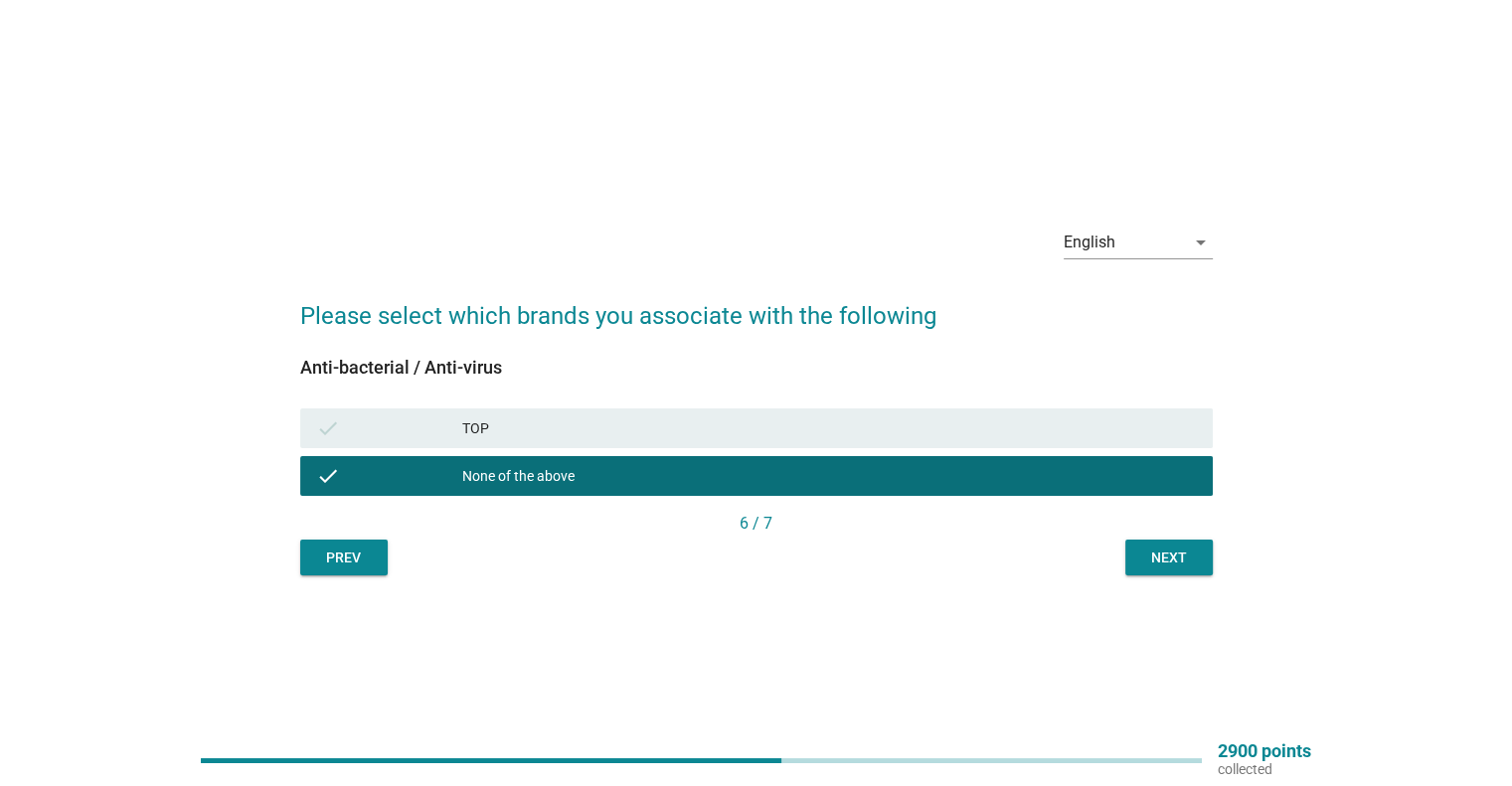 click on "Prev   Next" at bounding box center [756, 557] 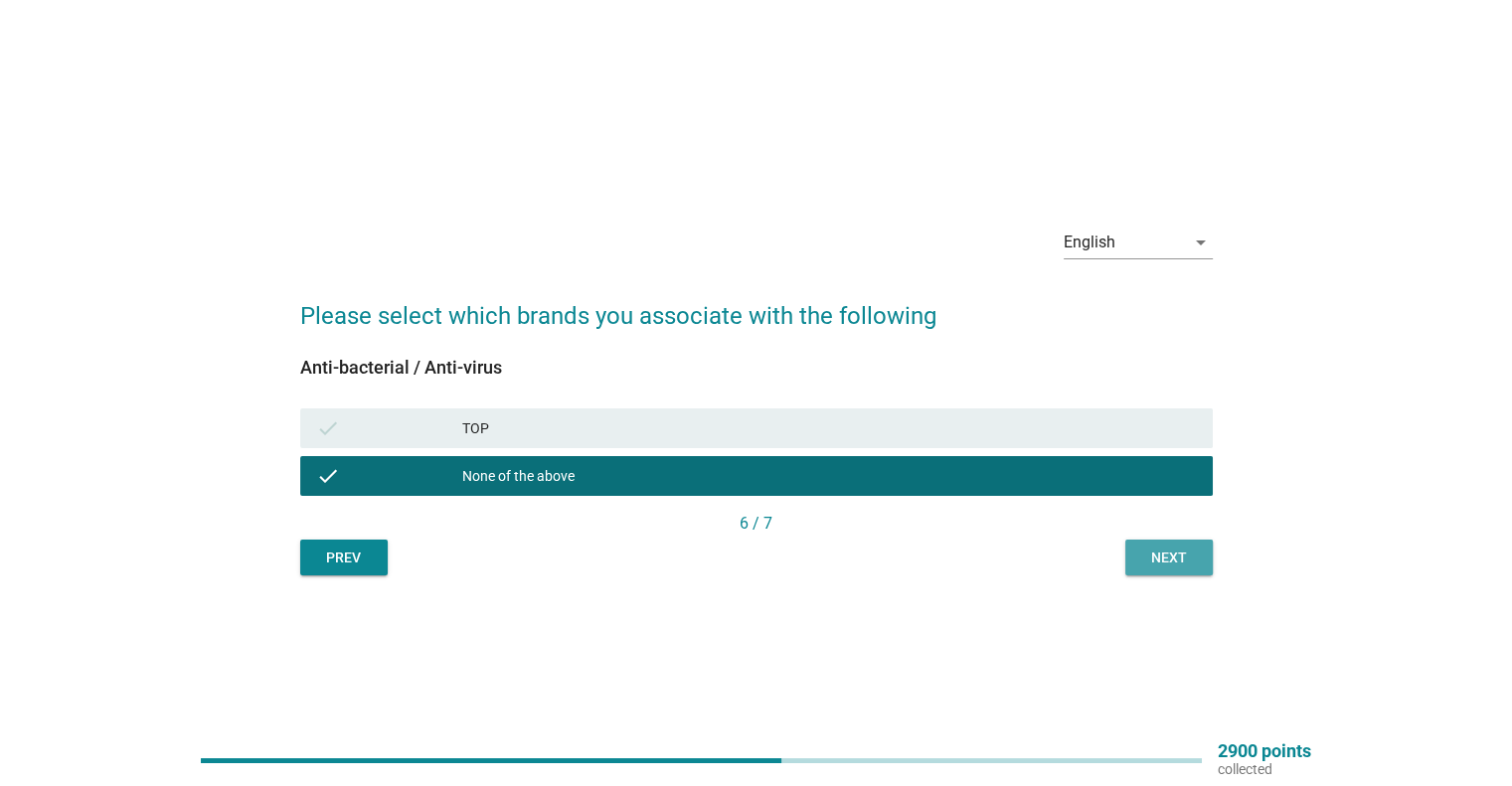click on "Next" at bounding box center [1169, 557] 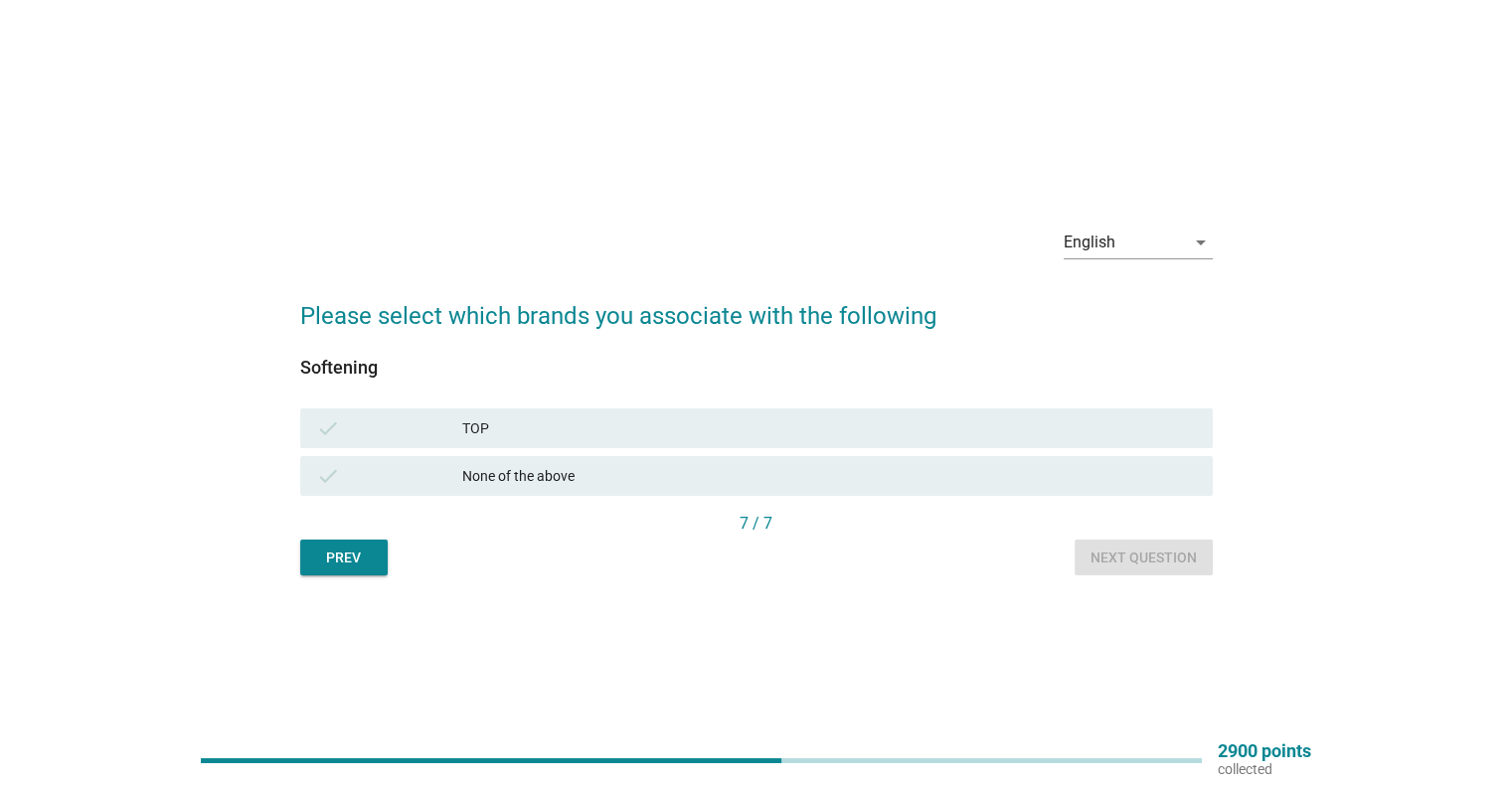 click on "check   TOP" at bounding box center [756, 428] 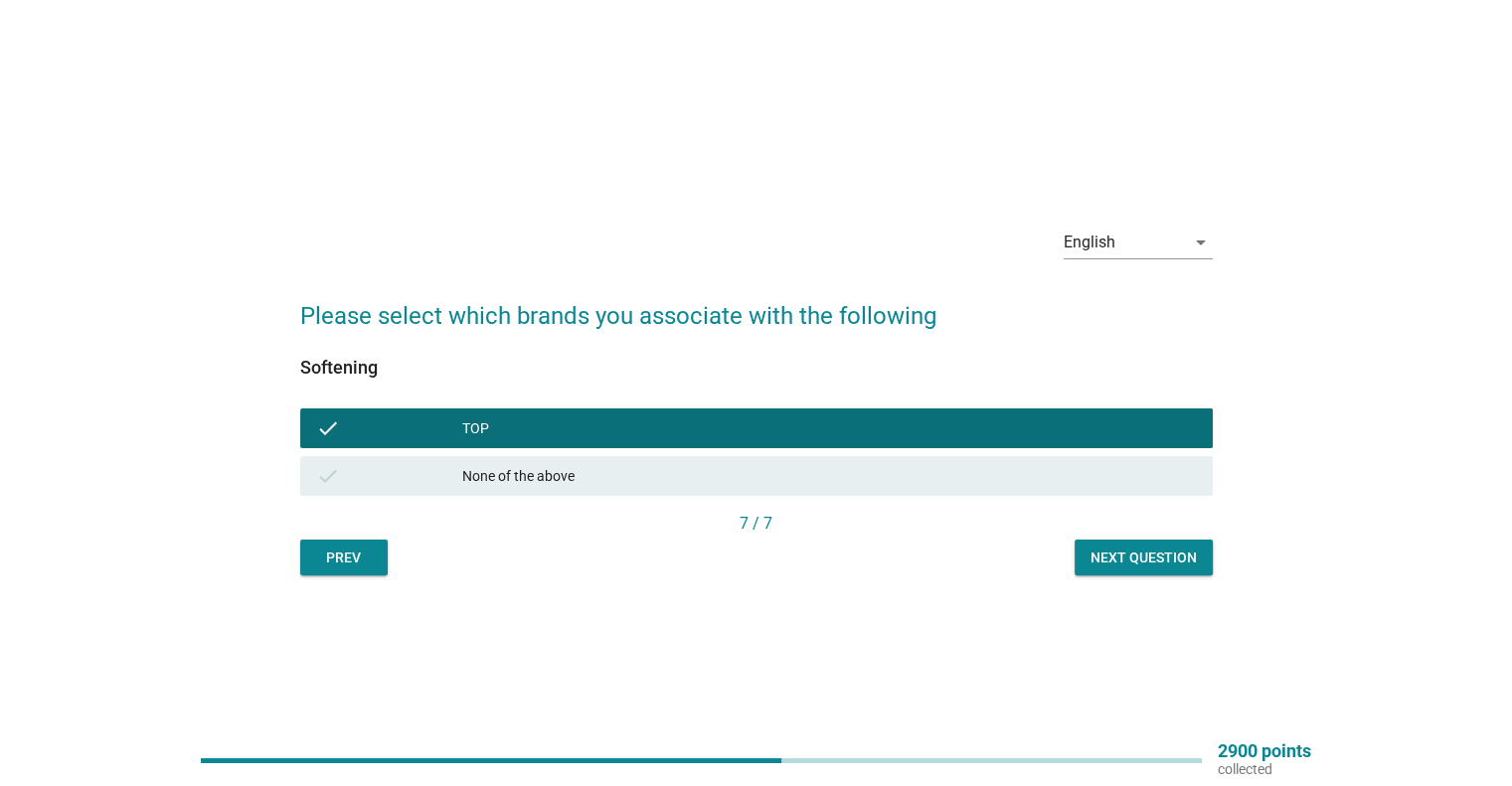 click on "check   None of the above" at bounding box center [756, 476] 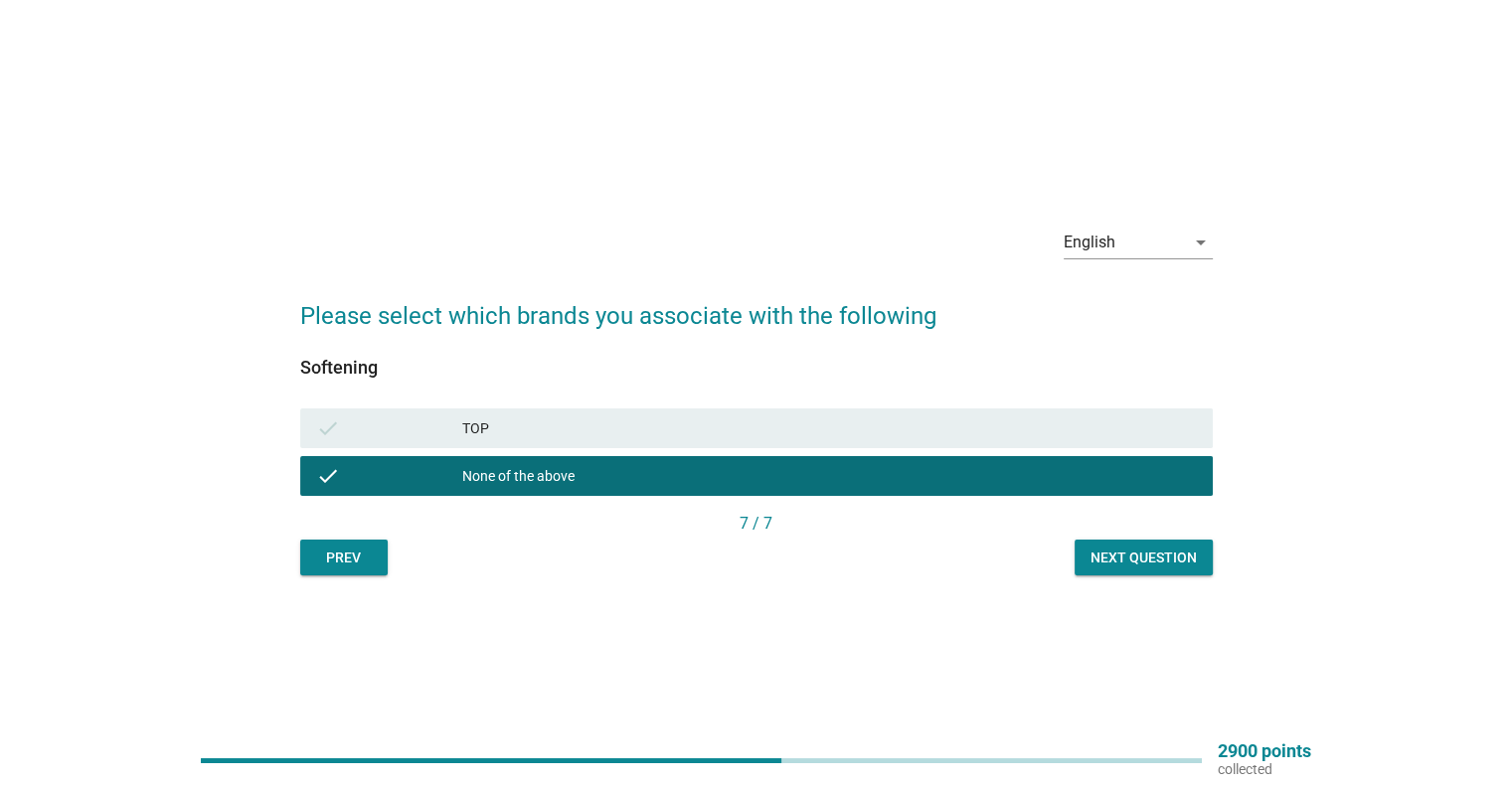 click on "Next question" at bounding box center (1143, 557) 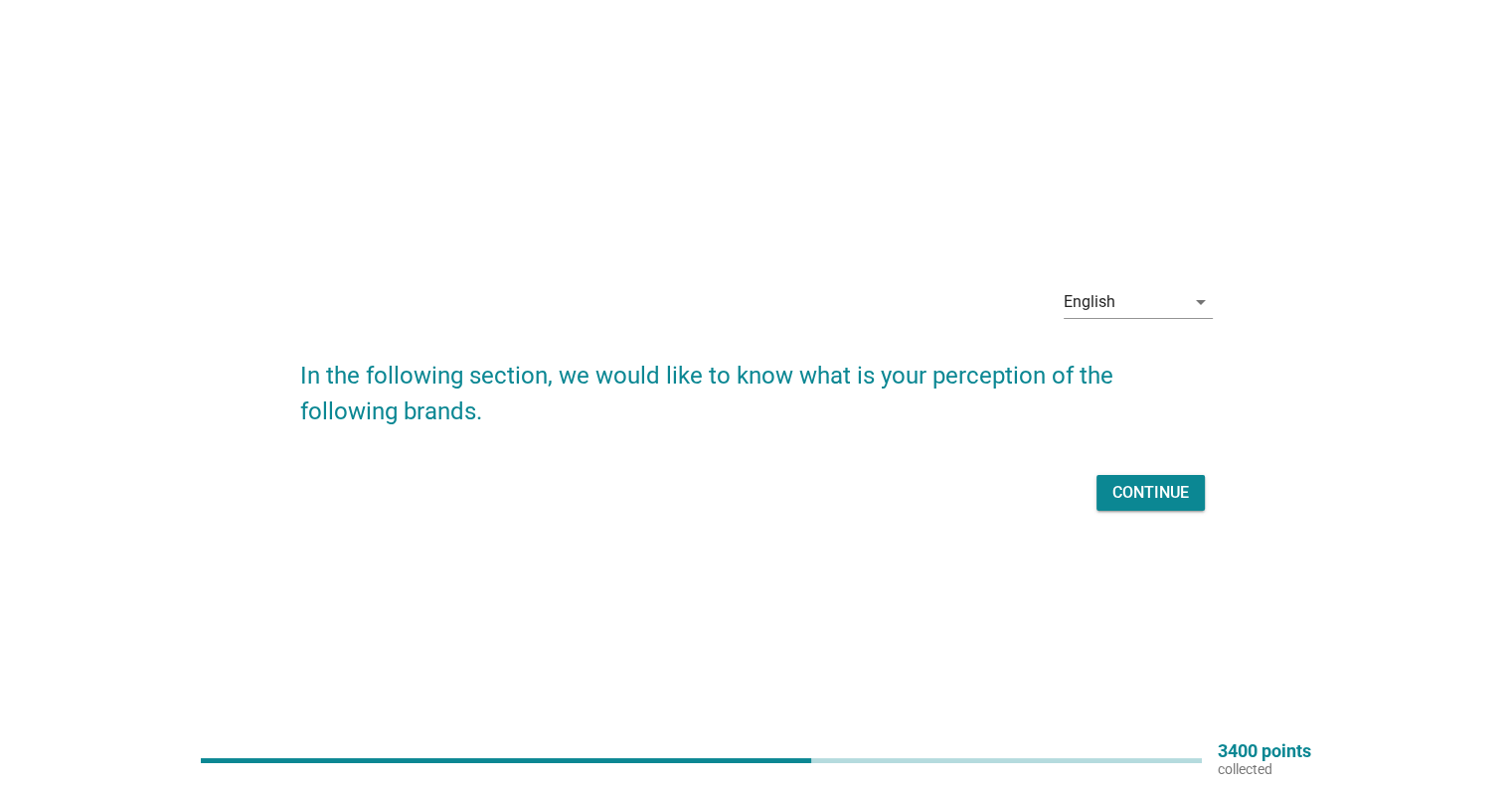 click on "Continue" at bounding box center (1150, 493) 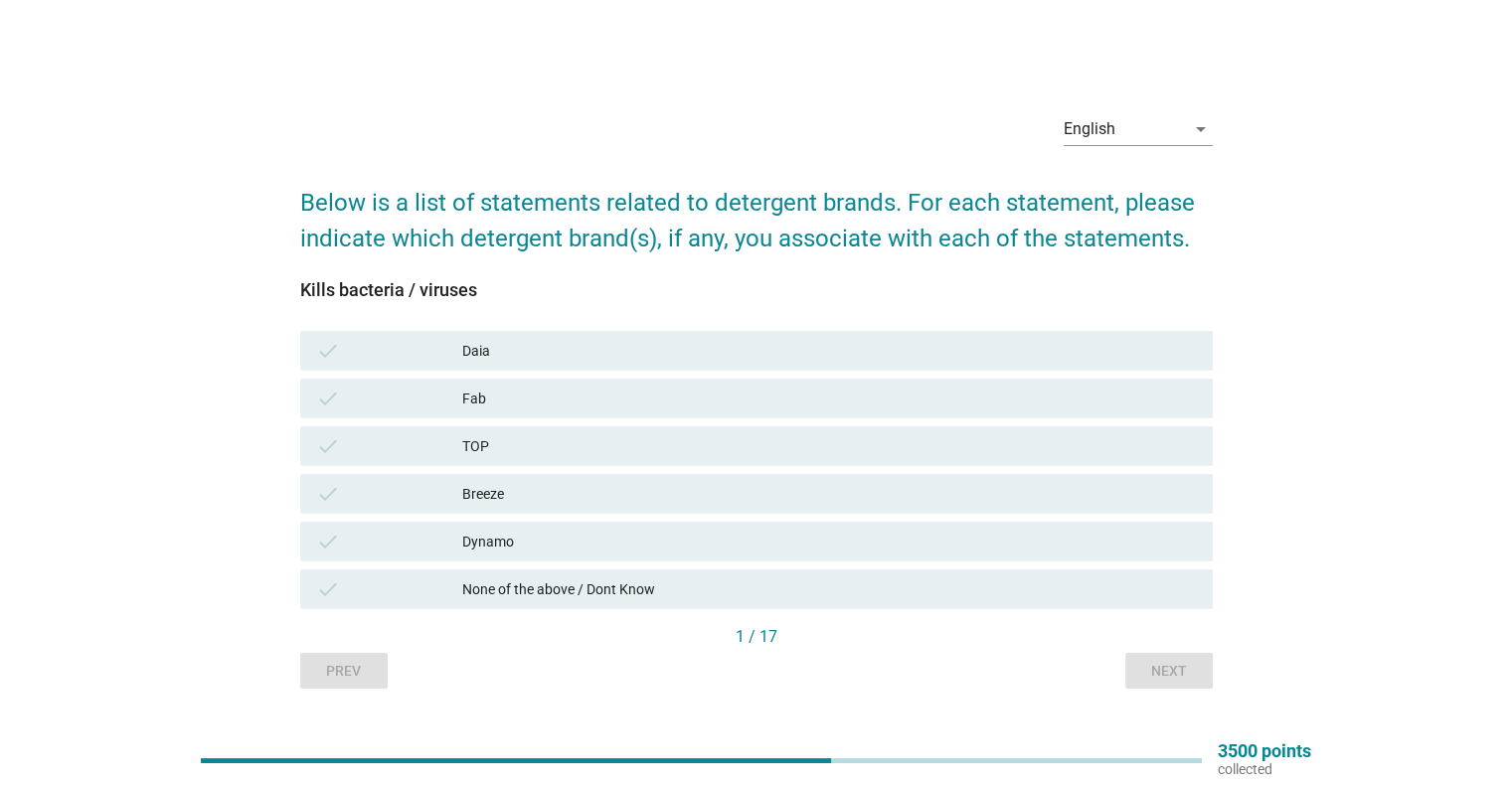 click on "Daia" at bounding box center [829, 351] 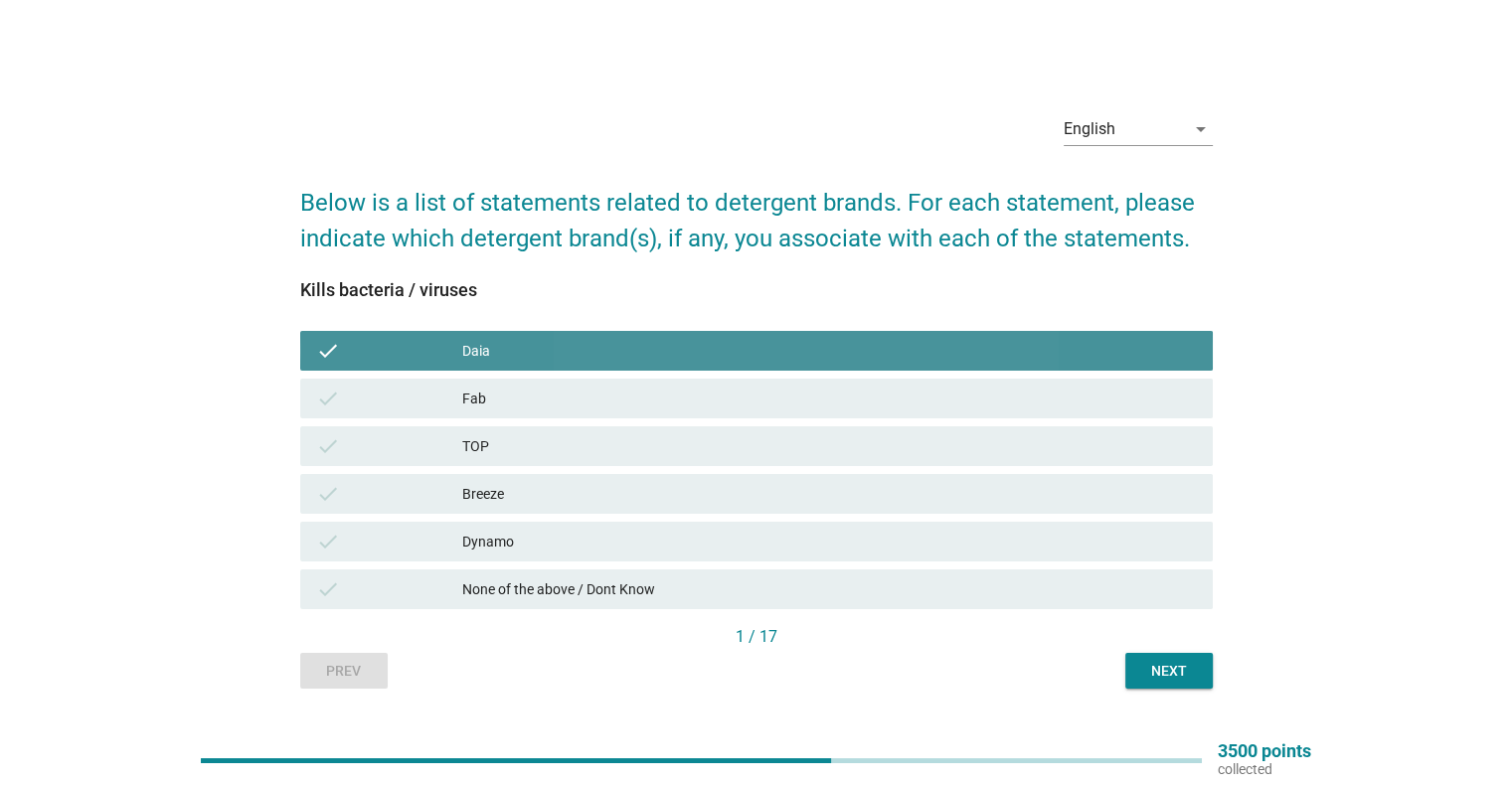 click on "Fab" at bounding box center (829, 398) 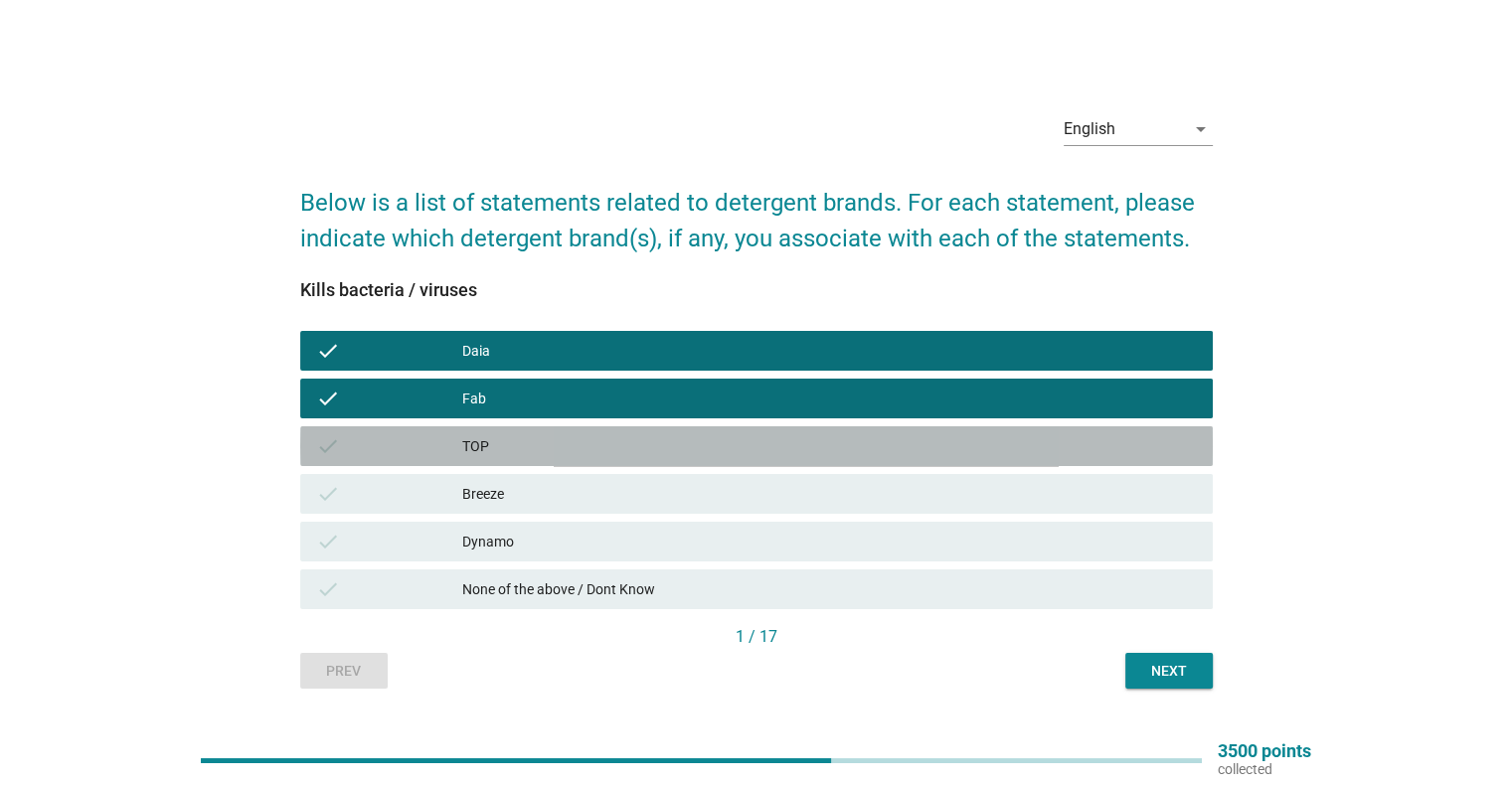 click on "check   TOP" at bounding box center (756, 446) 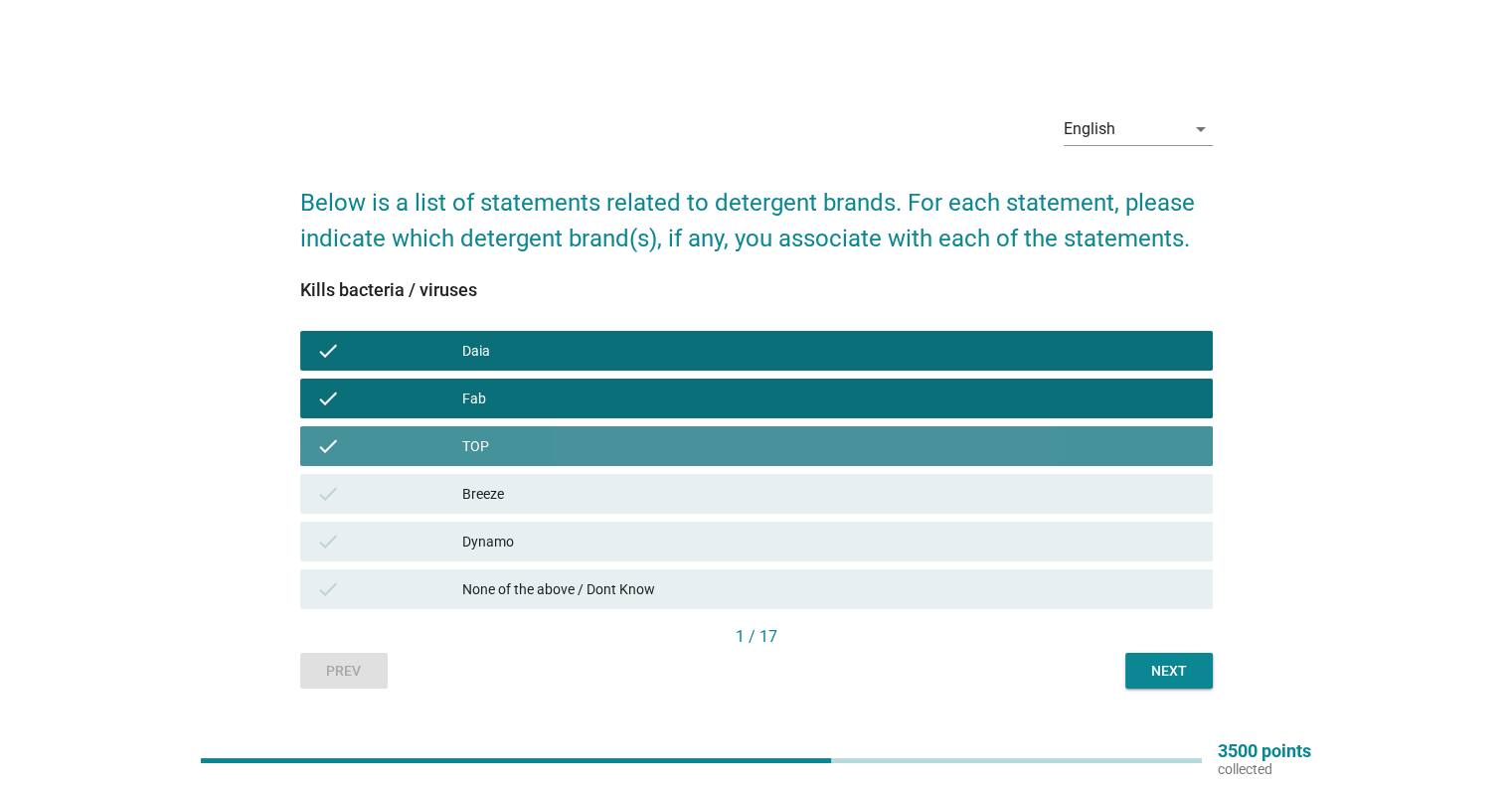 click on "check   TOP" at bounding box center (756, 446) 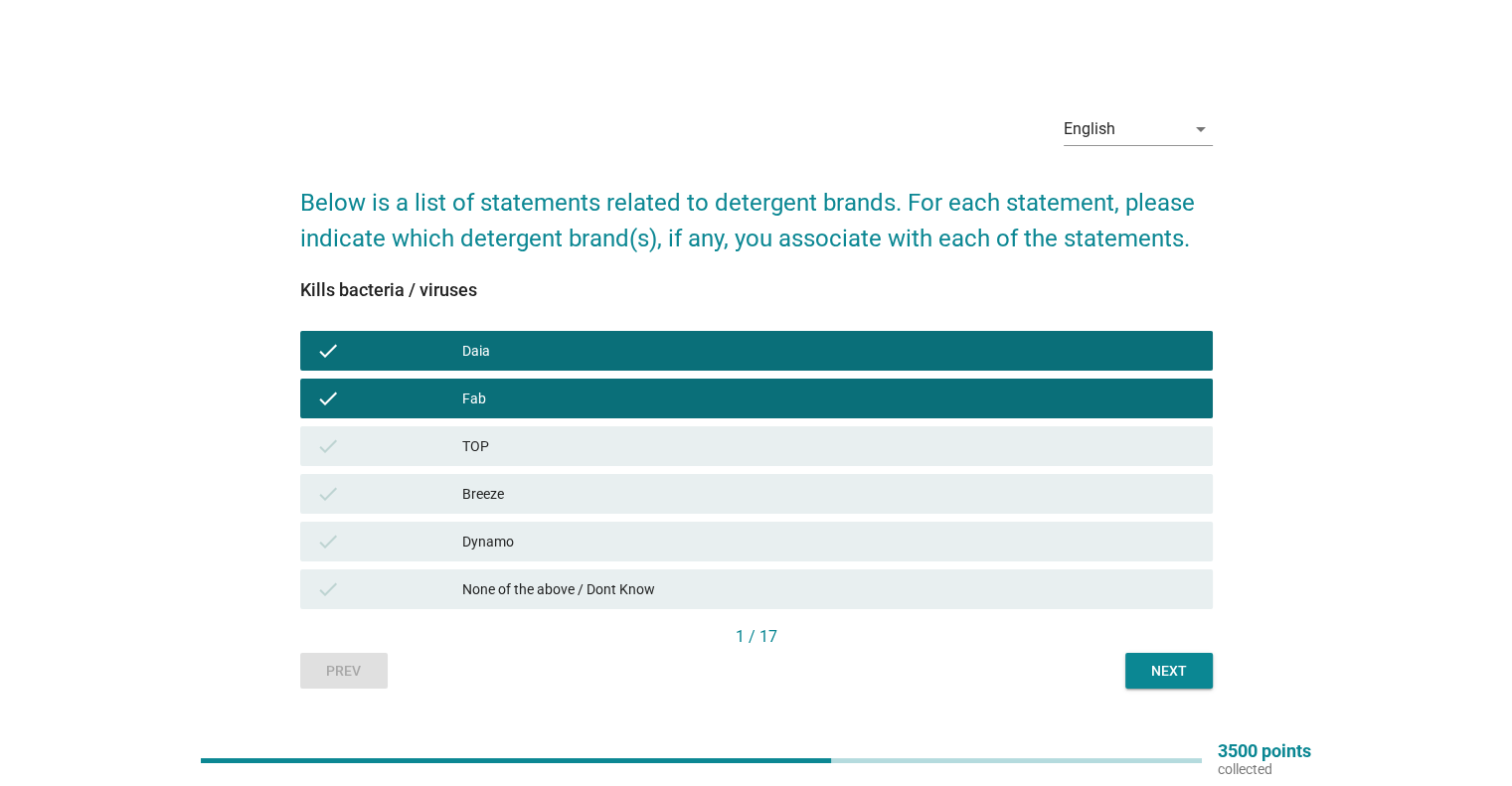 click on "Breeze" at bounding box center (829, 494) 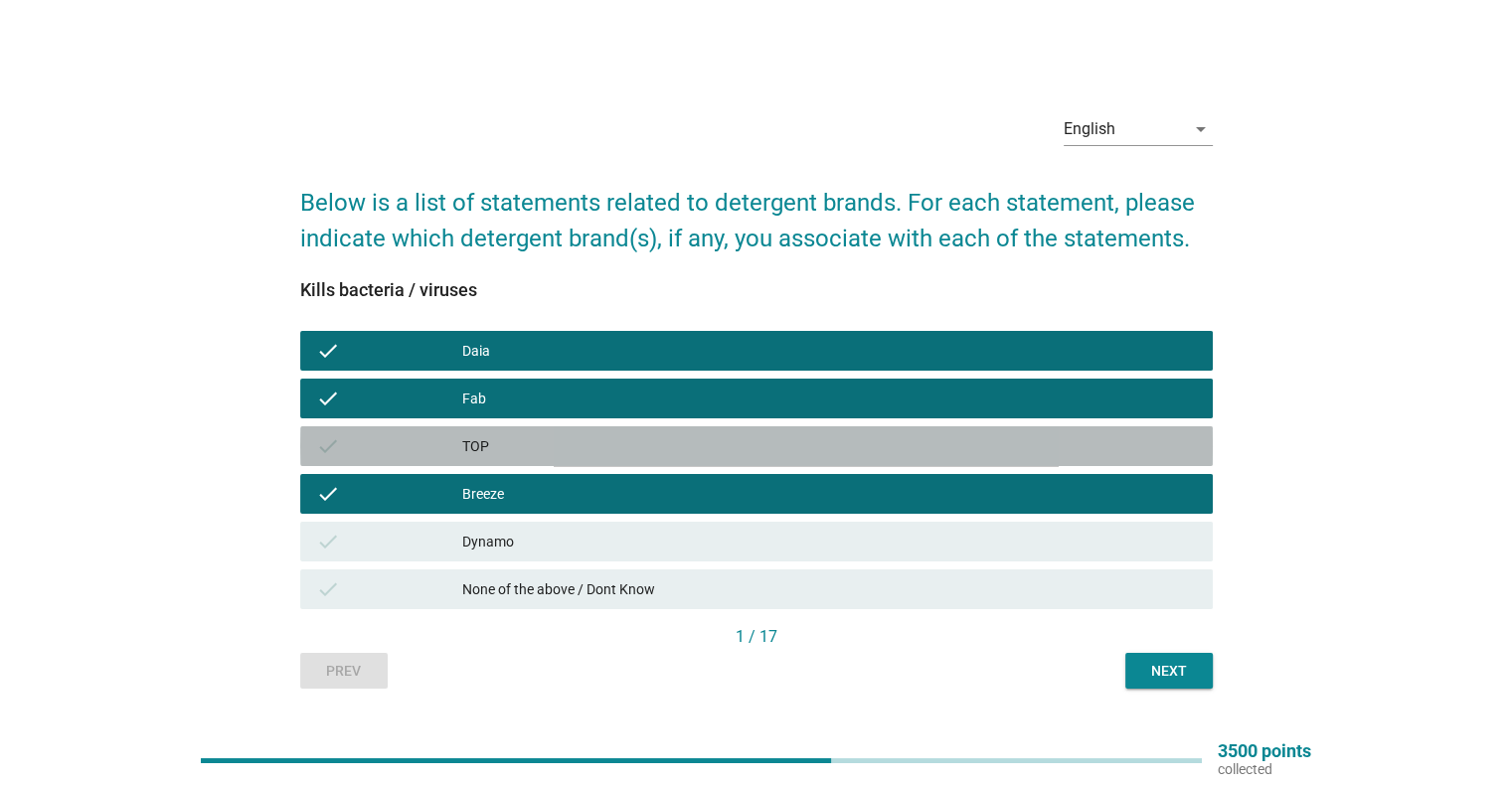 click on "TOP" at bounding box center (829, 446) 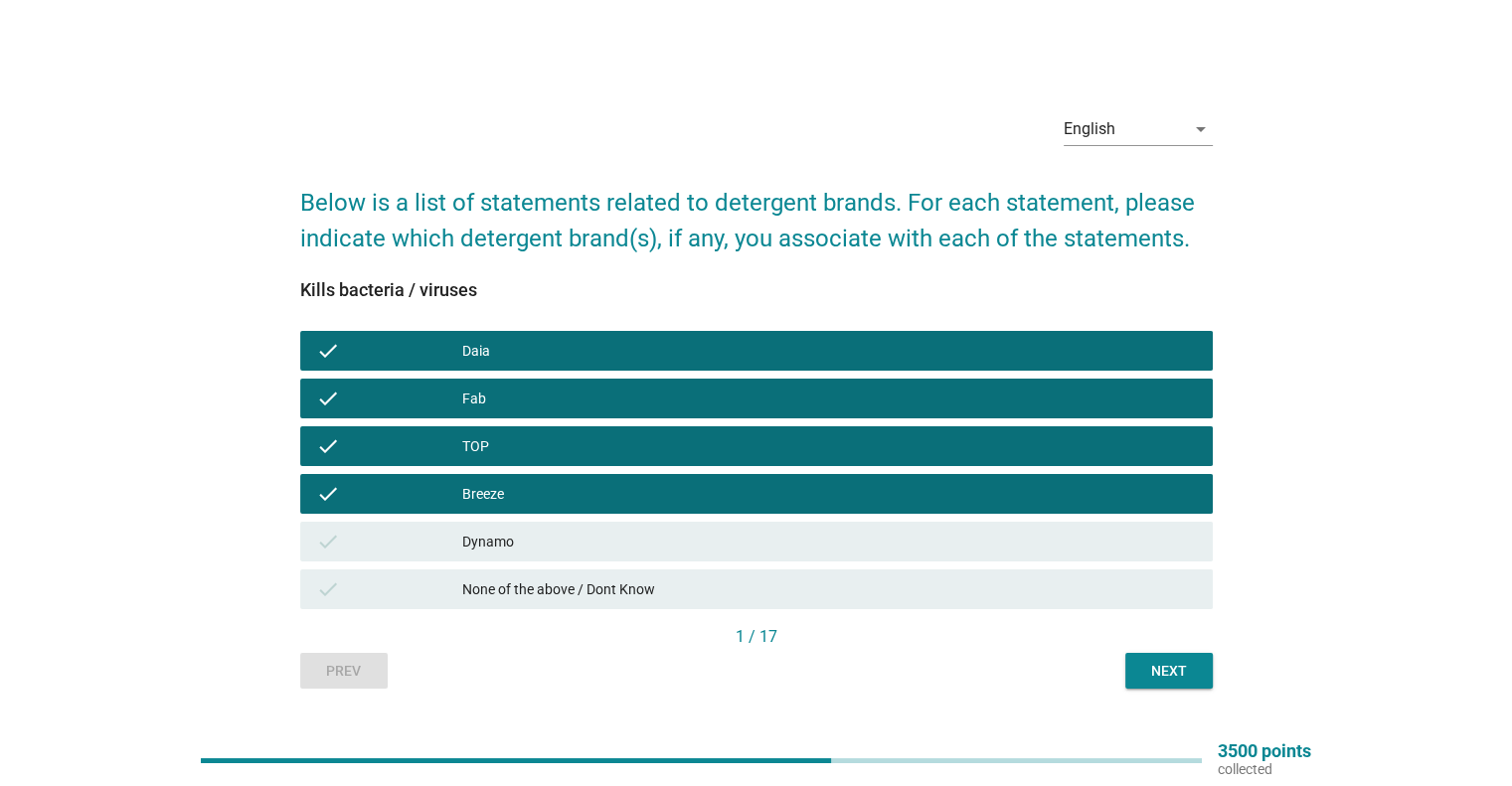 click on "Dynamo" at bounding box center [829, 542] 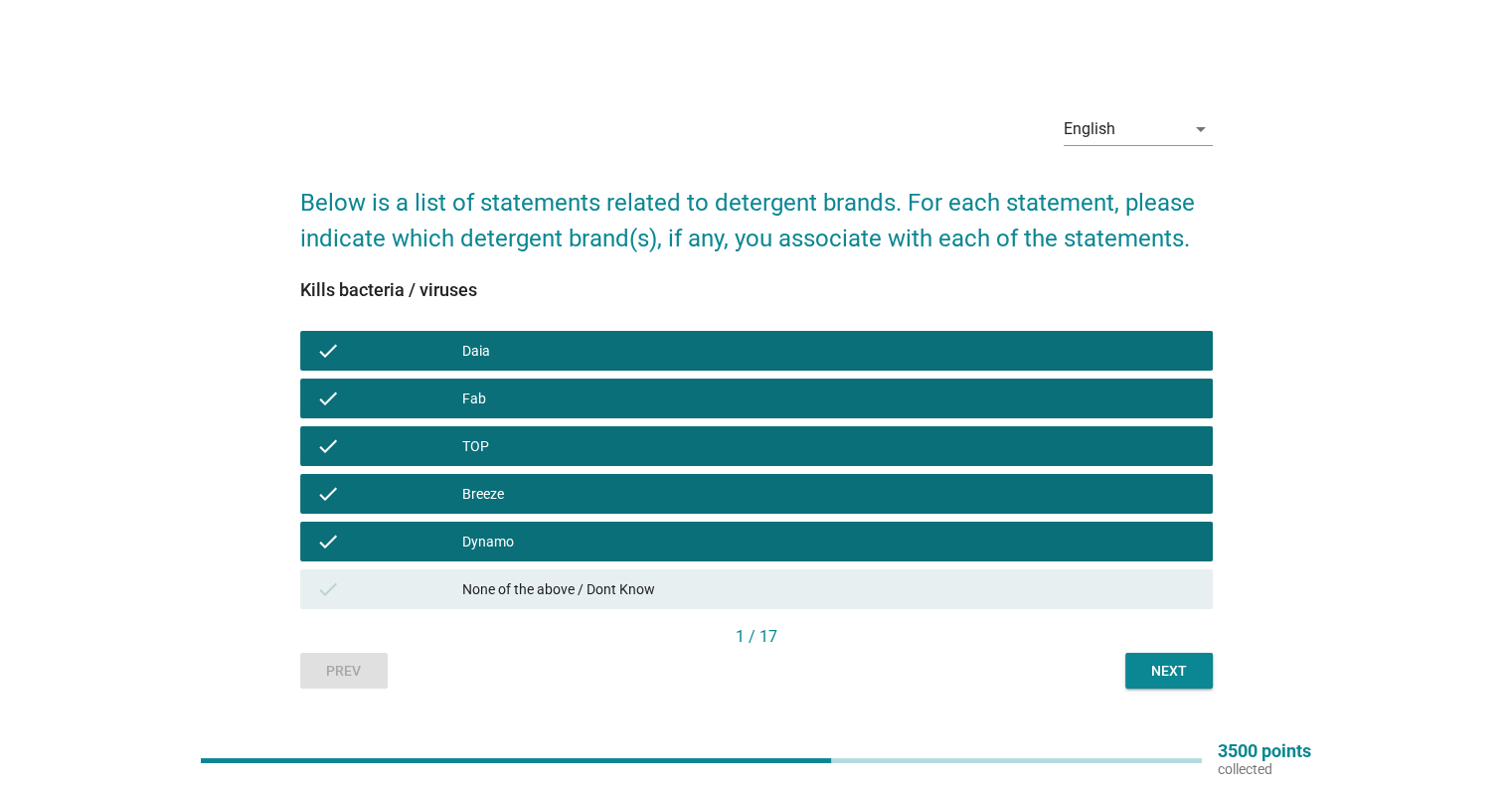 click on "Next" at bounding box center [1169, 671] 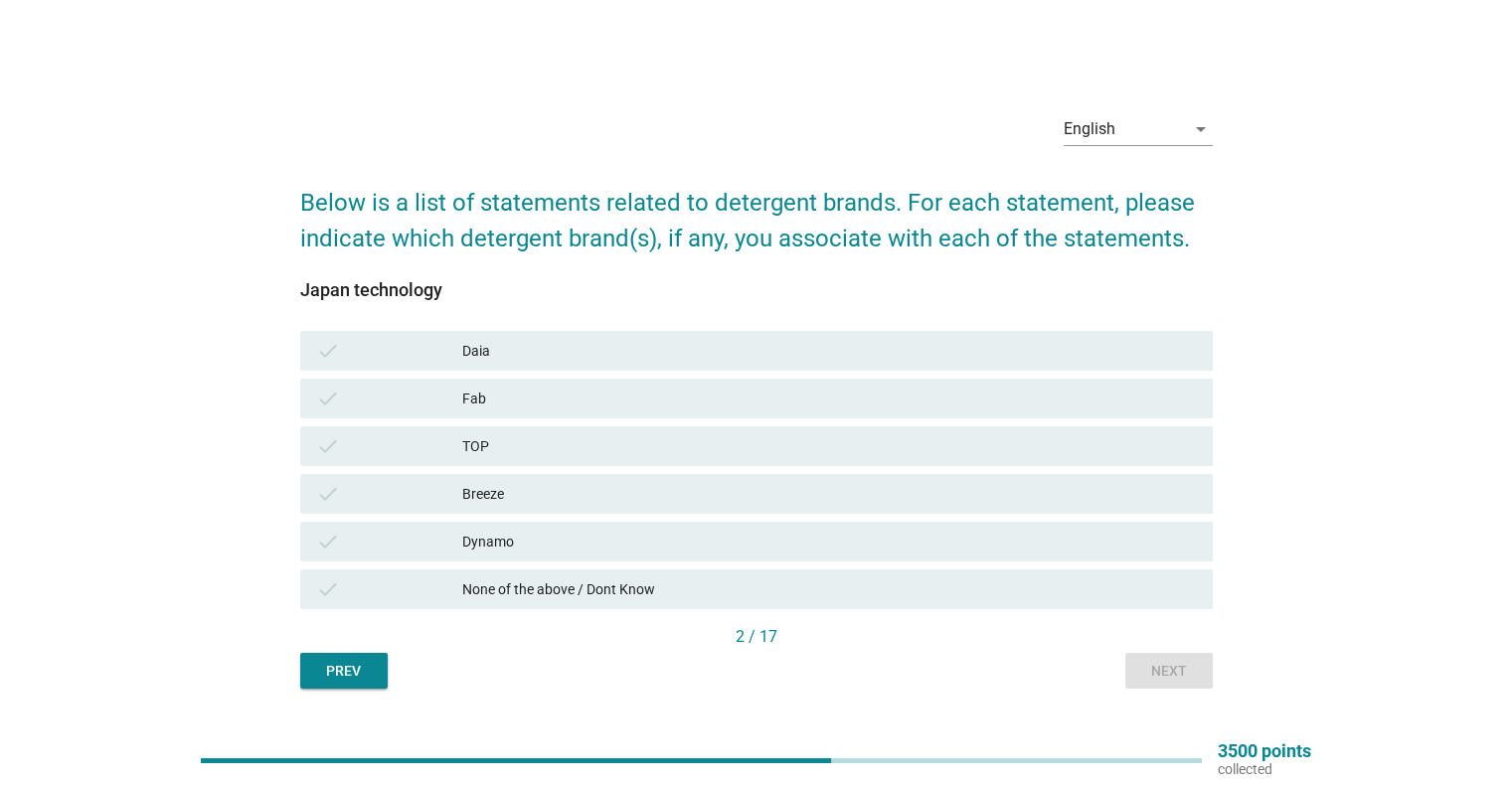 click on "None of the above / Dont Know" at bounding box center [829, 589] 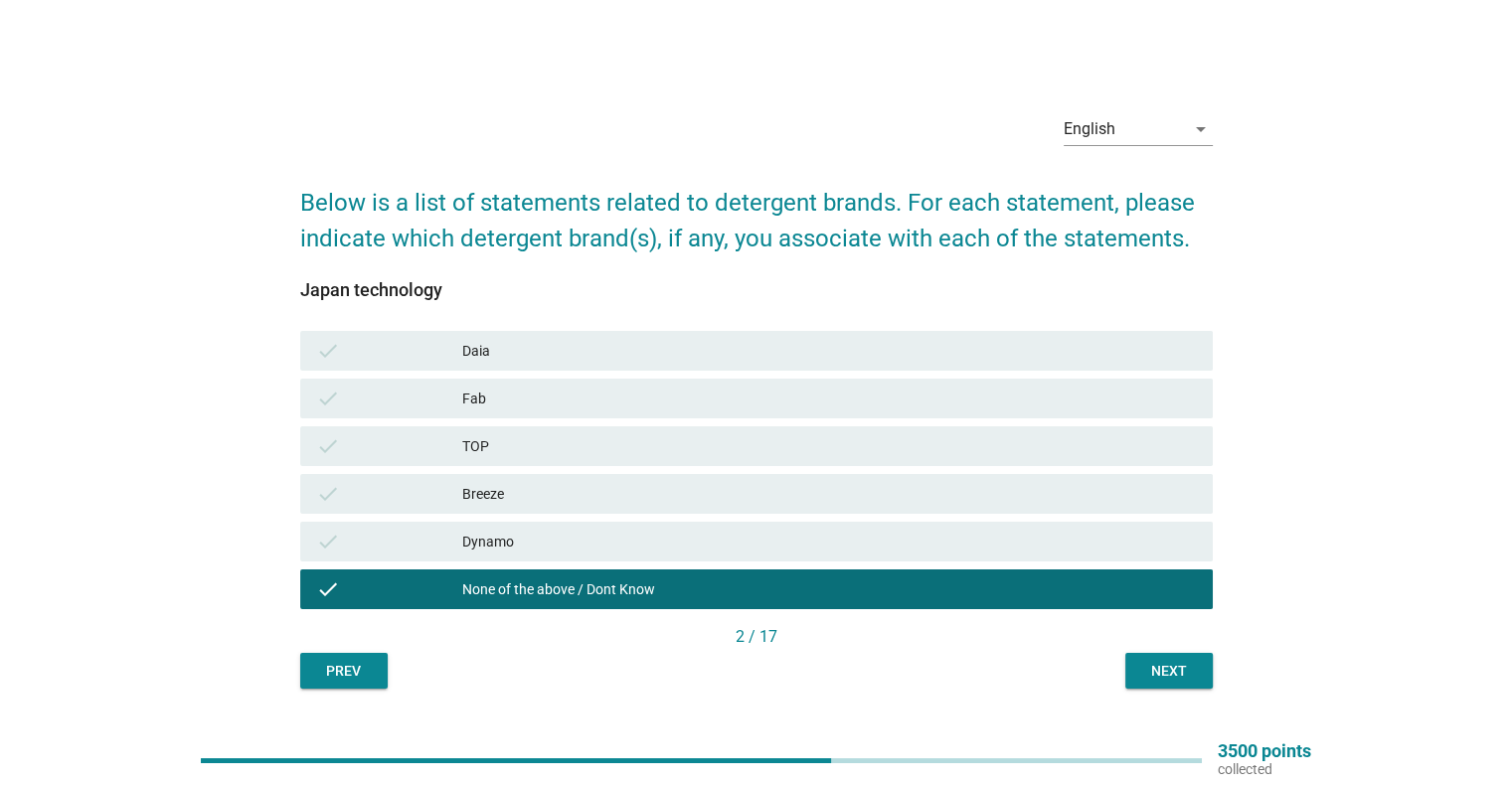 click on "Next" at bounding box center [1169, 671] 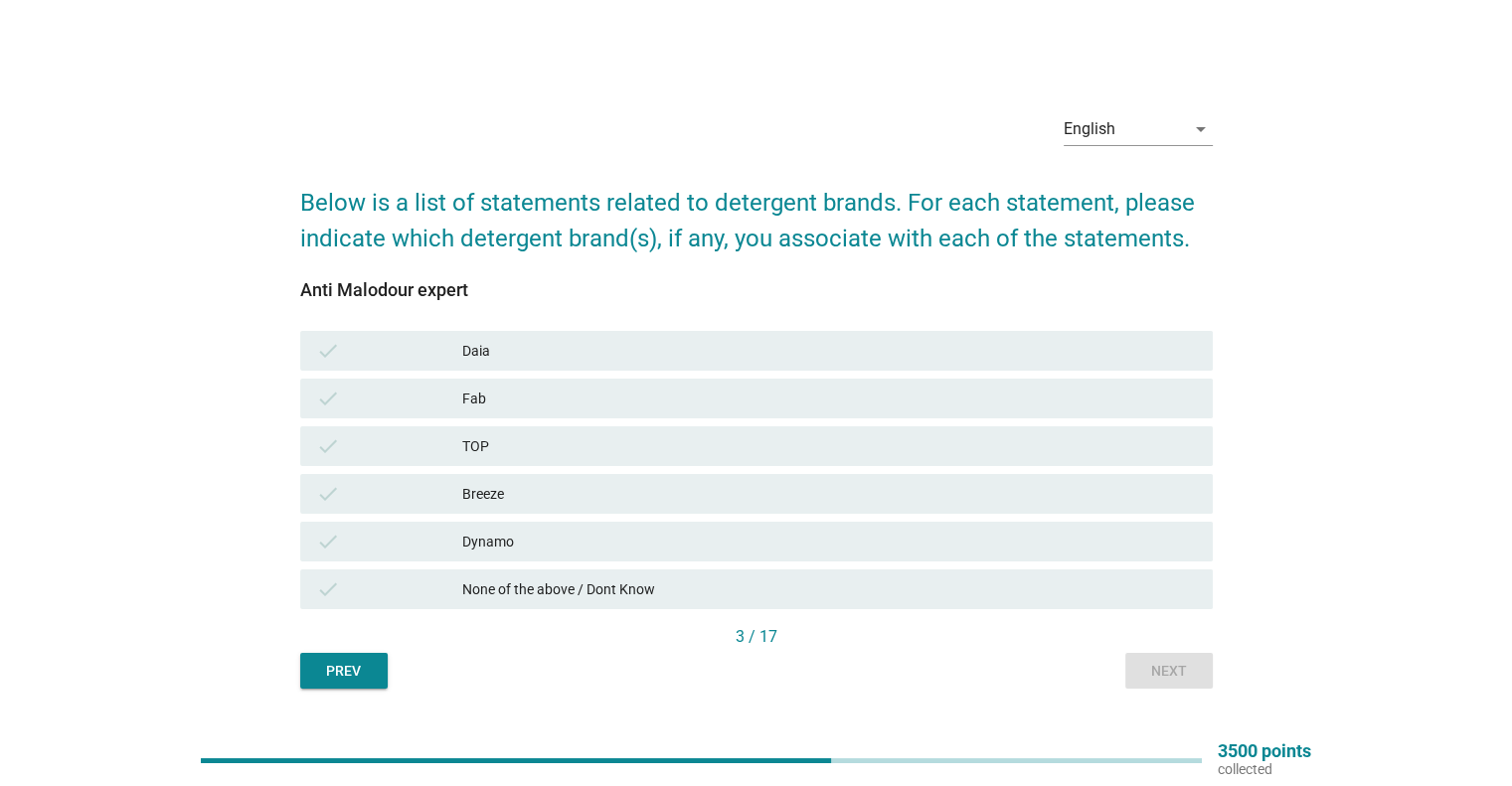 click on "None of the above / Dont Know" at bounding box center [829, 589] 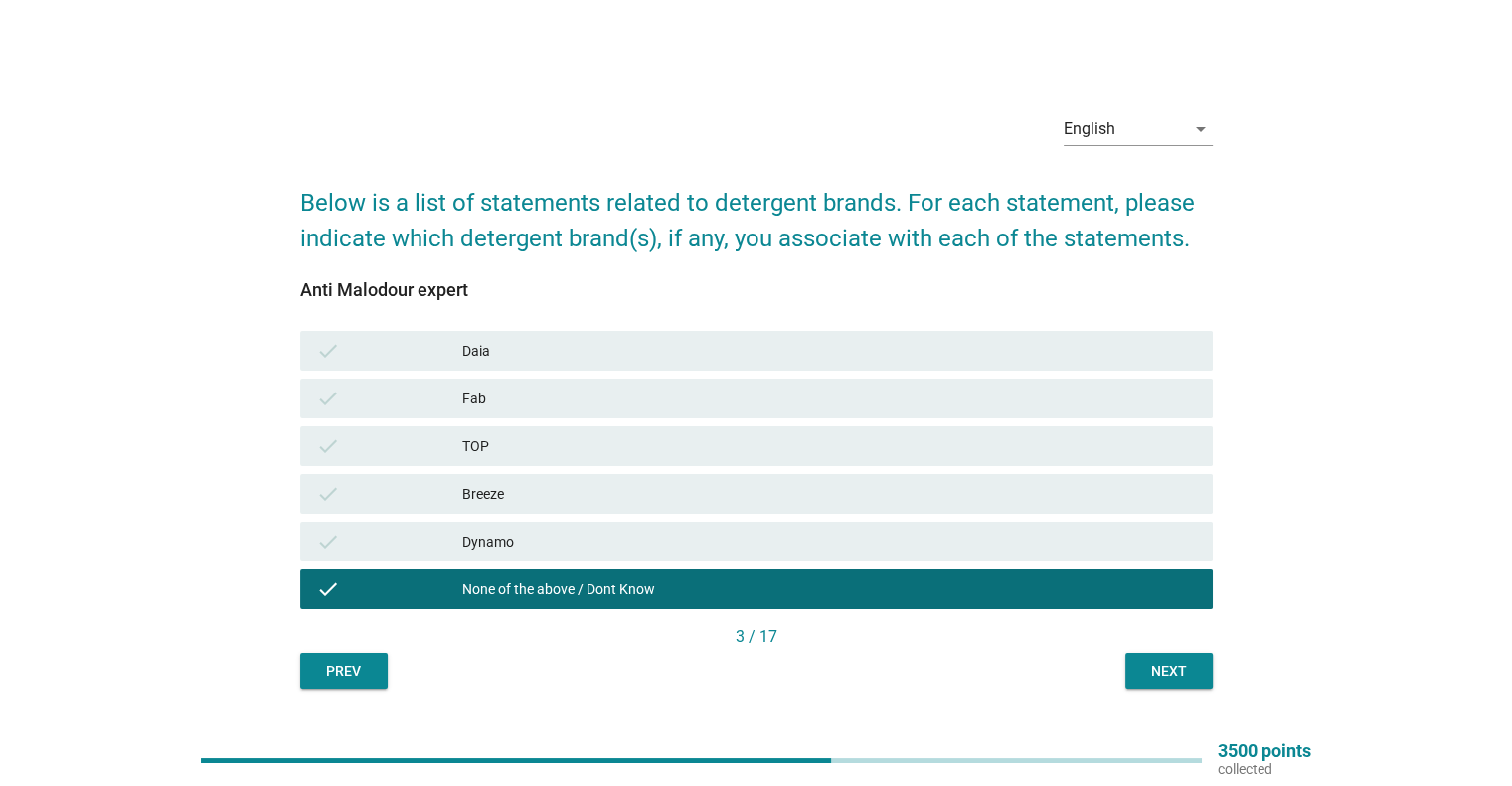 click on "Prev   Next" at bounding box center [756, 671] 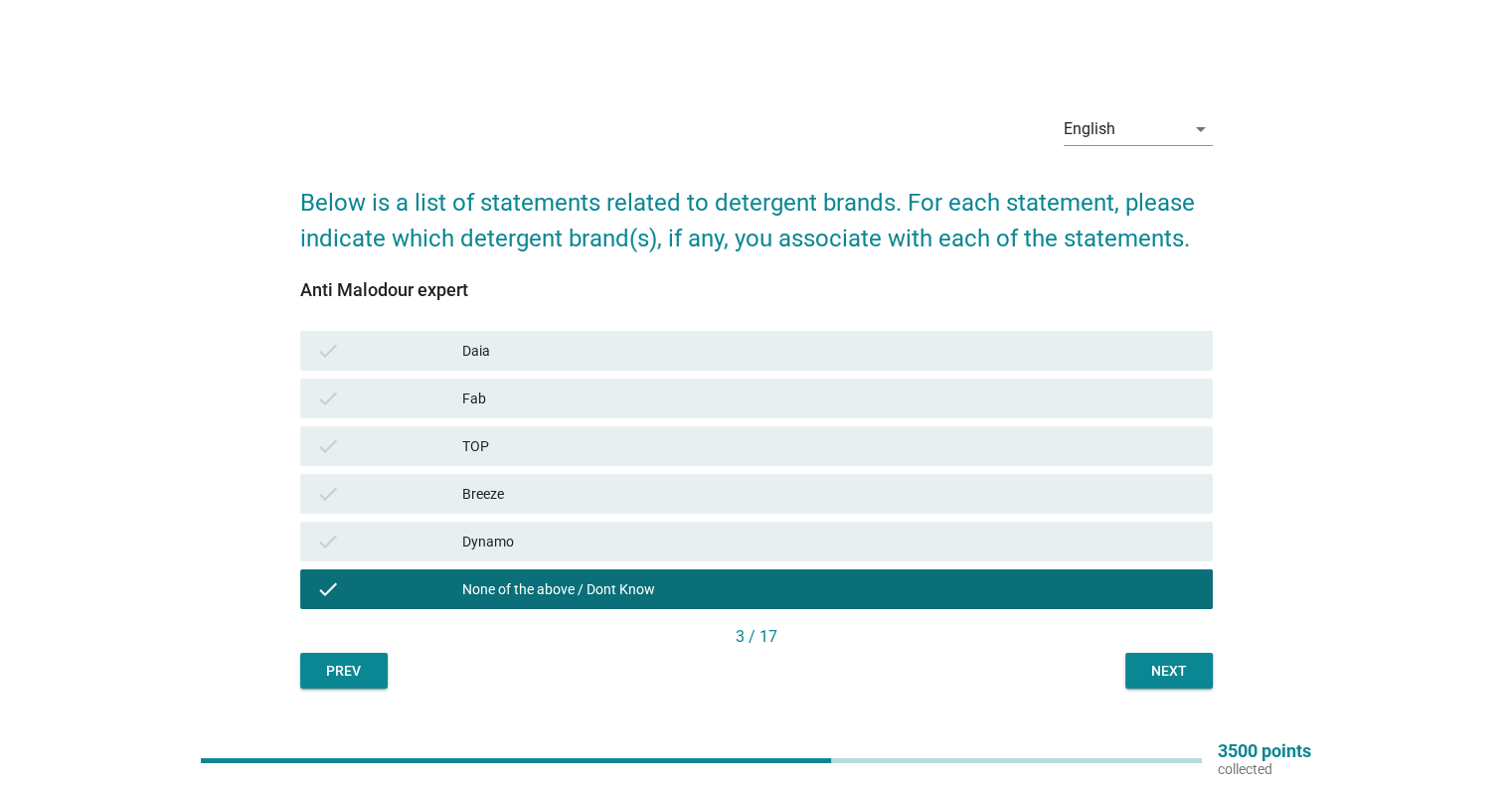 click on "Next" at bounding box center [1169, 671] 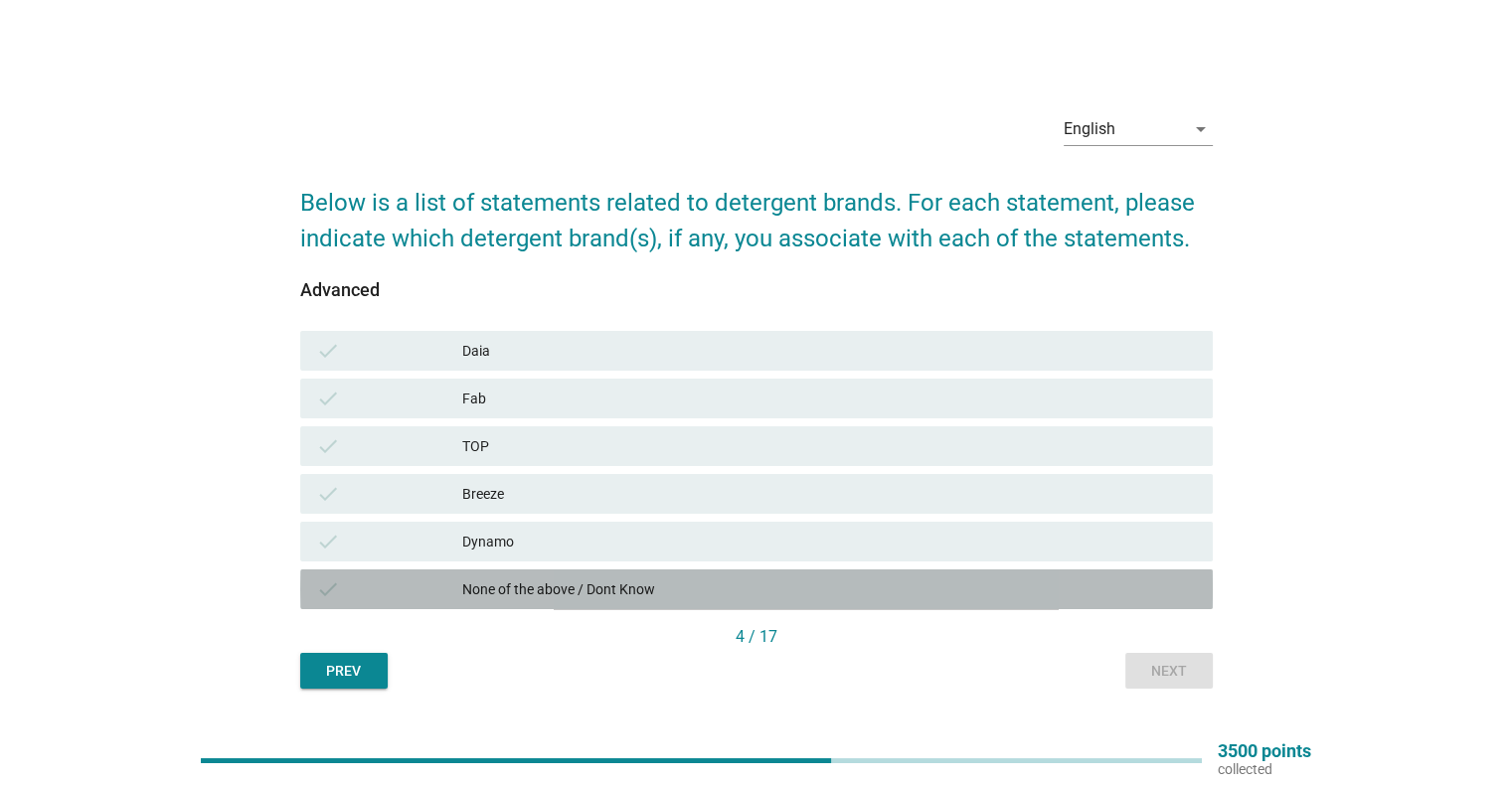 click on "None of the above / Dont Know" at bounding box center [829, 589] 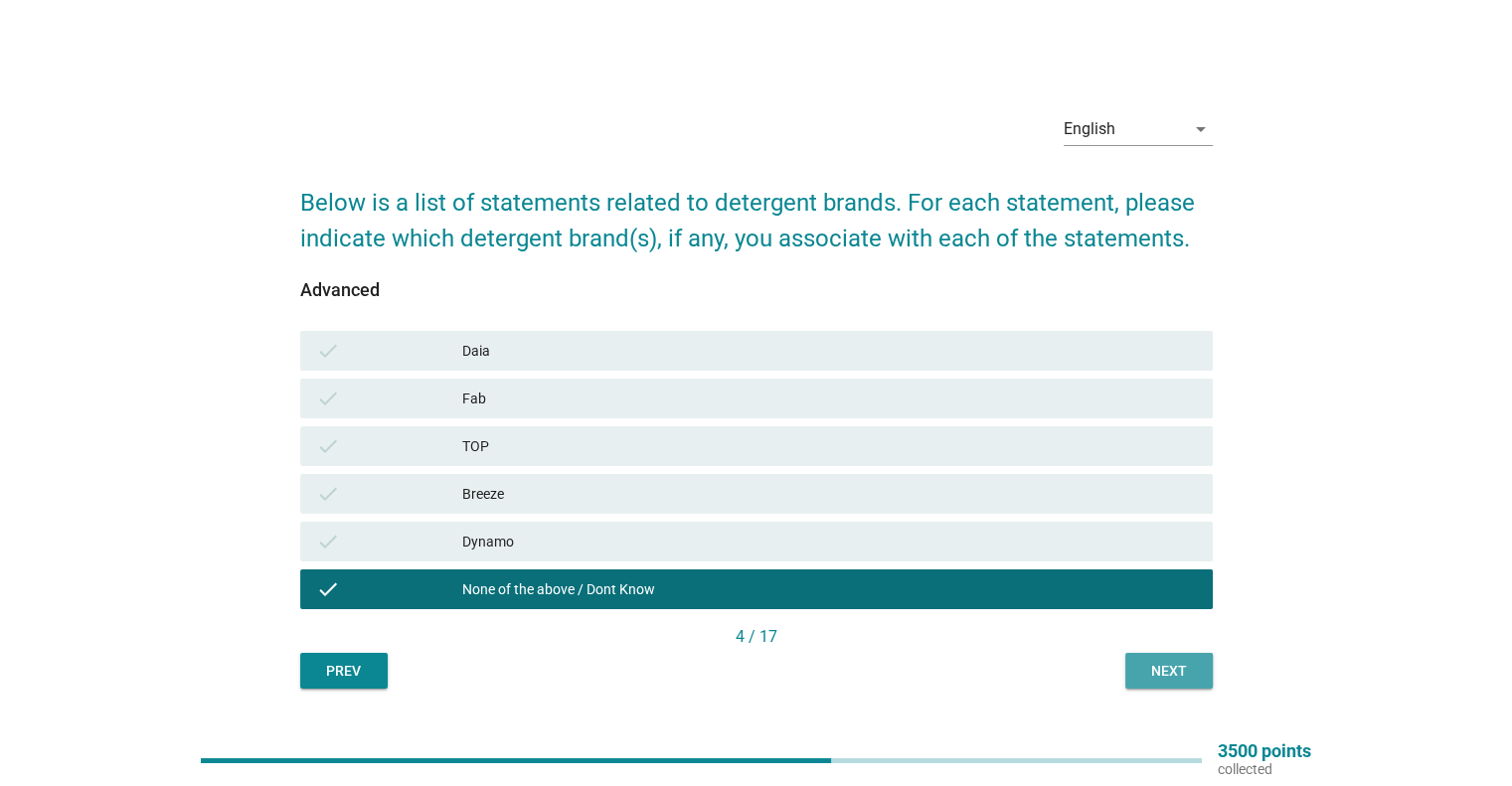 click on "Next" at bounding box center [1169, 671] 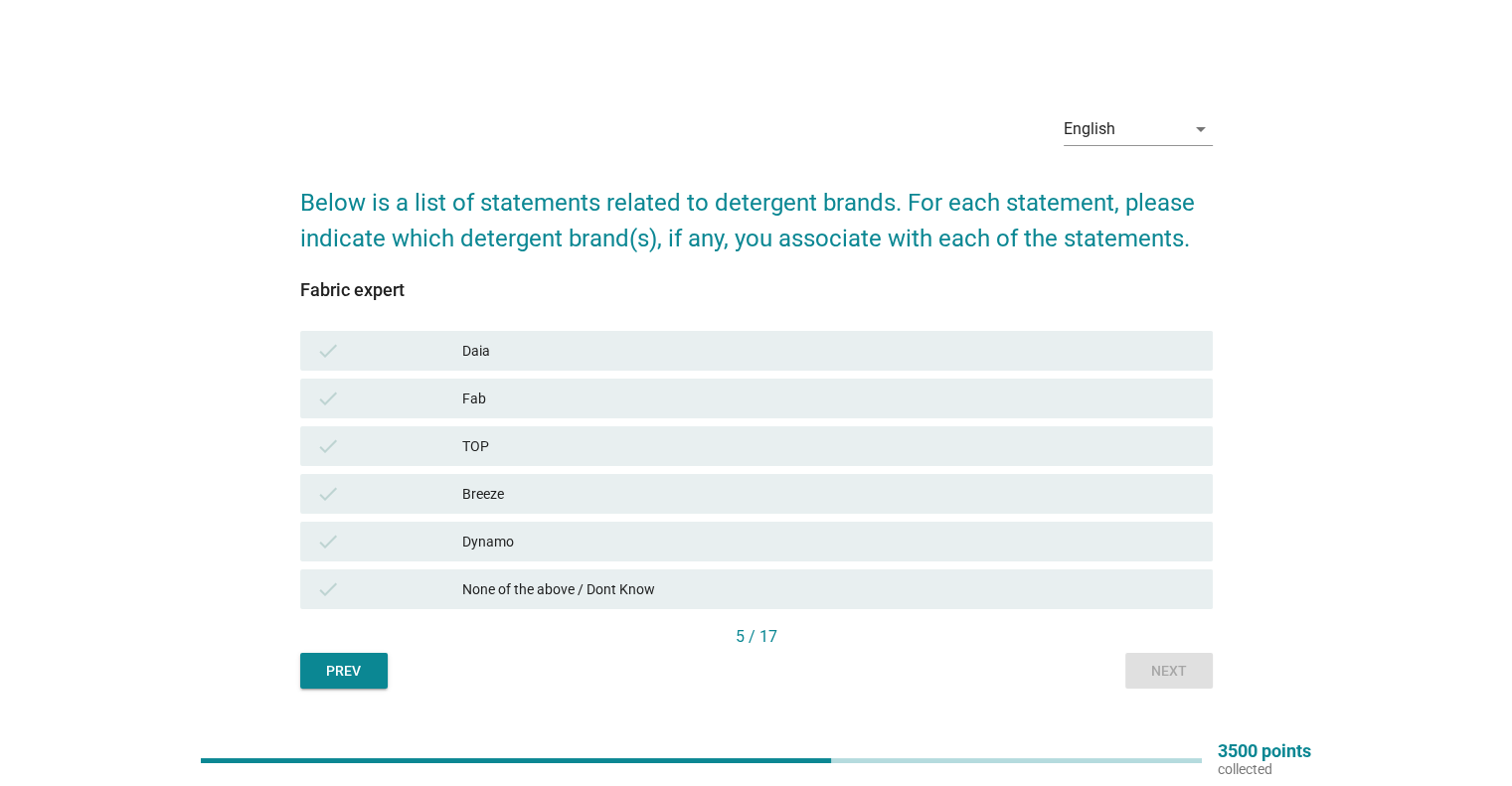 click on "None of the above / Dont Know" at bounding box center (829, 589) 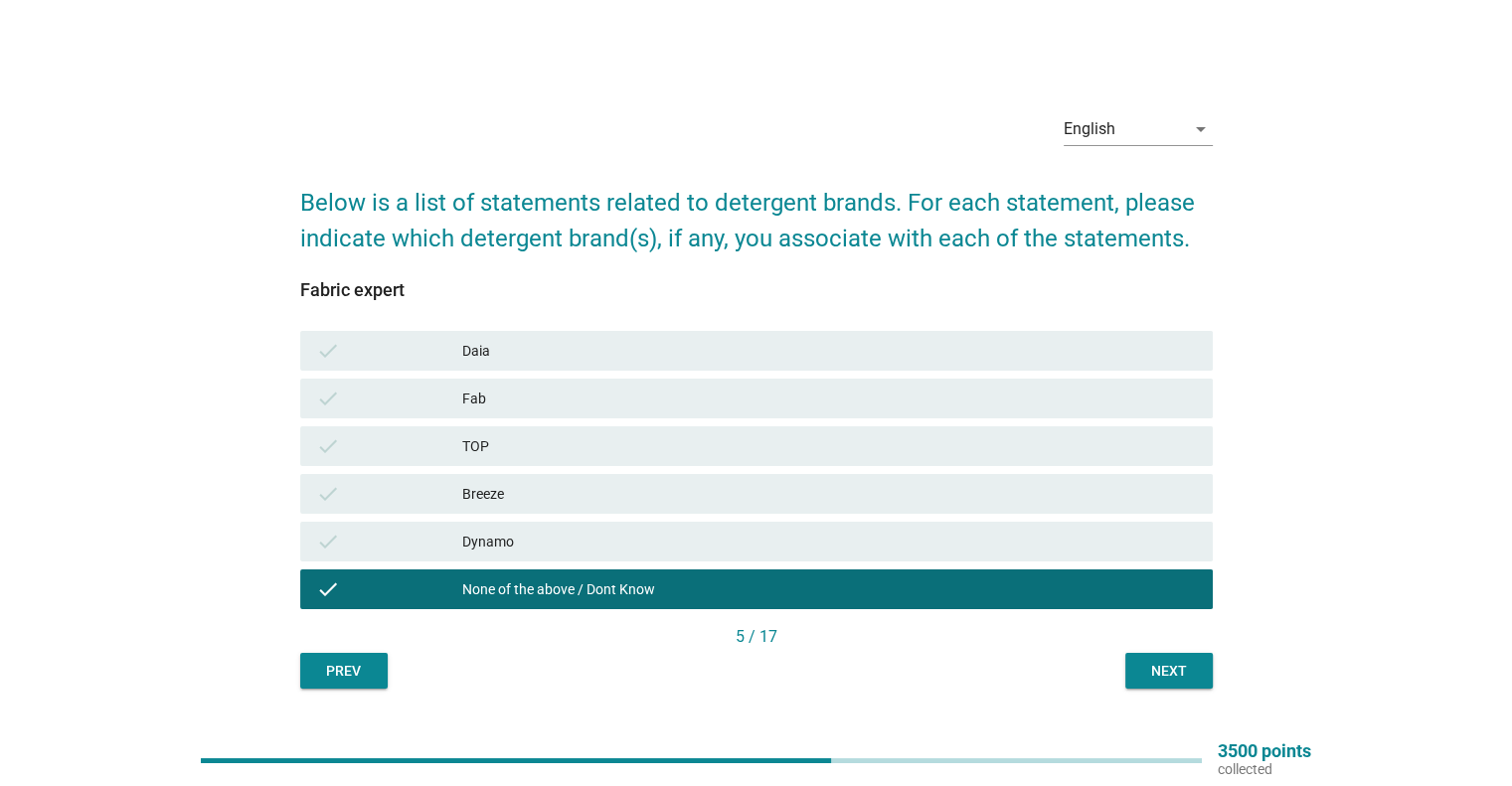 click on "Next" at bounding box center [1169, 671] 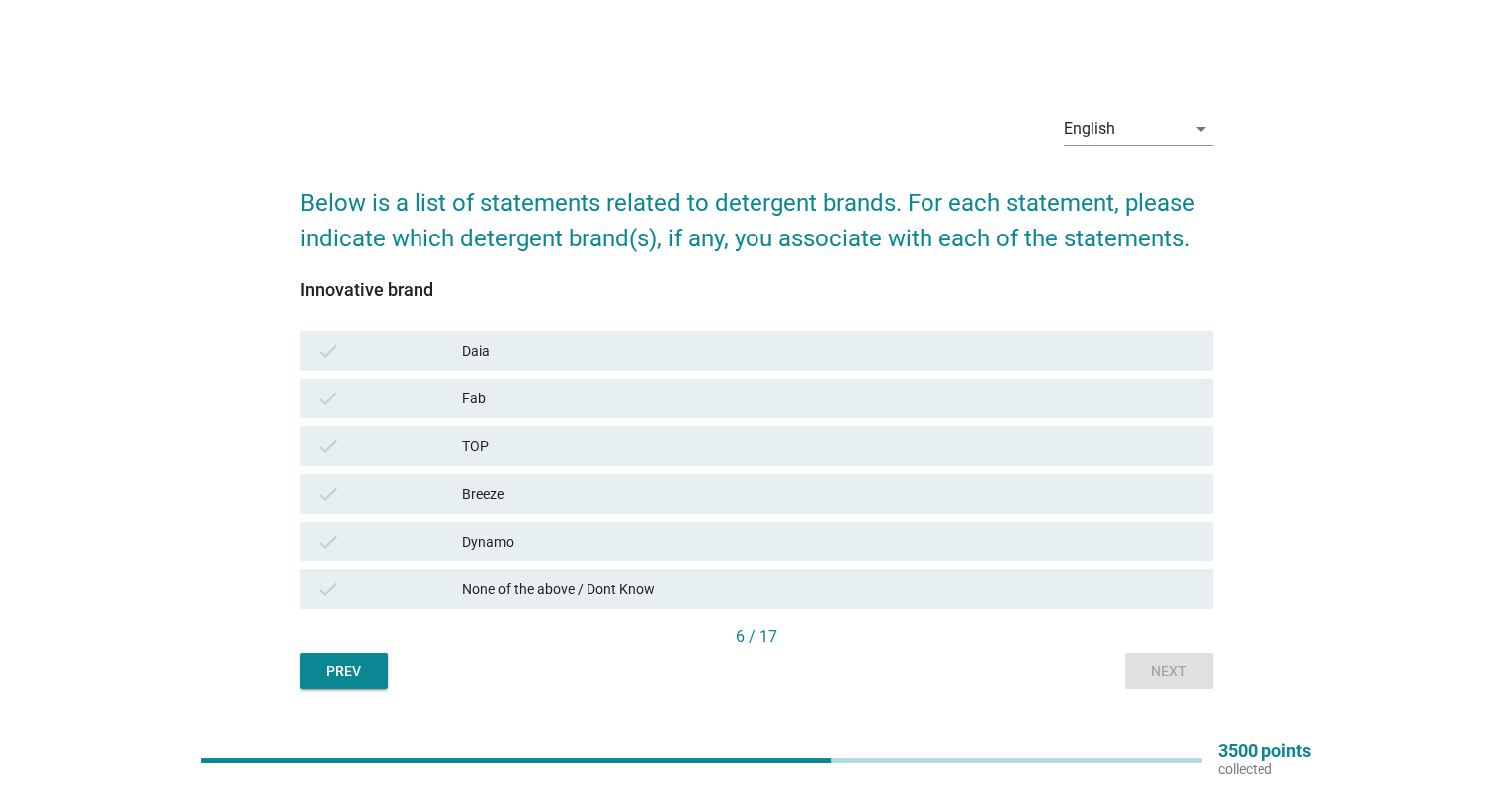 click on "None of the above / Dont Know" at bounding box center [829, 589] 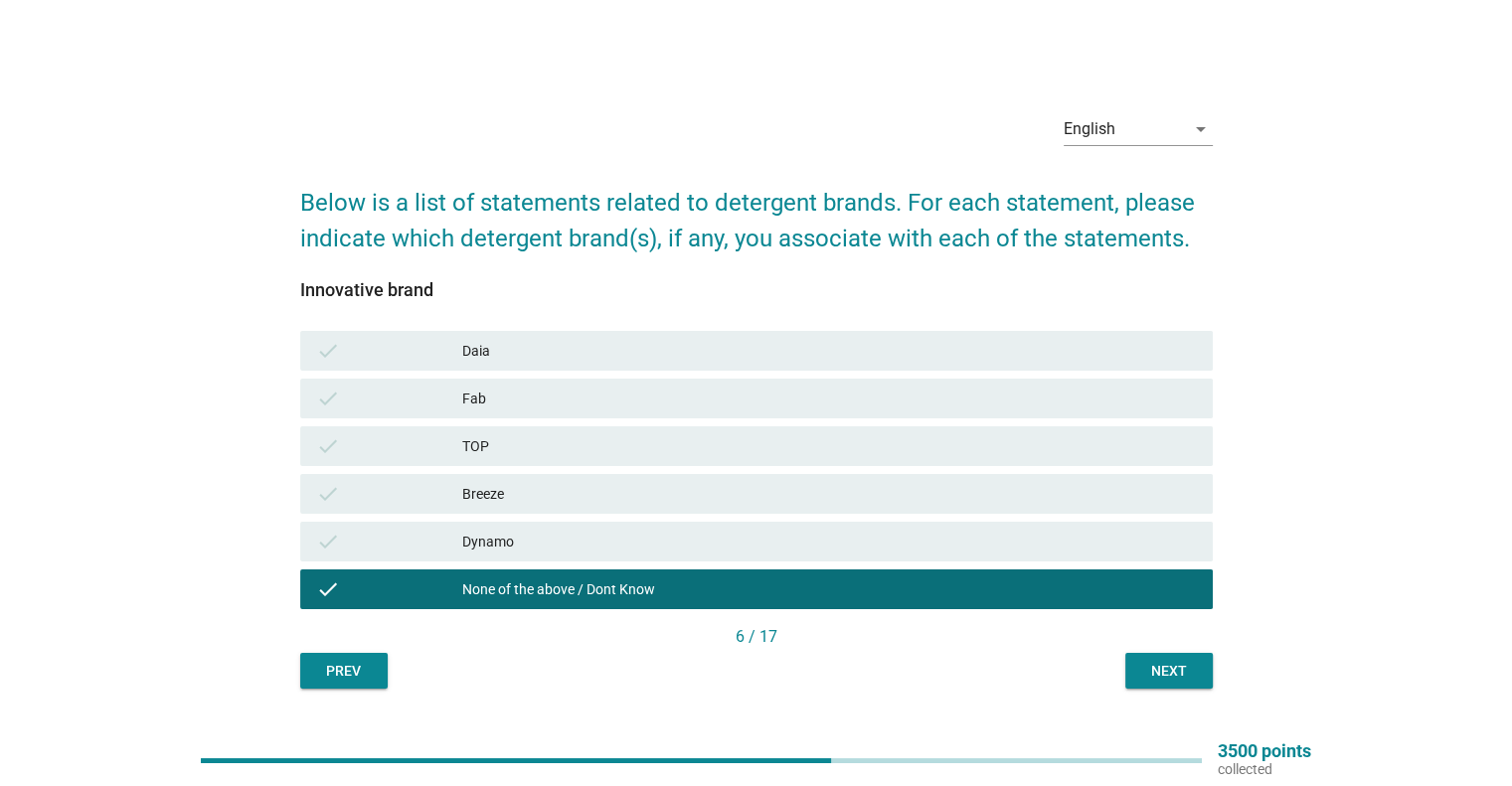 click on "Next" at bounding box center [1169, 671] 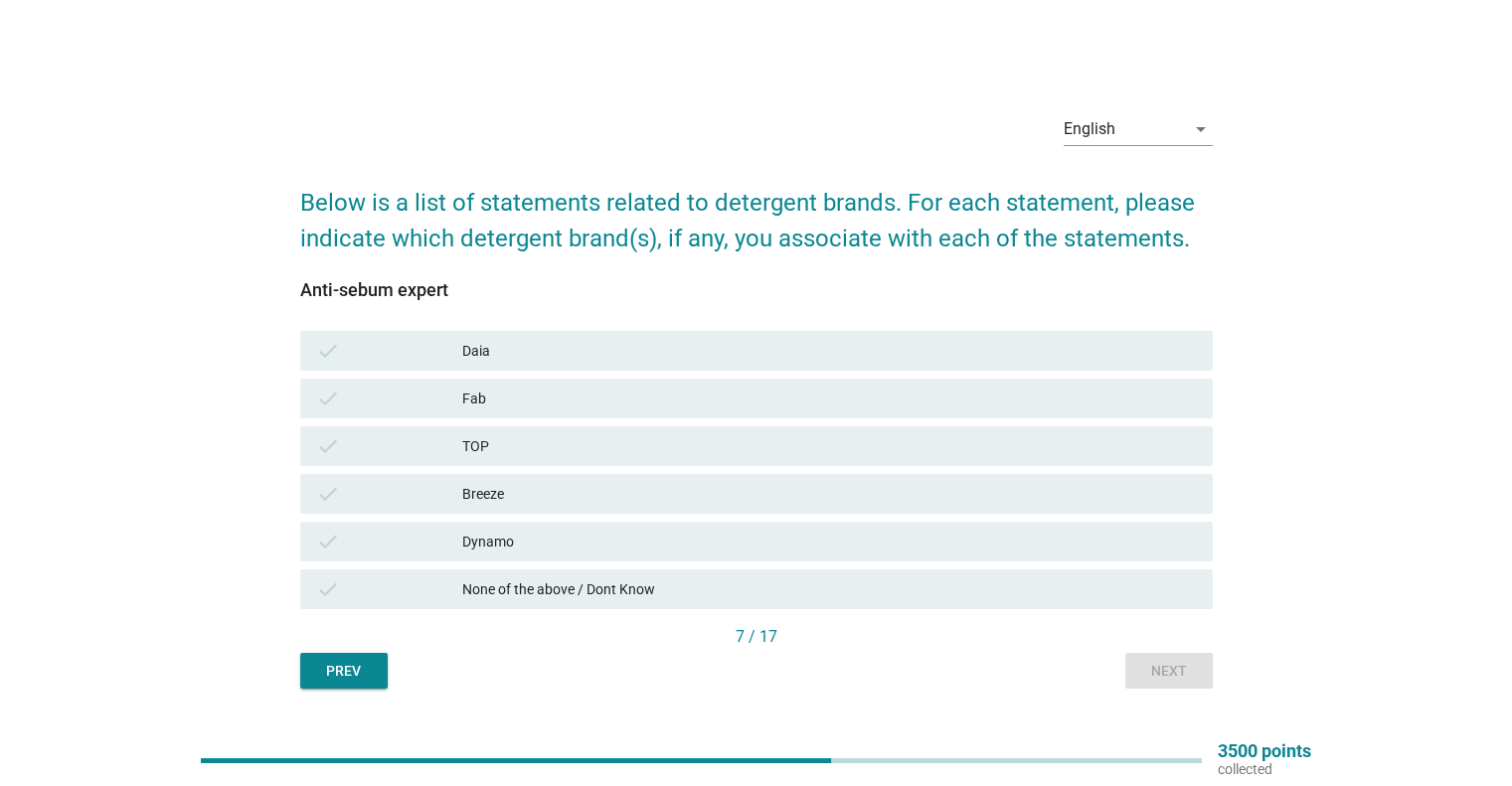 click on "None of the above / Dont Know" at bounding box center [829, 589] 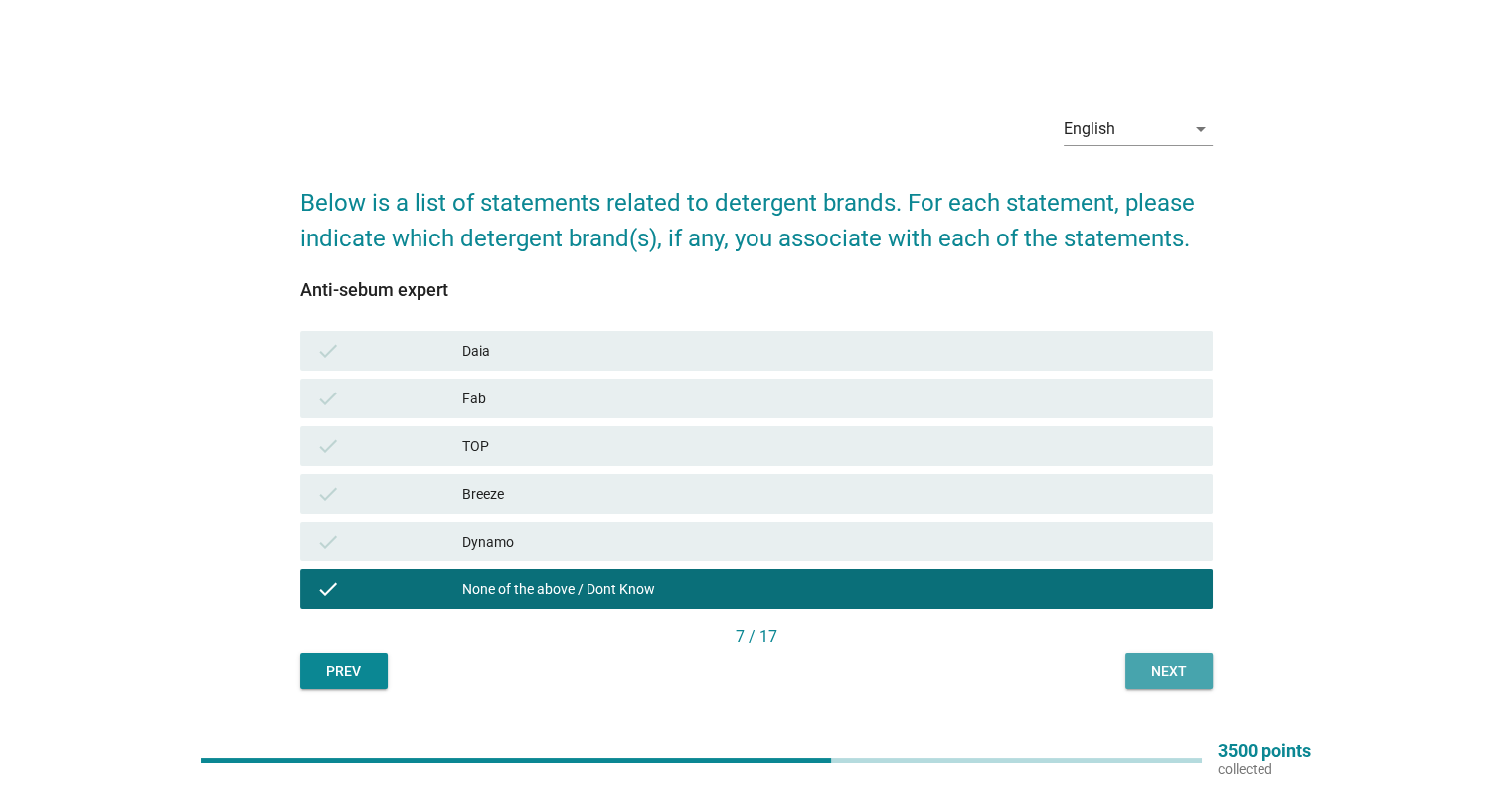 click on "Next" at bounding box center [1169, 671] 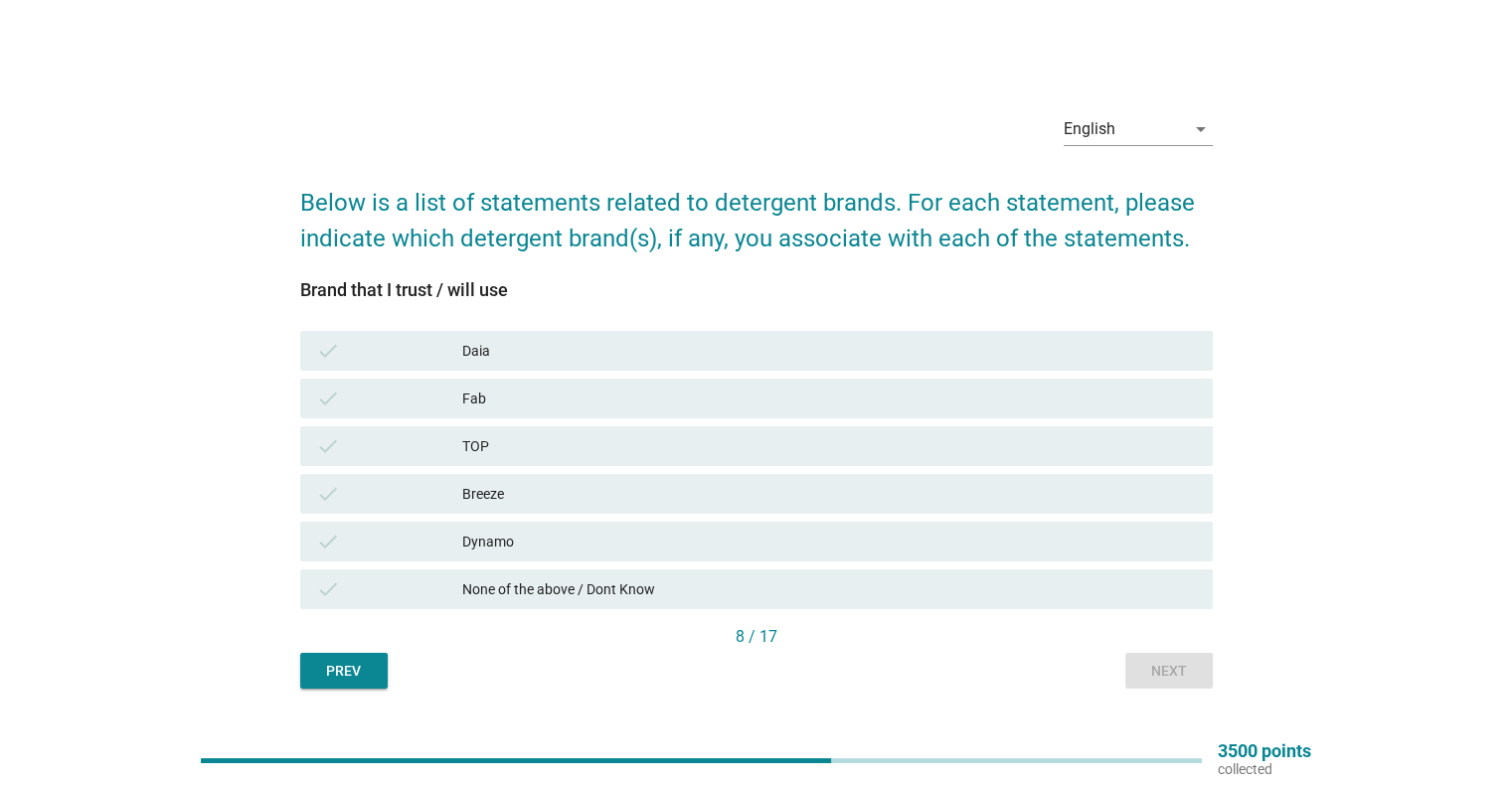 click on "TOP" at bounding box center (829, 446) 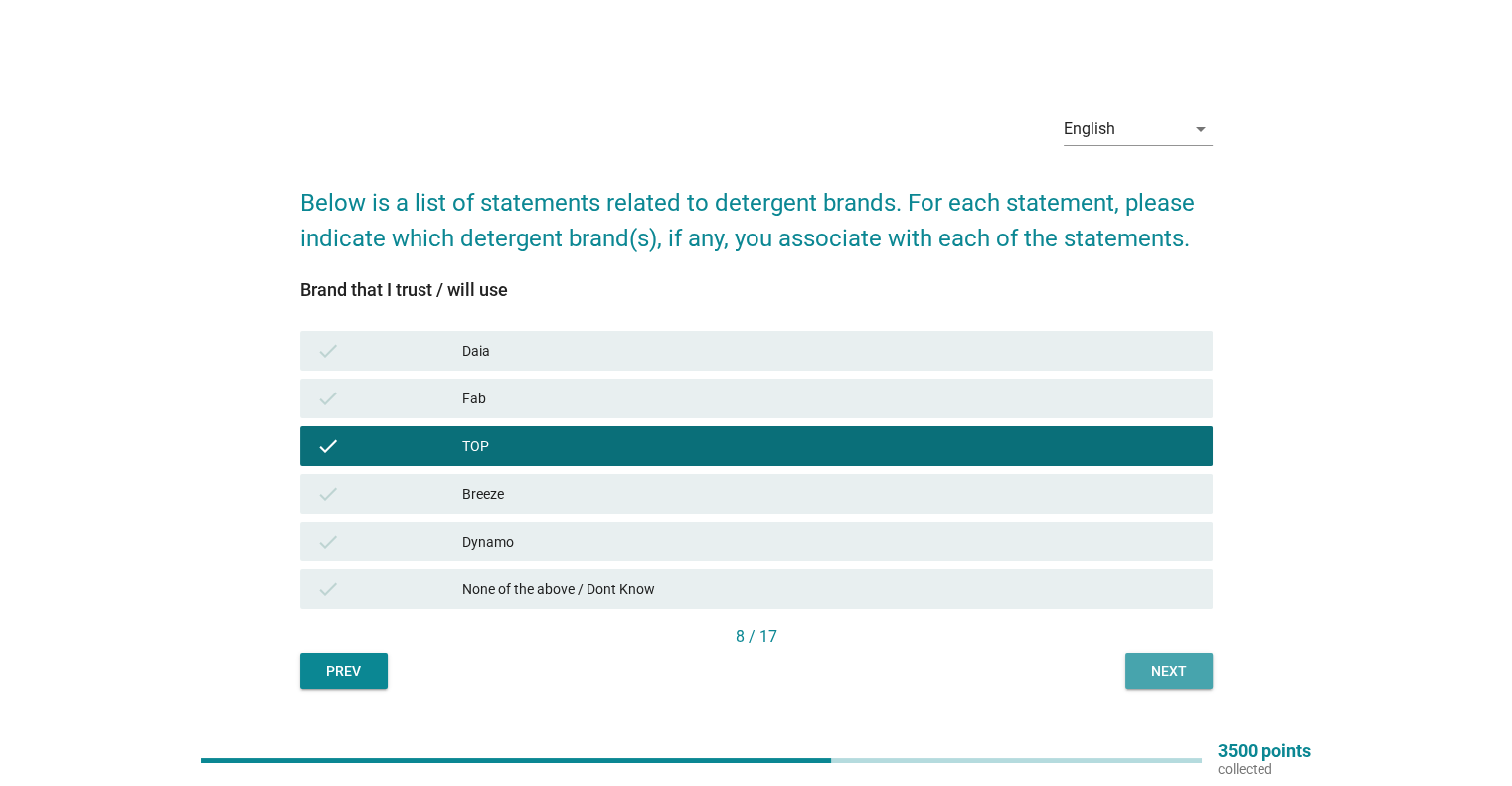 click on "Next" at bounding box center [1169, 671] 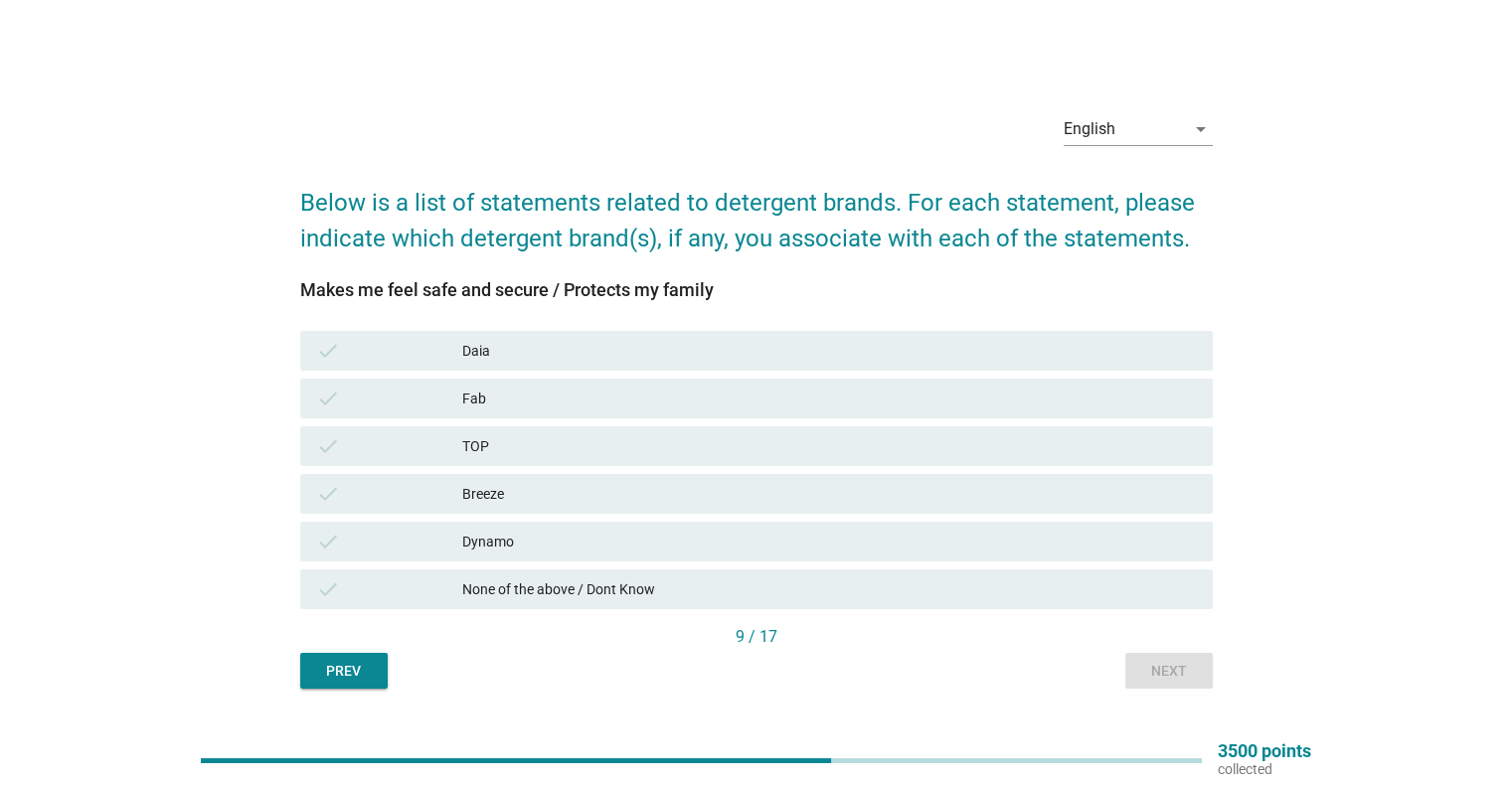 click on "None of the above / Dont Know" at bounding box center [829, 589] 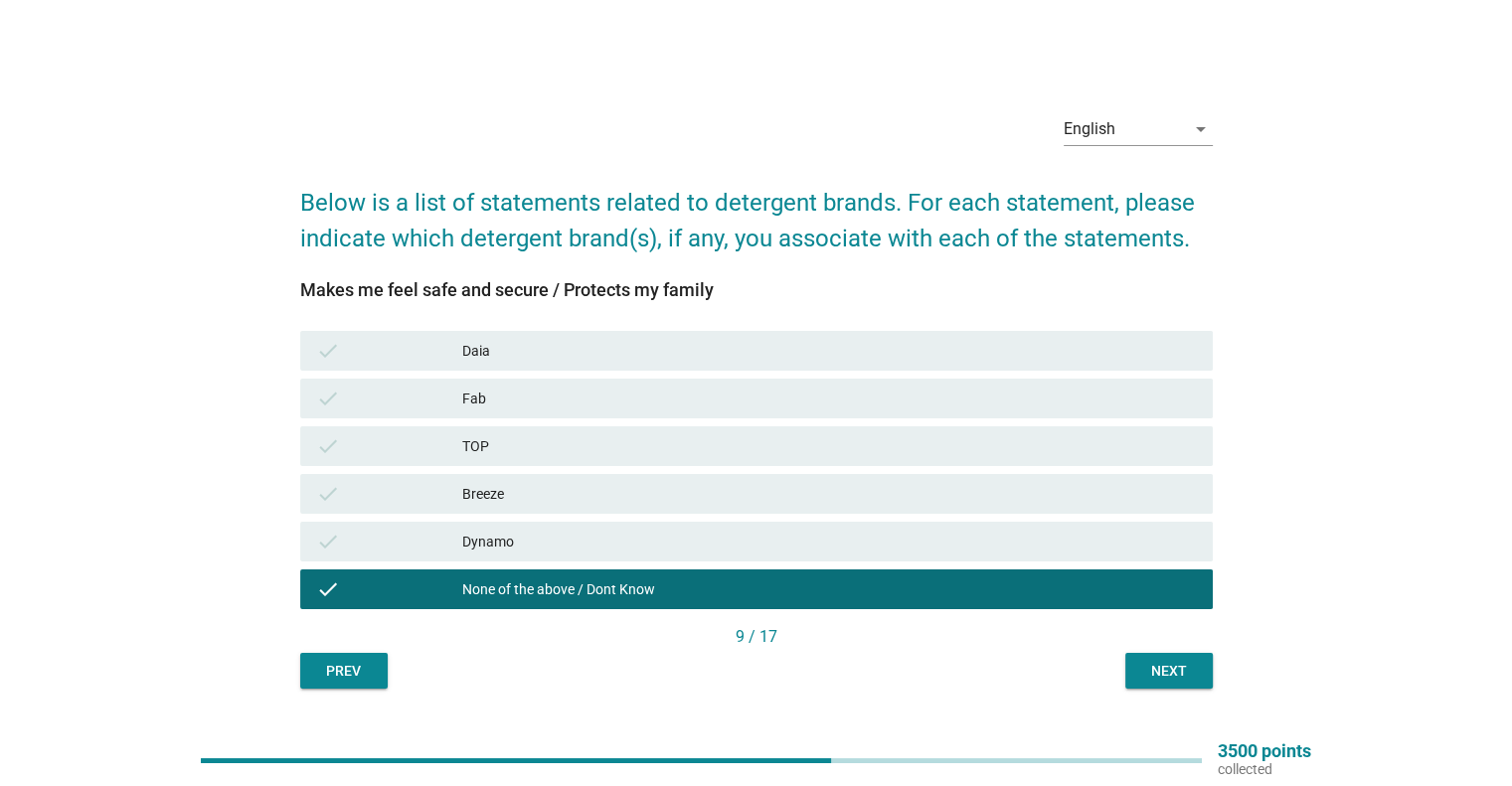 click on "TOP" at bounding box center (829, 446) 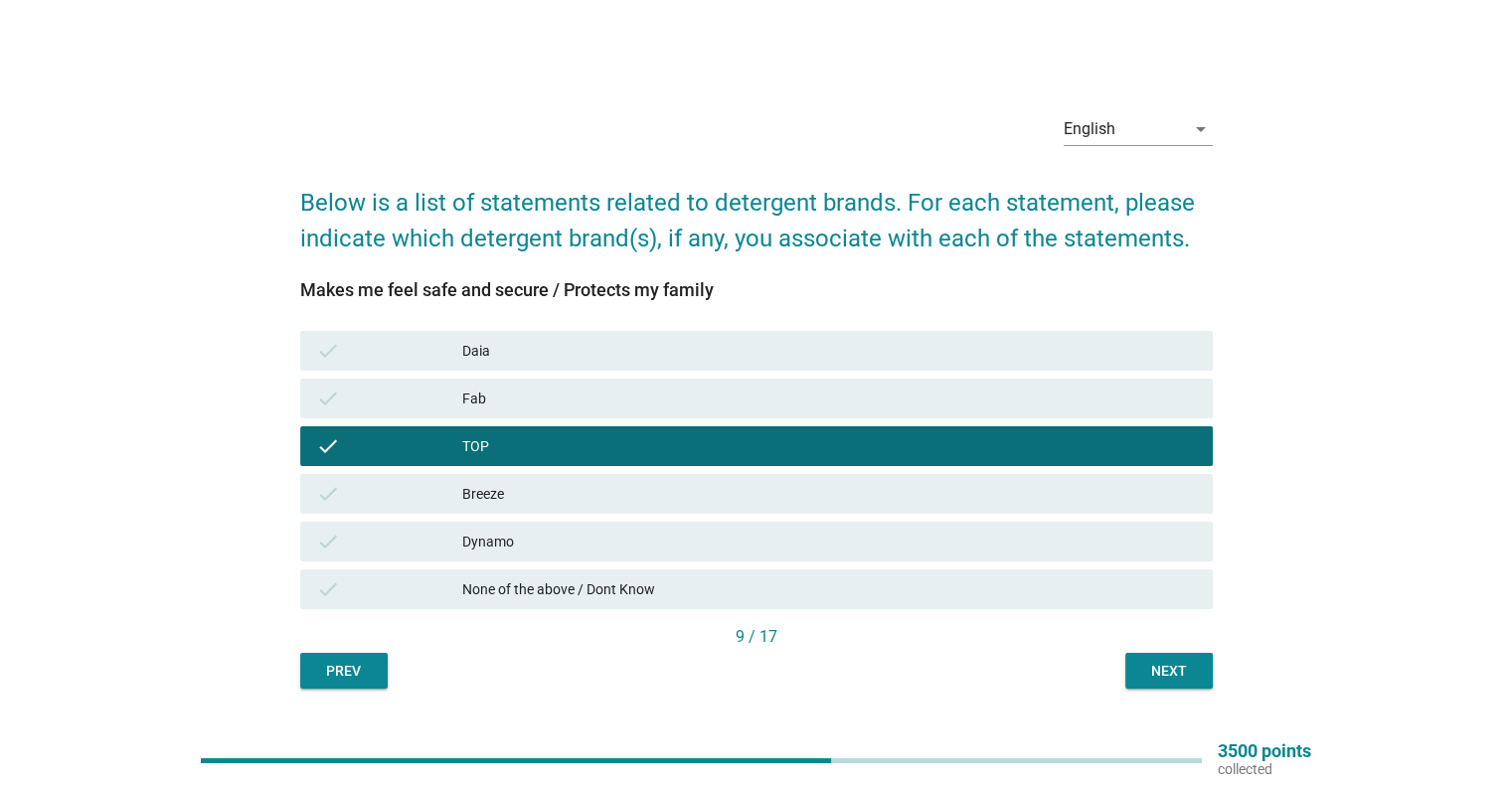click on "Next" at bounding box center (1169, 671) 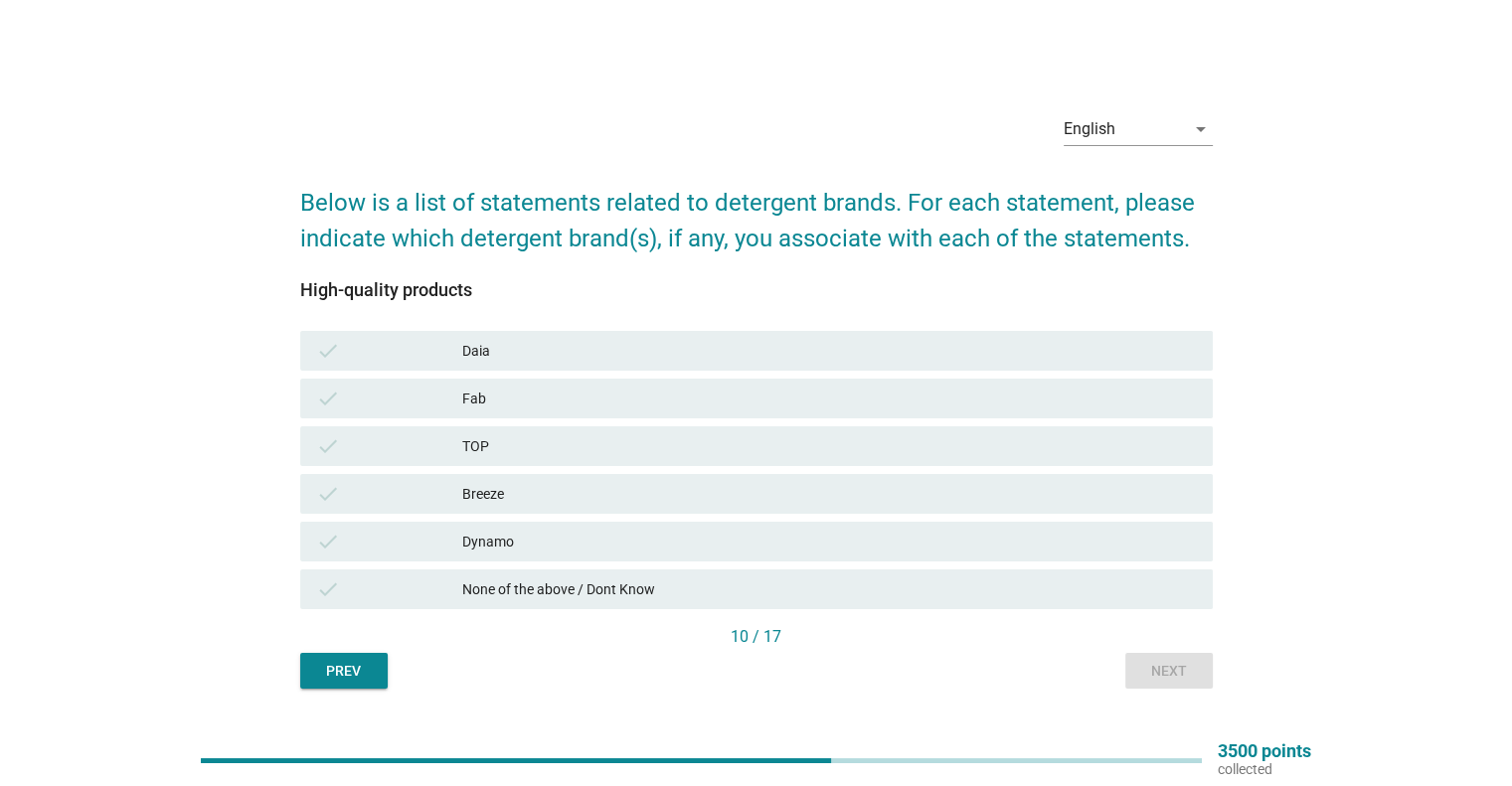 click on "TOP" at bounding box center [829, 446] 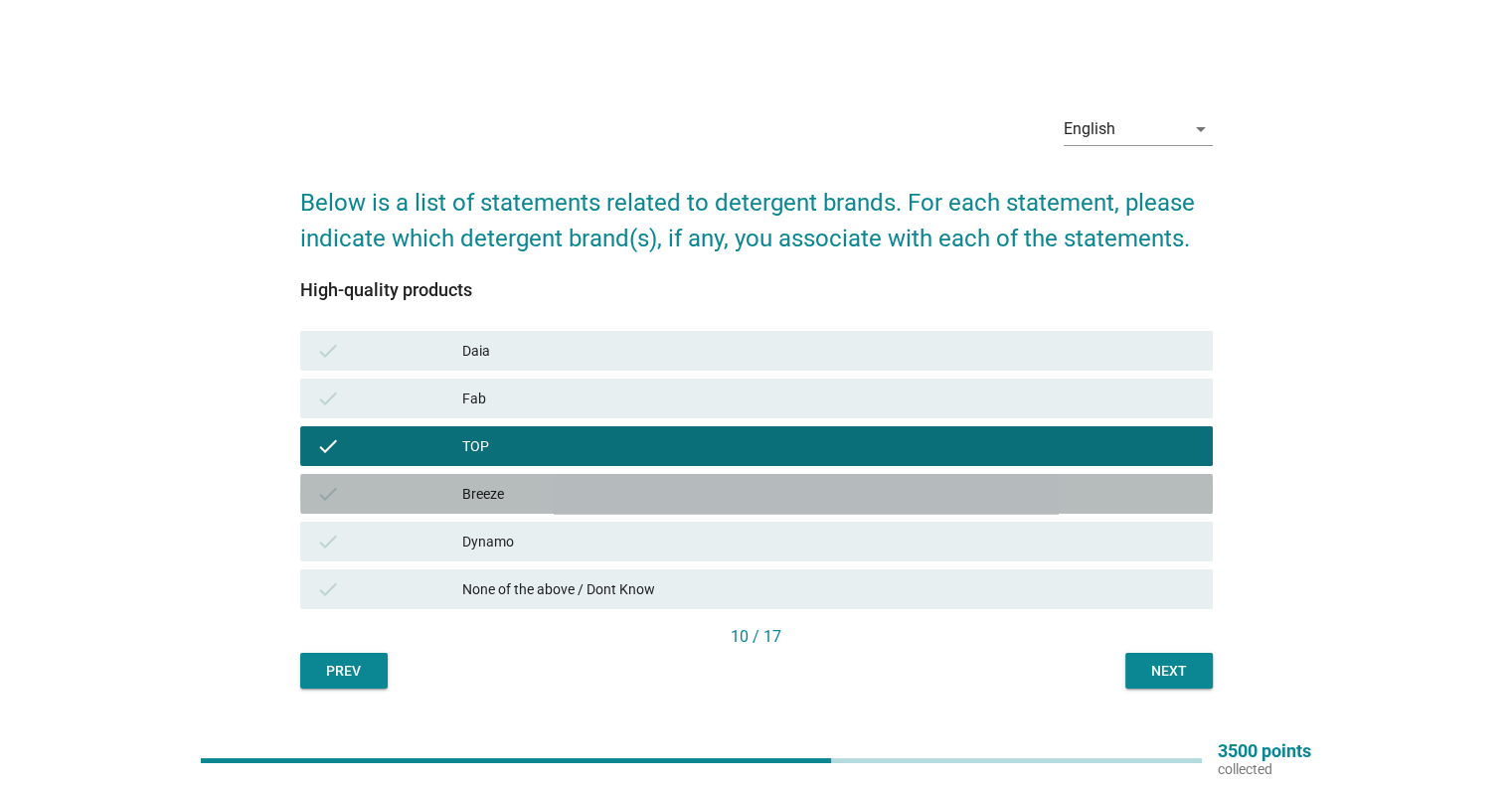 click on "Breeze" at bounding box center [829, 494] 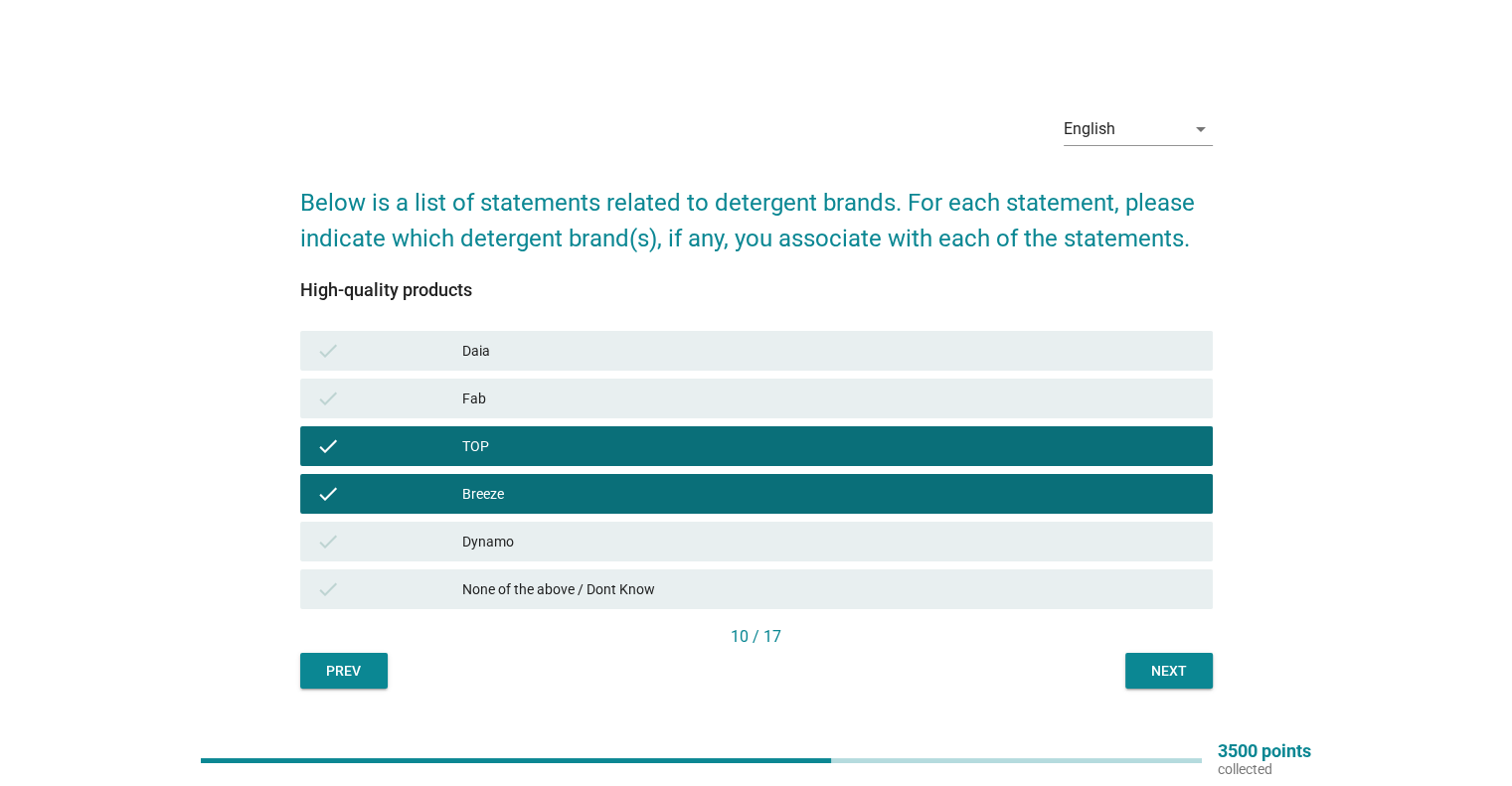 click on "Breeze" at bounding box center [829, 494] 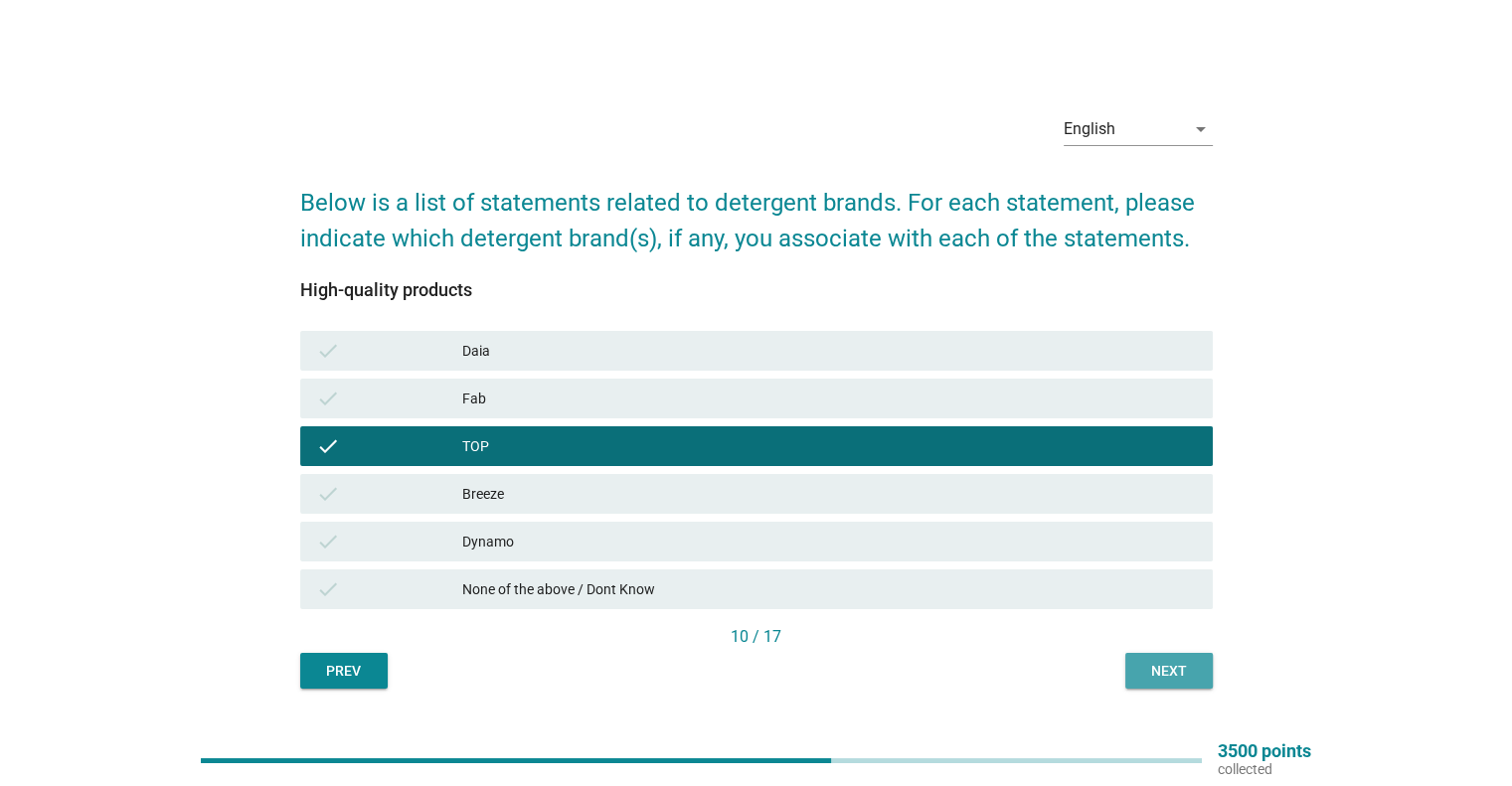 click on "Next" at bounding box center (1169, 671) 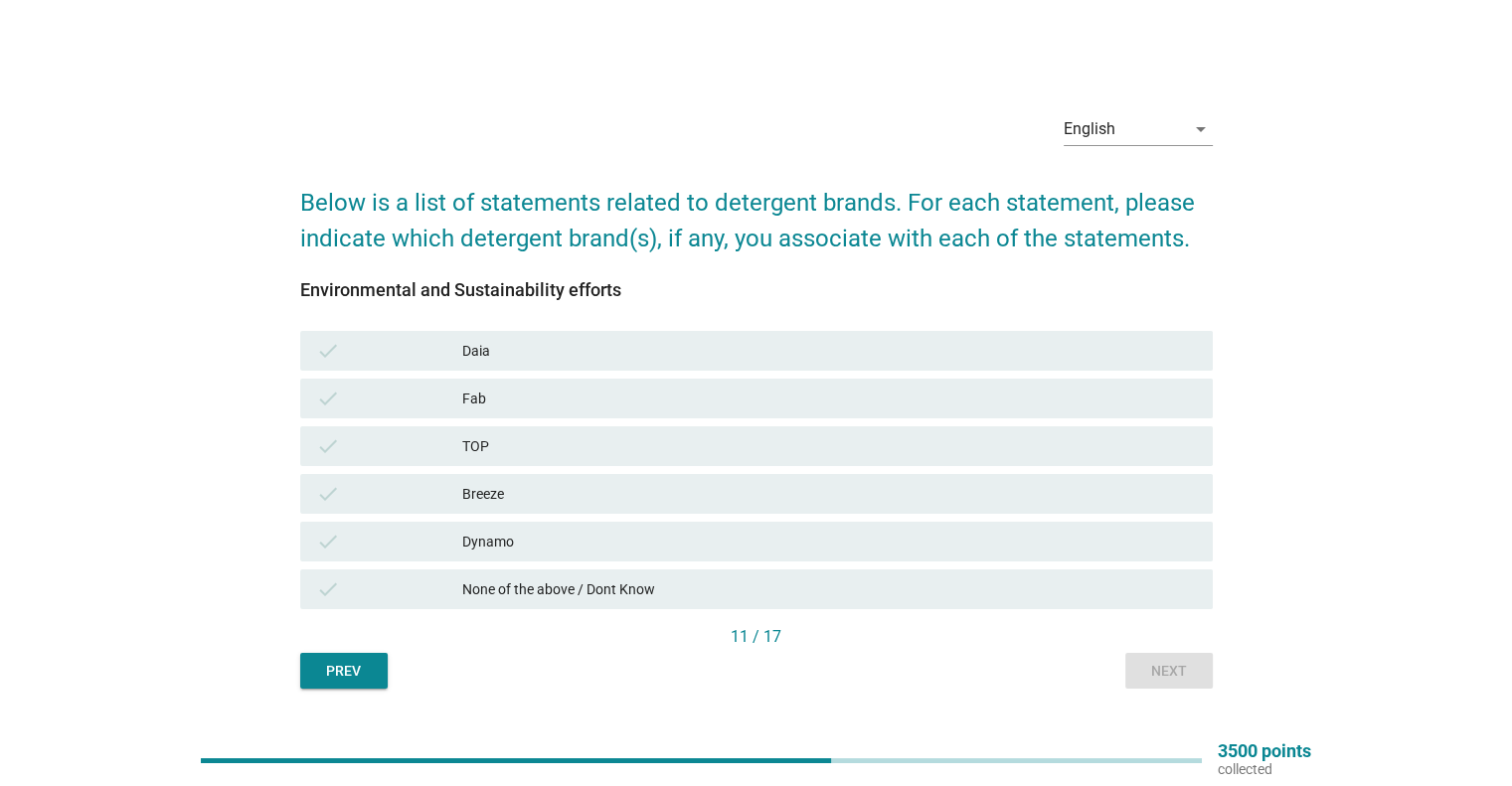 click on "None of the above / Dont Know" at bounding box center [829, 589] 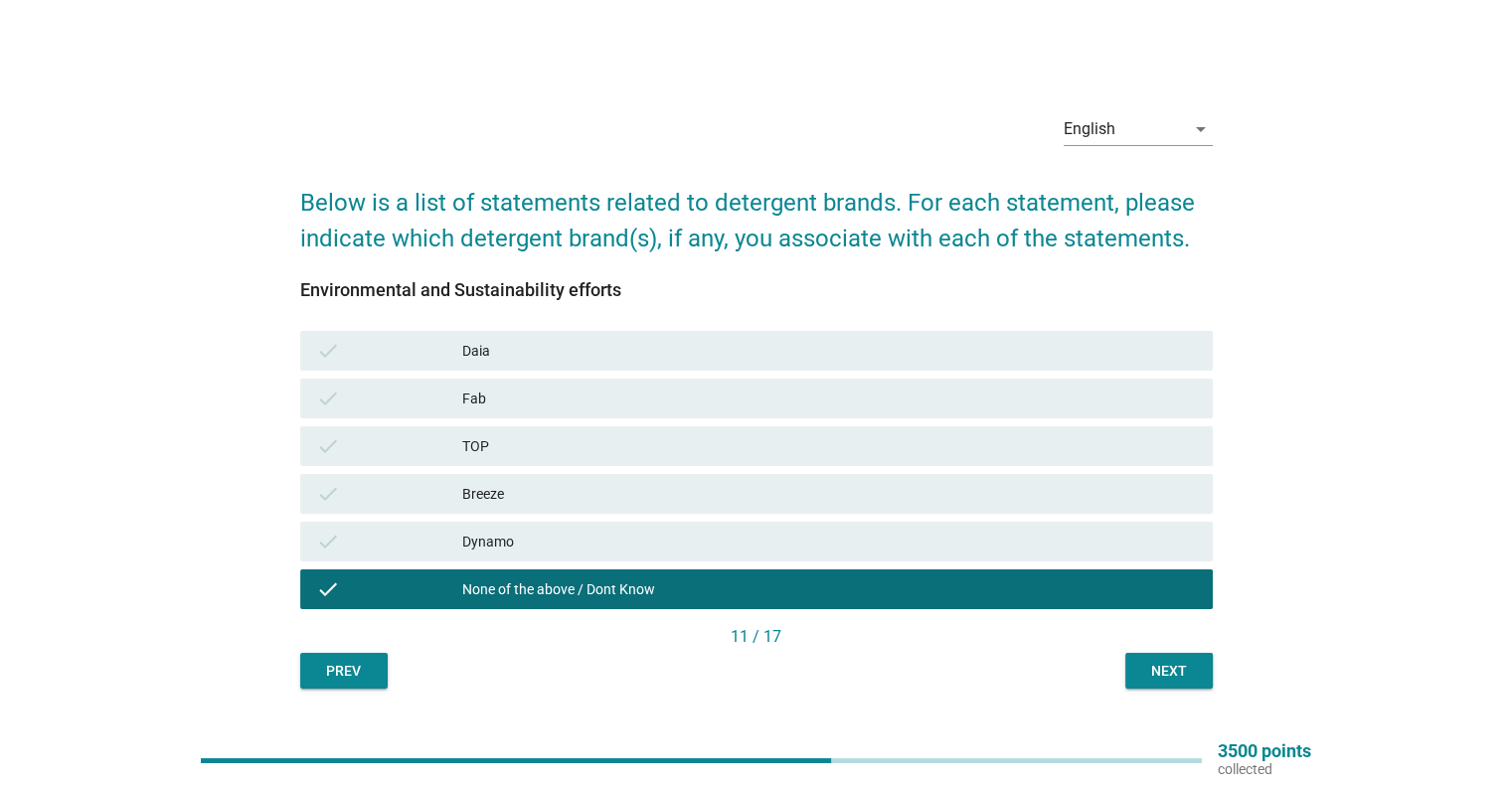 click on "Next" at bounding box center (1169, 671) 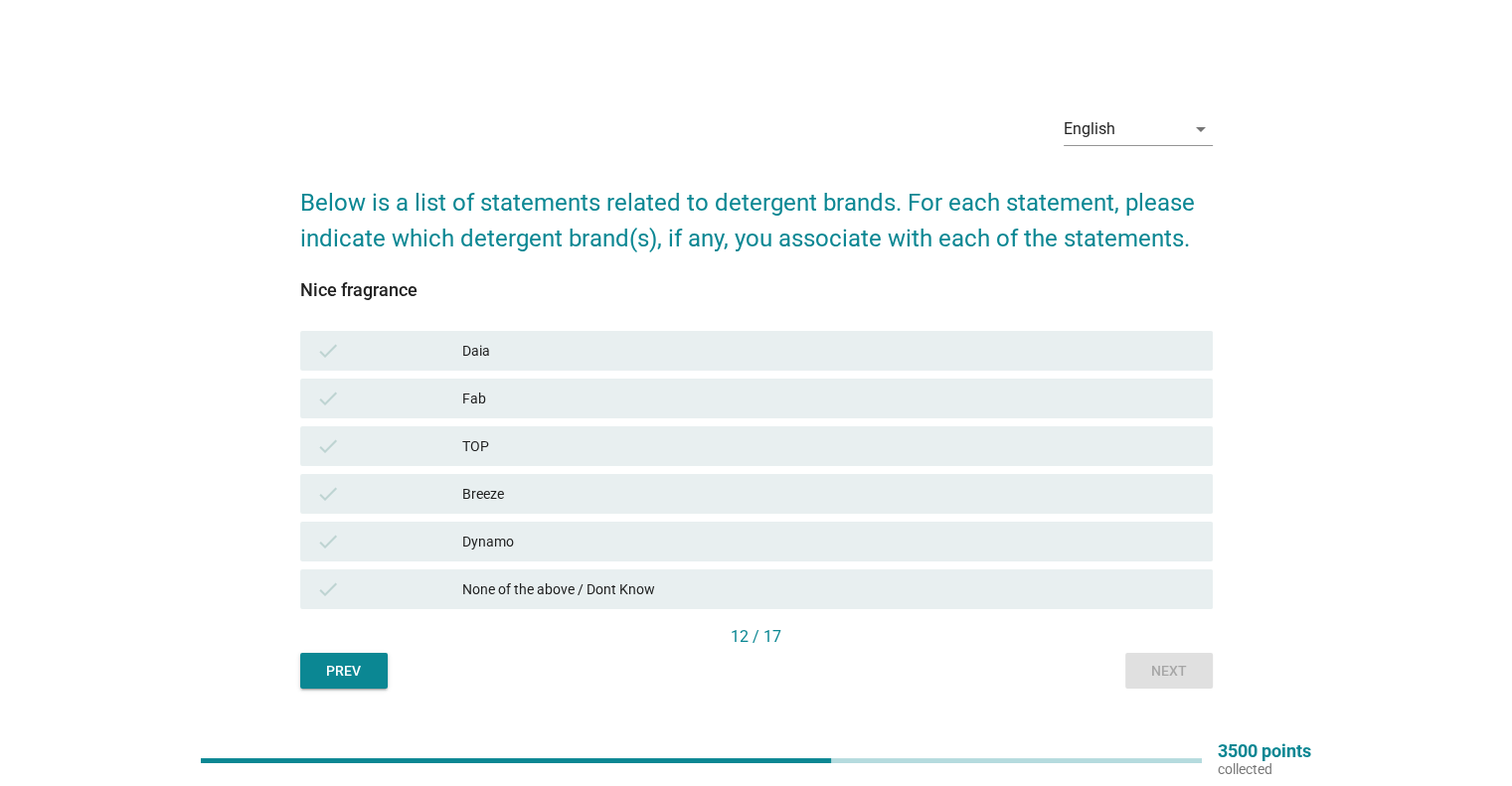 click on "check   TOP" at bounding box center [756, 446] 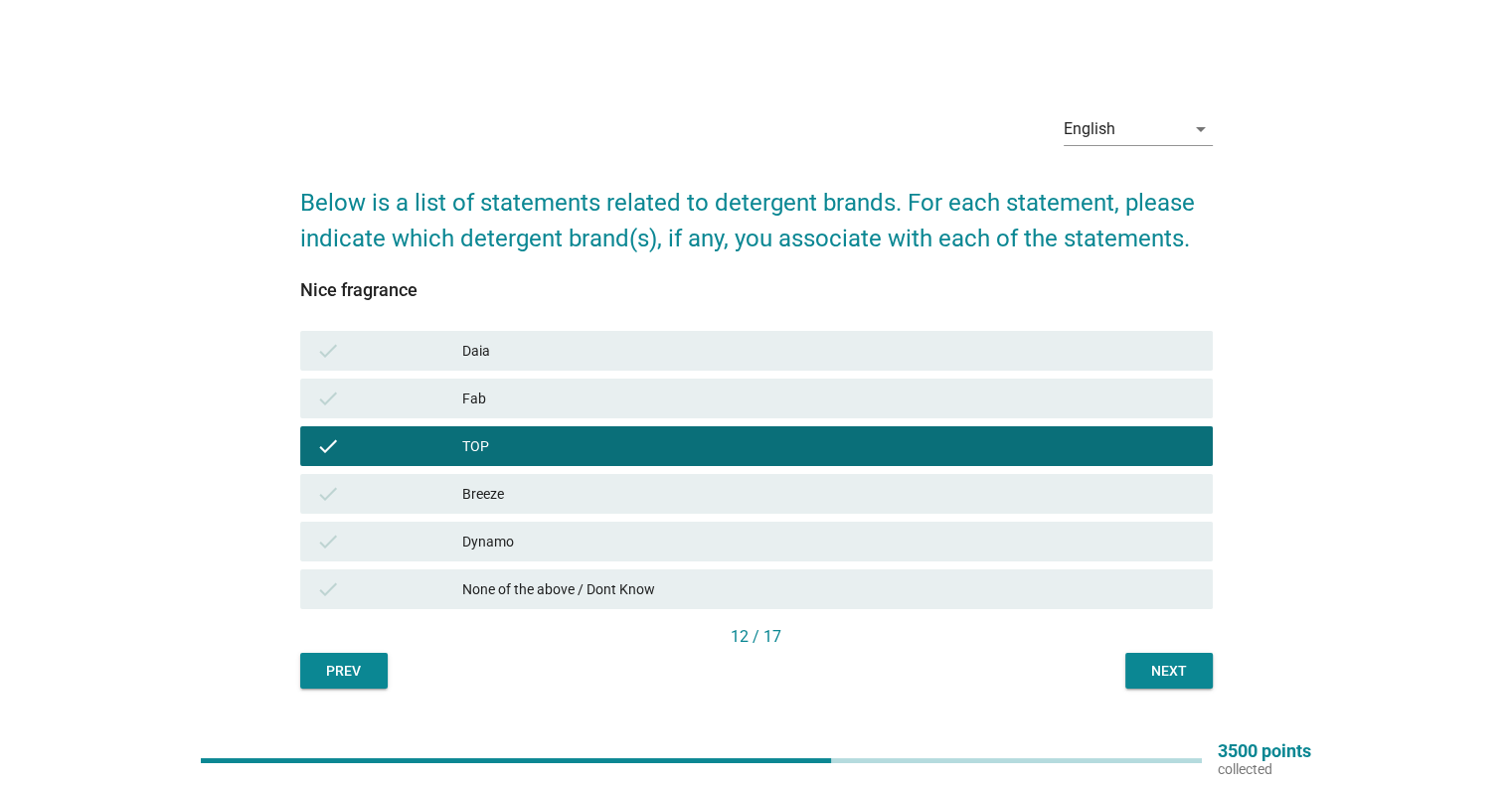 click on "Next" at bounding box center [1169, 671] 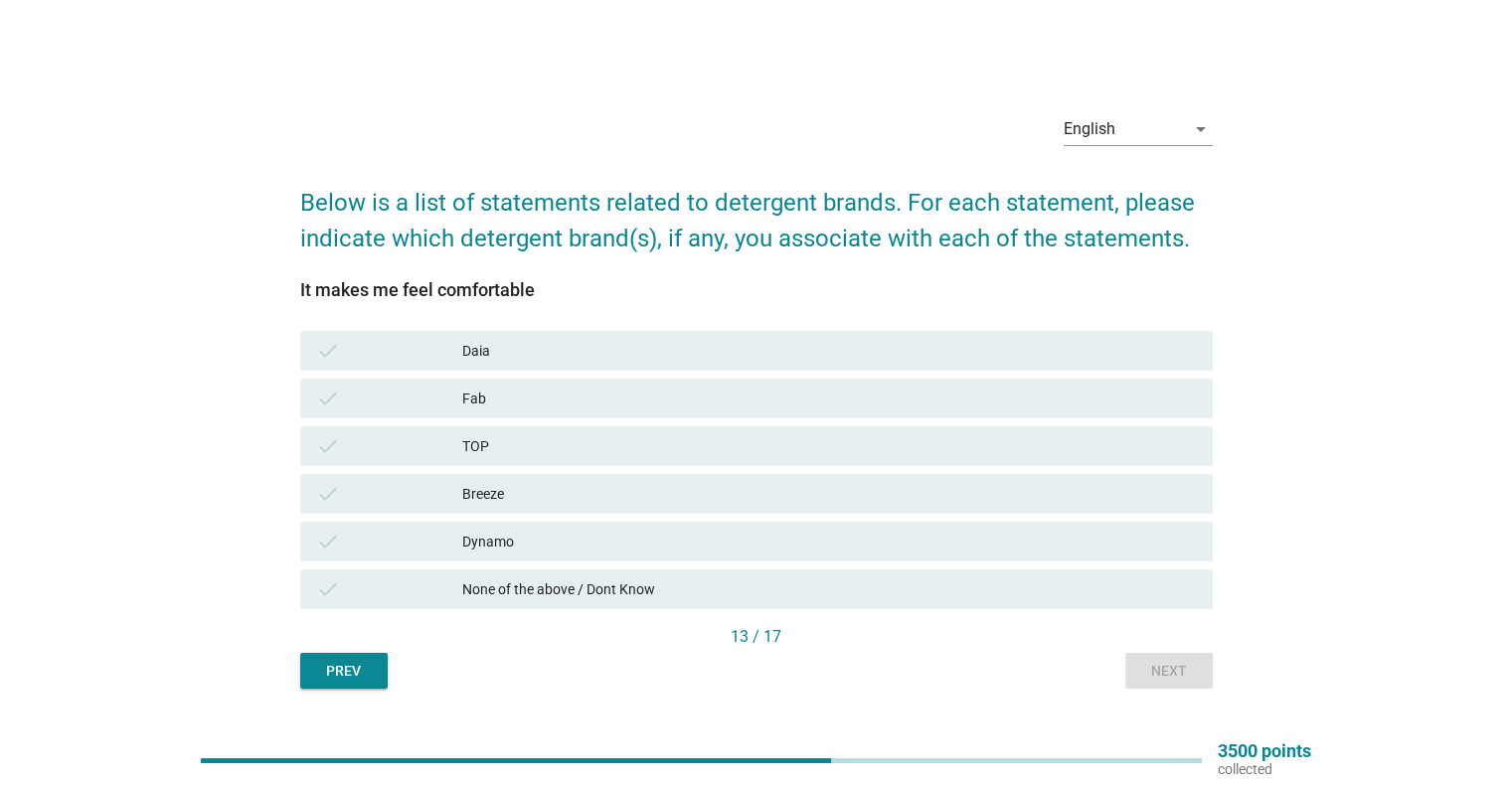 click on "TOP" at bounding box center (829, 446) 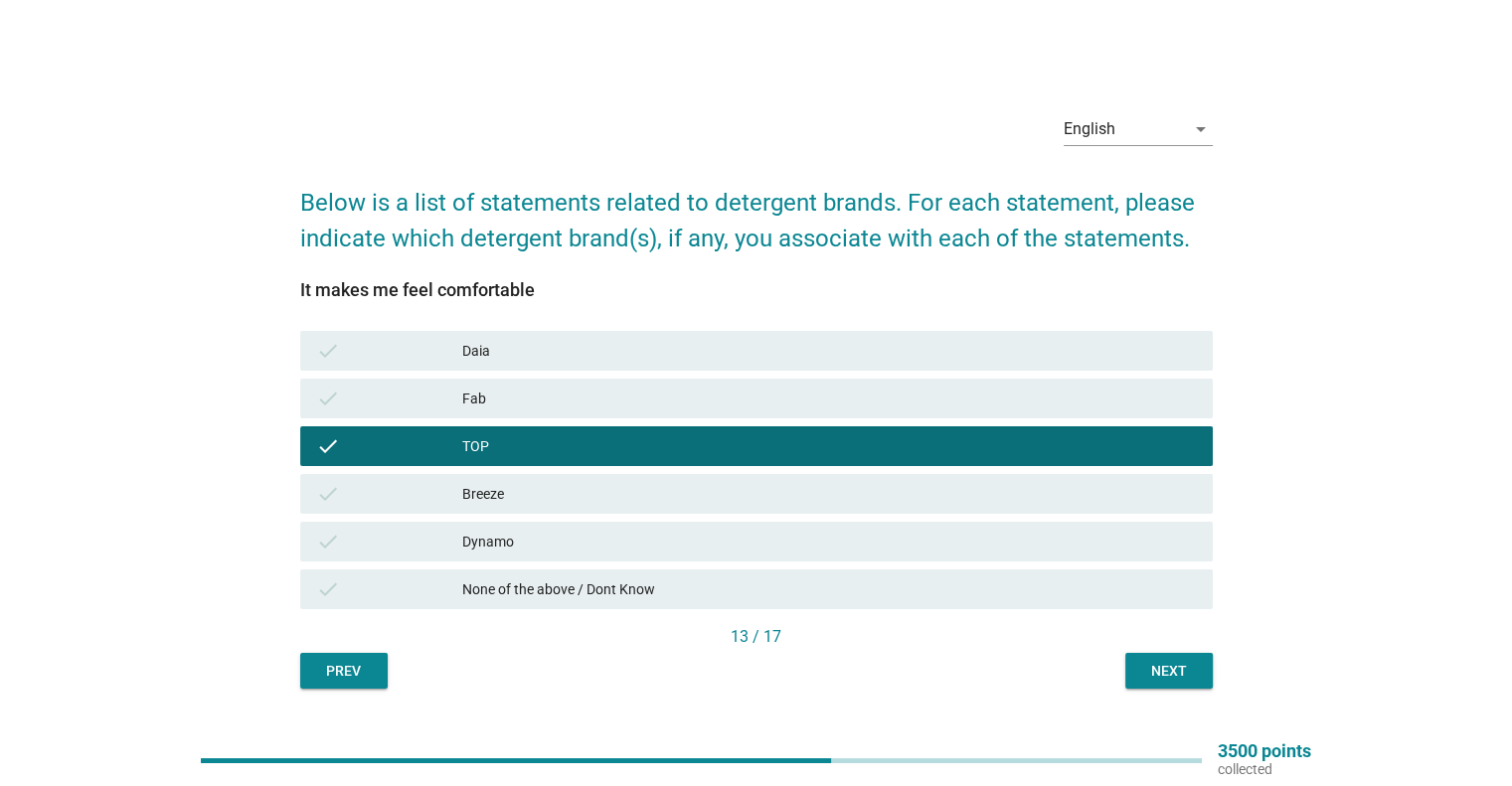 click on "Next" at bounding box center (1169, 671) 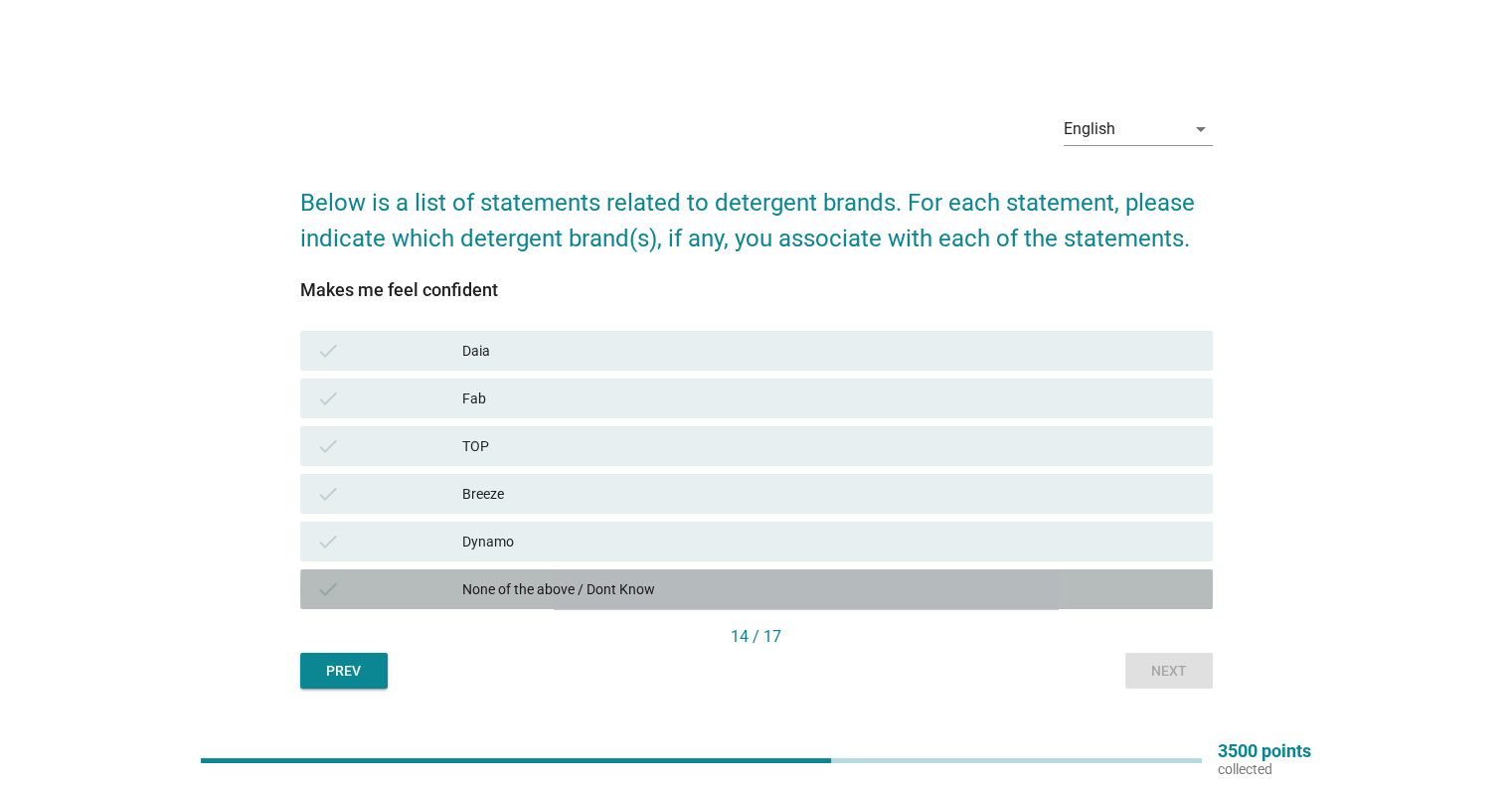 click on "check   None of the above / Dont Know" at bounding box center (756, 589) 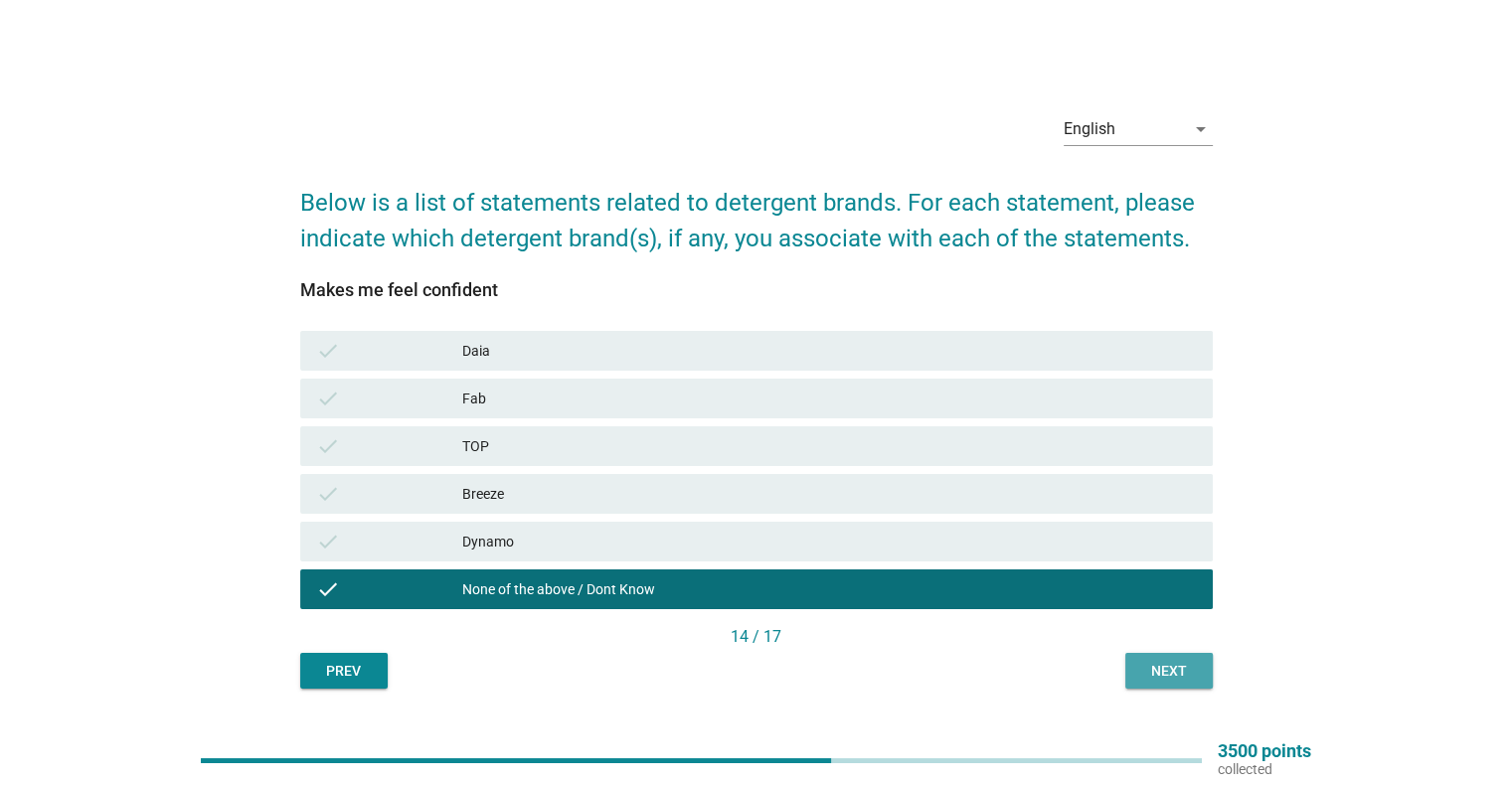 click on "Next" at bounding box center [1169, 671] 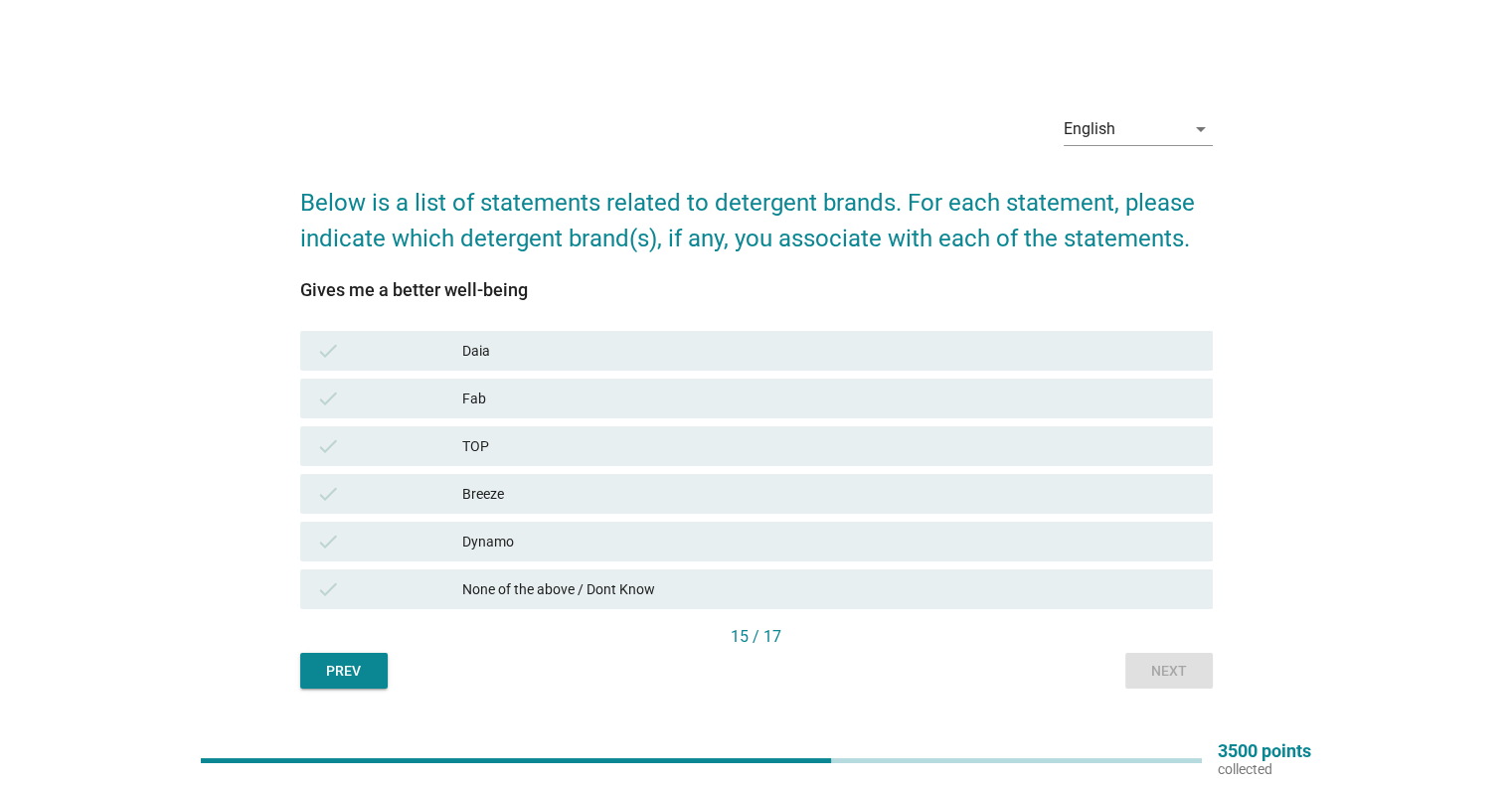 click on "None of the above / Dont Know" at bounding box center (829, 589) 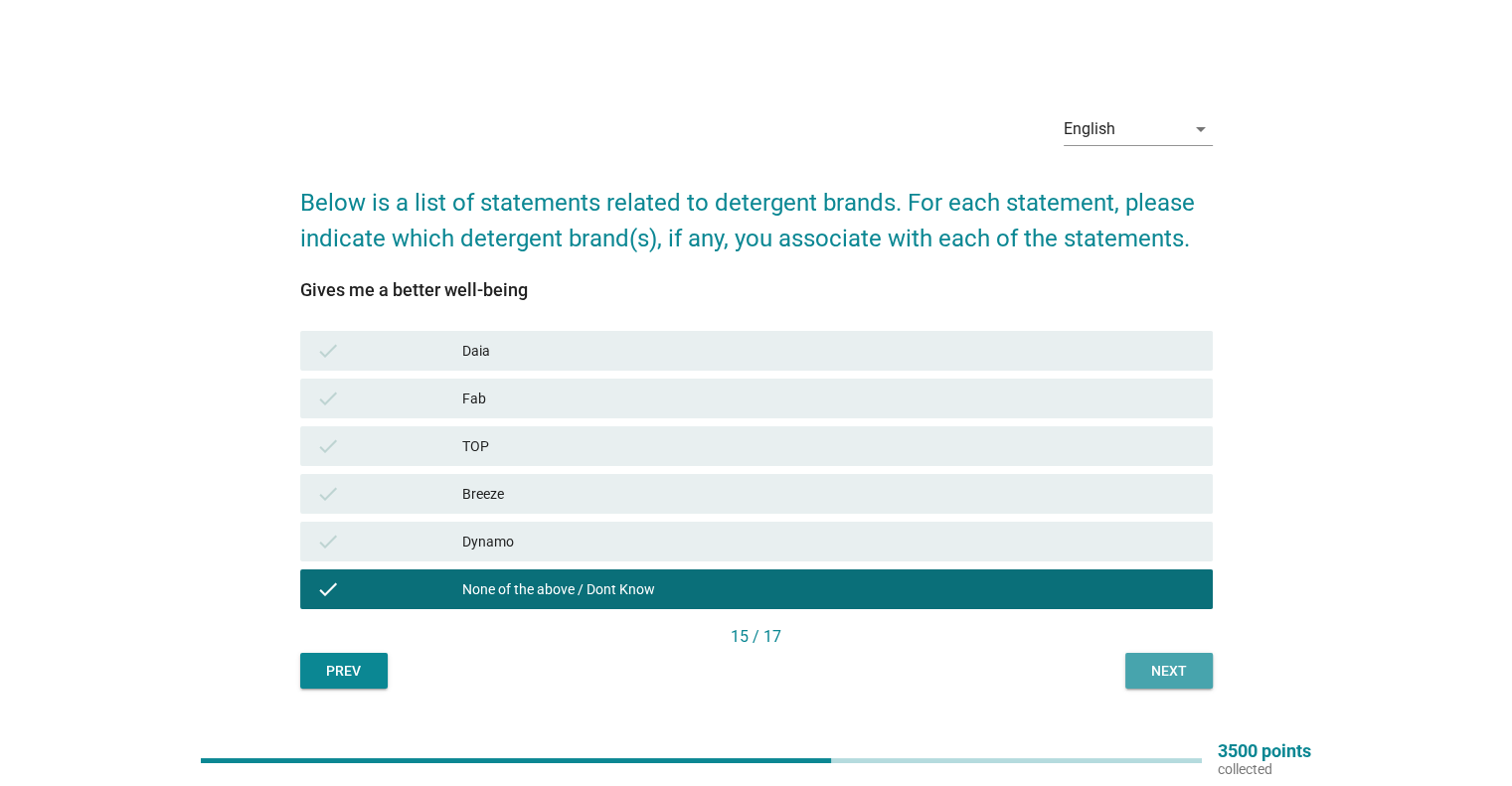 click on "Next" at bounding box center [1169, 671] 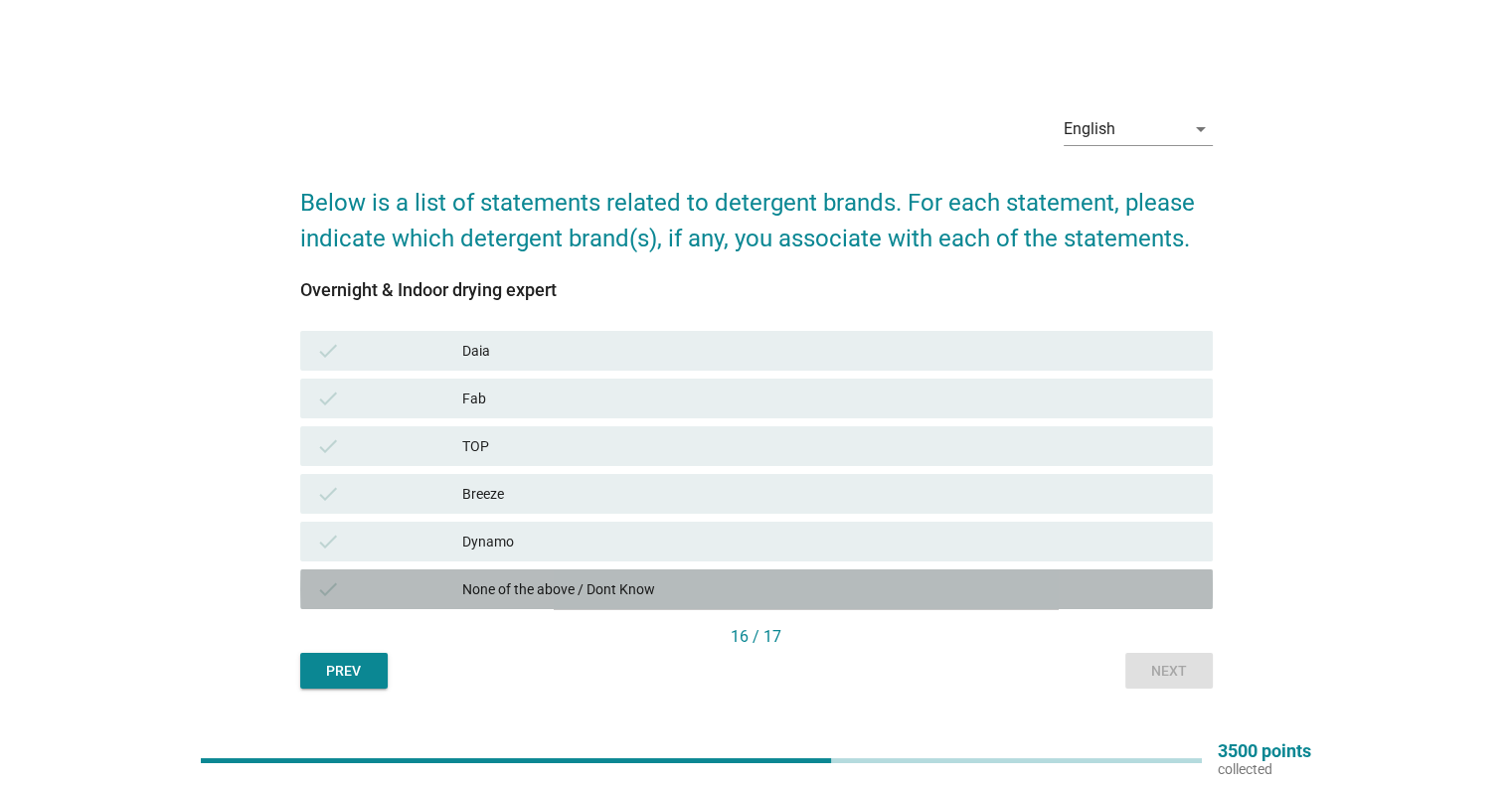click on "None of the above / Dont Know" at bounding box center [829, 589] 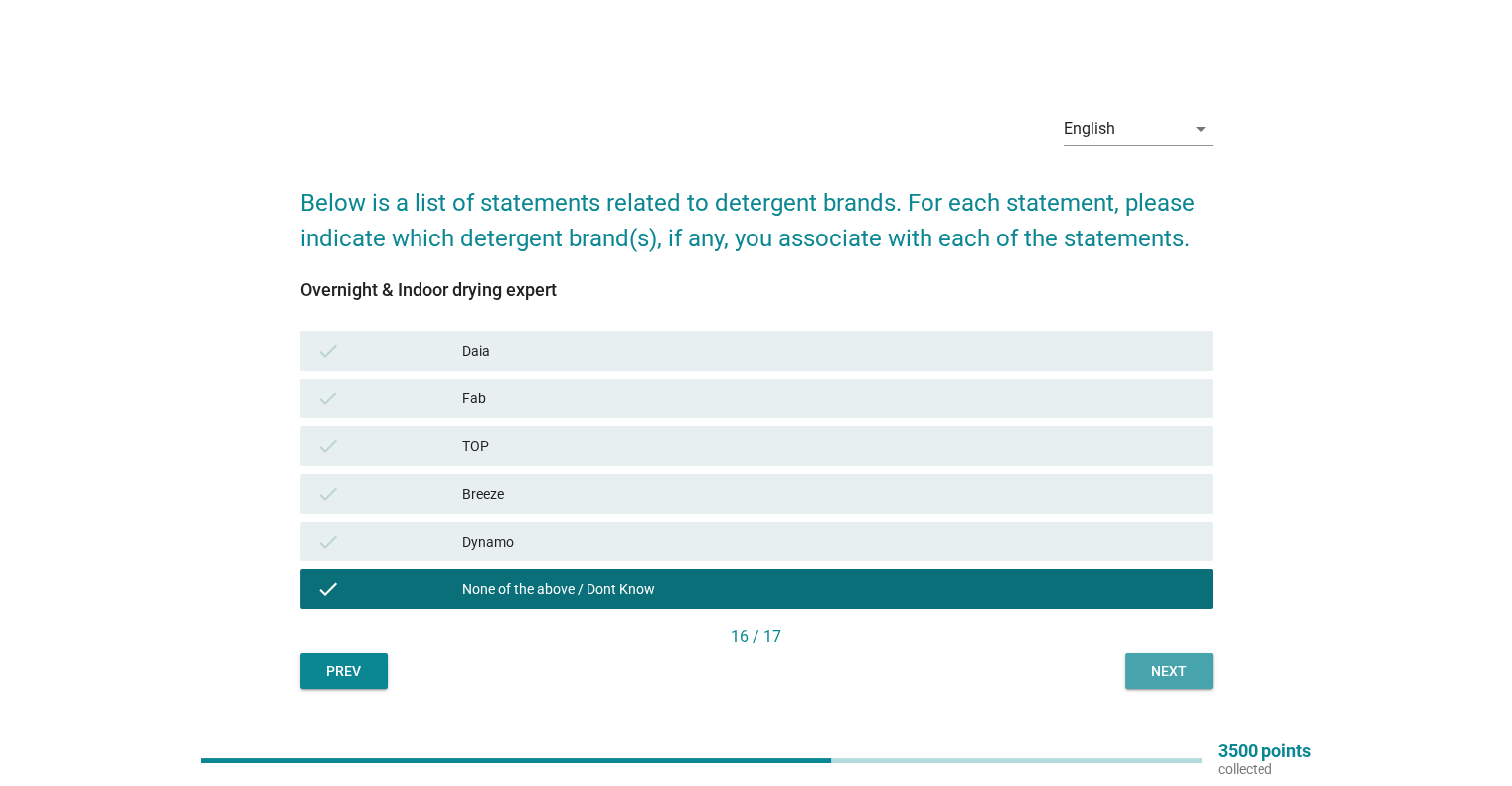 click on "Next" at bounding box center (1169, 671) 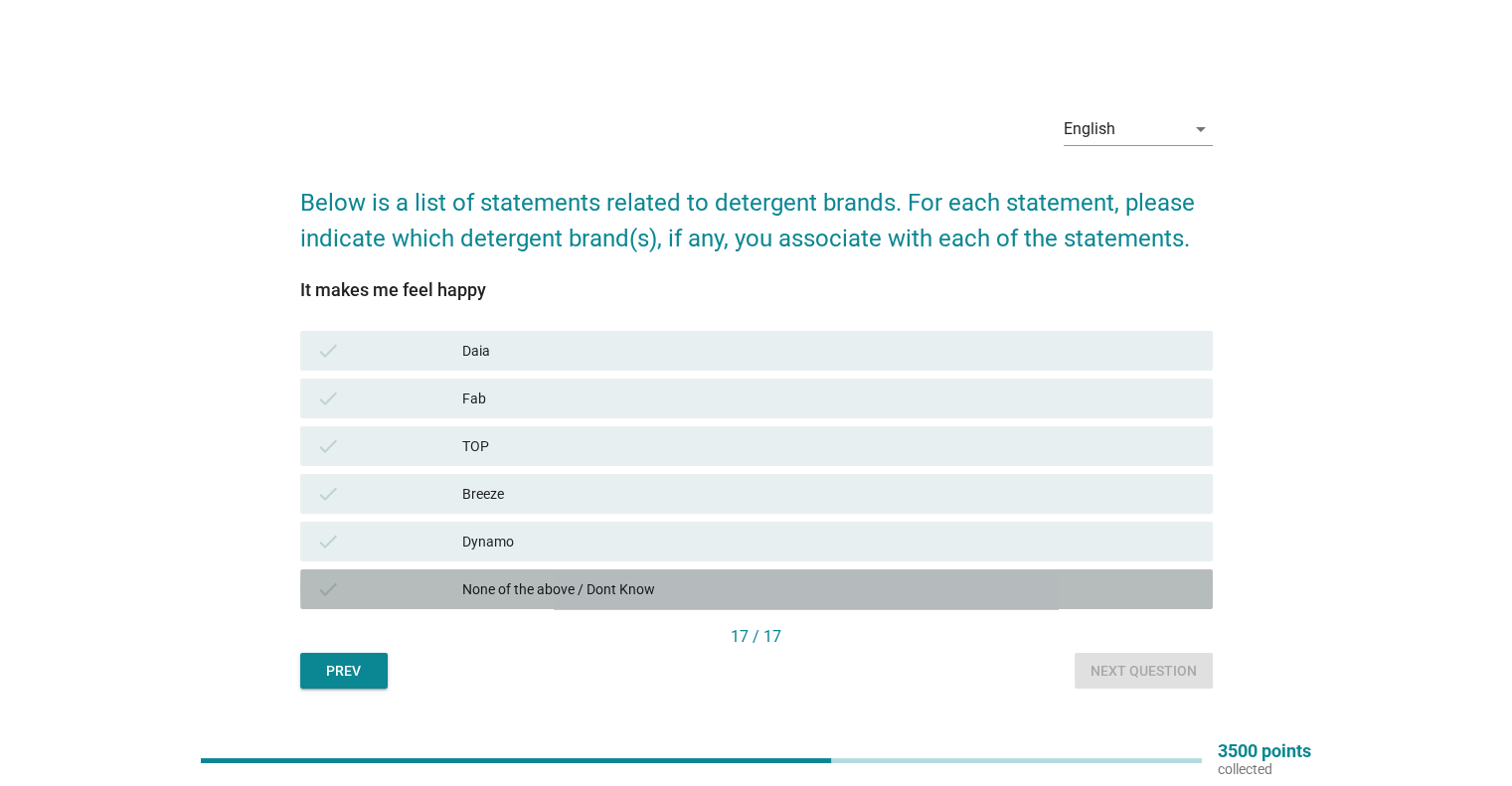 click on "None of the above / Dont Know" at bounding box center (829, 589) 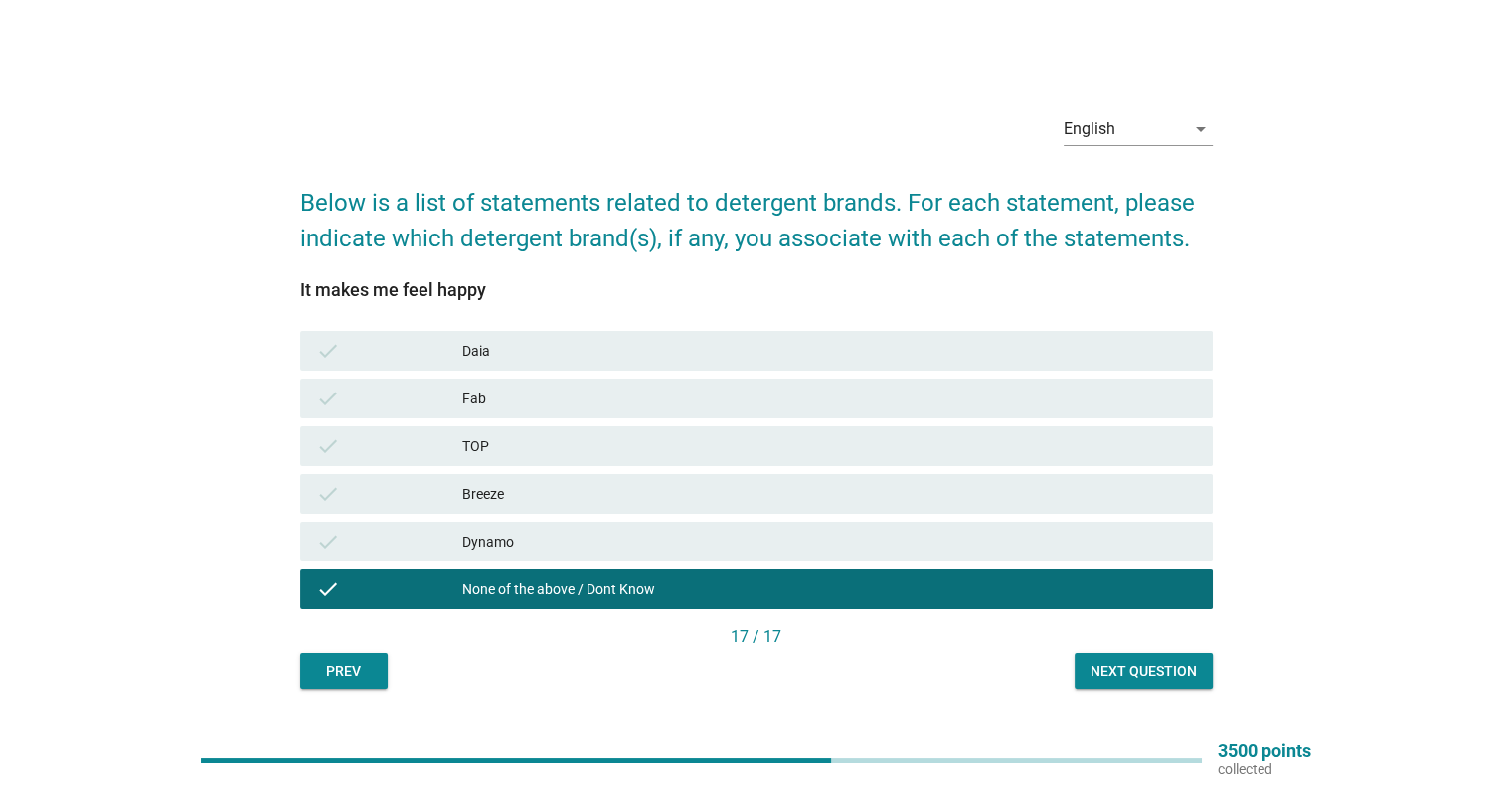click on "Next question" at bounding box center (1143, 671) 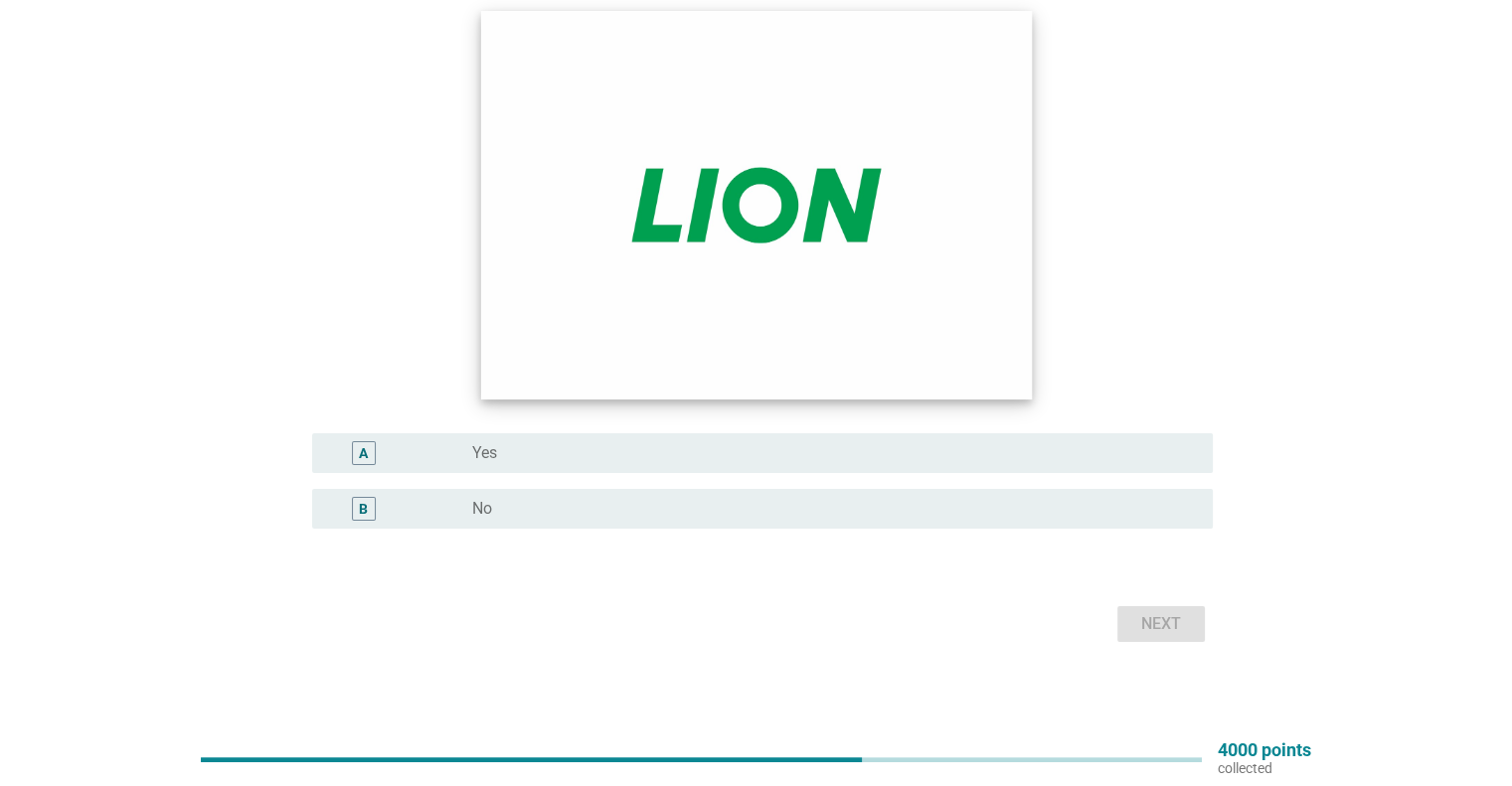 scroll, scrollTop: 223, scrollLeft: 0, axis: vertical 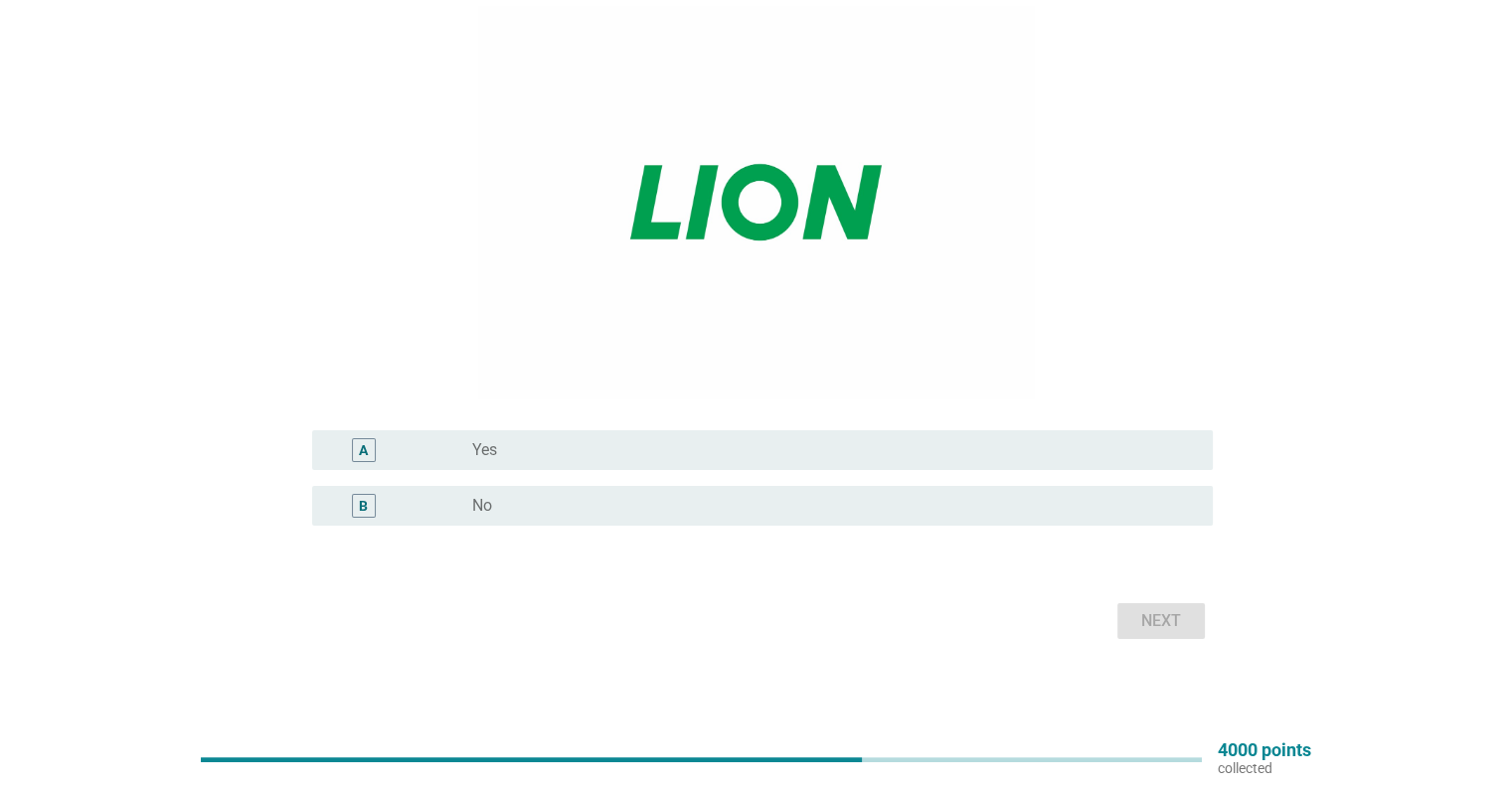 click on "radio_button_unchecked No" at bounding box center [826, 506] 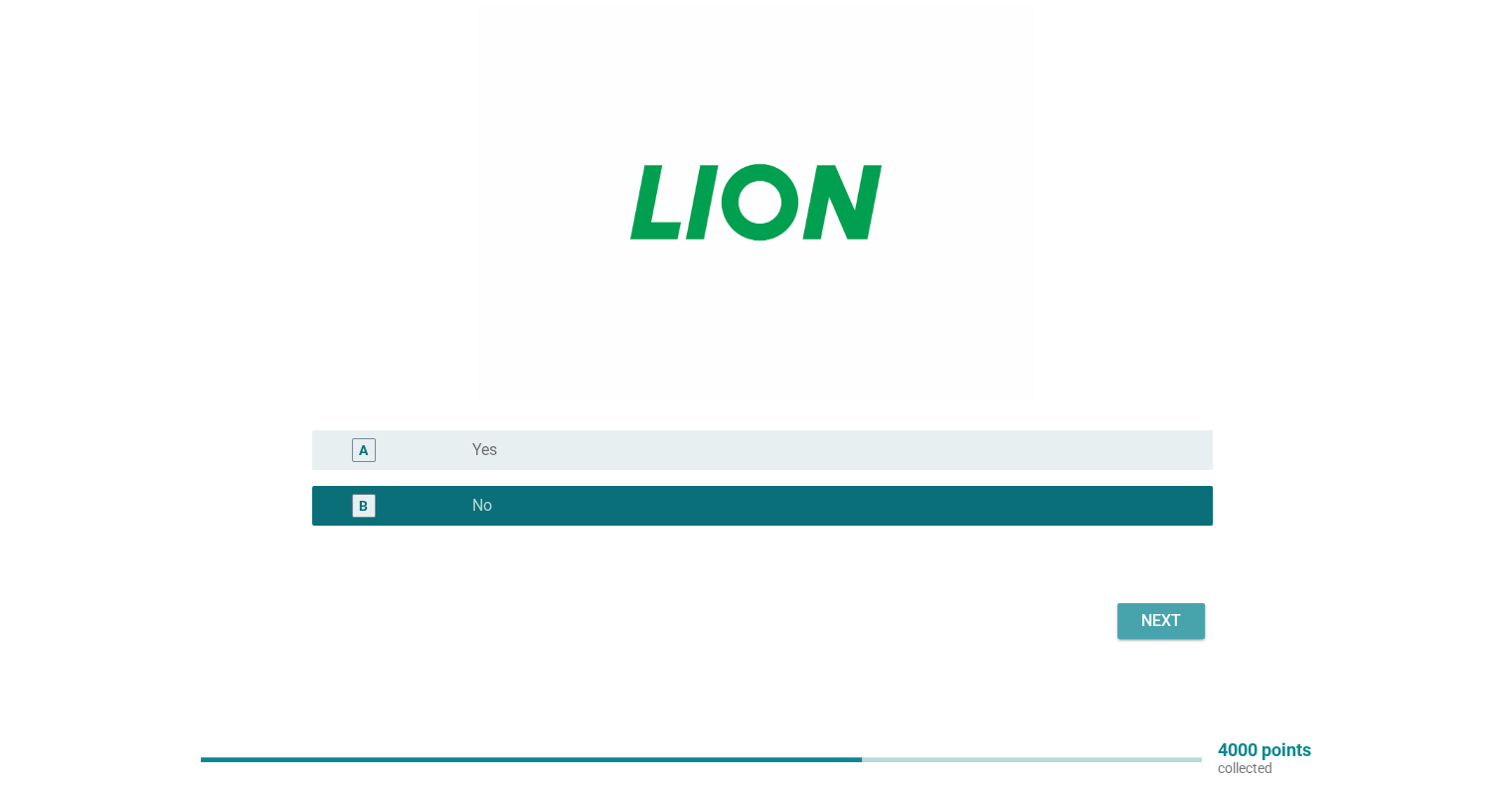 click on "Next" at bounding box center (1161, 621) 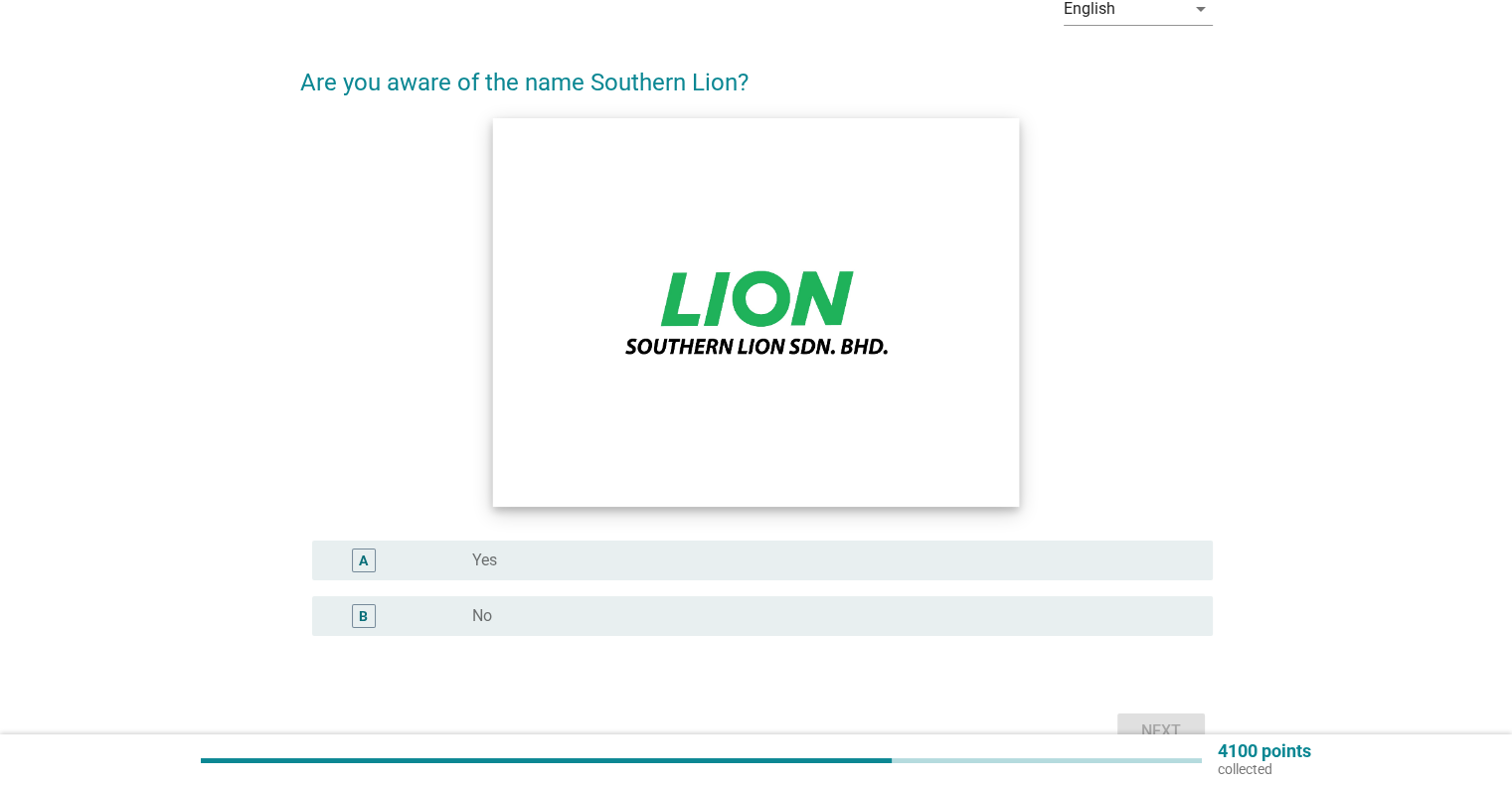scroll, scrollTop: 223, scrollLeft: 0, axis: vertical 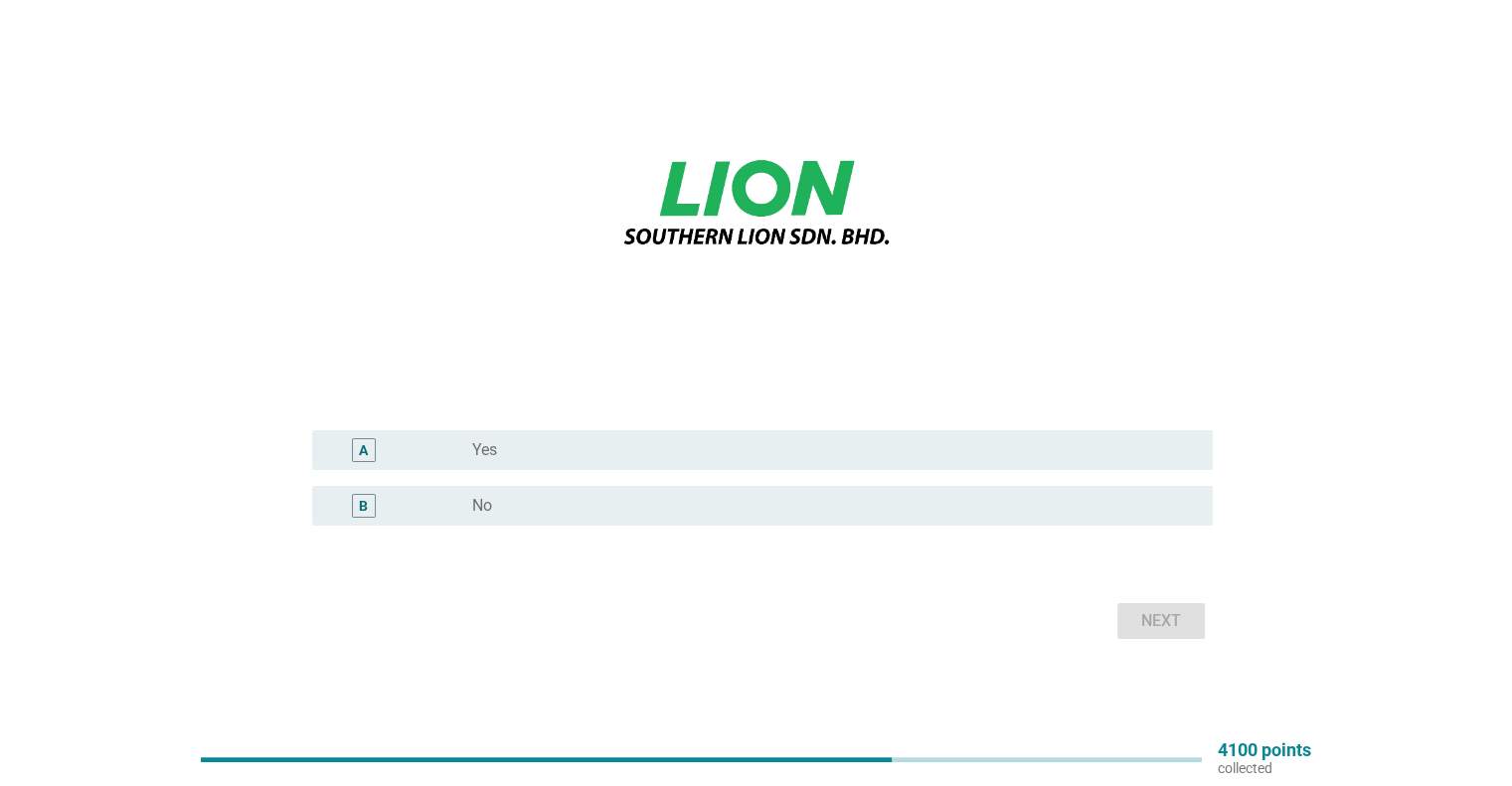 click on "radio_button_unchecked No" at bounding box center (826, 506) 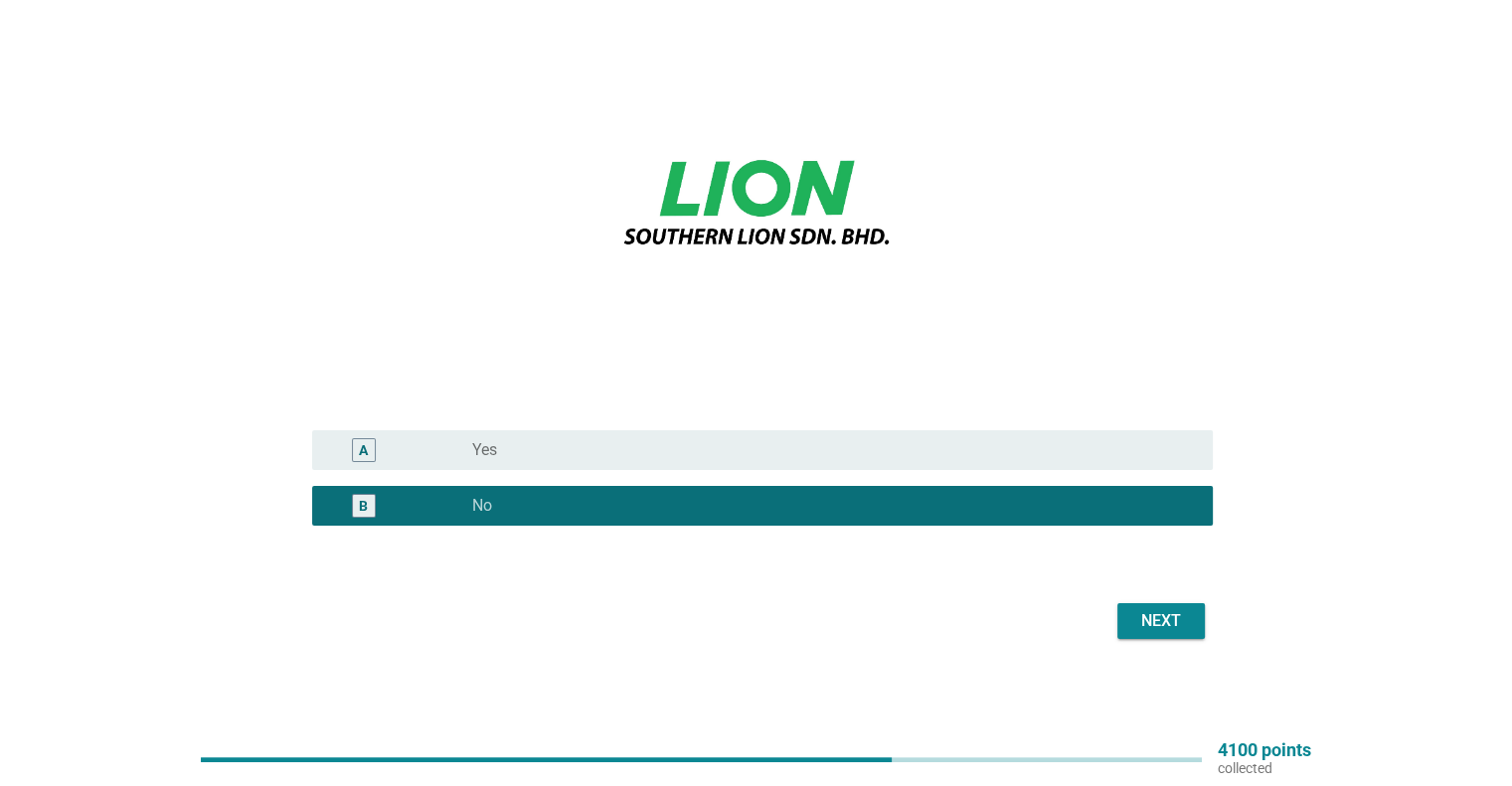 click on "Next" at bounding box center [1161, 621] 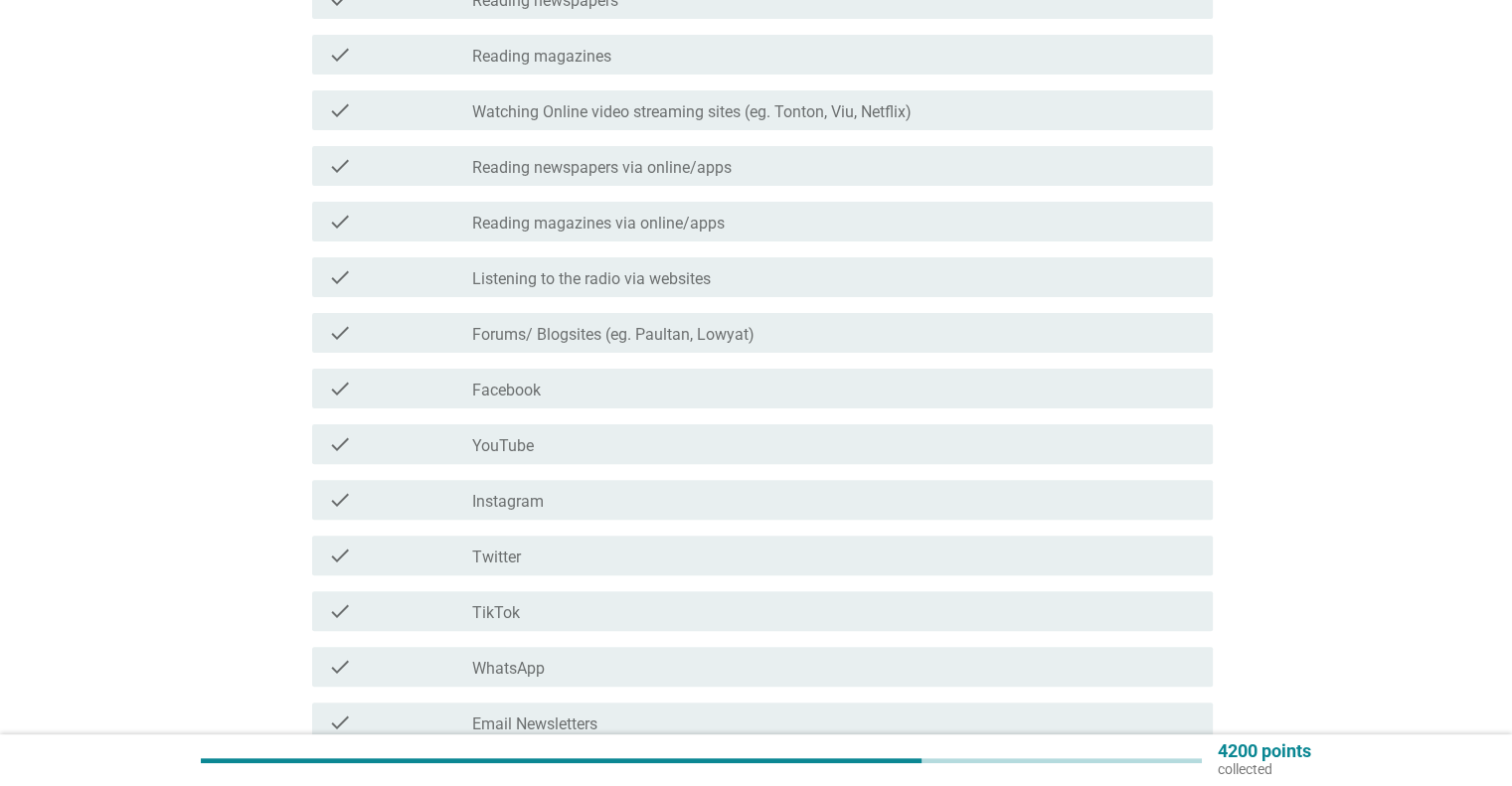 scroll, scrollTop: 689, scrollLeft: 0, axis: vertical 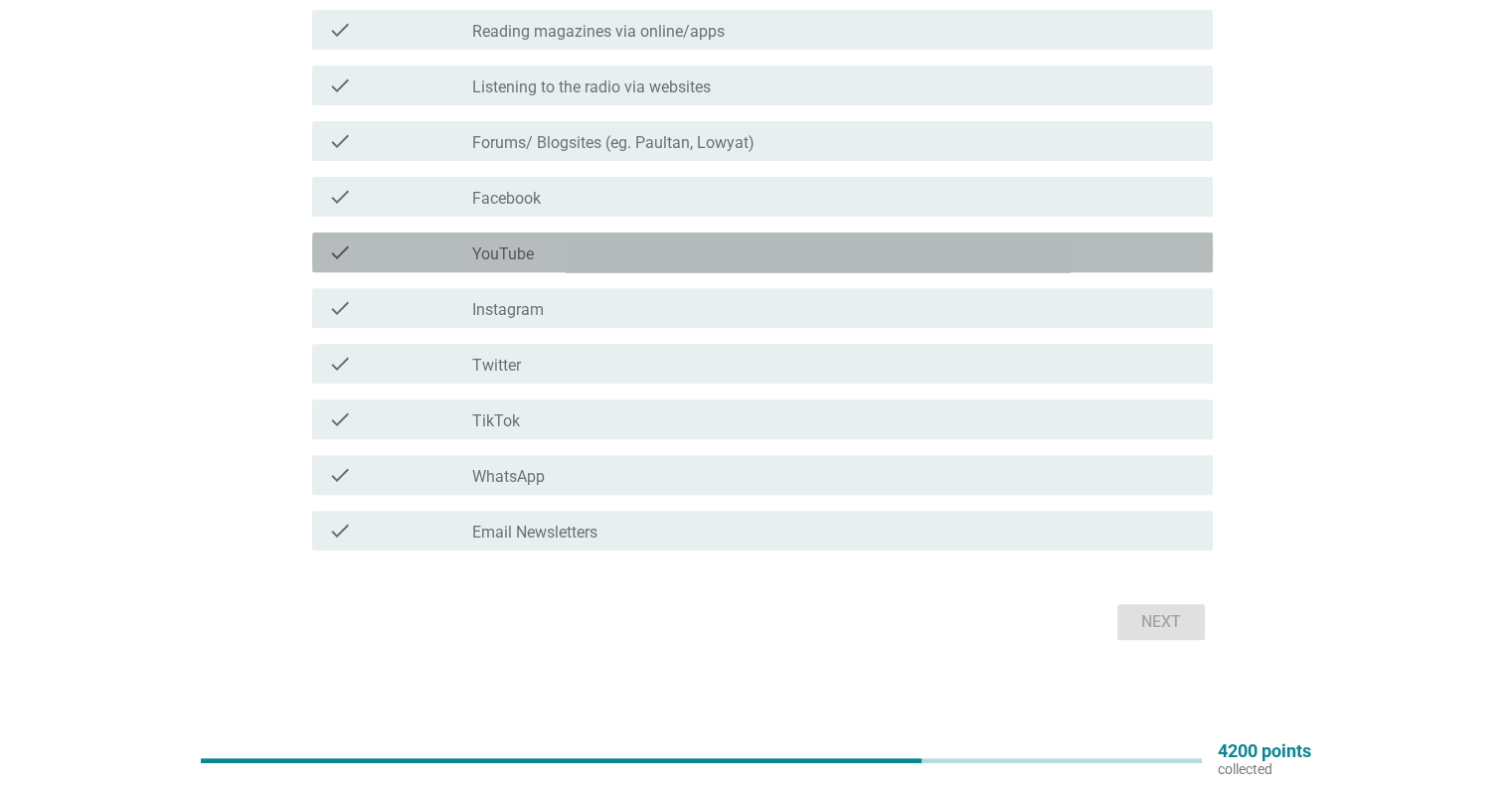 click on "check_box_outline_blank YouTube" at bounding box center [834, 252] 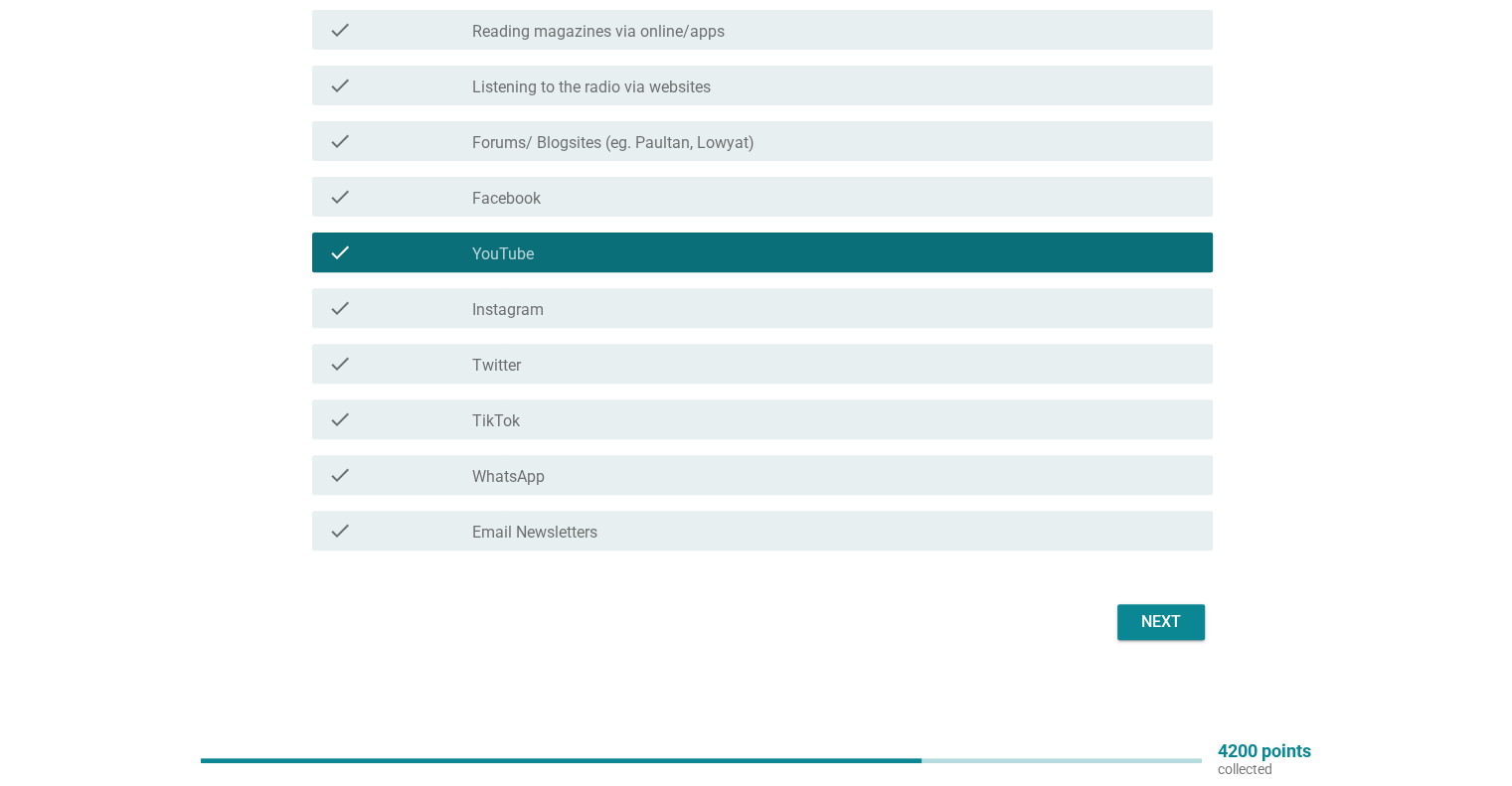 click on "check_box_outline_blank Instagram" at bounding box center [834, 308] 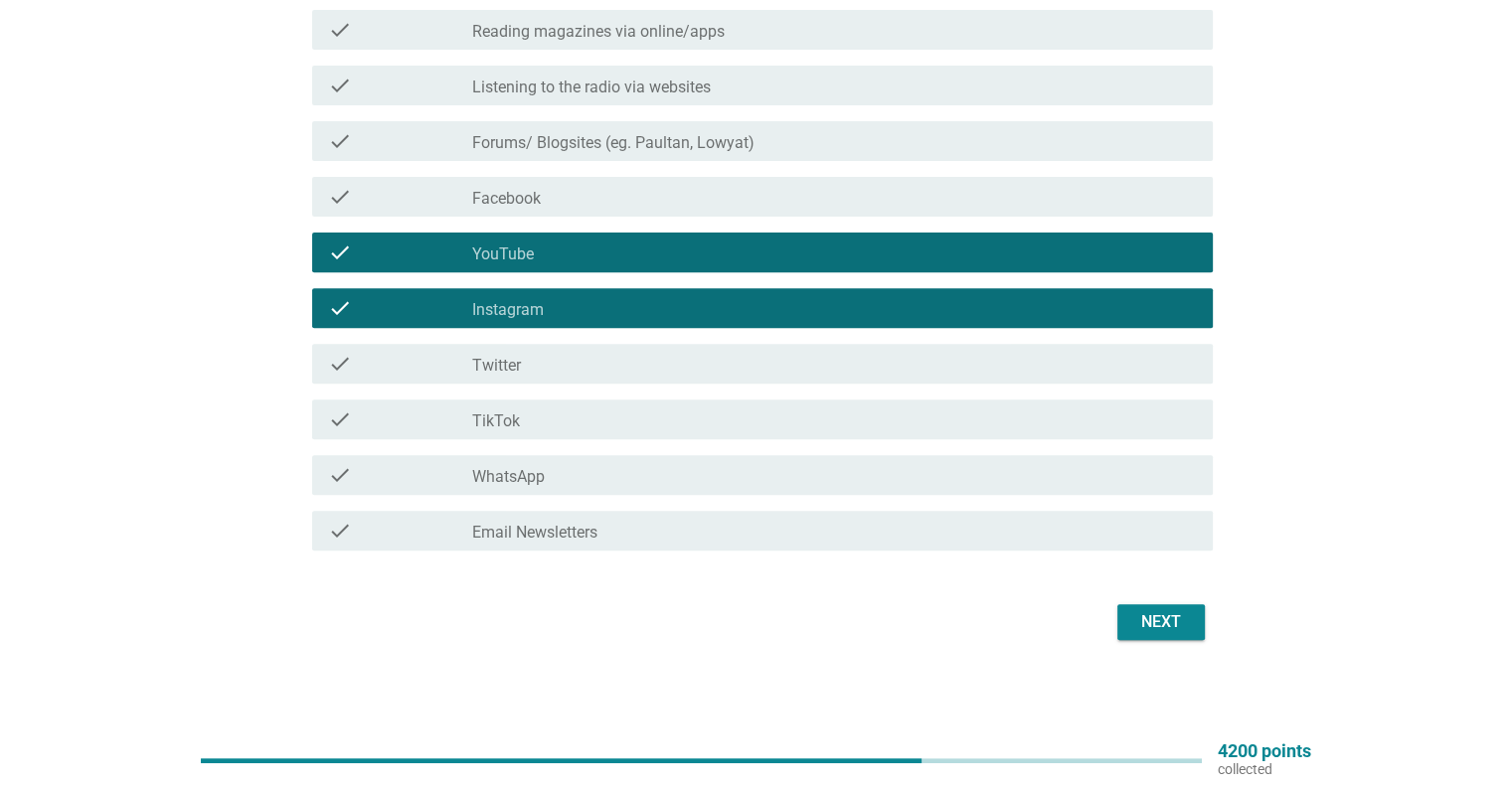 click on "check_box_outline_blank WhatsApp" at bounding box center (834, 475) 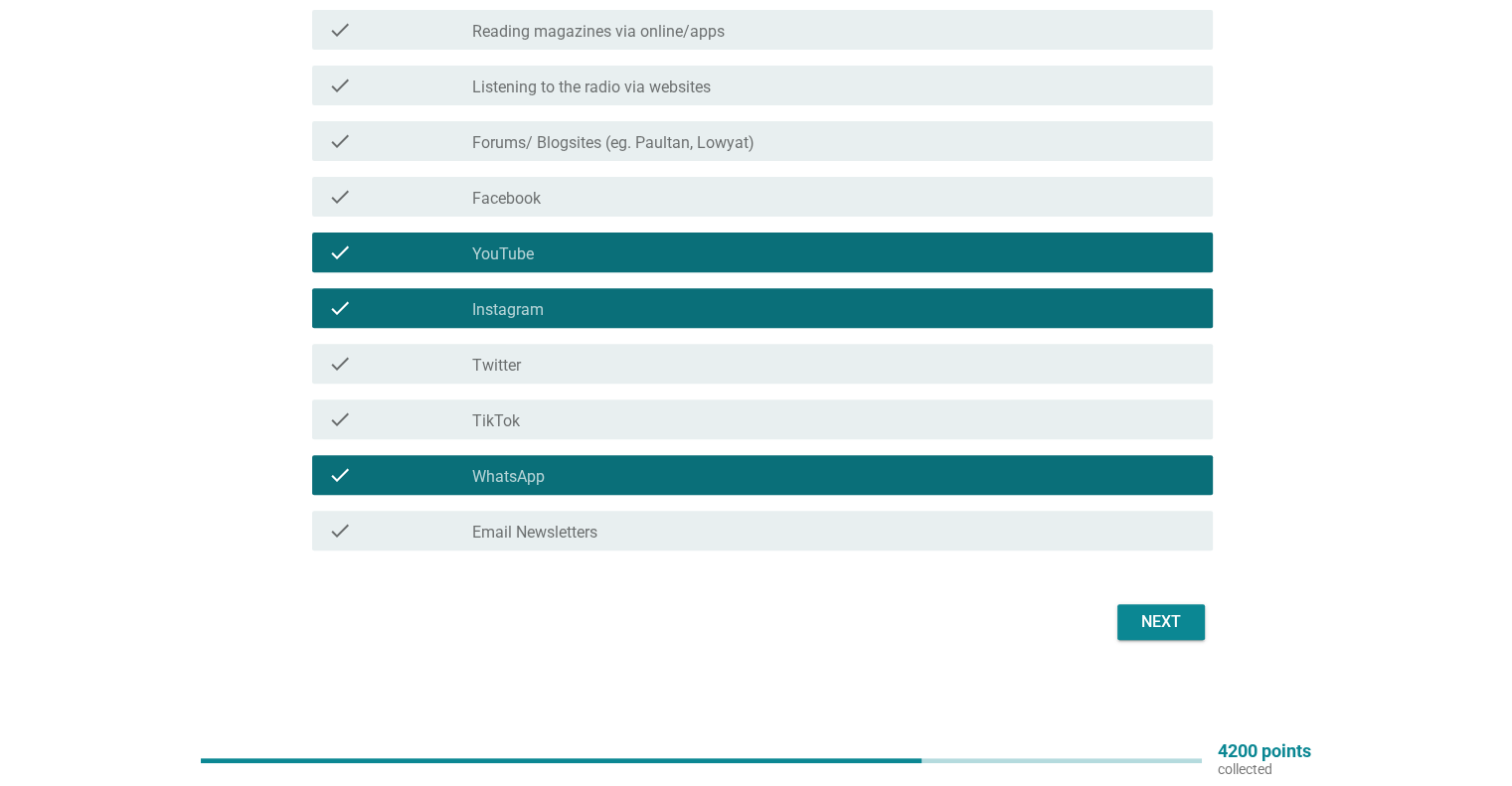 click on "Next" at bounding box center (1161, 622) 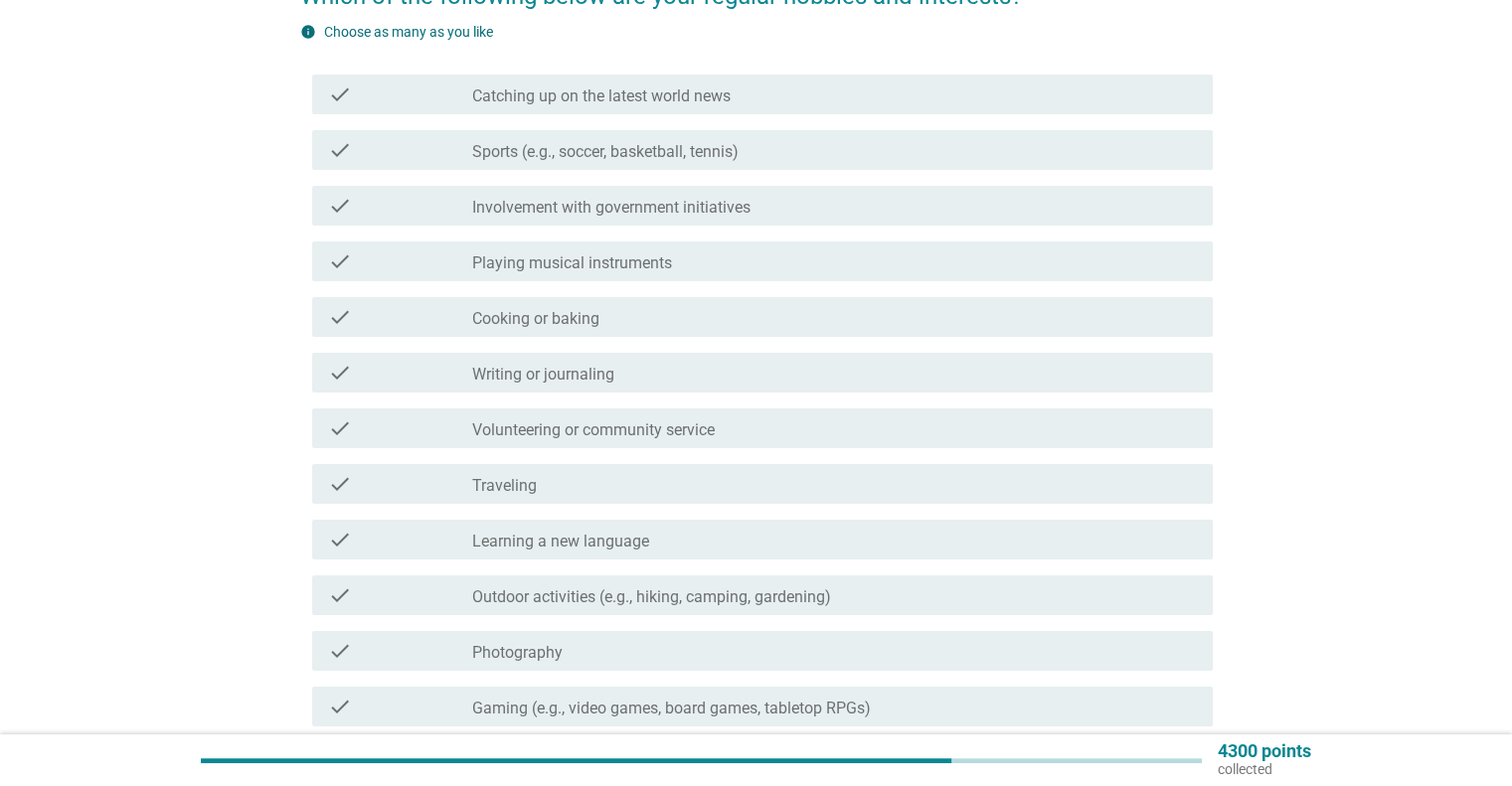 scroll, scrollTop: 298, scrollLeft: 0, axis: vertical 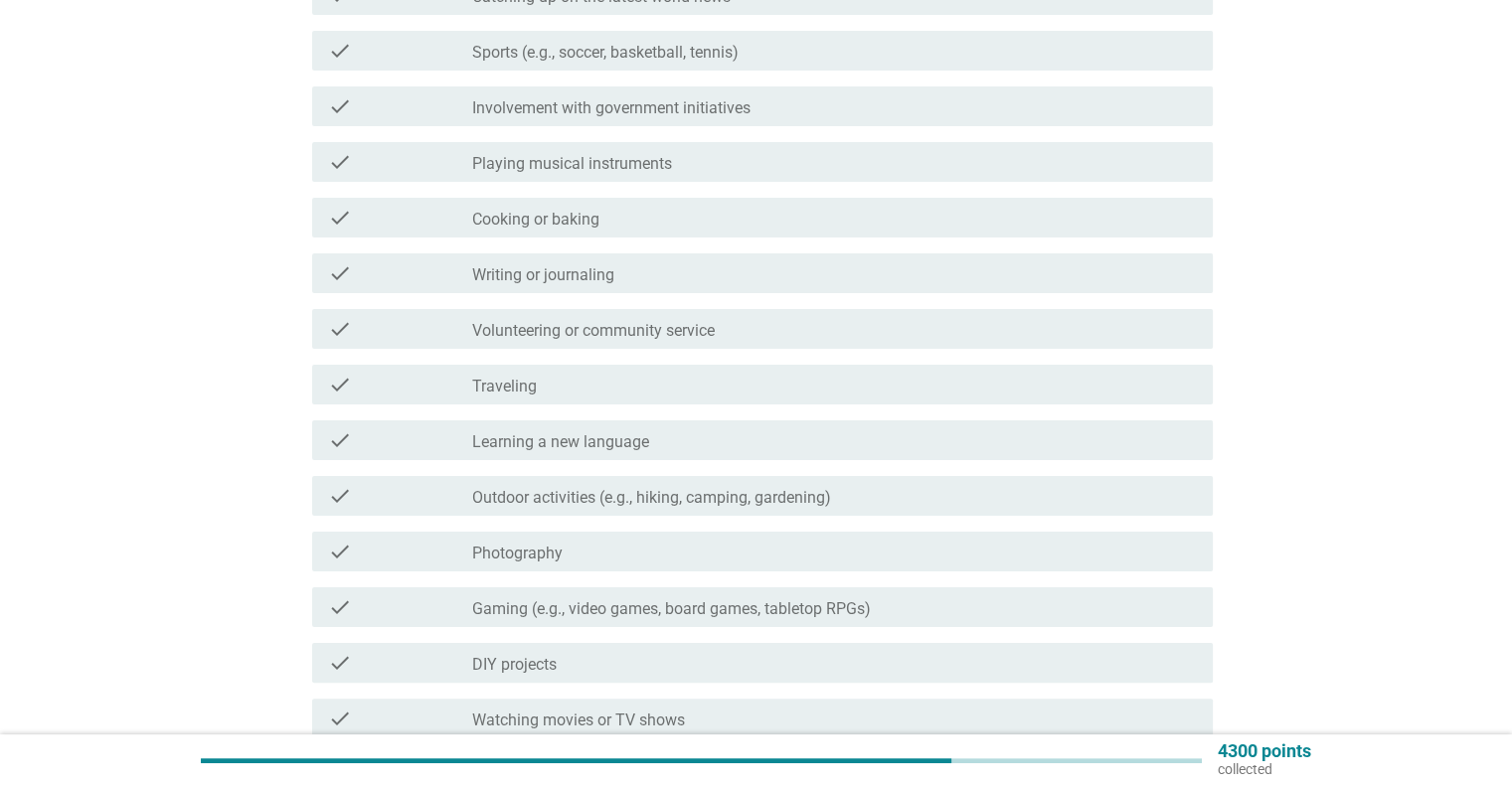 click on "check_box_outline_blank Playing musical instruments" at bounding box center [834, 162] 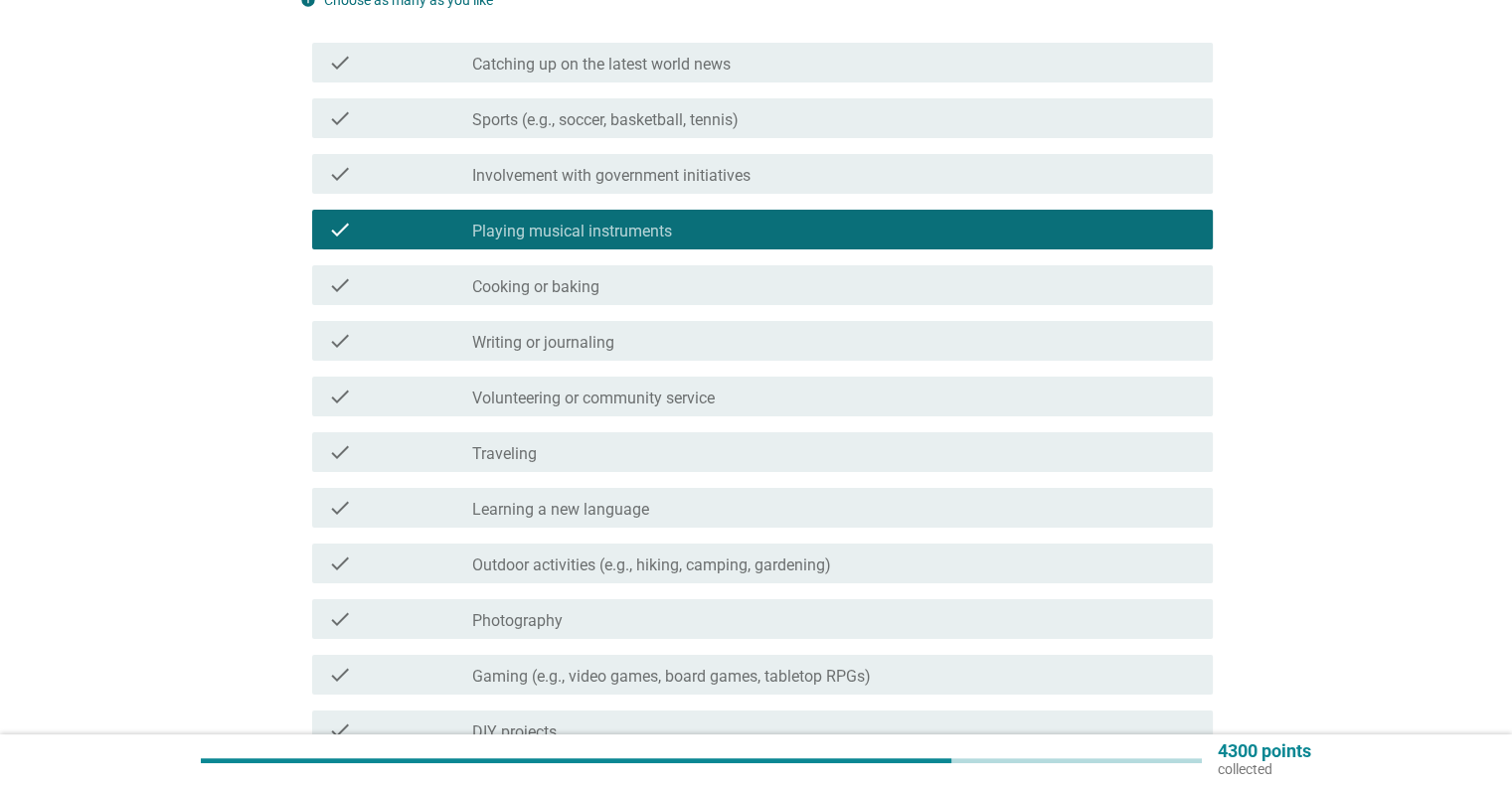 scroll, scrollTop: 0, scrollLeft: 0, axis: both 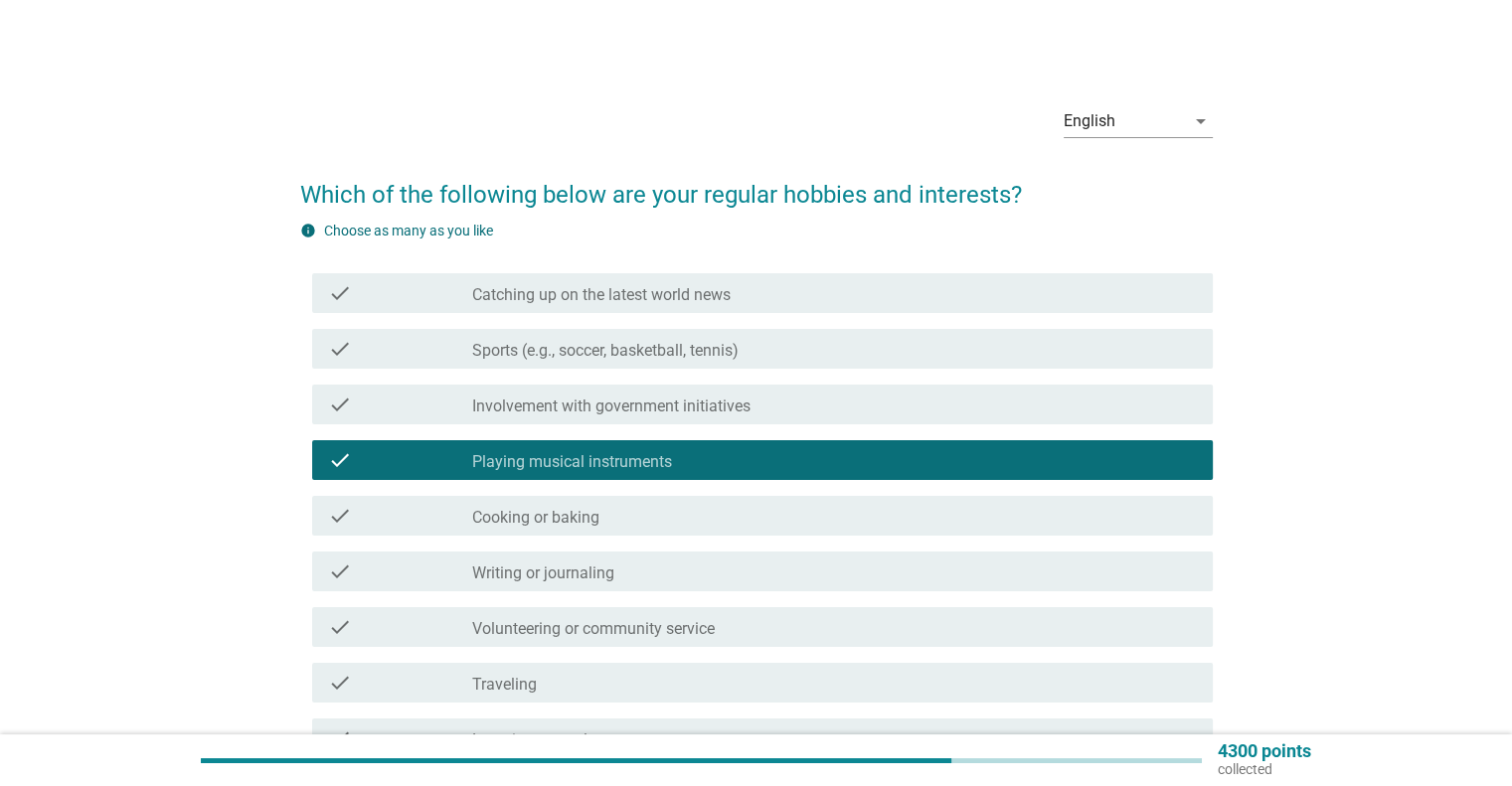 click on "Catching up on the latest world news" at bounding box center (601, 295) 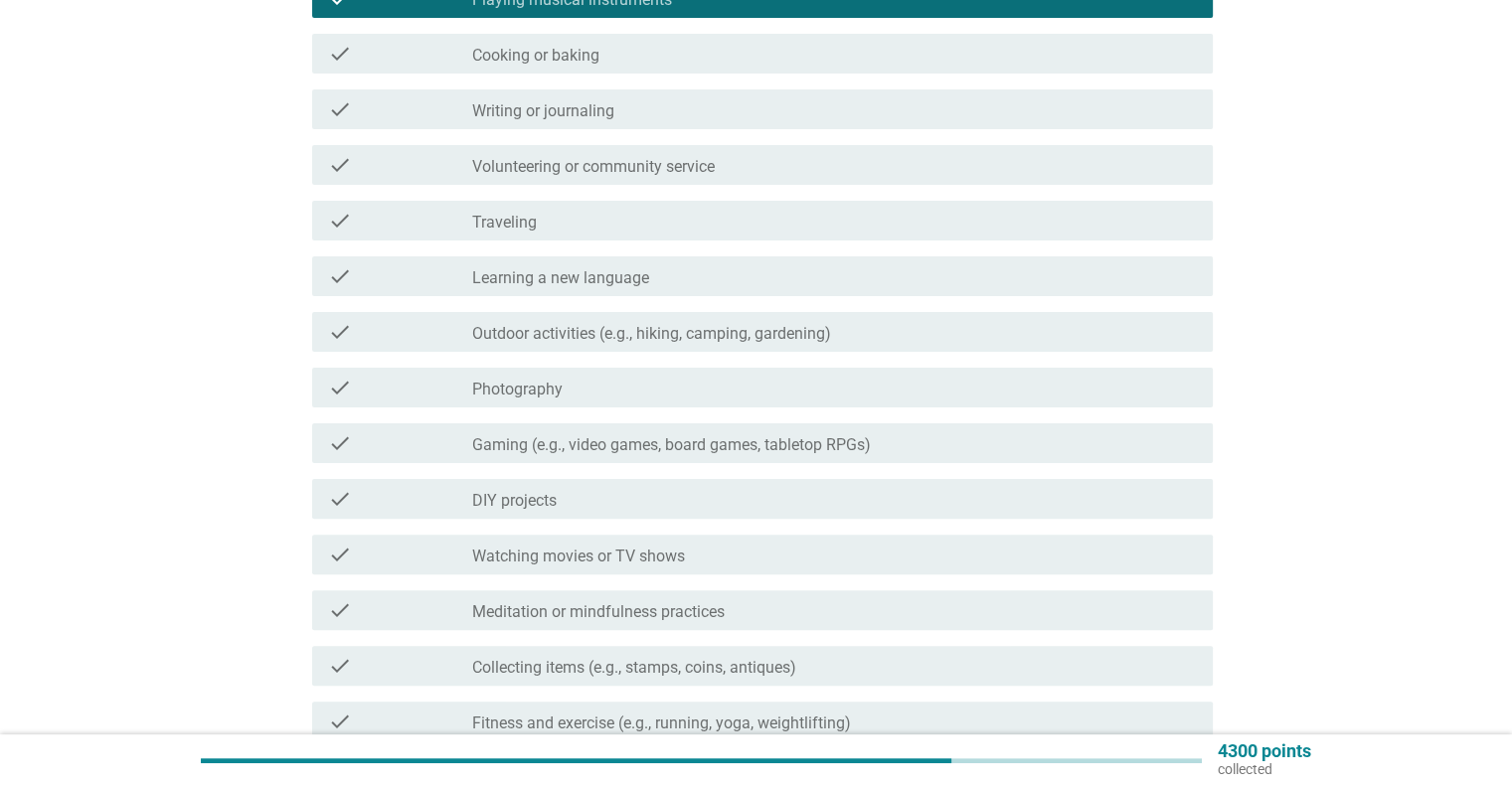 scroll, scrollTop: 497, scrollLeft: 0, axis: vertical 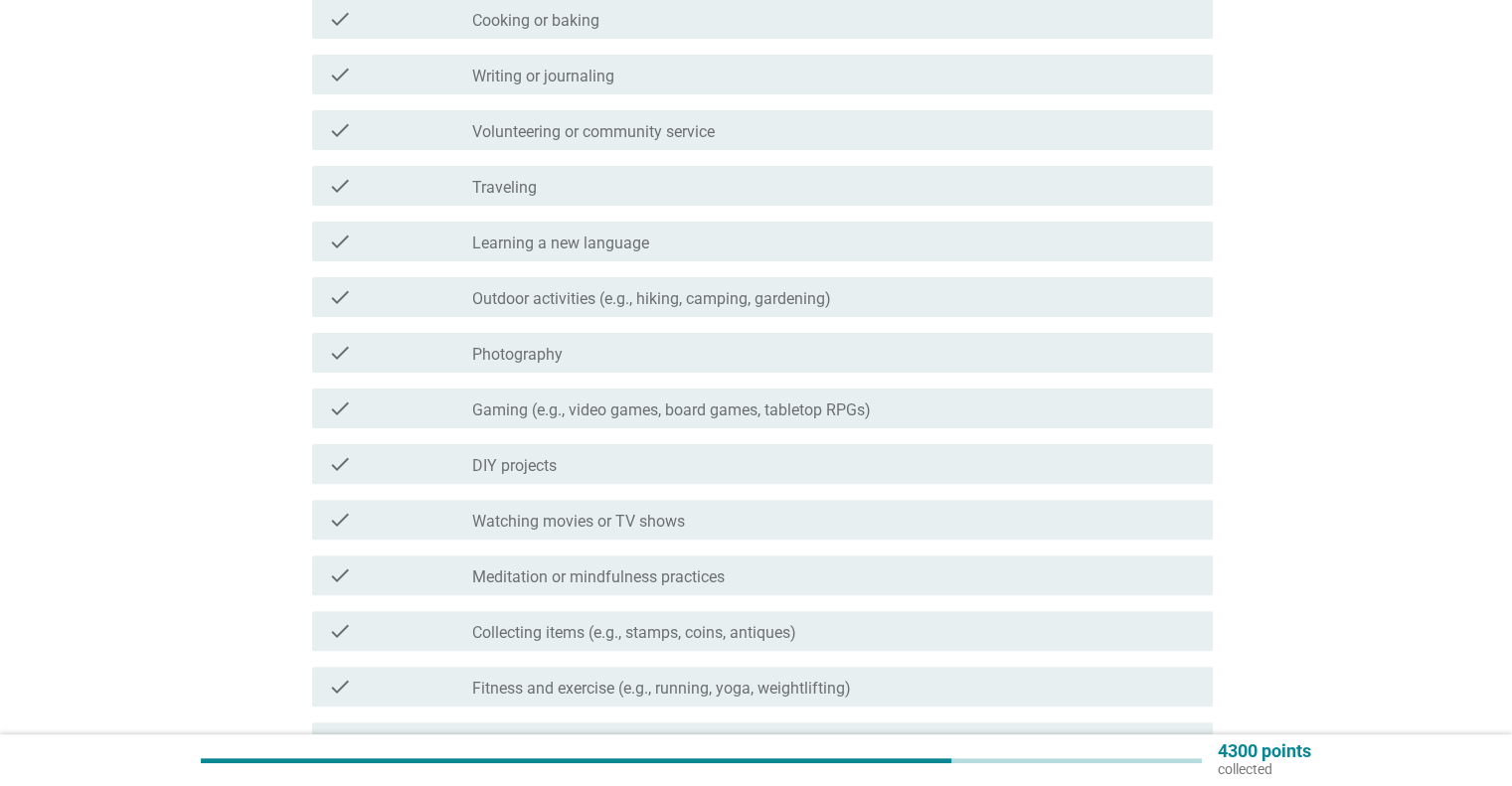 click on "check     check_box_outline_blank Cooking or baking" at bounding box center [756, 19] 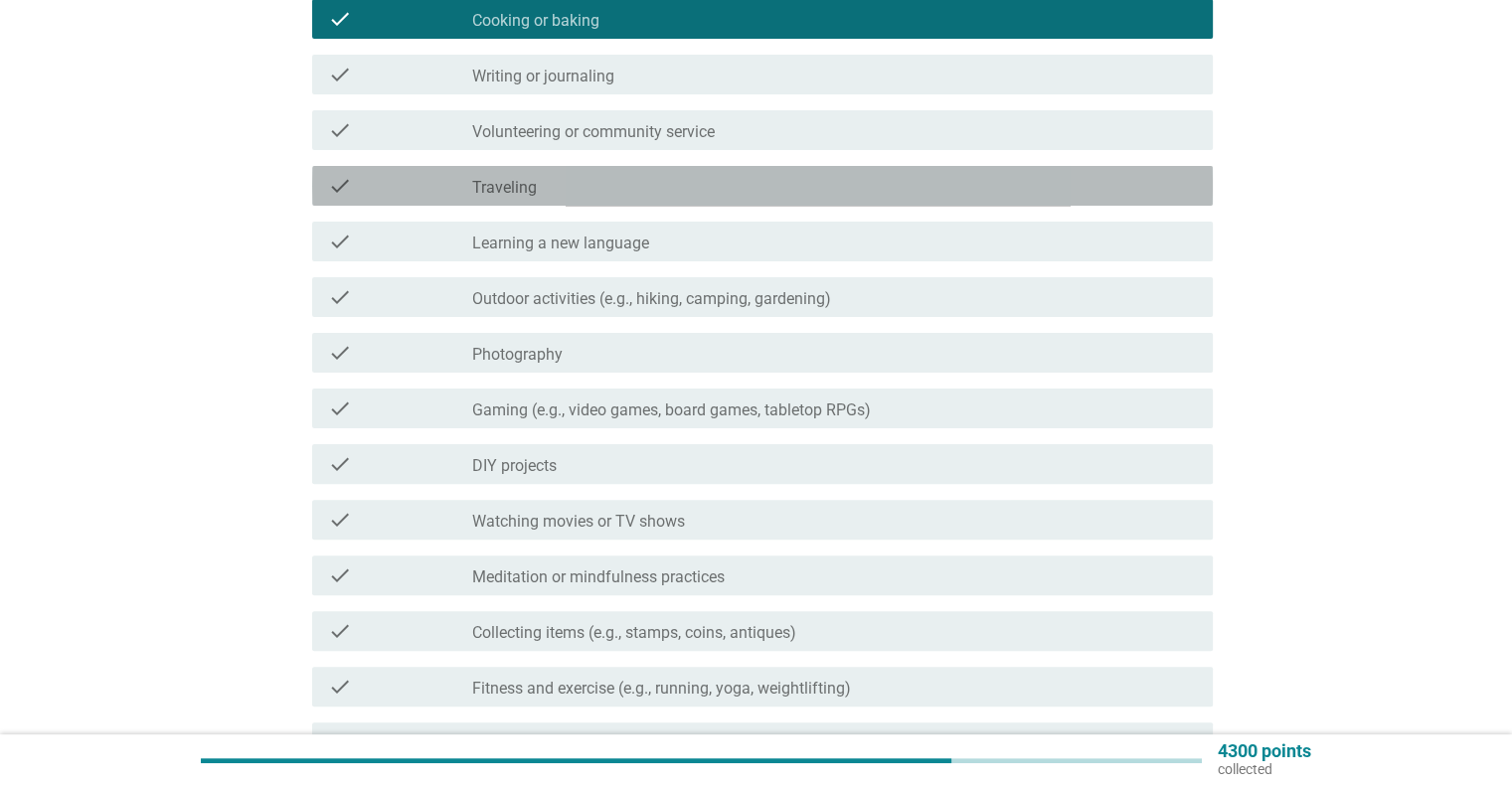 click on "check_box_outline_blank Traveling" at bounding box center [834, 186] 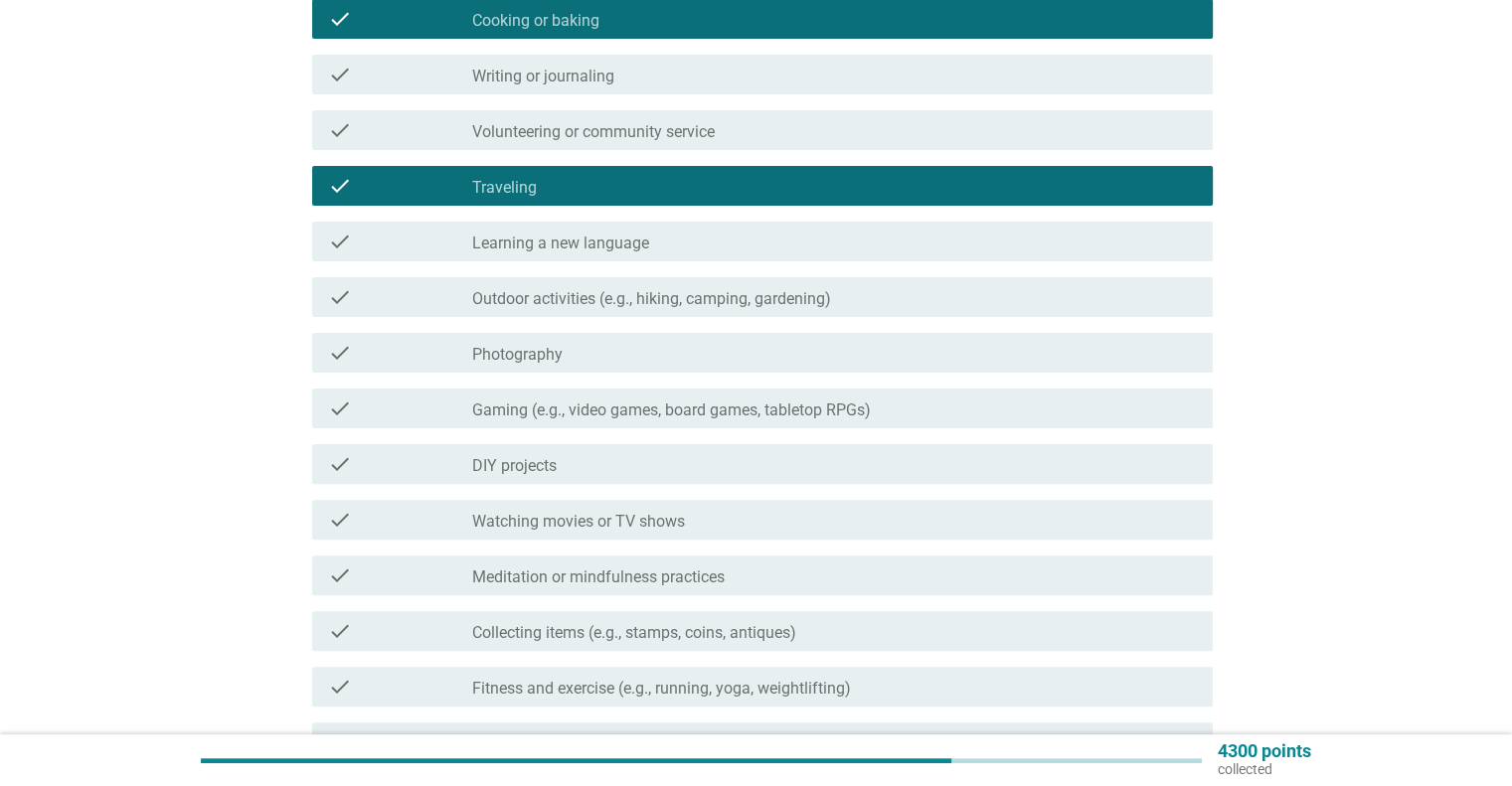 click on "check     check_box_outline_blank Learning a new language" at bounding box center [762, 241] 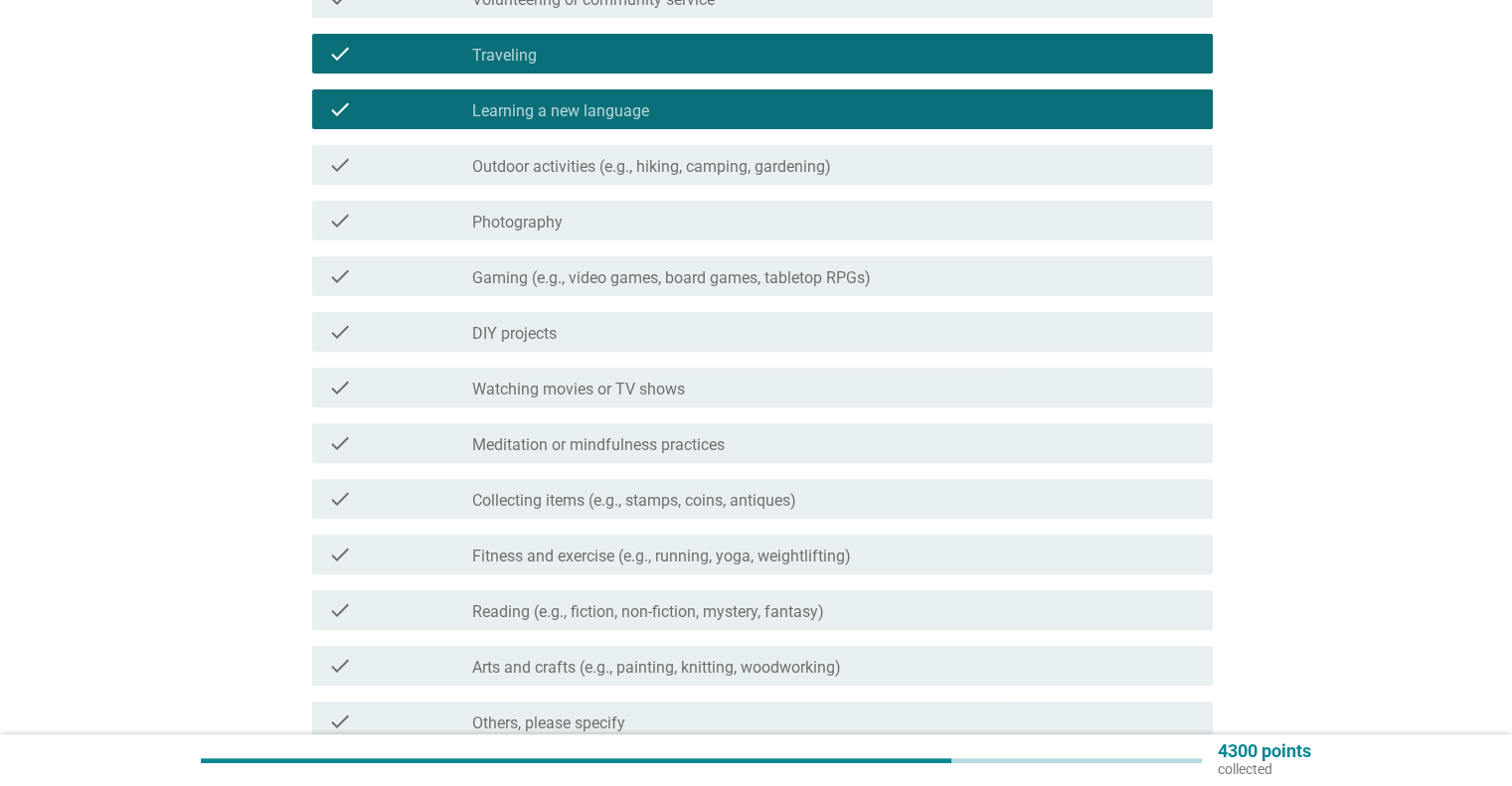 scroll, scrollTop: 696, scrollLeft: 0, axis: vertical 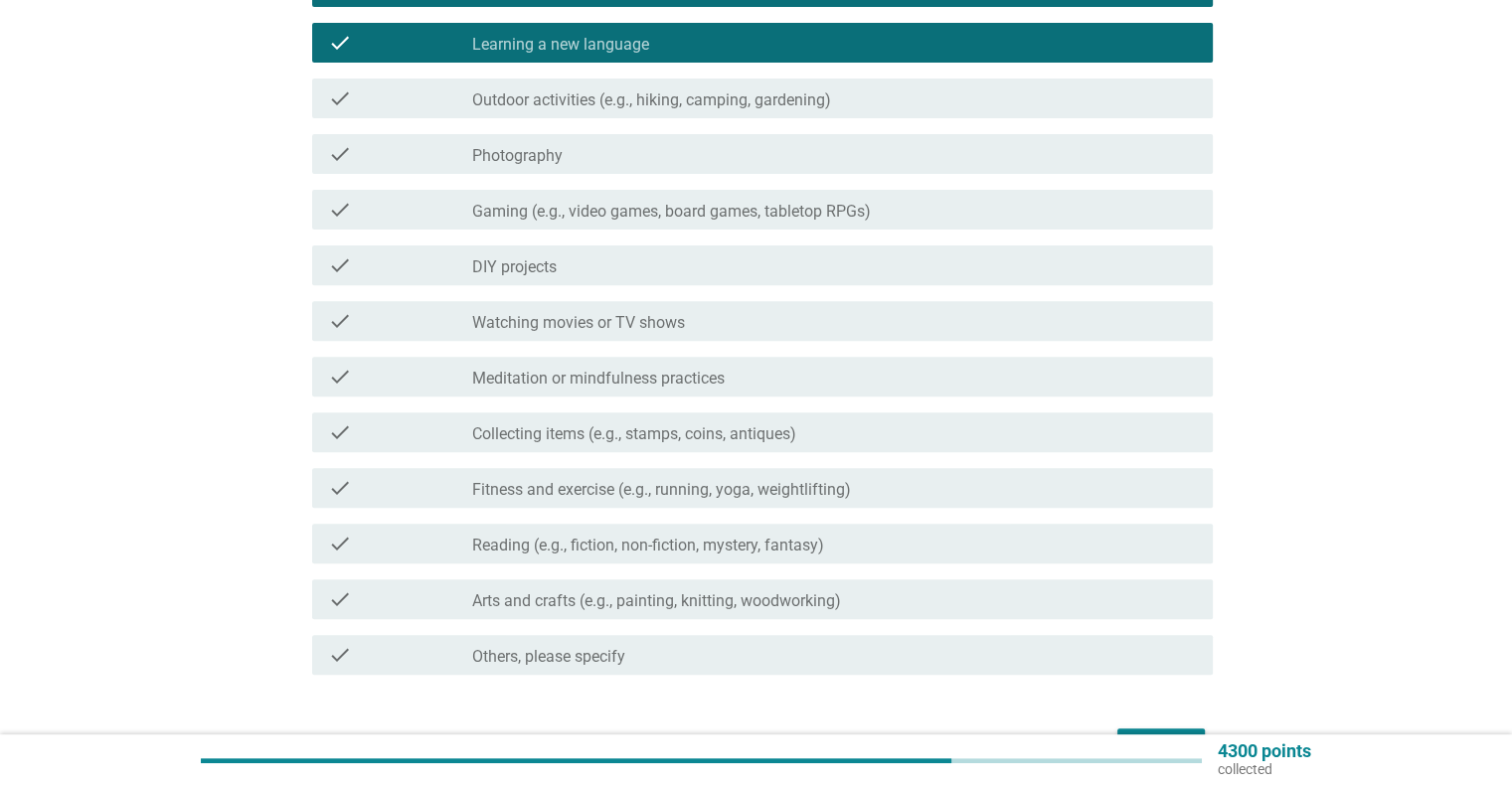 click on "check_box_outline_blank Photography" at bounding box center [834, 154] 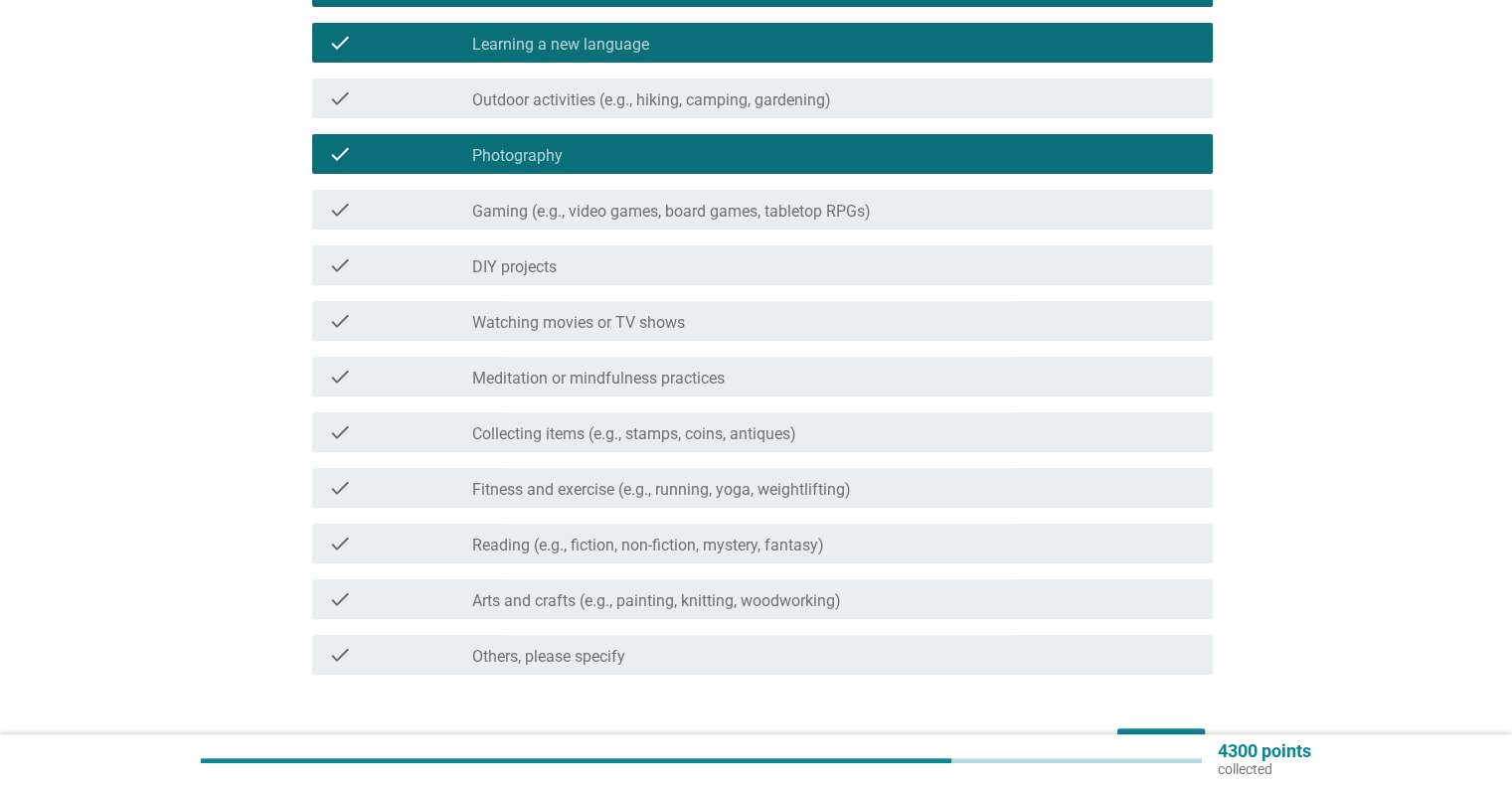 click on "Reading (e.g., fiction, non-fiction, mystery, fantasy)" at bounding box center [648, 546] 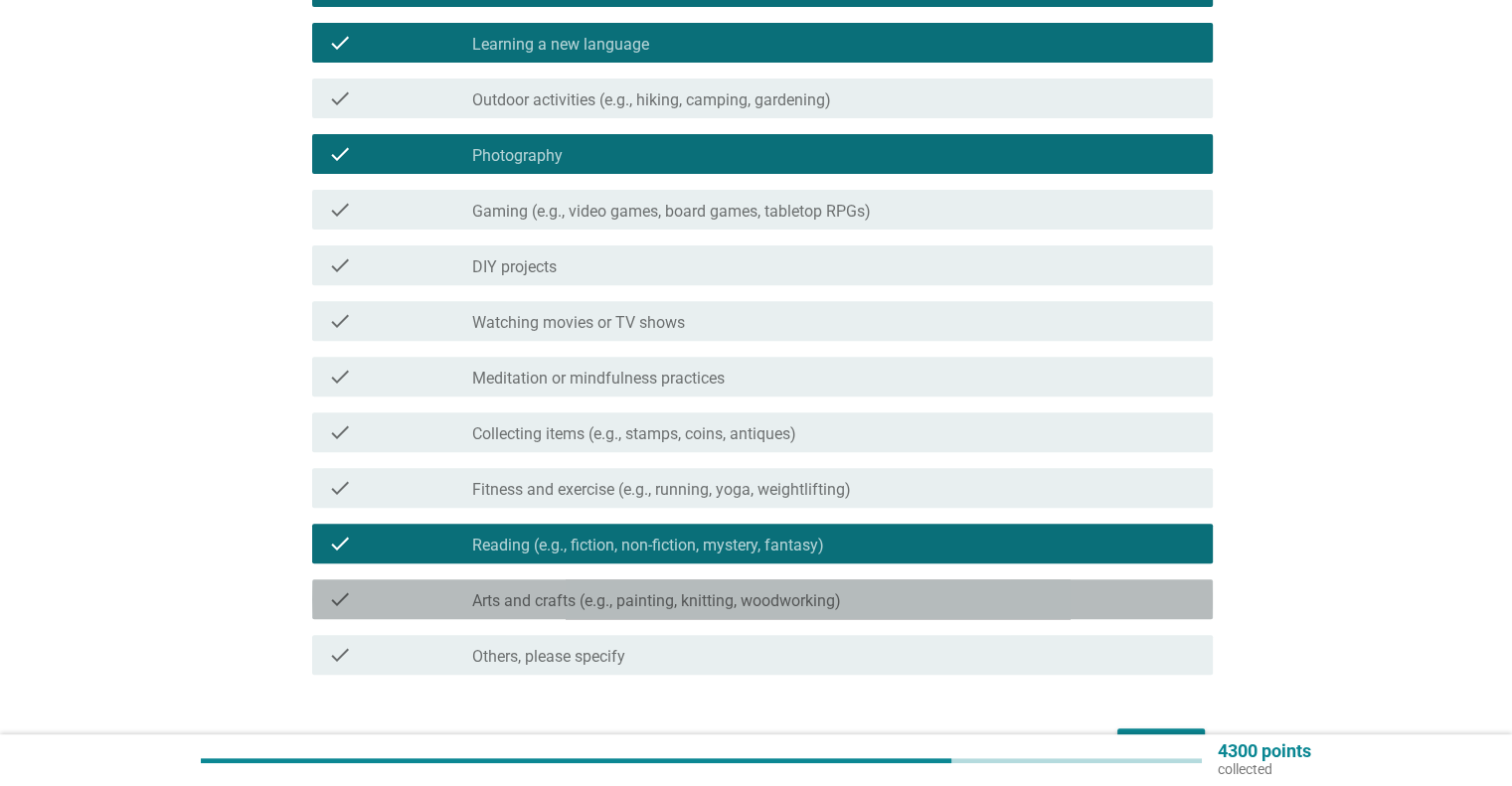 click on "Arts and crafts (e.g., painting, knitting, woodworking)" at bounding box center [656, 601] 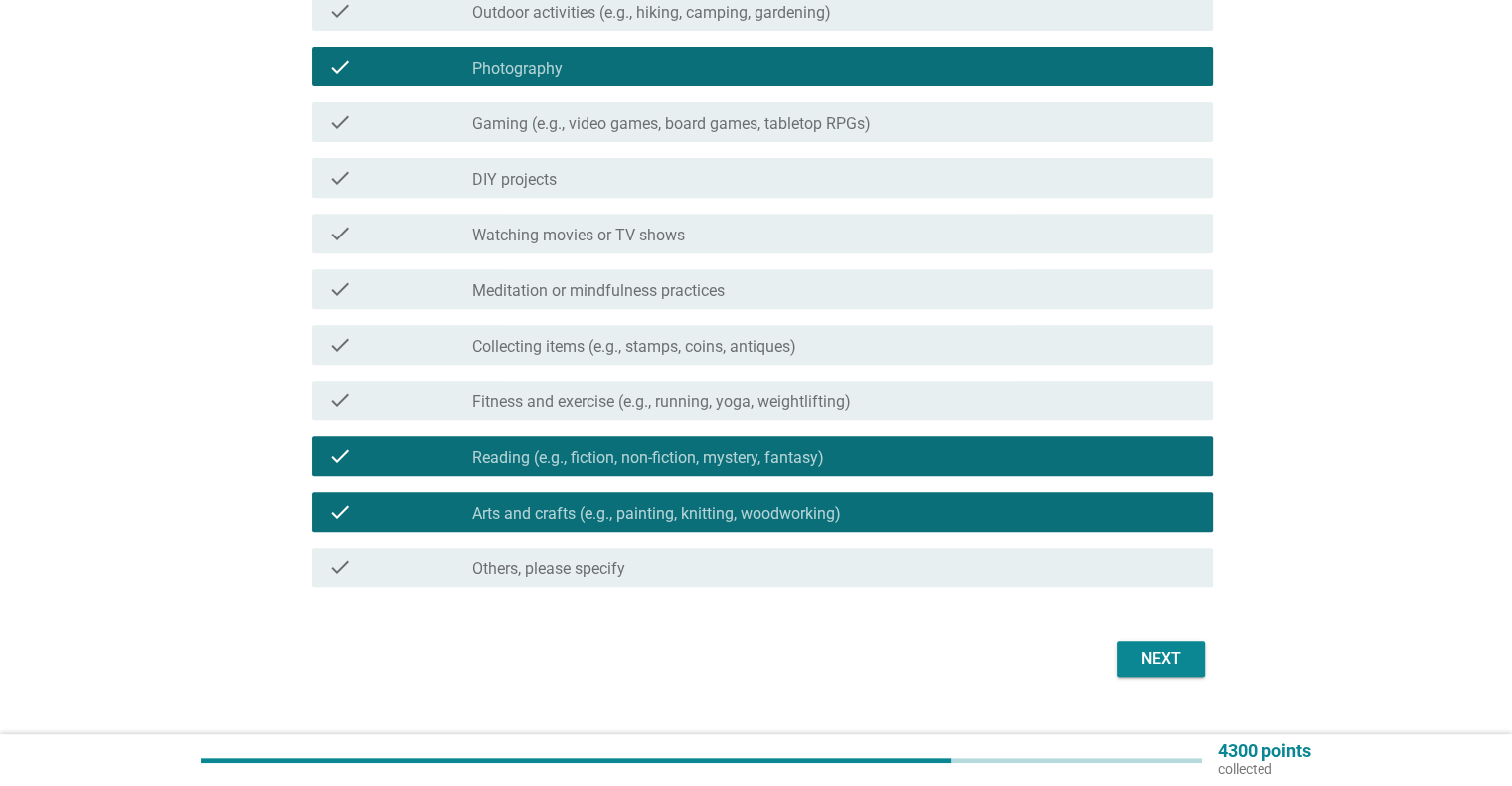 scroll, scrollTop: 820, scrollLeft: 0, axis: vertical 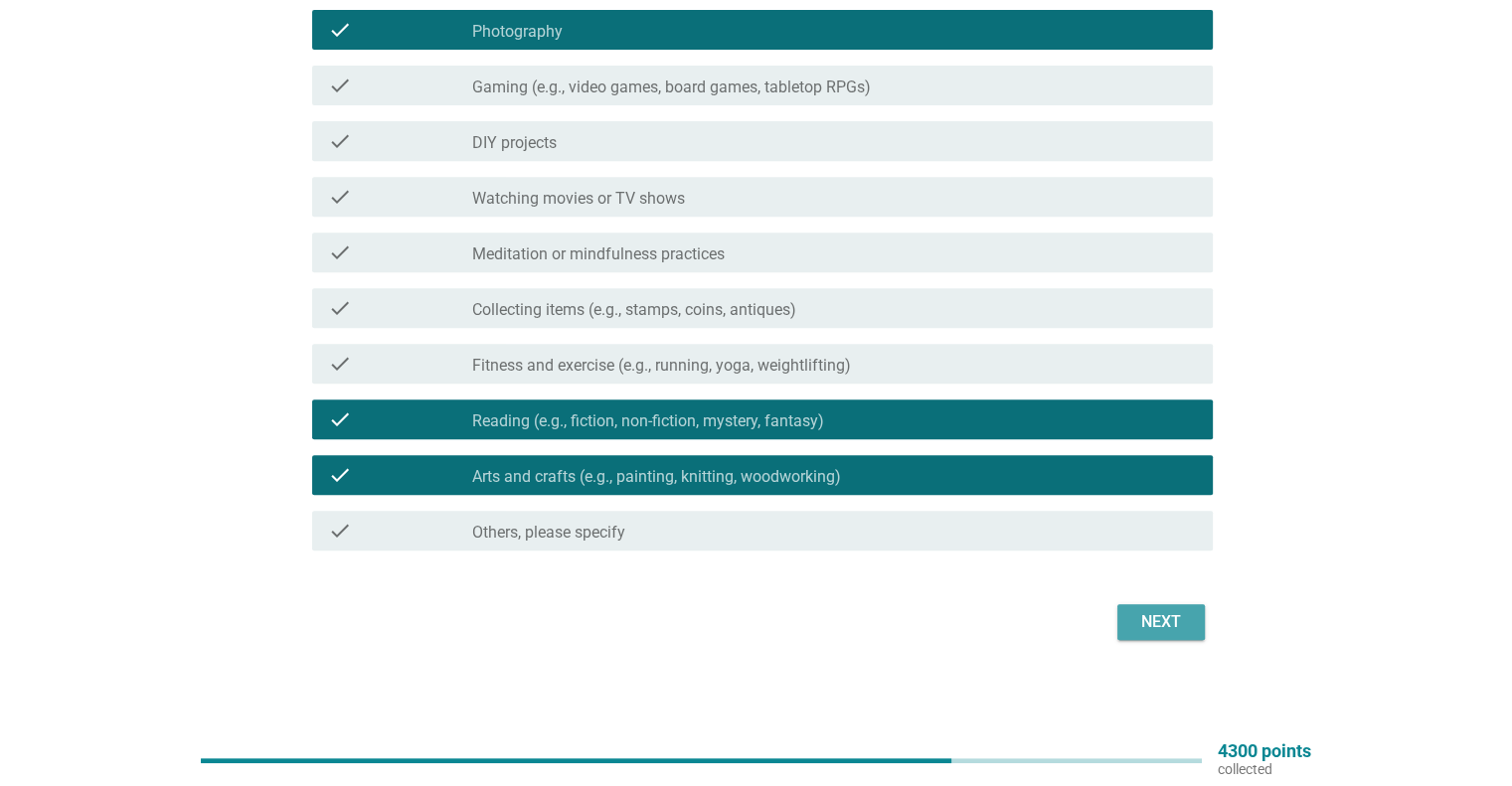 click on "Next" at bounding box center (1161, 622) 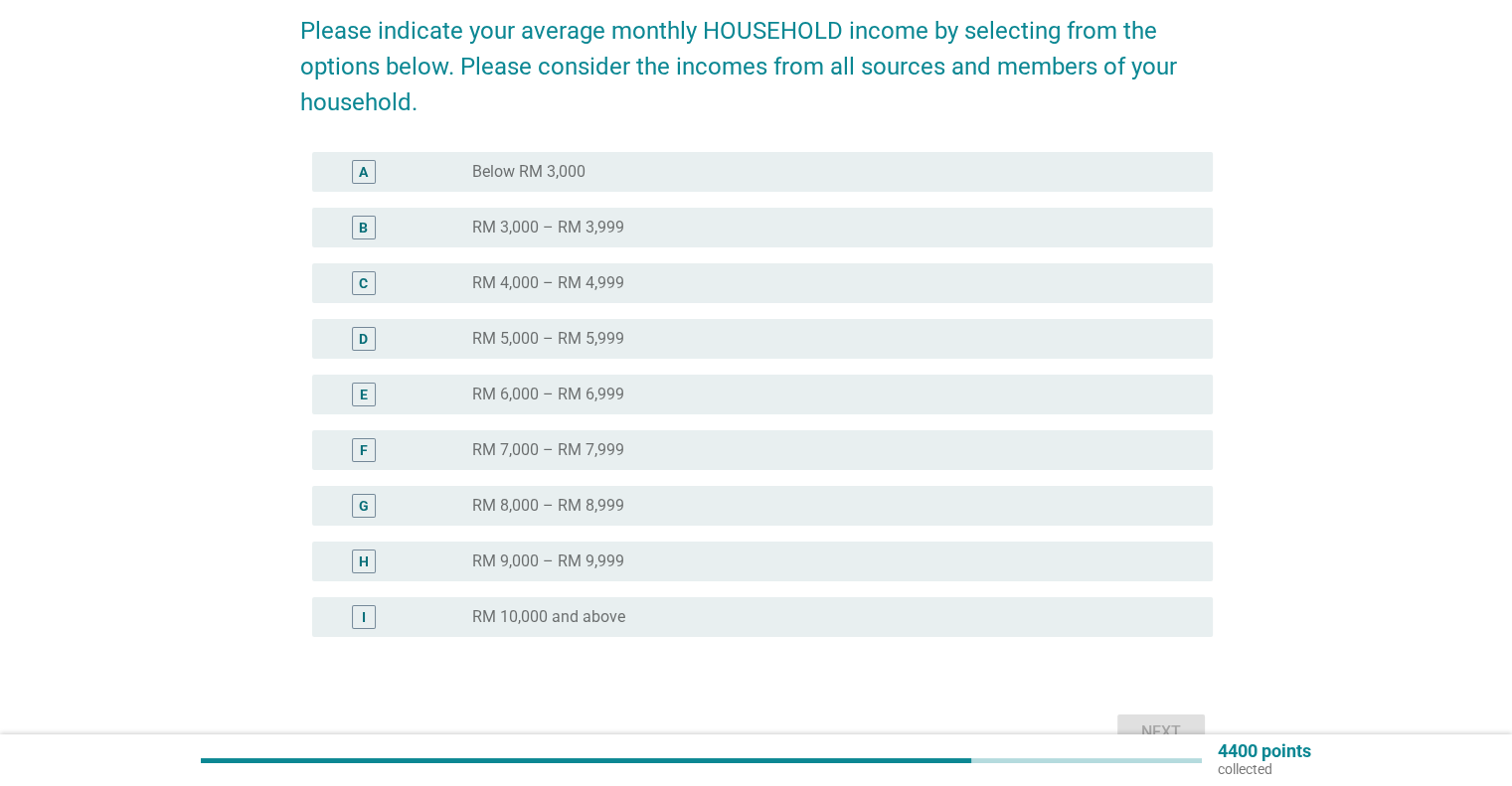 scroll, scrollTop: 199, scrollLeft: 0, axis: vertical 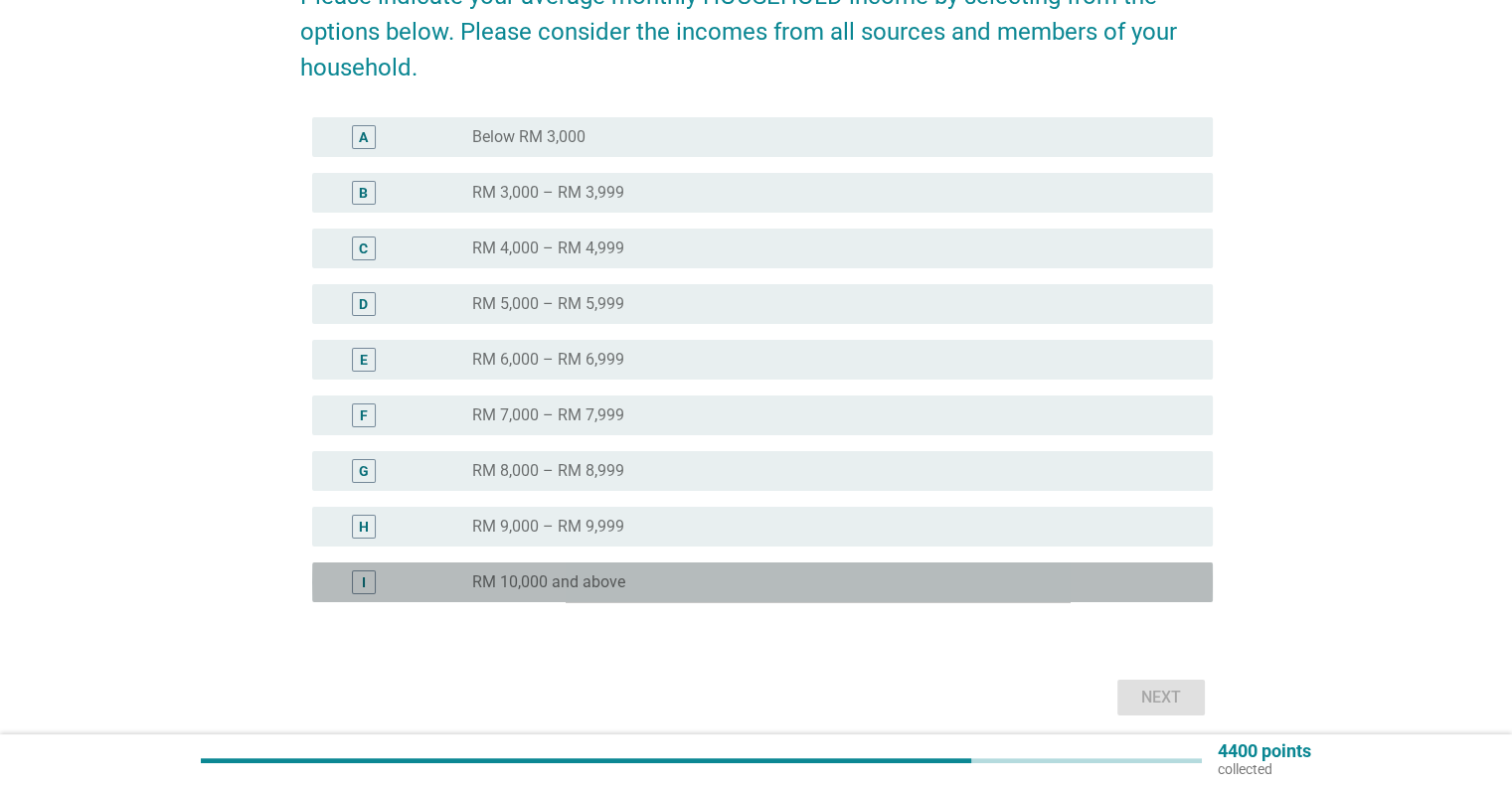 click on "radio_button_unchecked RM 10,000 and above" at bounding box center [826, 582] 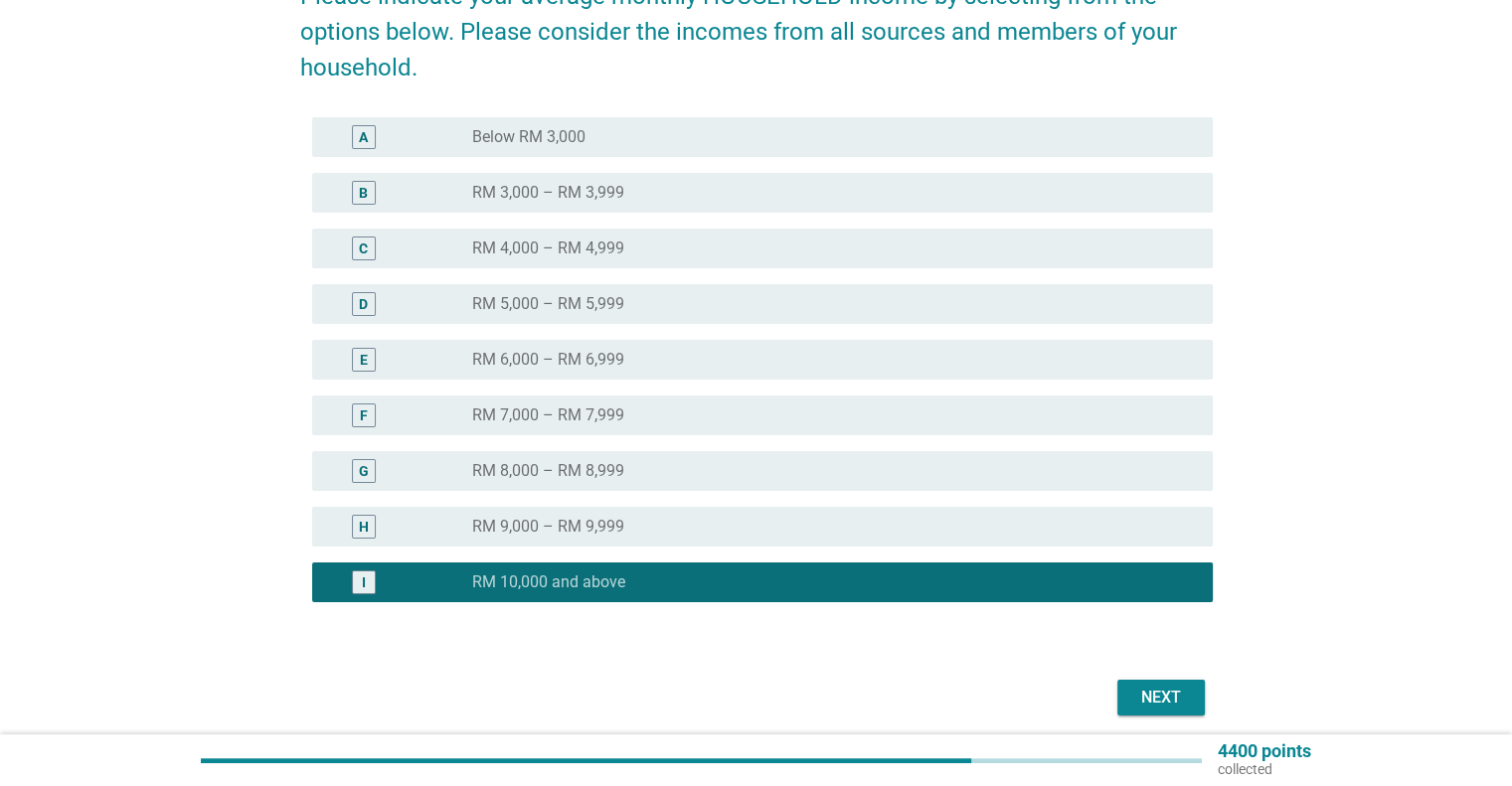 click on "Next" at bounding box center [1161, 698] 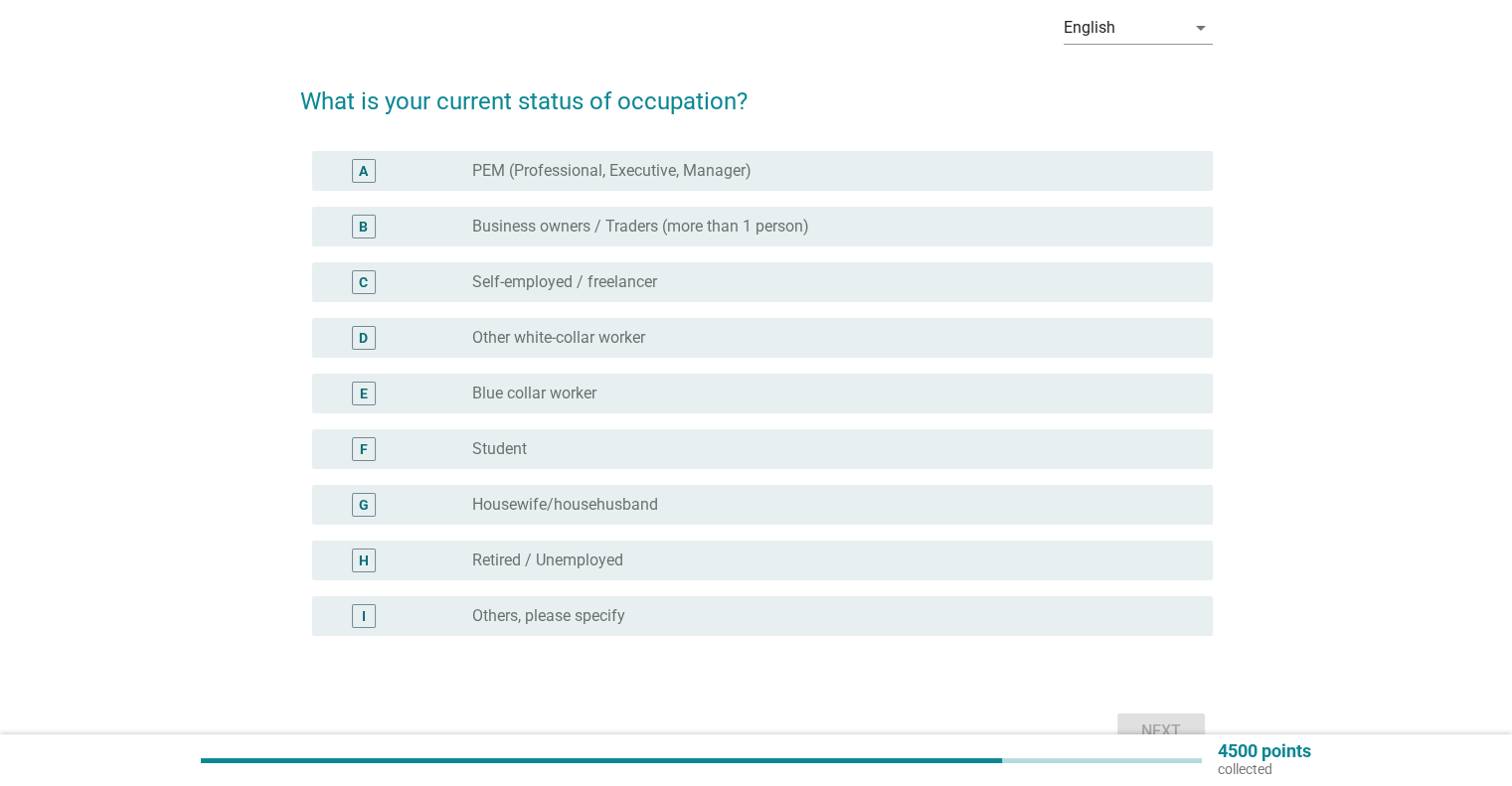 scroll, scrollTop: 199, scrollLeft: 0, axis: vertical 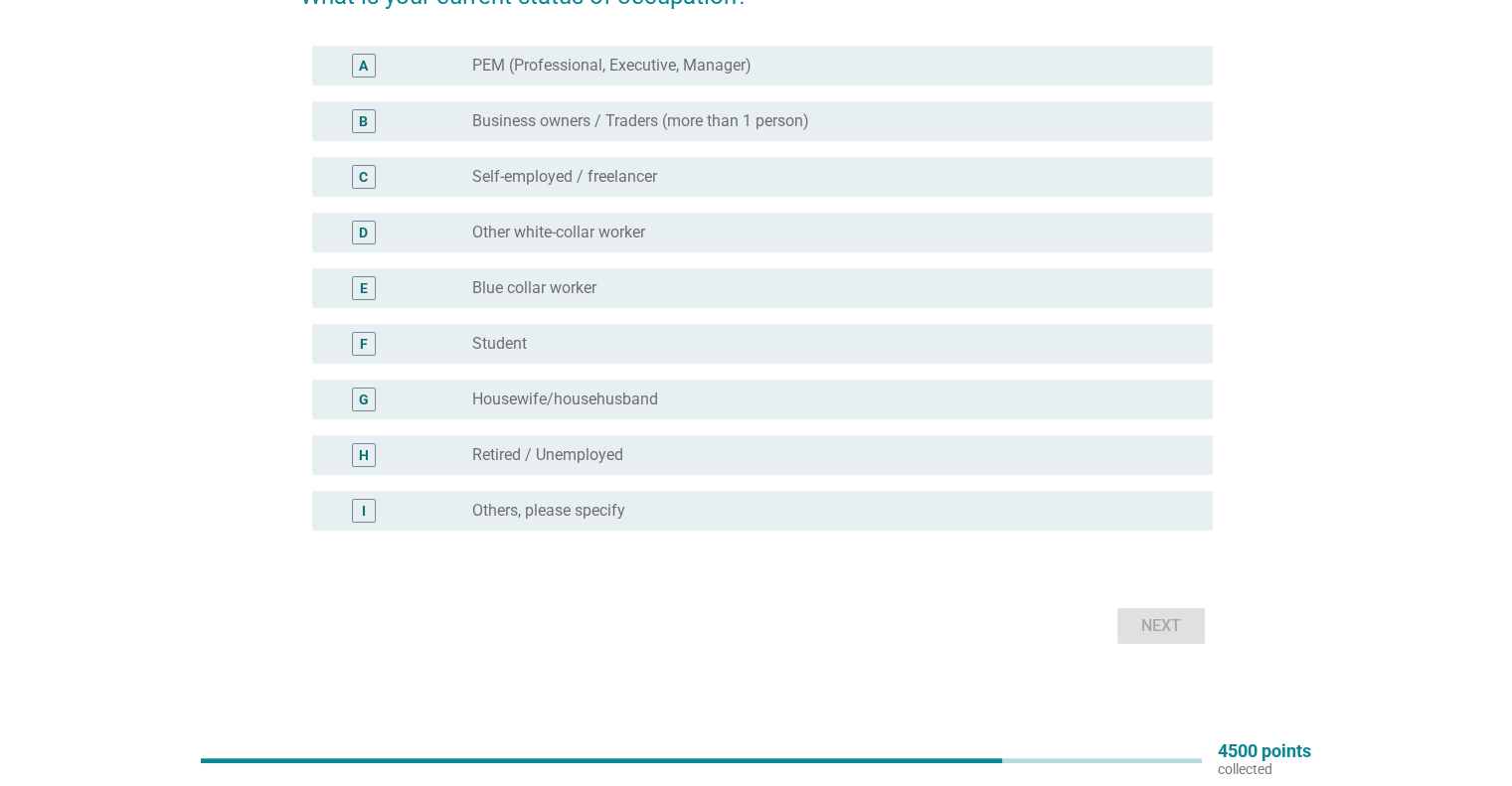 click on "radio_button_unchecked Other white-collar worker" at bounding box center [826, 233] 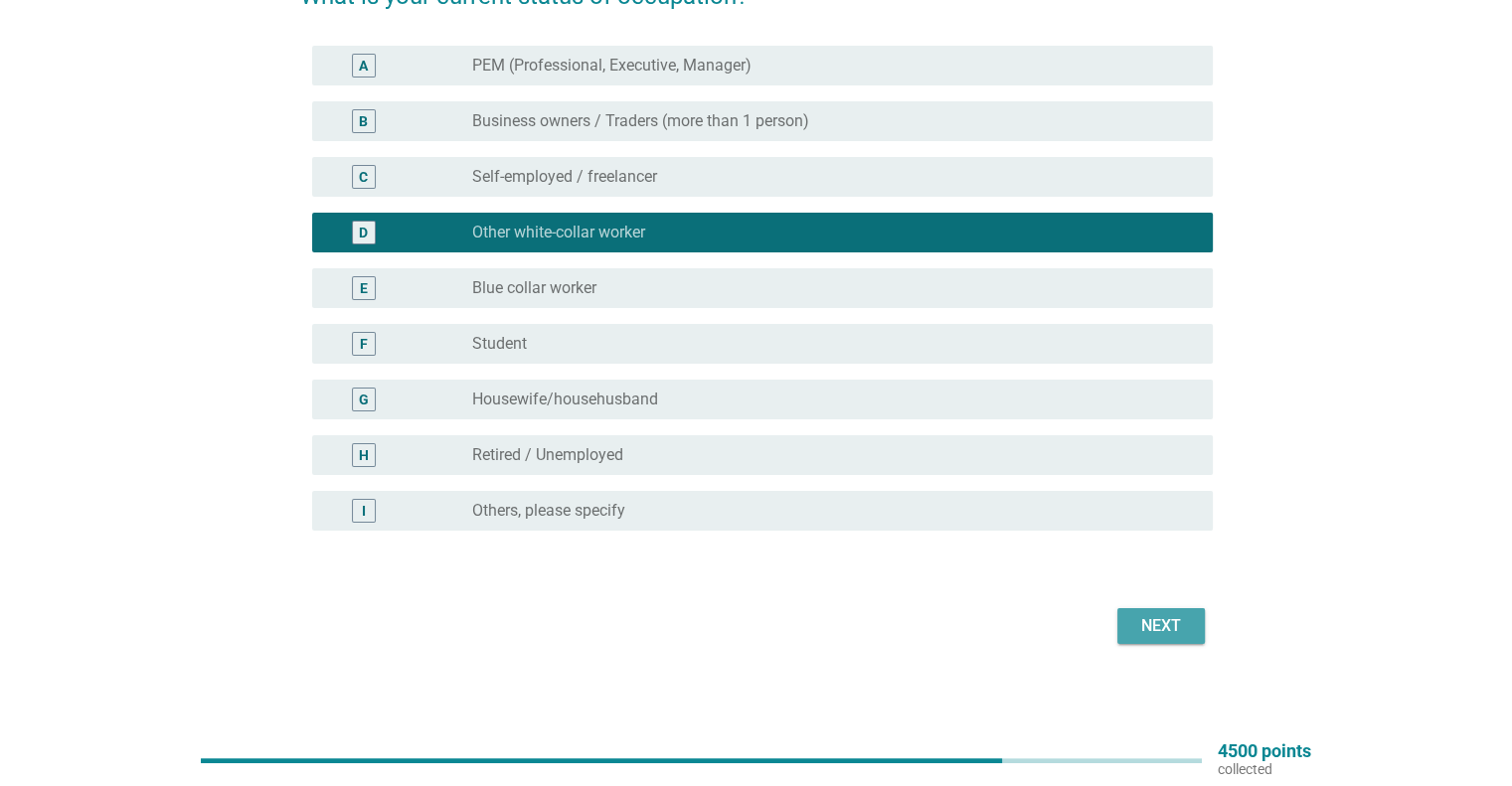 click on "Next" at bounding box center [1161, 626] 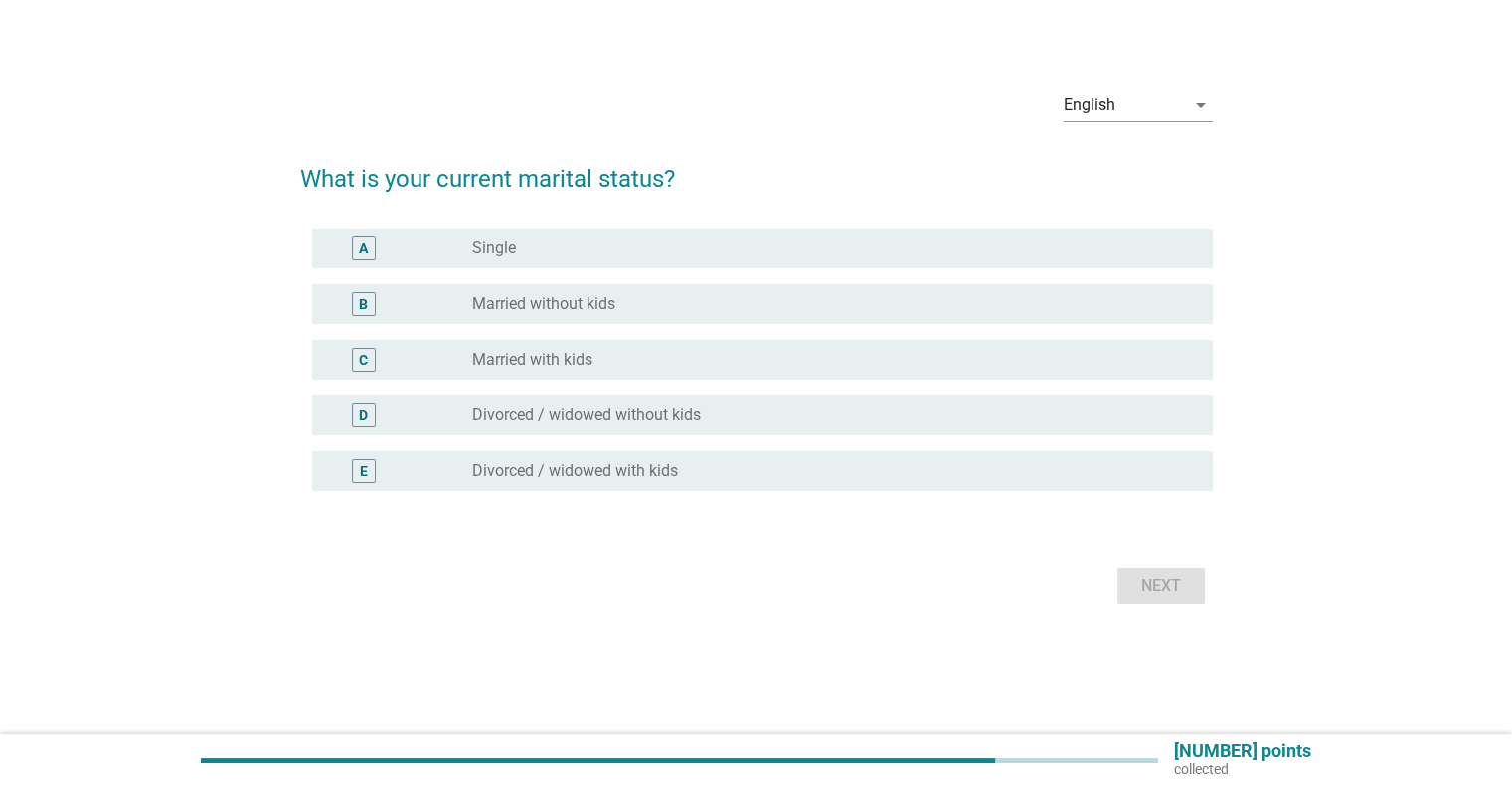 scroll, scrollTop: 0, scrollLeft: 0, axis: both 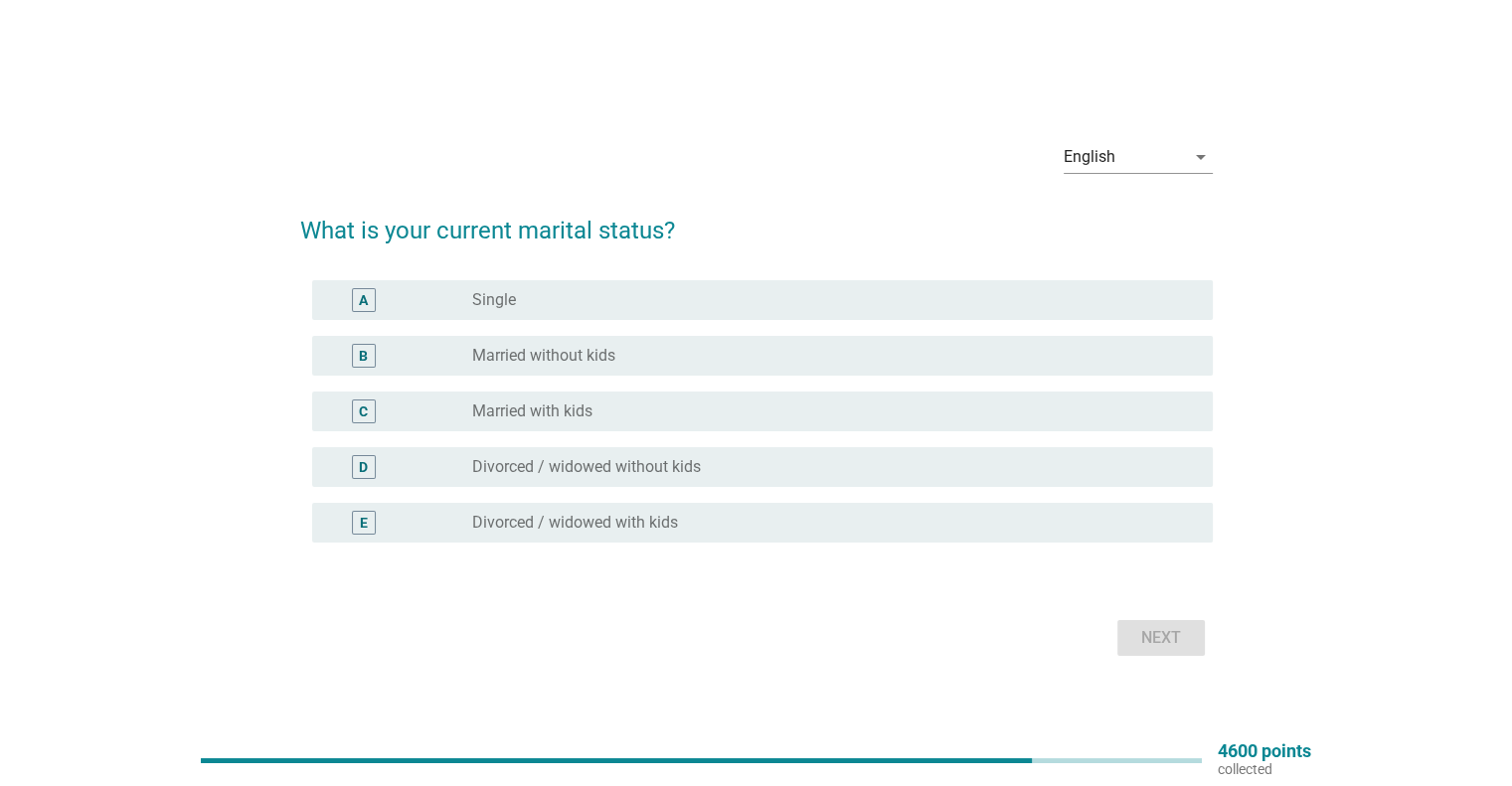 click on "radio_button_unchecked Single" at bounding box center (826, 300) 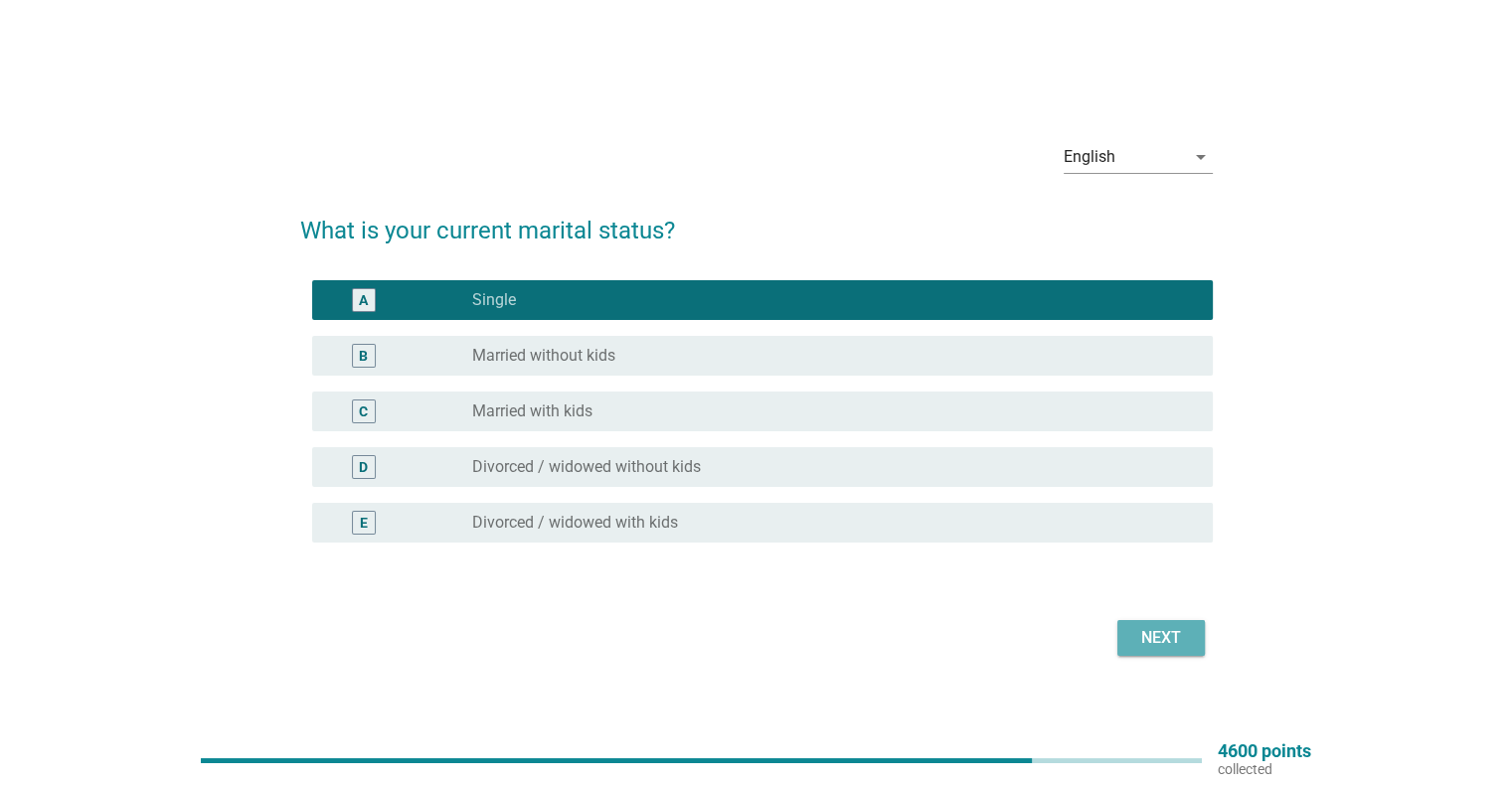 click on "Next" at bounding box center (1161, 638) 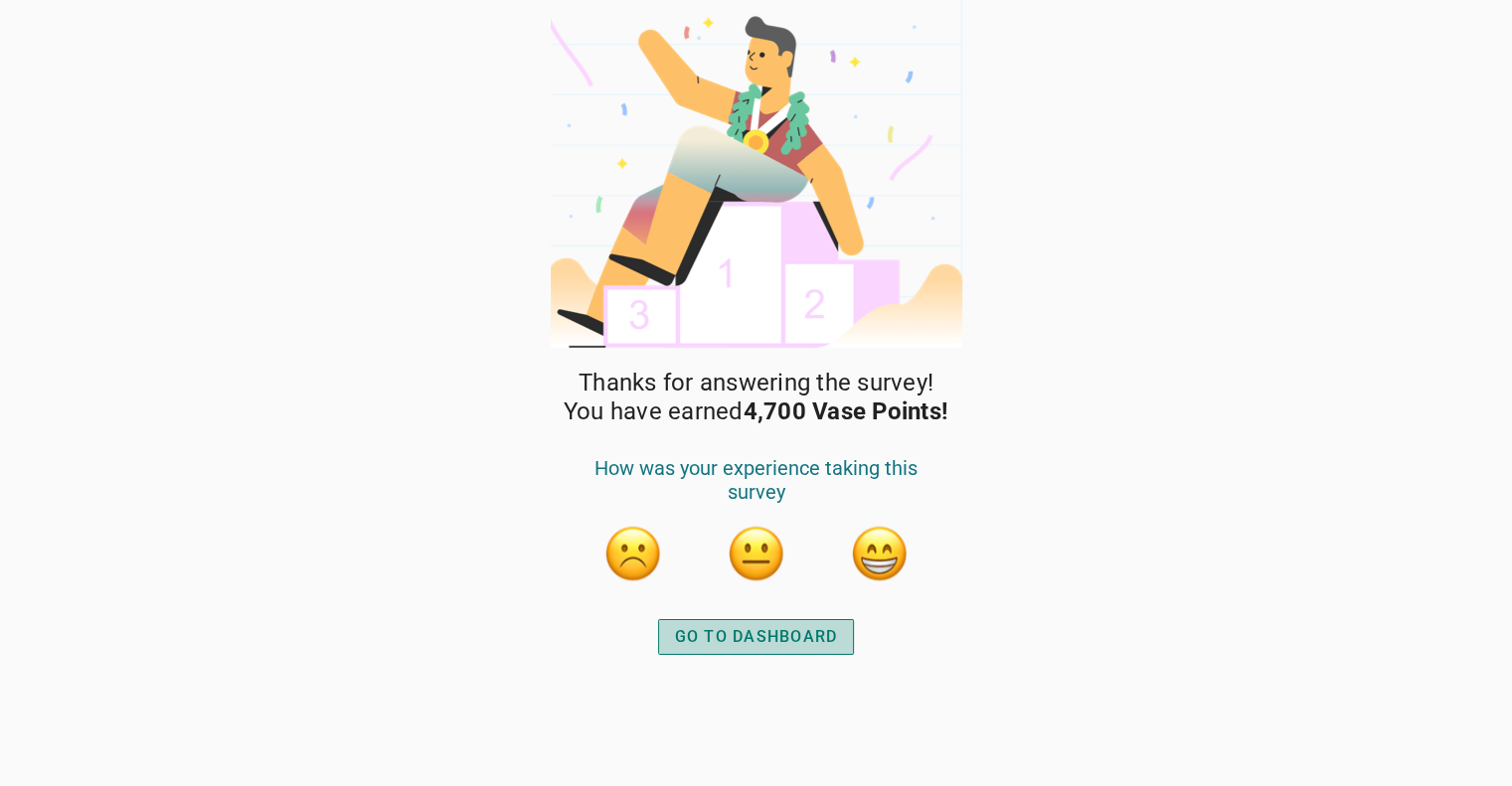click on "GO TO DASHBOARD" at bounding box center (756, 637) 